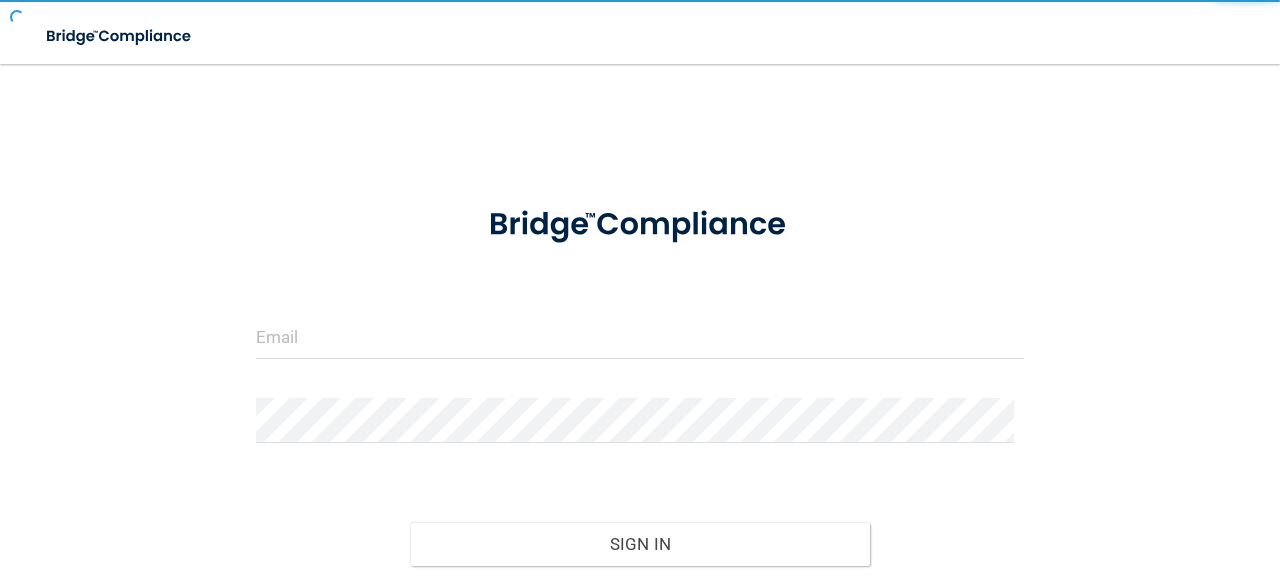scroll, scrollTop: 0, scrollLeft: 0, axis: both 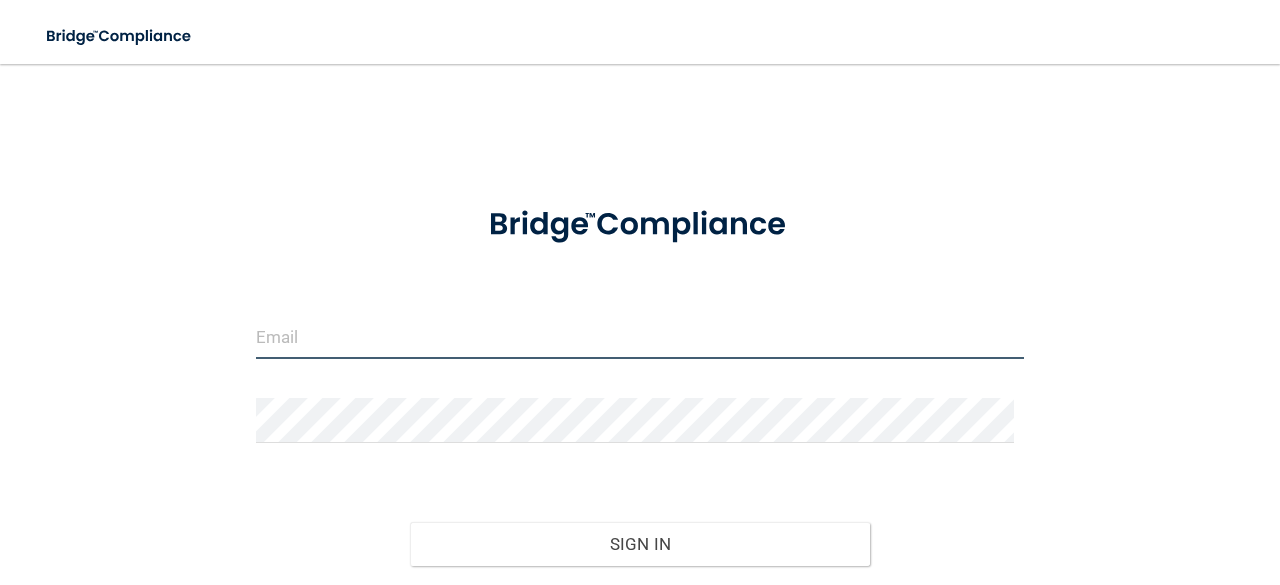 click at bounding box center (640, 336) 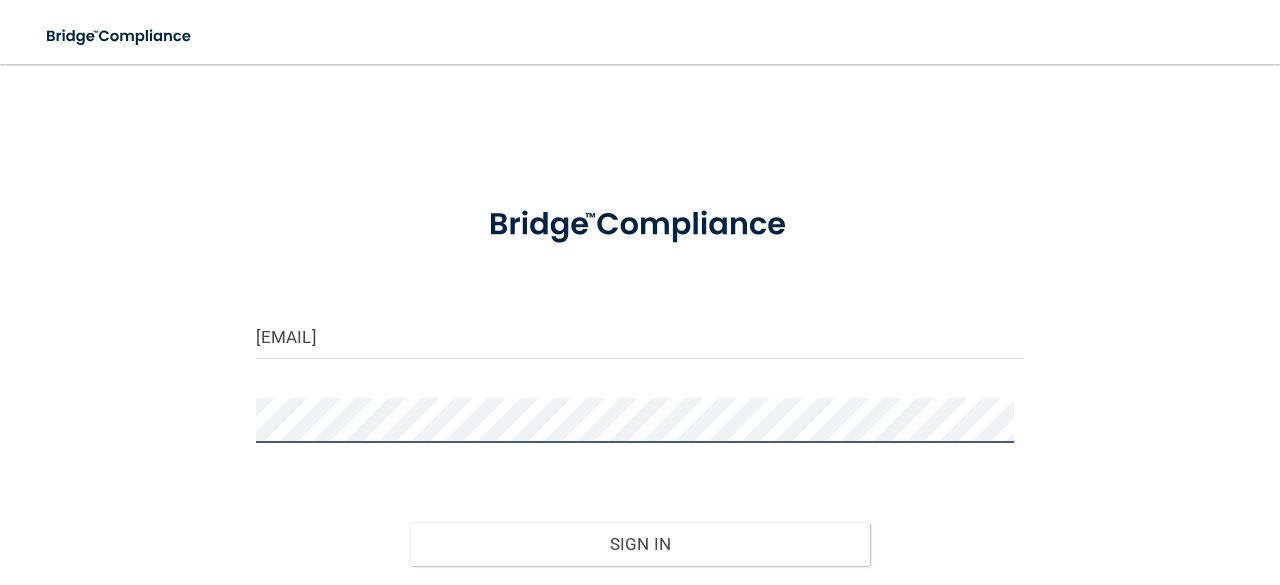 click on "Sign In" at bounding box center (640, 544) 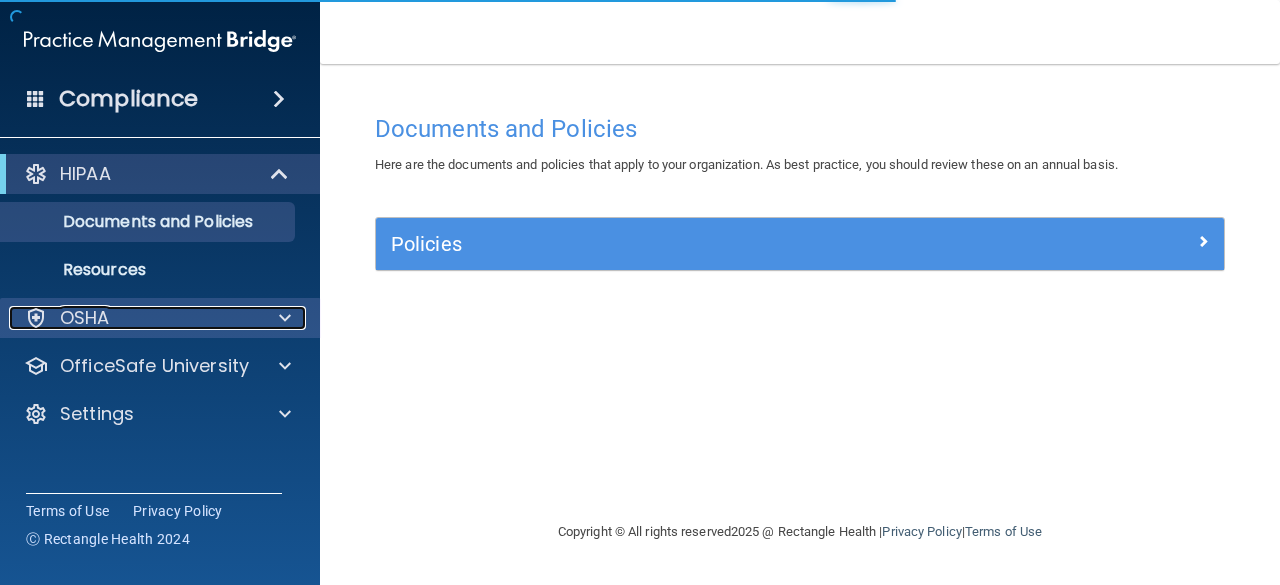 click on "OSHA" at bounding box center (133, 318) 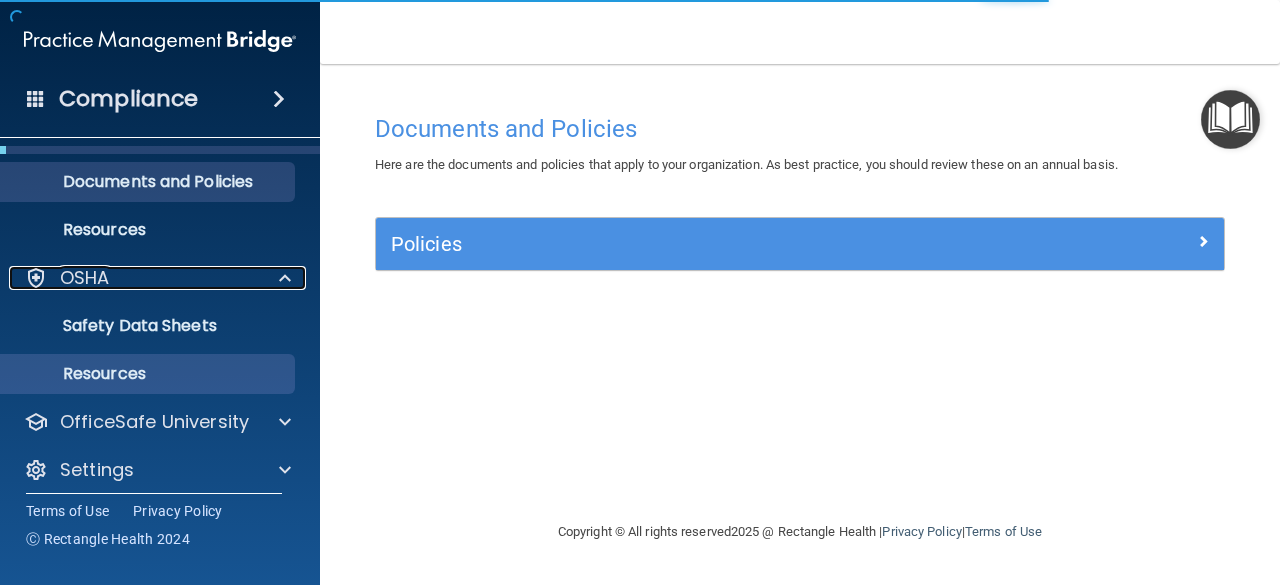 scroll, scrollTop: 52, scrollLeft: 0, axis: vertical 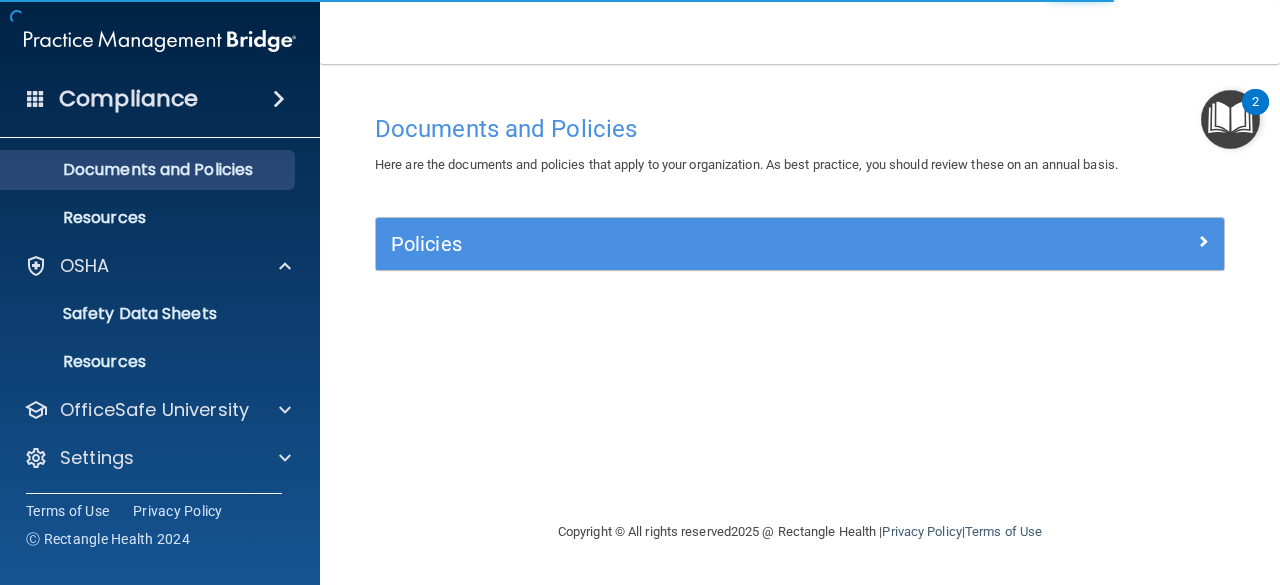 click on "Documents and Policies       Here are the documents and policies that apply to your organization. As best practice, you should review these on an annual basis.             There are no documents selected                Search Documents:                      Search Results            Name  Description        Acceptable Use Policy   Acceptable Use Policy     Policy that defines acceptable and unacceptable use of electronic devices and network resources in conjunction with its established culture of ethical and lawful behavior, openness, trust, and integrity.        Business Associates Policy   Business Associates Policy     Policy that describes the obligations of business associates and the requirements for contracting with business associates.        Complaint Process Policy   Complaint Process Policy     Policy to provide a process for patients and responsible parties to make complaints concerning privacy and security practices.        Document Destruction Policy   Document Destruction Policy" at bounding box center [800, 312] 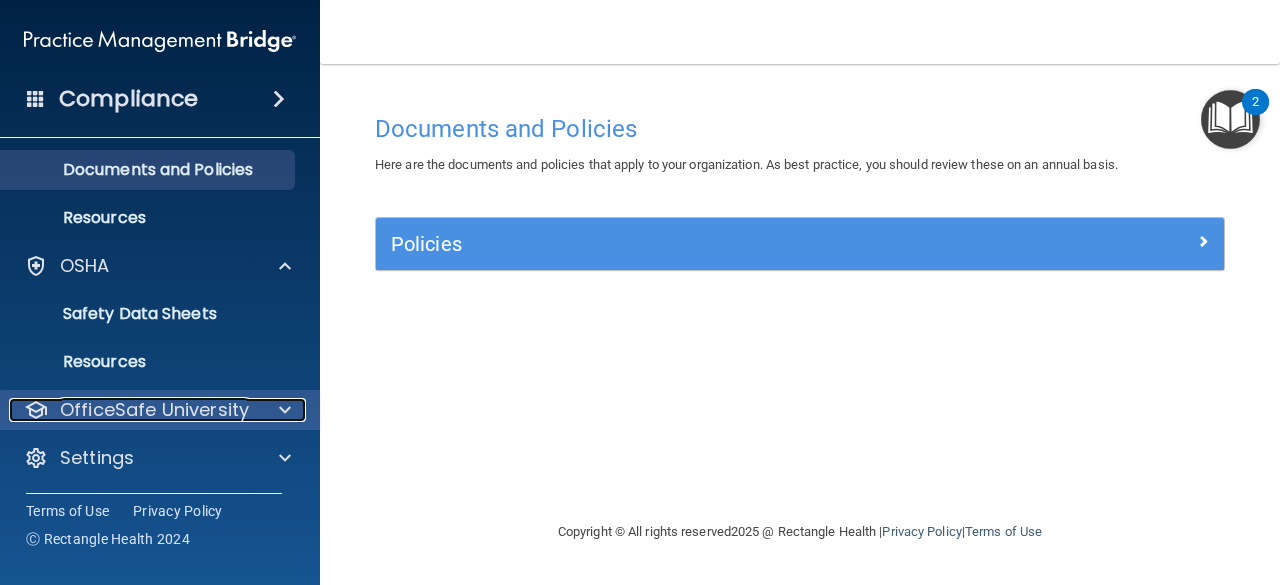 click on "OfficeSafe University" at bounding box center (154, 410) 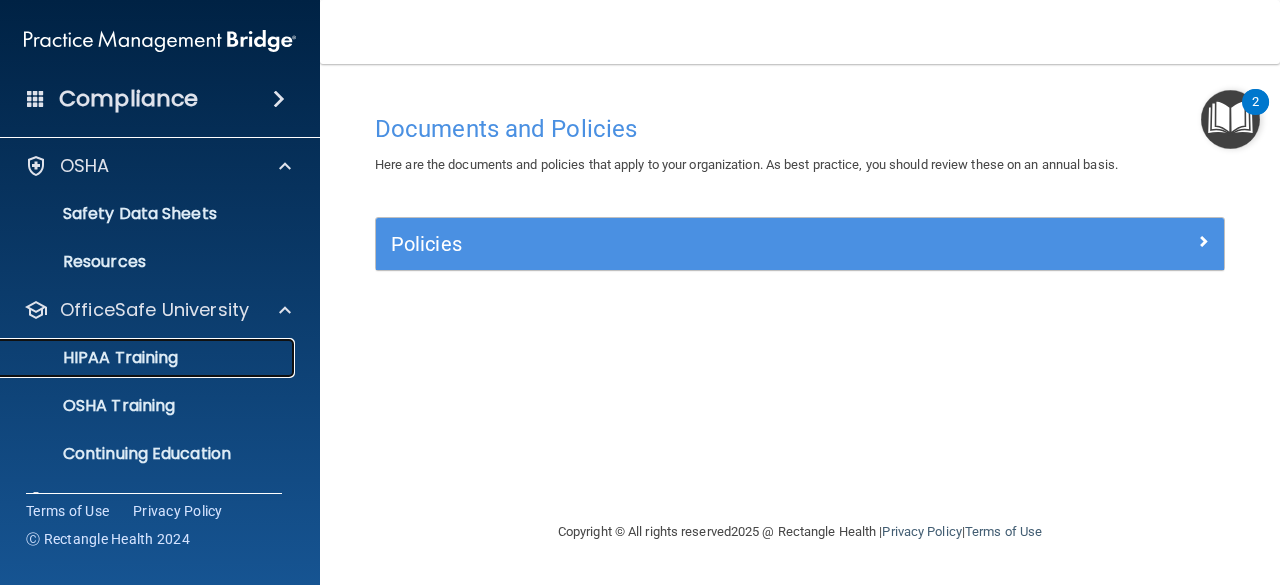 click on "HIPAA Training" at bounding box center (95, 358) 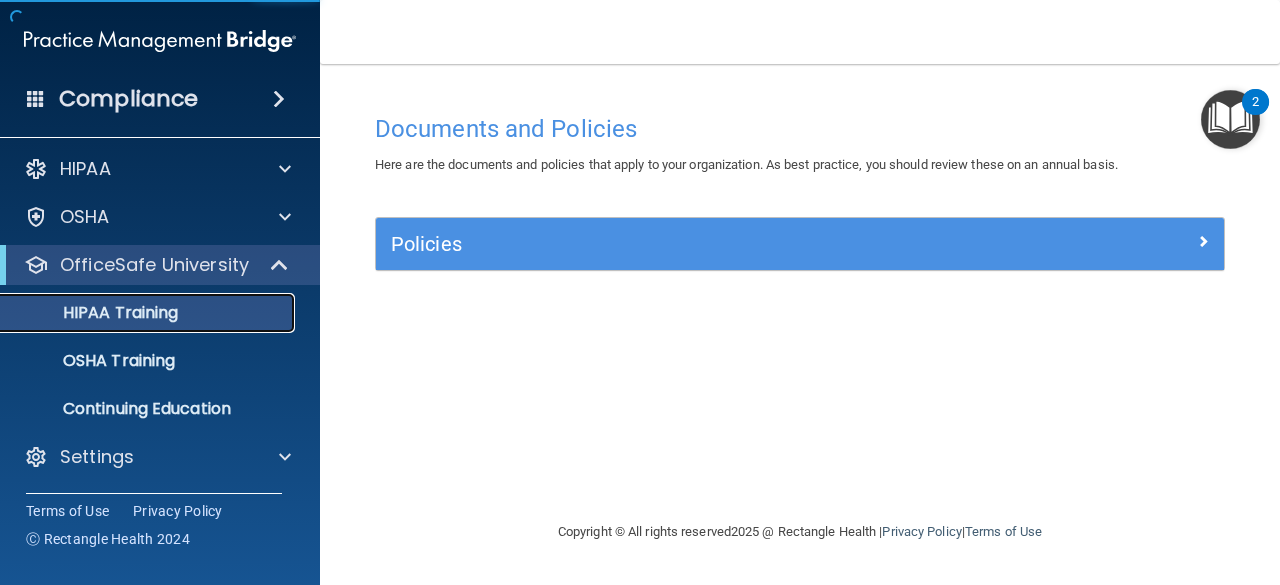 scroll, scrollTop: 4, scrollLeft: 0, axis: vertical 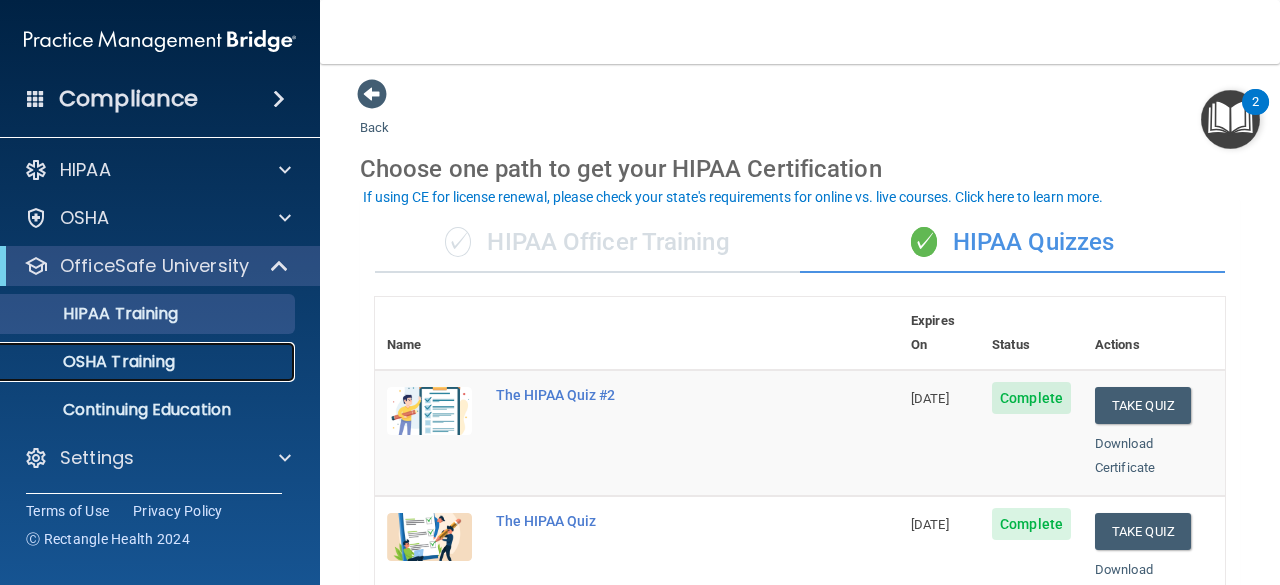 click on "OSHA Training" at bounding box center [94, 362] 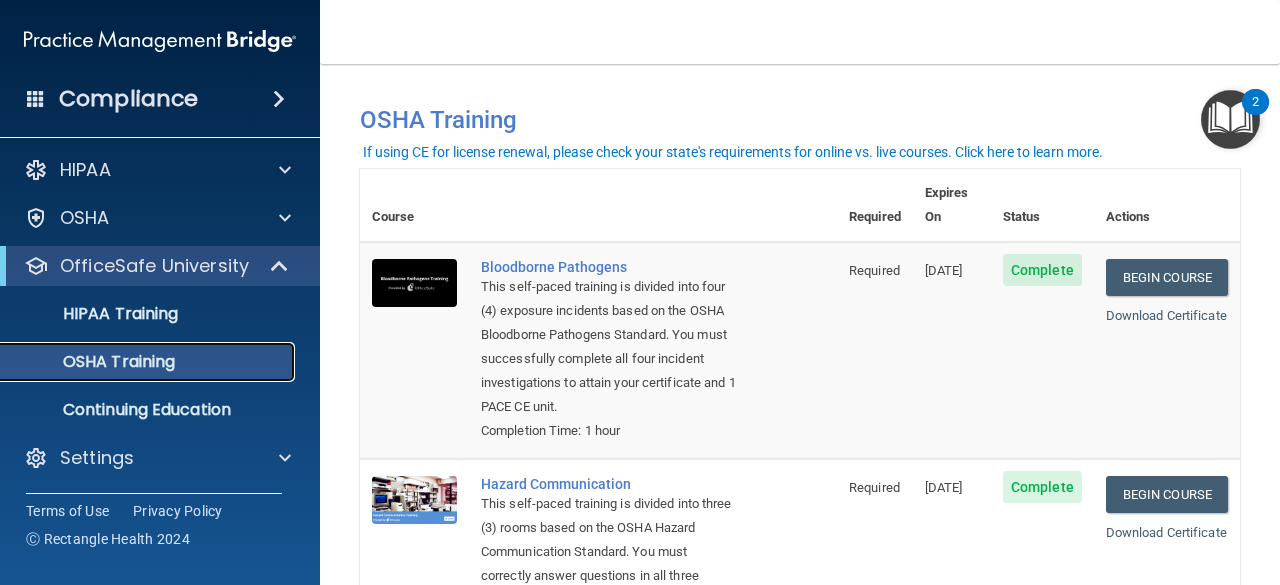 click on "OSHA Training" at bounding box center [137, 362] 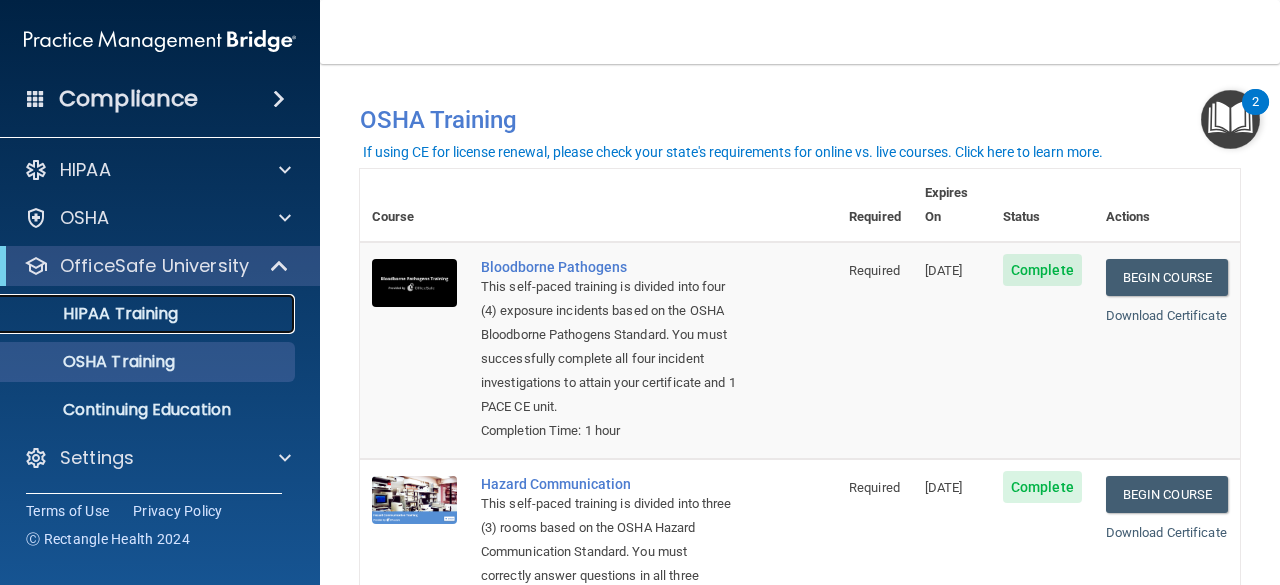 click on "HIPAA Training" at bounding box center (149, 314) 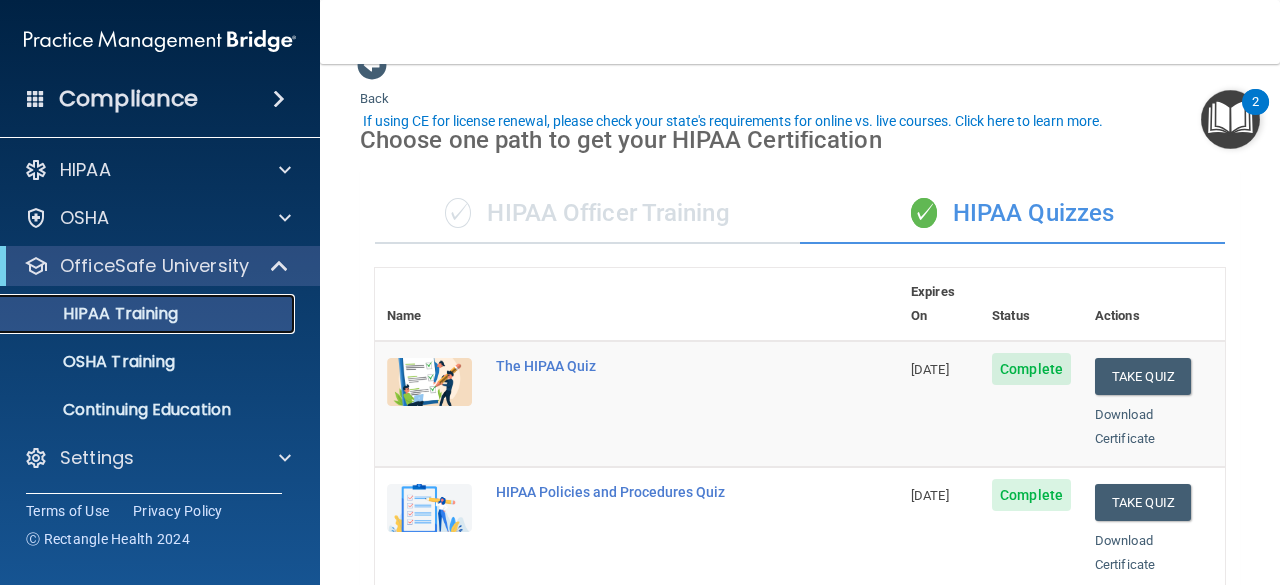 scroll, scrollTop: 6, scrollLeft: 0, axis: vertical 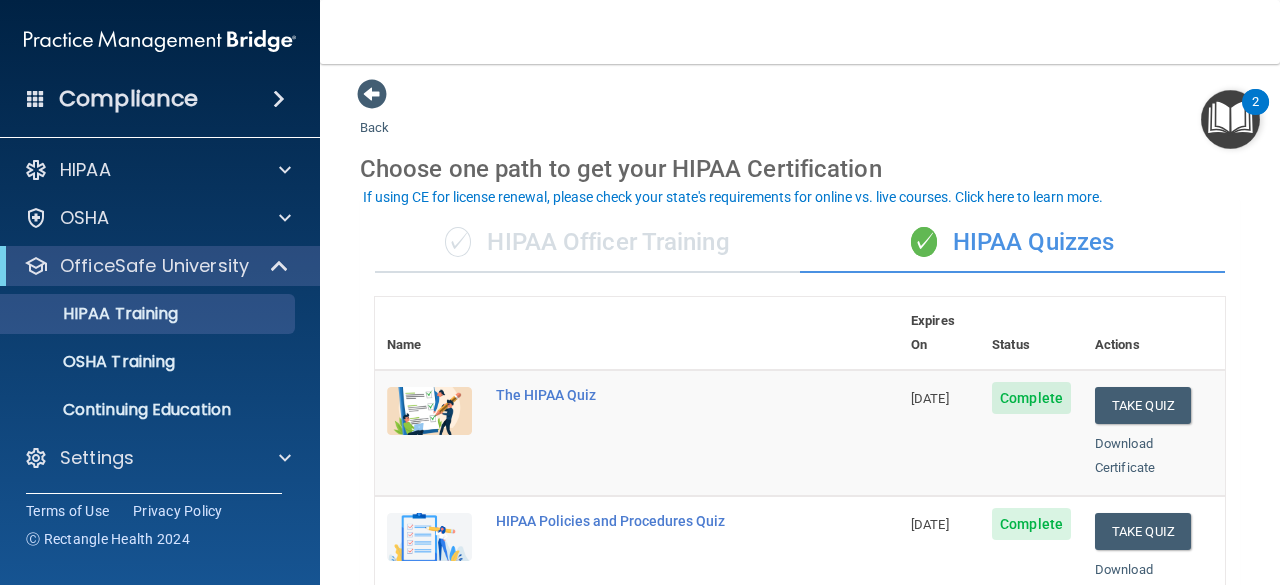click on "✓   HIPAA Officer Training" at bounding box center [587, 243] 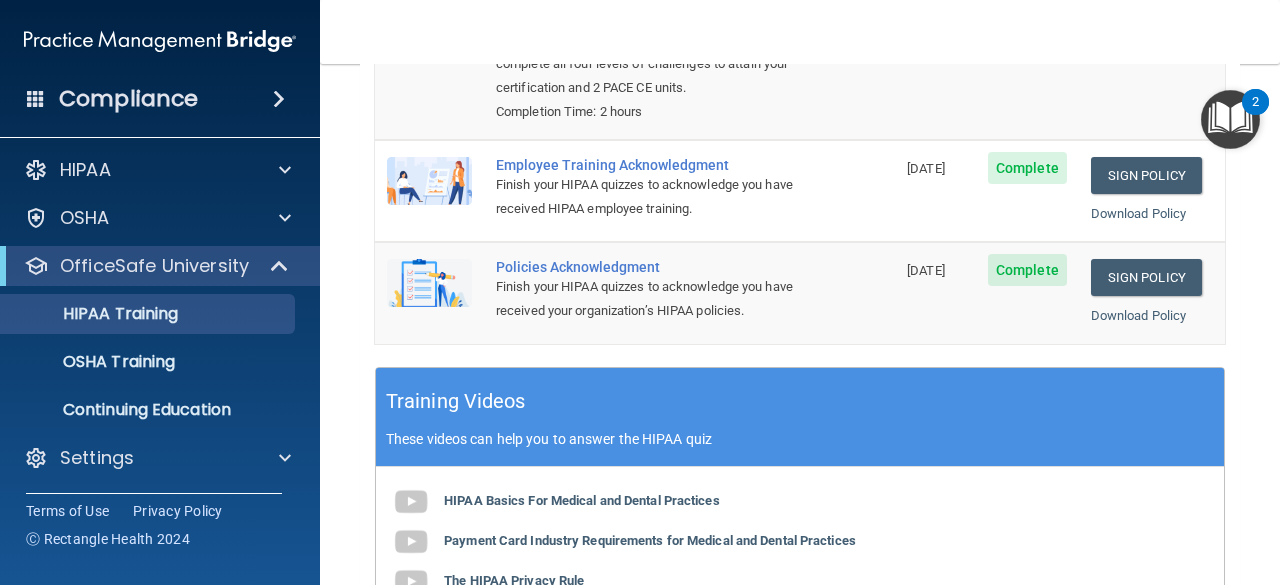scroll, scrollTop: 248, scrollLeft: 0, axis: vertical 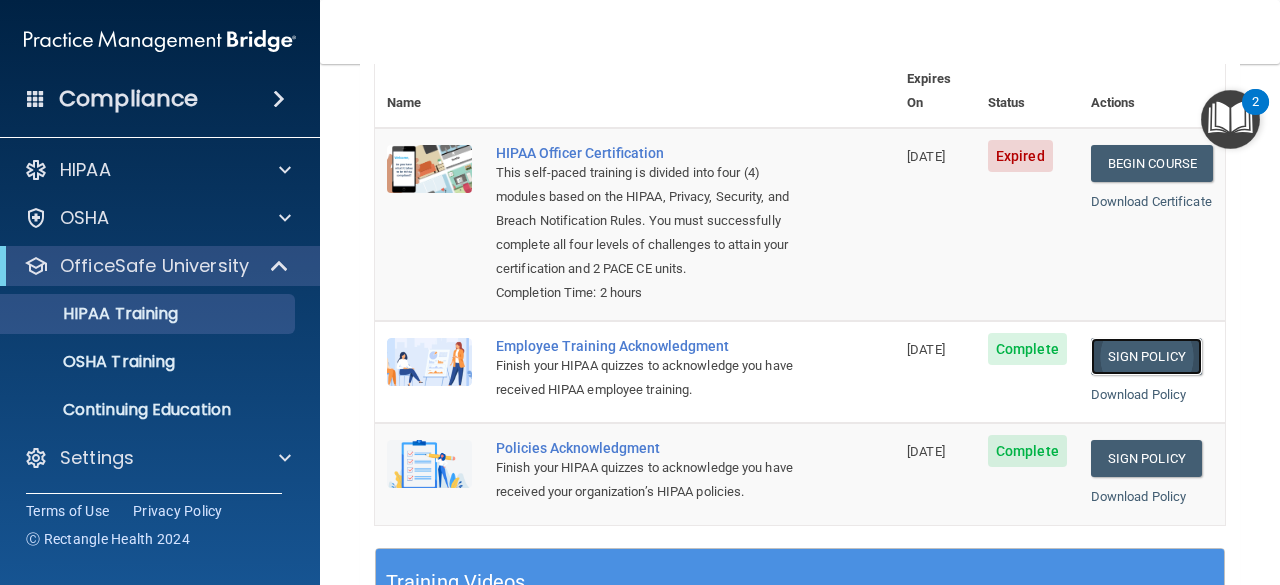 click on "Sign Policy" at bounding box center [1146, 356] 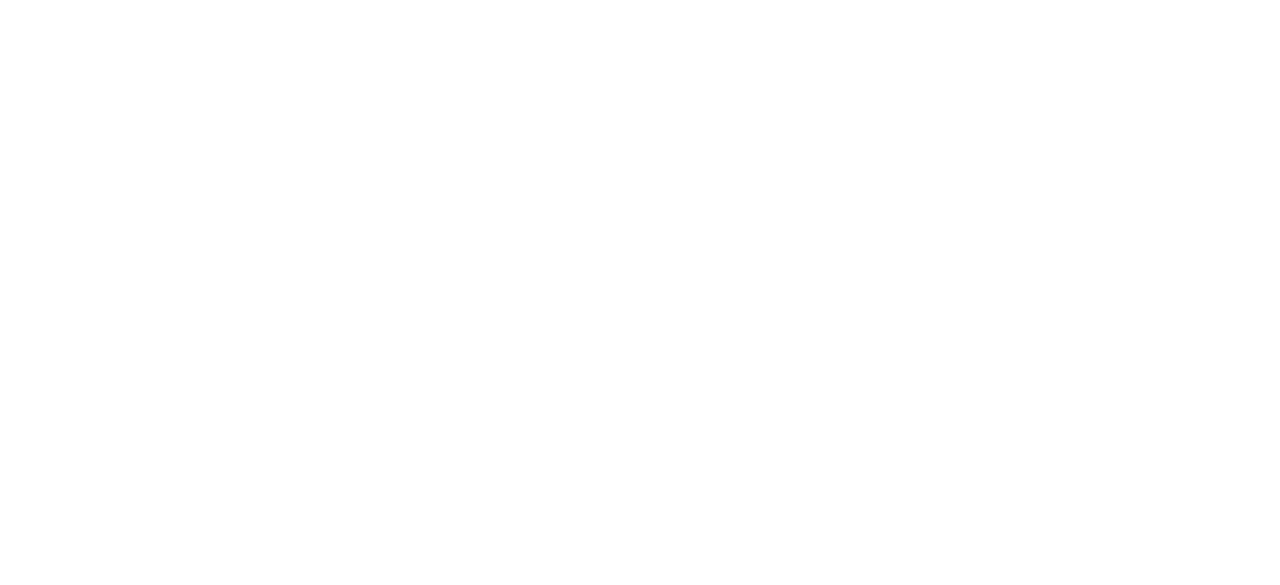 scroll, scrollTop: 0, scrollLeft: 0, axis: both 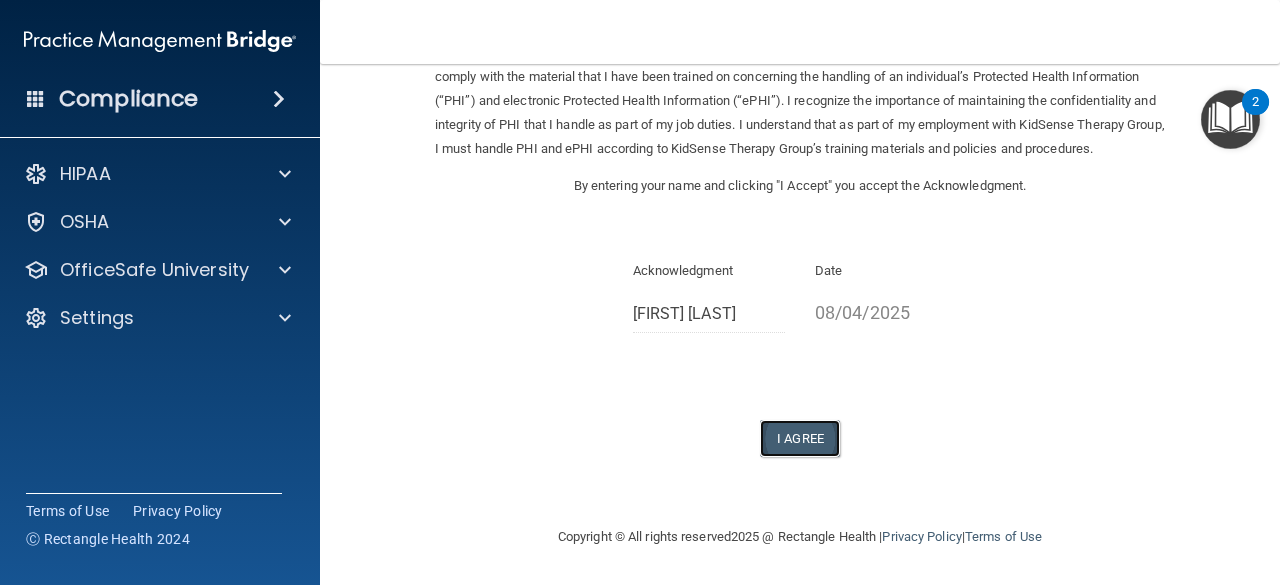 click on "I Agree" at bounding box center (800, 438) 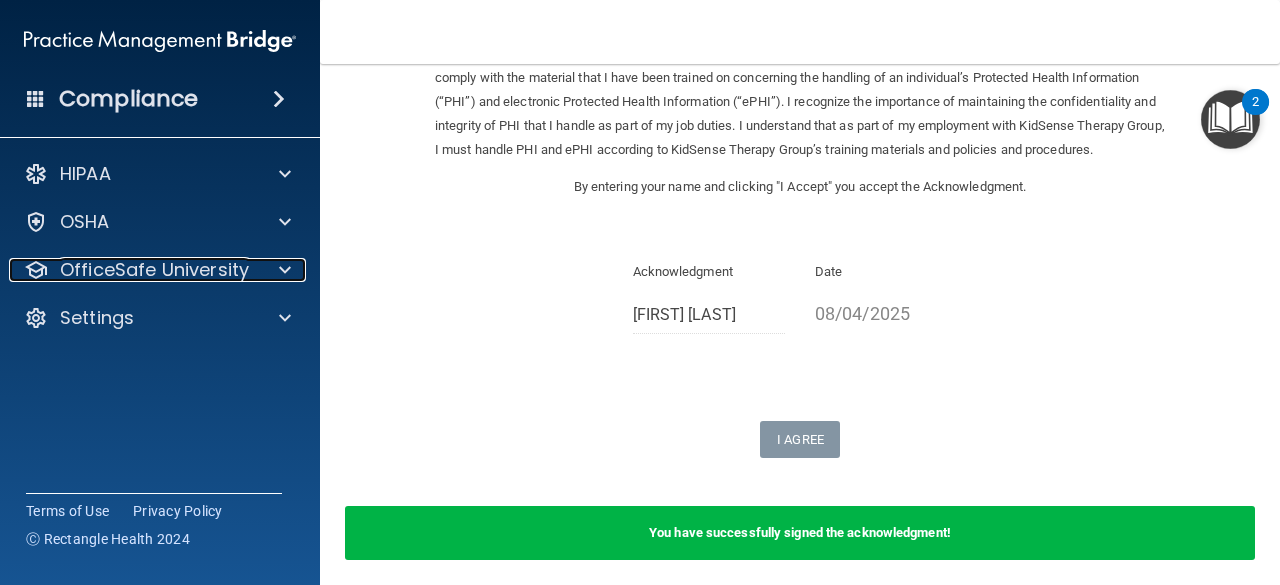 scroll, scrollTop: 0, scrollLeft: 0, axis: both 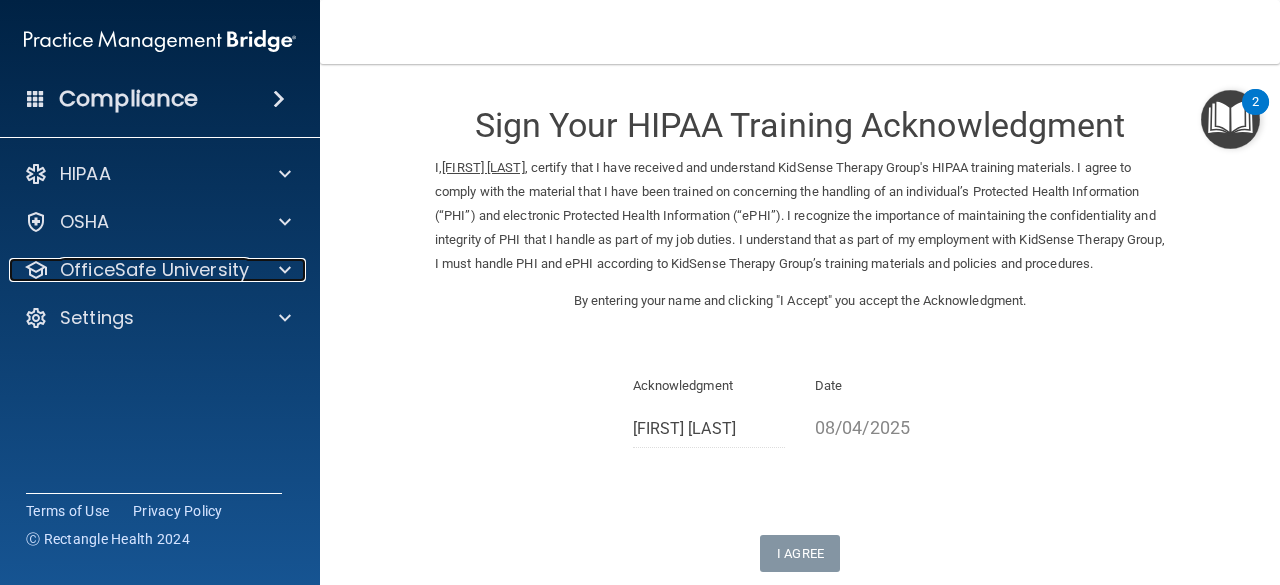 drag, startPoint x: 270, startPoint y: 273, endPoint x: 168, endPoint y: 293, distance: 103.94229 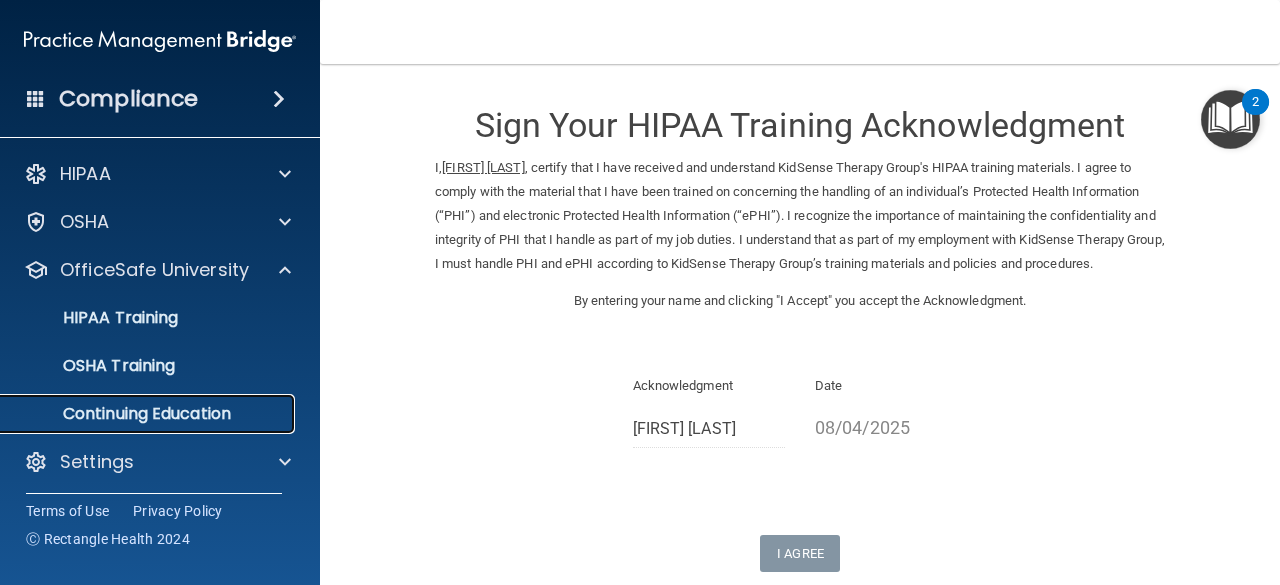 click on "Continuing Education" at bounding box center (149, 414) 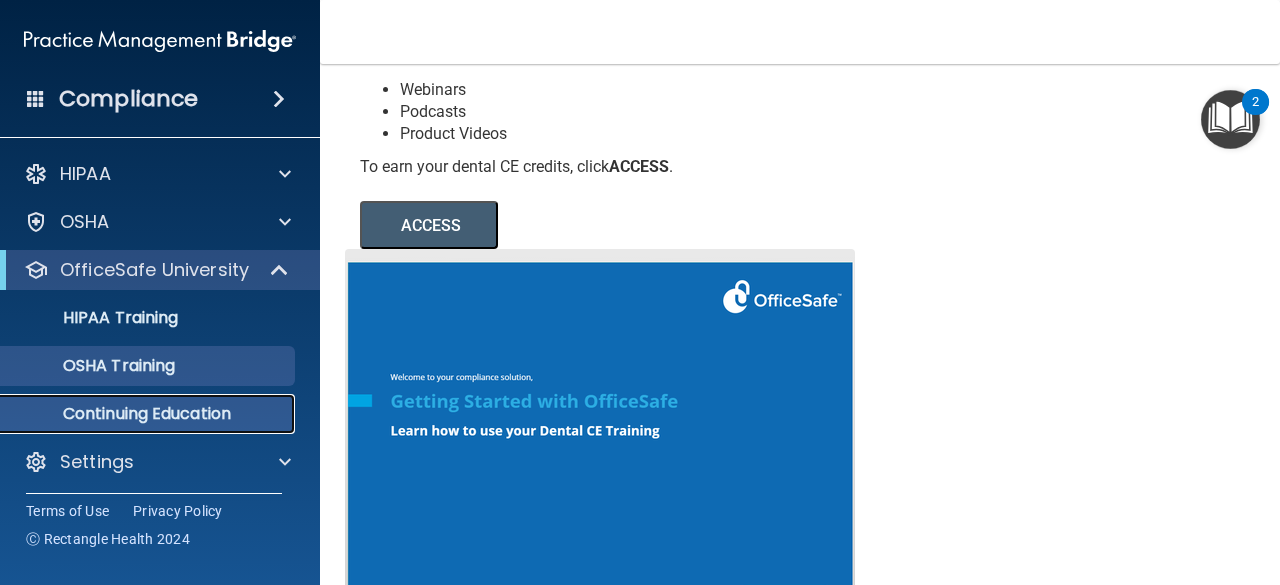 scroll, scrollTop: 200, scrollLeft: 0, axis: vertical 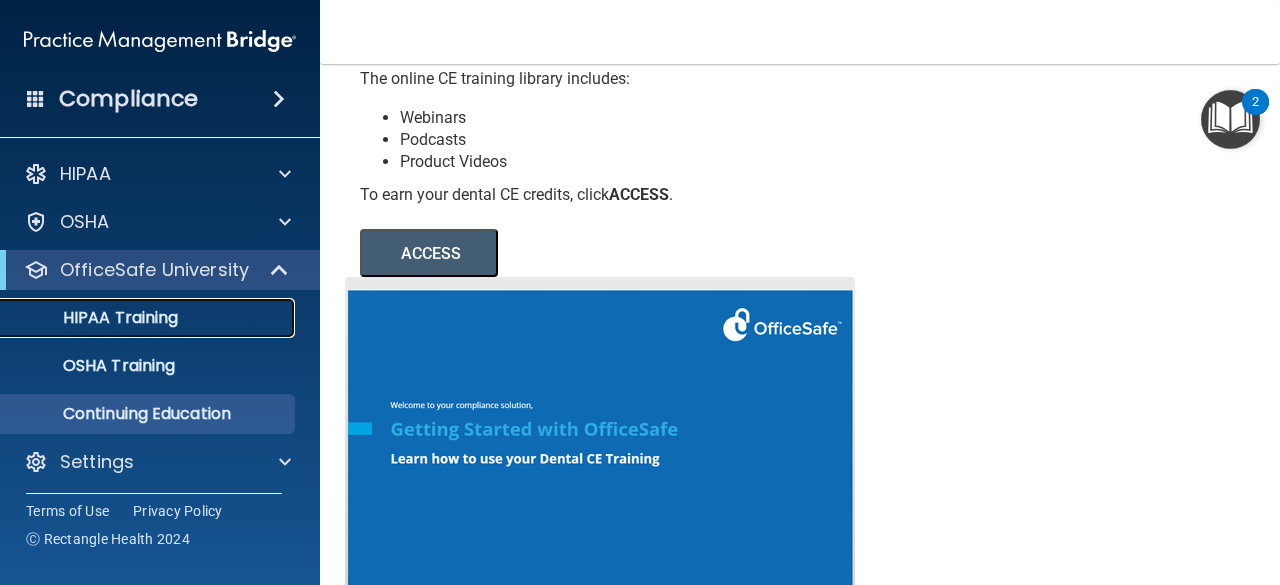 click on "HIPAA Training" at bounding box center (149, 318) 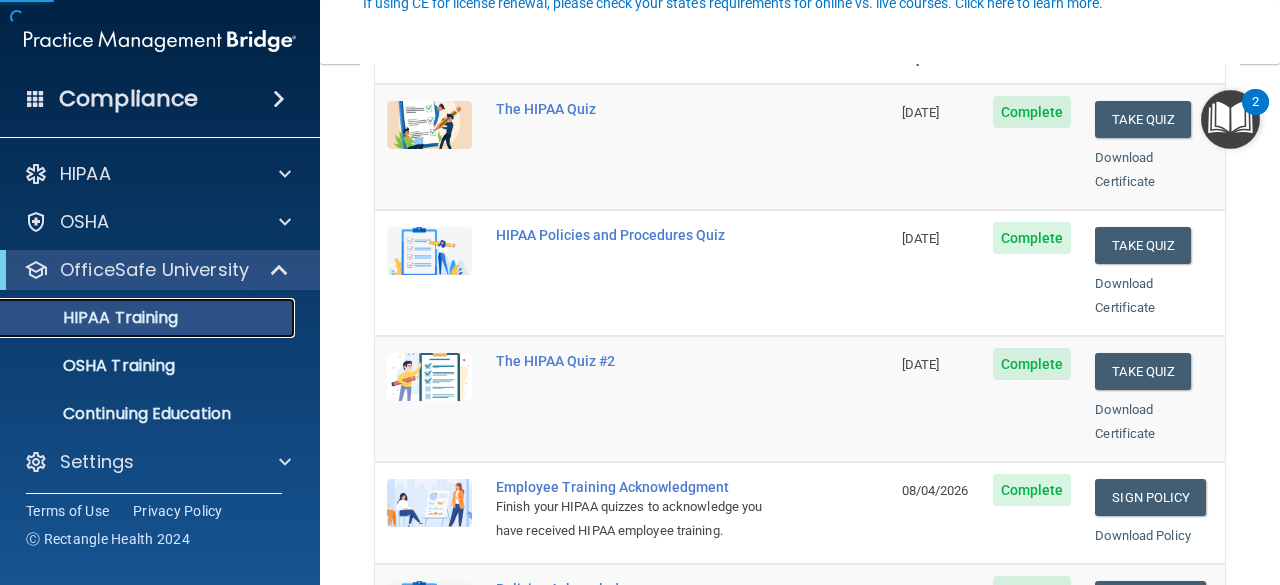 scroll, scrollTop: 300, scrollLeft: 0, axis: vertical 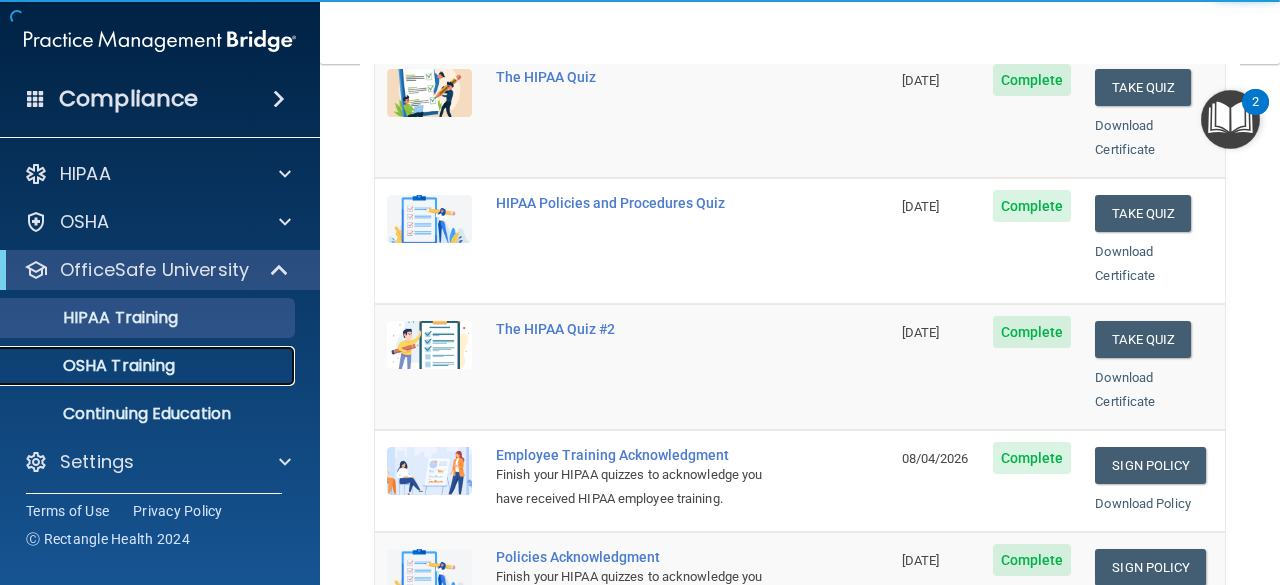 click on "OSHA Training" at bounding box center (149, 366) 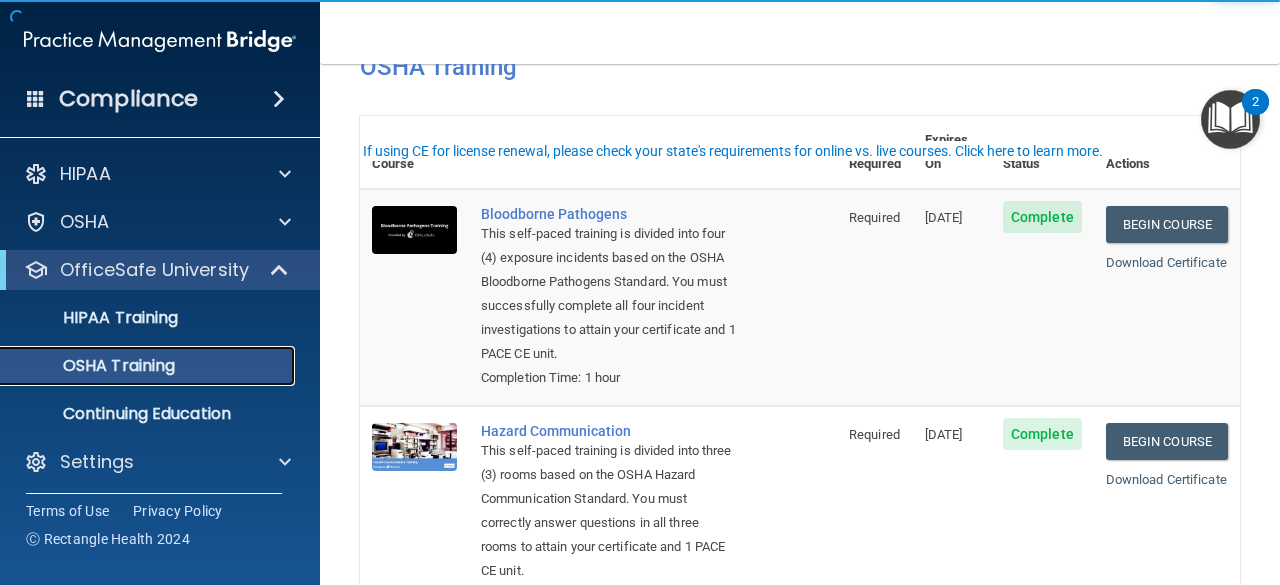 scroll, scrollTop: 0, scrollLeft: 0, axis: both 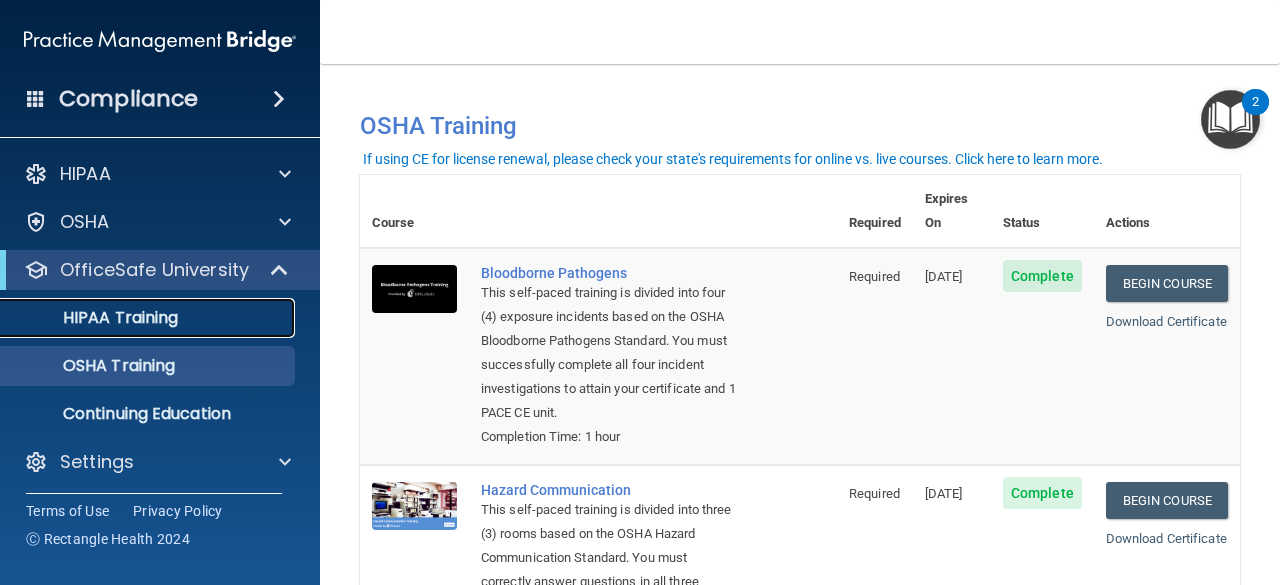 click on "HIPAA Training" at bounding box center [149, 318] 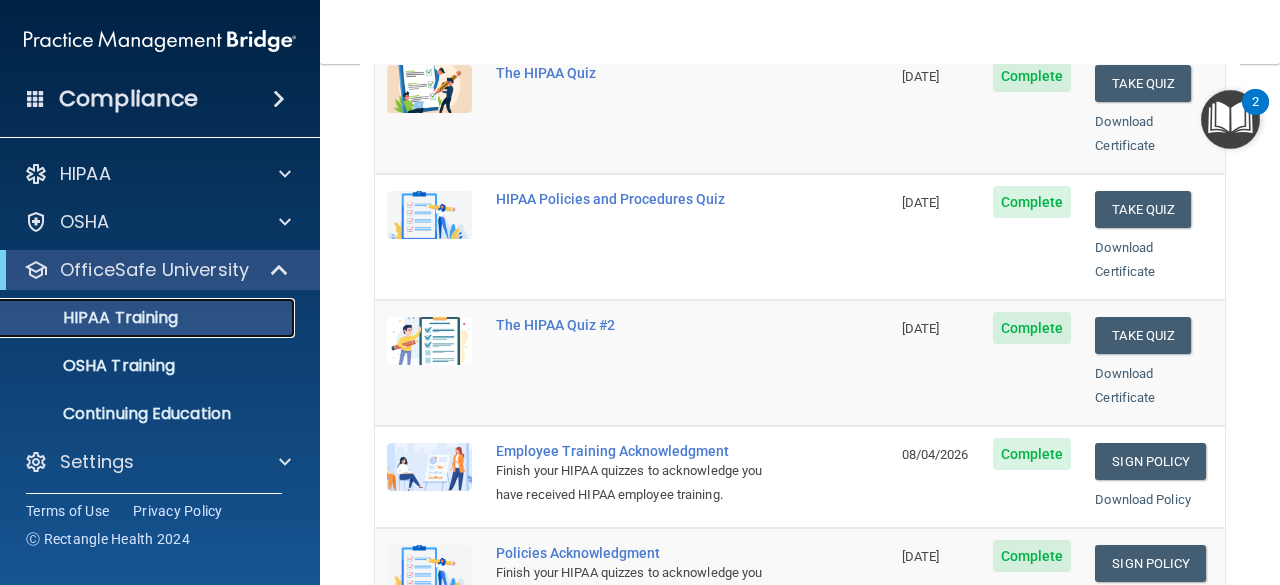 scroll, scrollTop: 500, scrollLeft: 0, axis: vertical 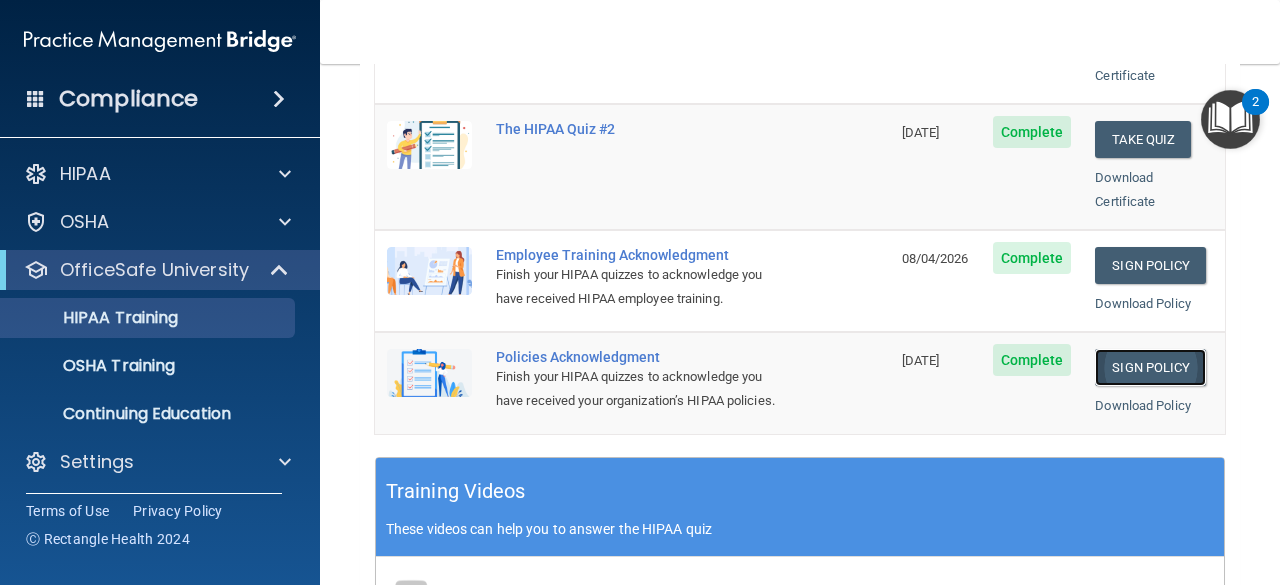 click on "Sign Policy" at bounding box center [1150, 367] 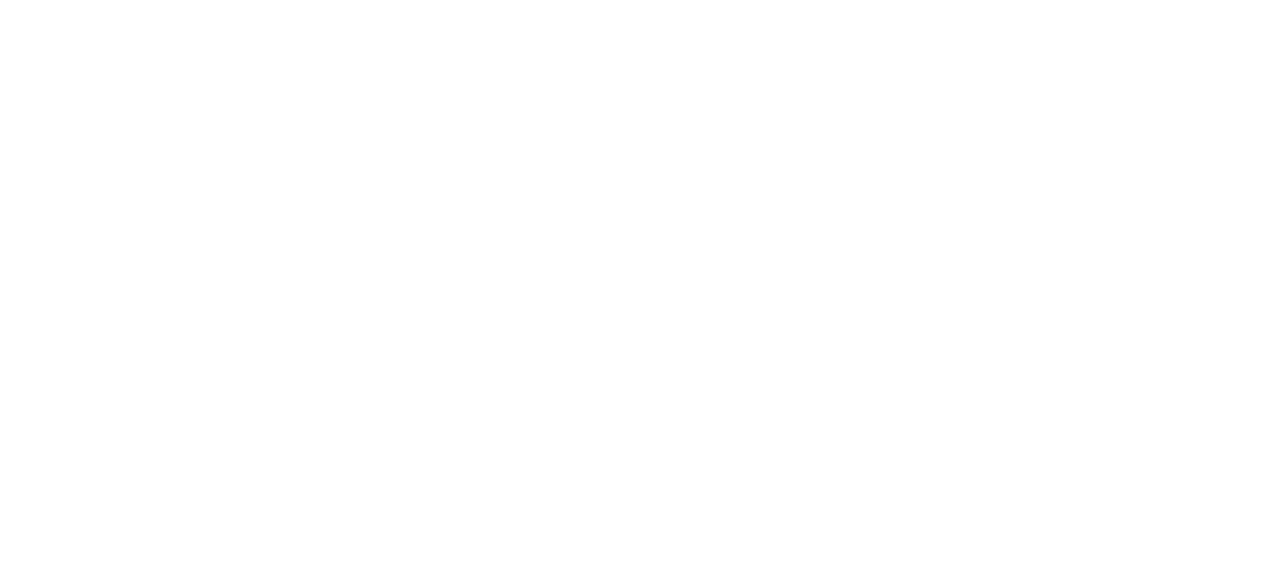 scroll, scrollTop: 0, scrollLeft: 0, axis: both 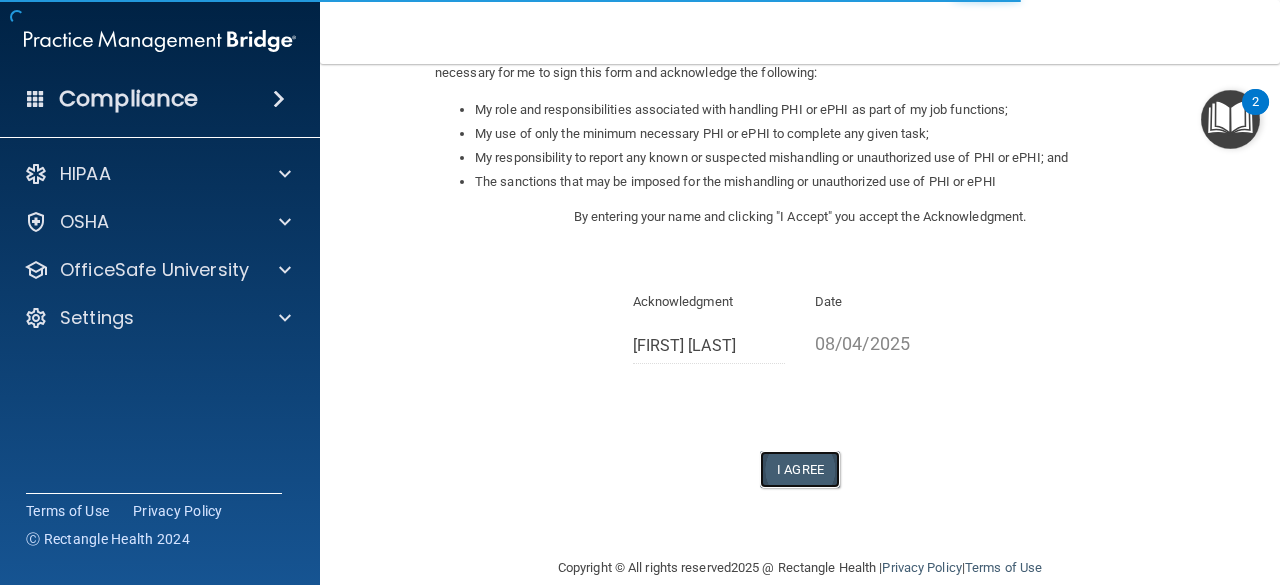 click on "I Agree" at bounding box center [800, 469] 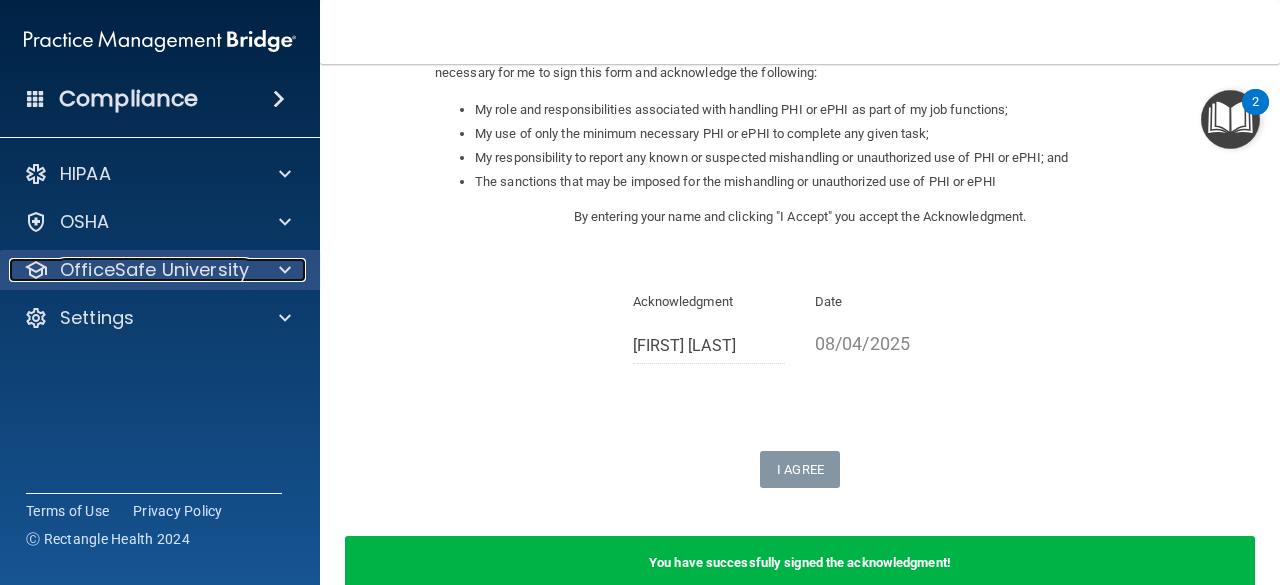 click on "OfficeSafe University" at bounding box center (133, 270) 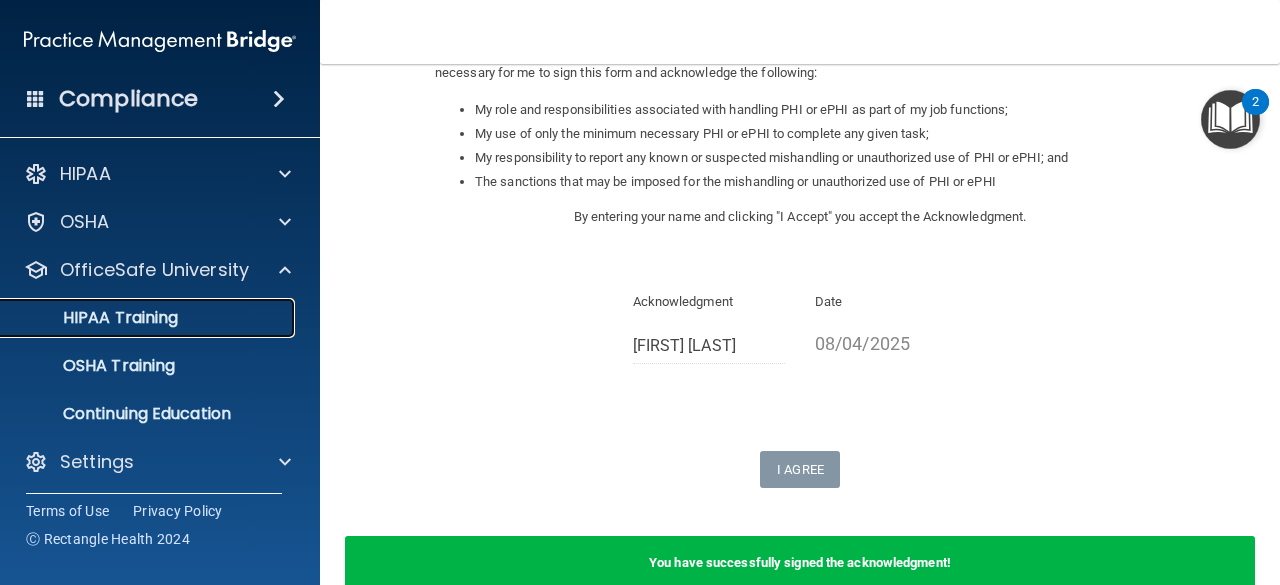 click on "HIPAA Training" at bounding box center (149, 318) 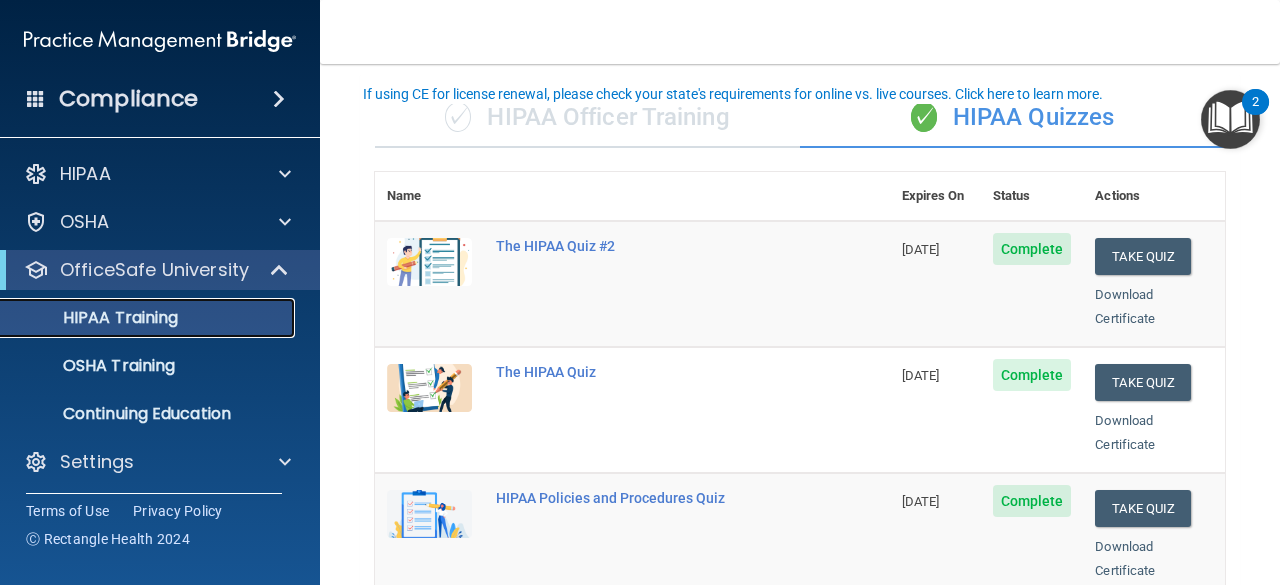 scroll, scrollTop: 100, scrollLeft: 0, axis: vertical 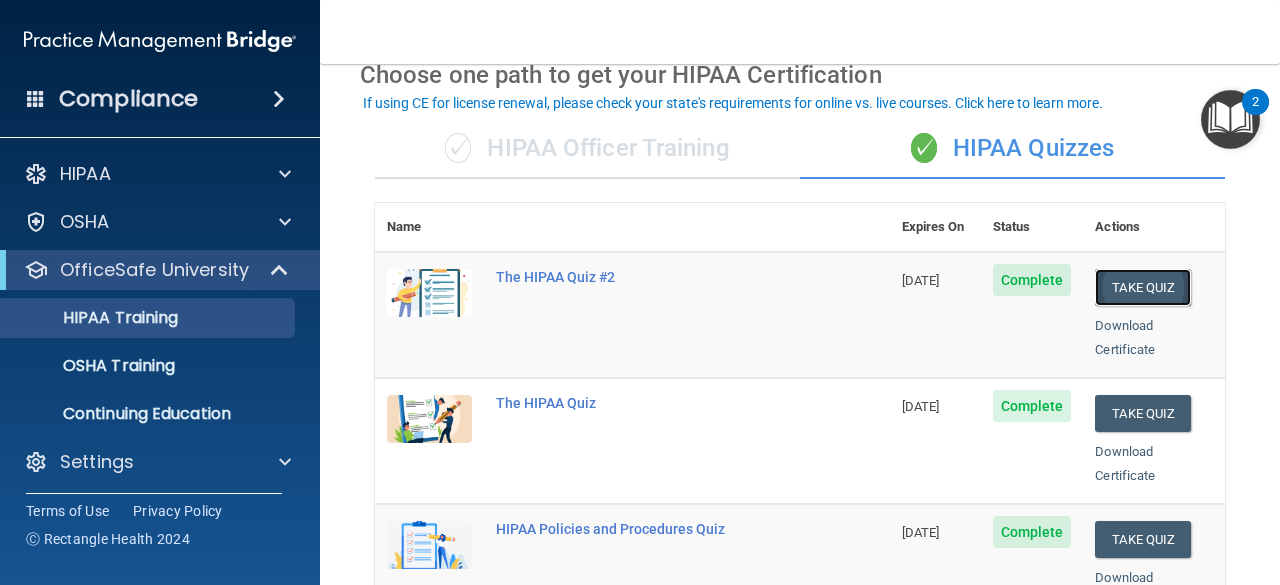 click on "Take Quiz" at bounding box center (1143, 287) 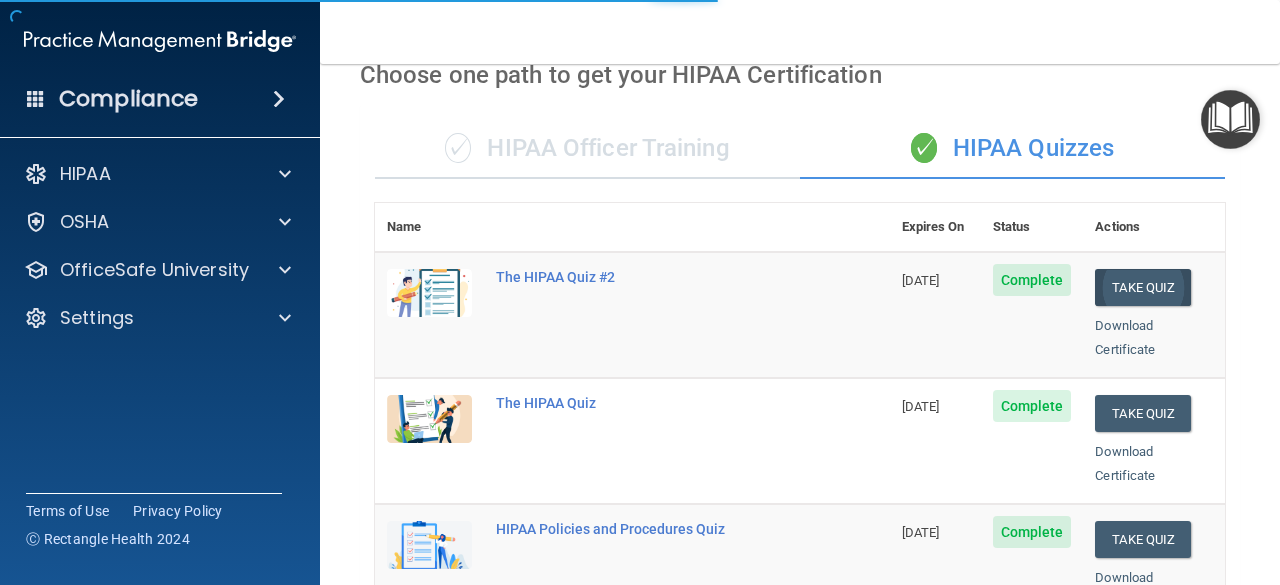 scroll, scrollTop: 0, scrollLeft: 0, axis: both 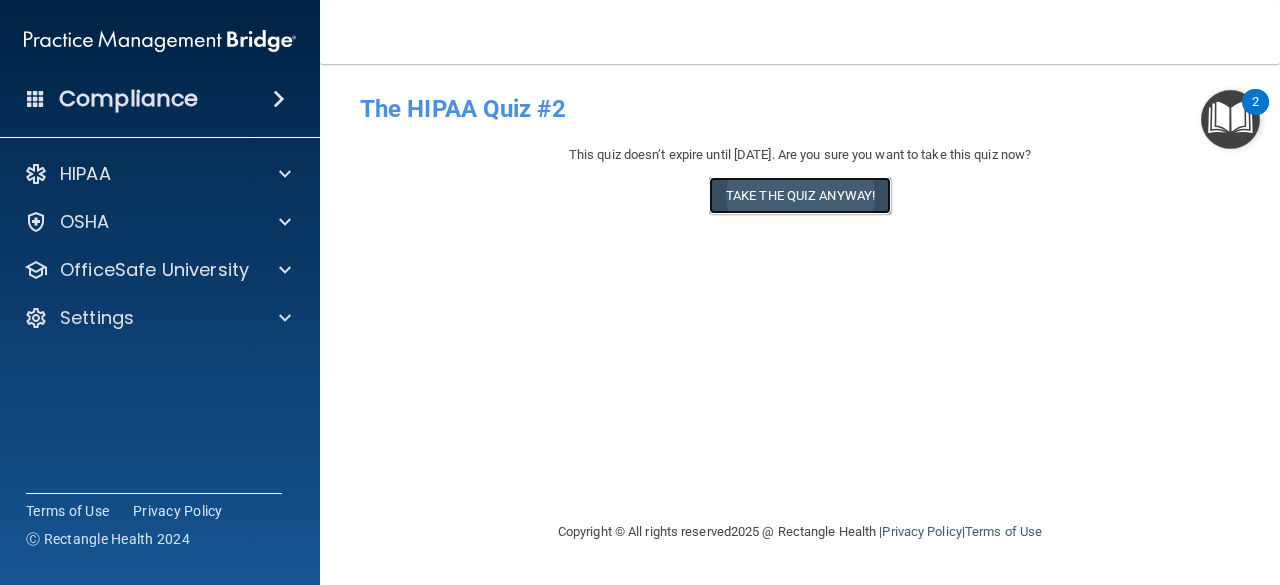 click on "Take the quiz anyway!" at bounding box center [800, 195] 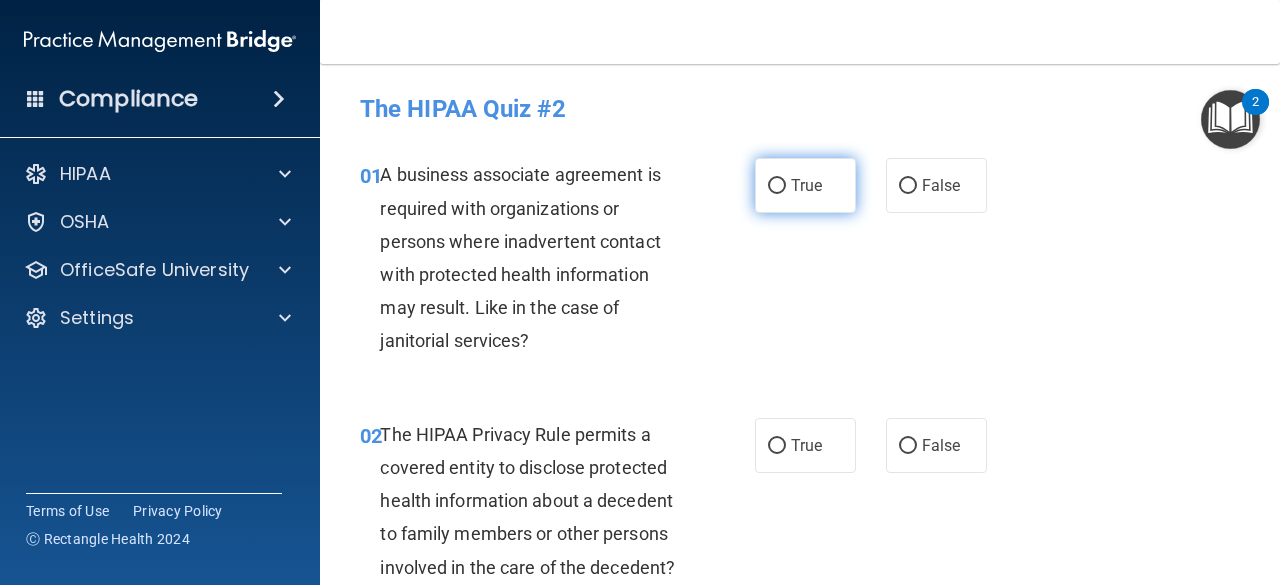 click on "True" at bounding box center [777, 186] 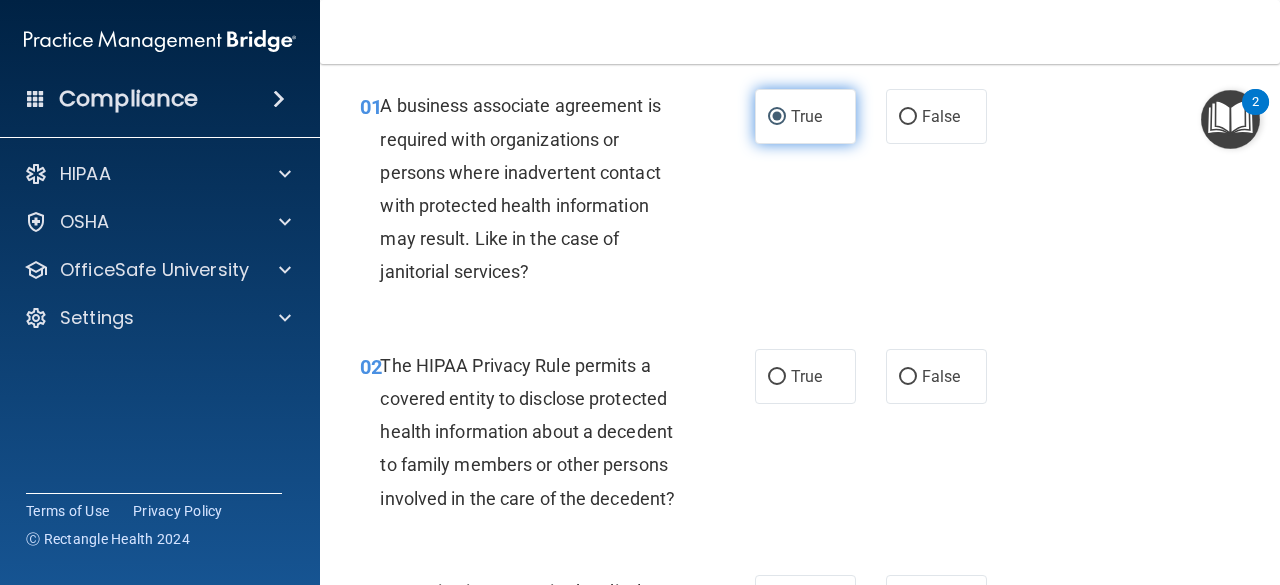 scroll, scrollTop: 100, scrollLeft: 0, axis: vertical 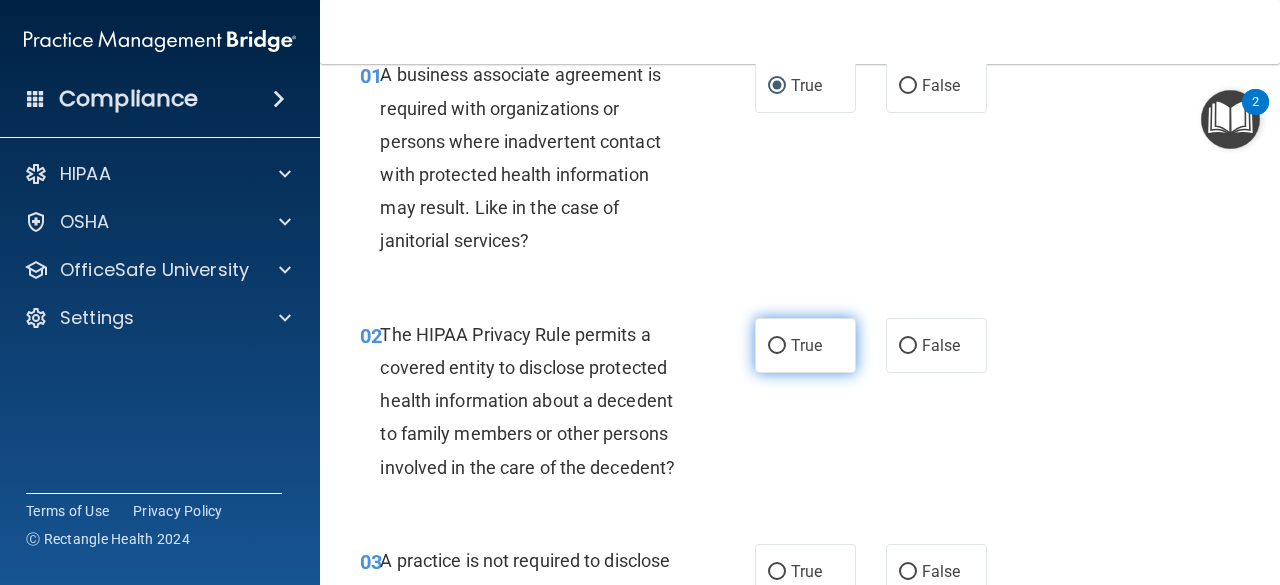 click on "True" at bounding box center (805, 345) 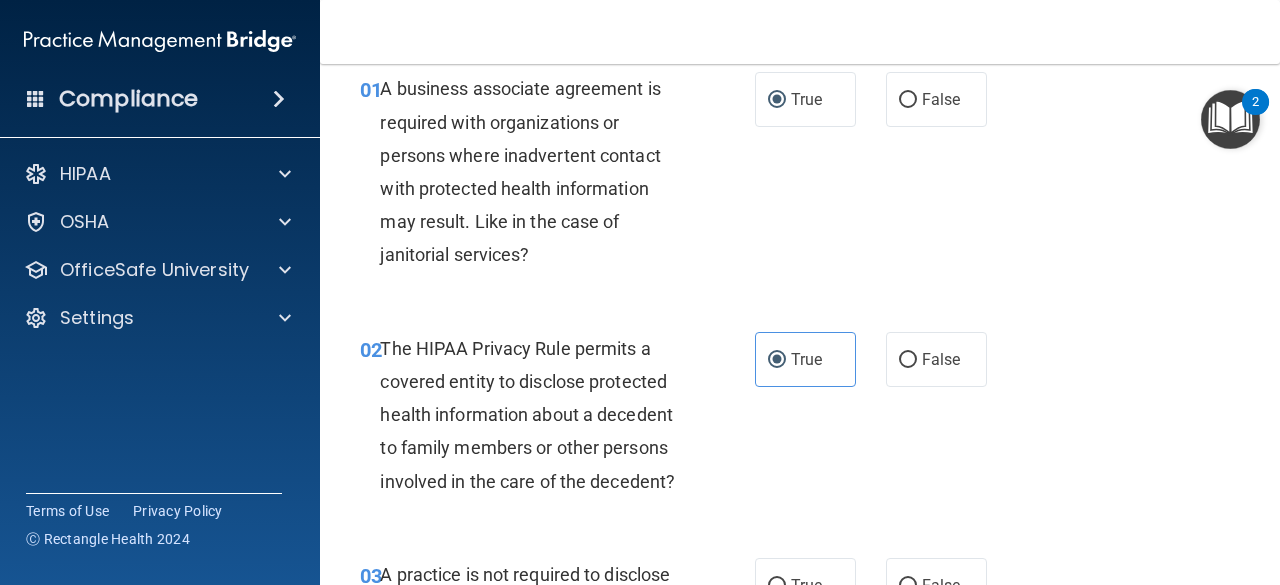 scroll, scrollTop: 0, scrollLeft: 0, axis: both 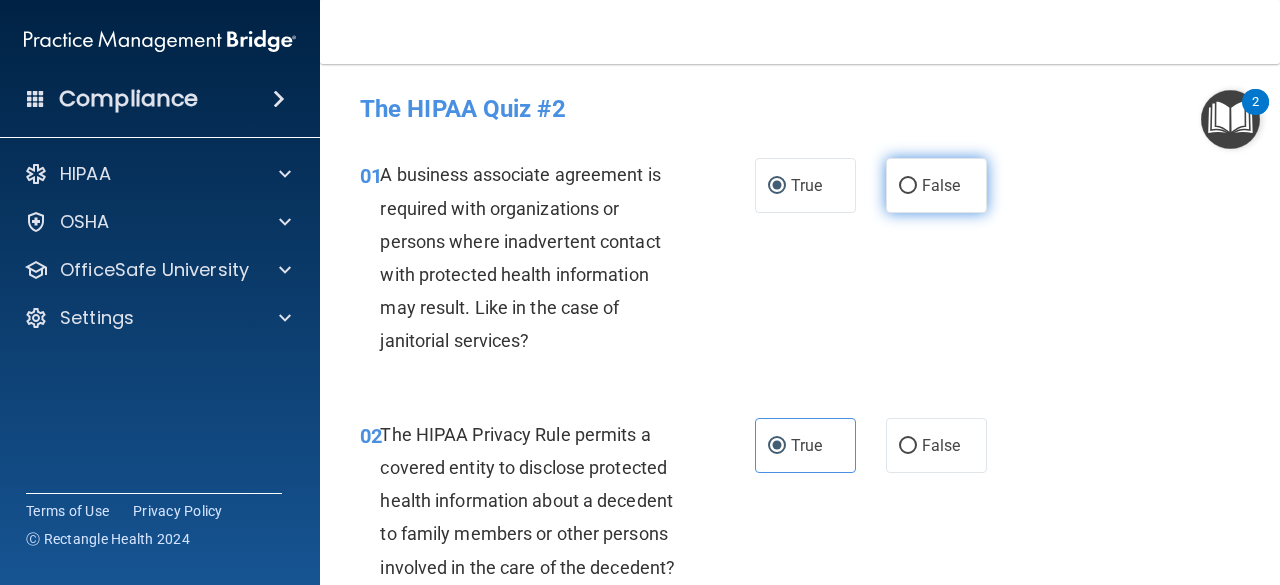click on "False" at bounding box center [936, 185] 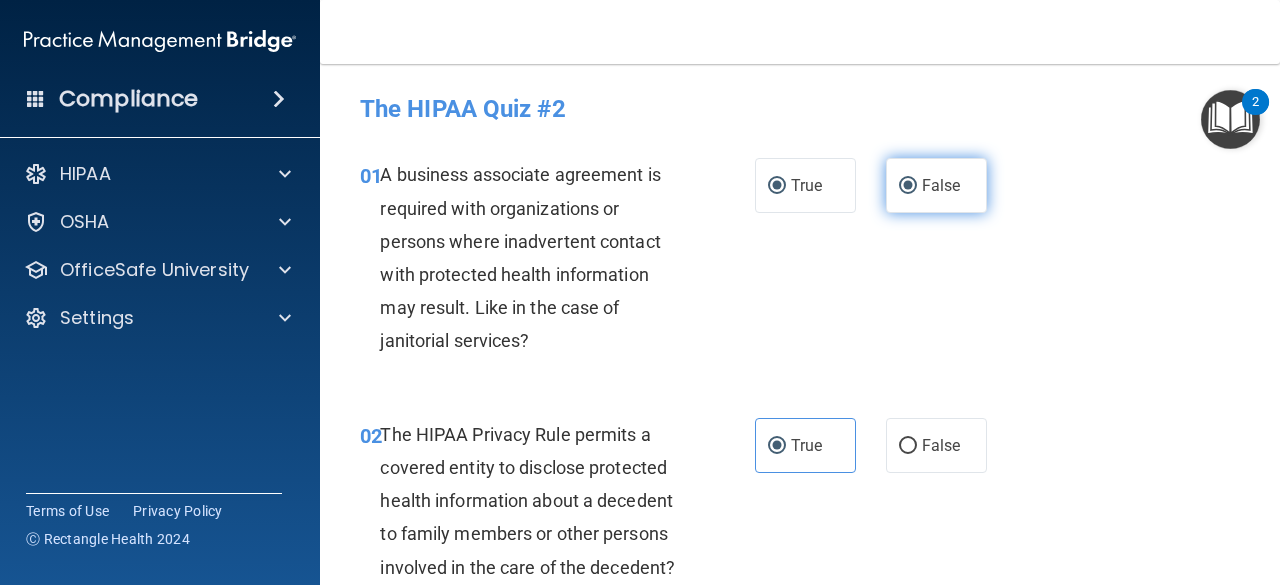 radio on "false" 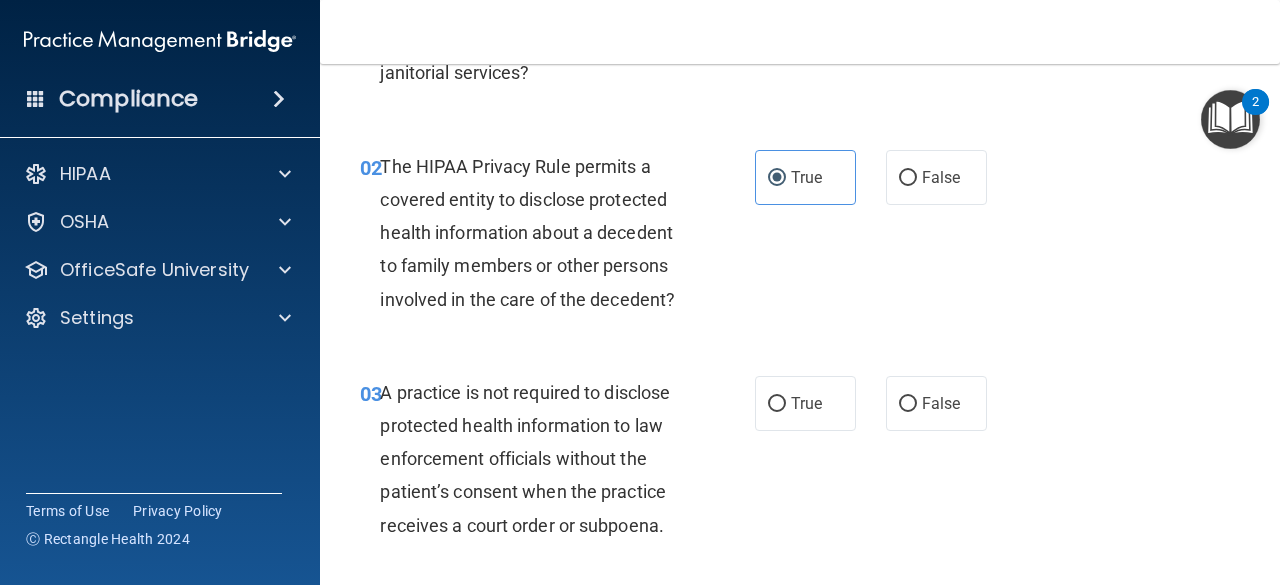 scroll, scrollTop: 300, scrollLeft: 0, axis: vertical 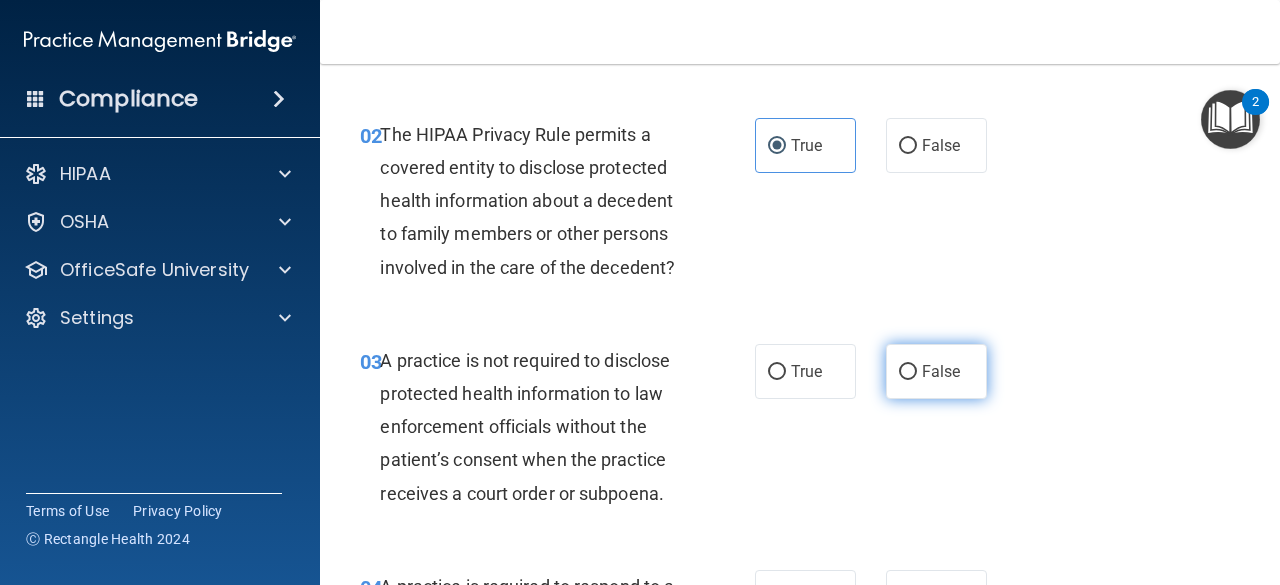 click on "False" at bounding box center [941, 371] 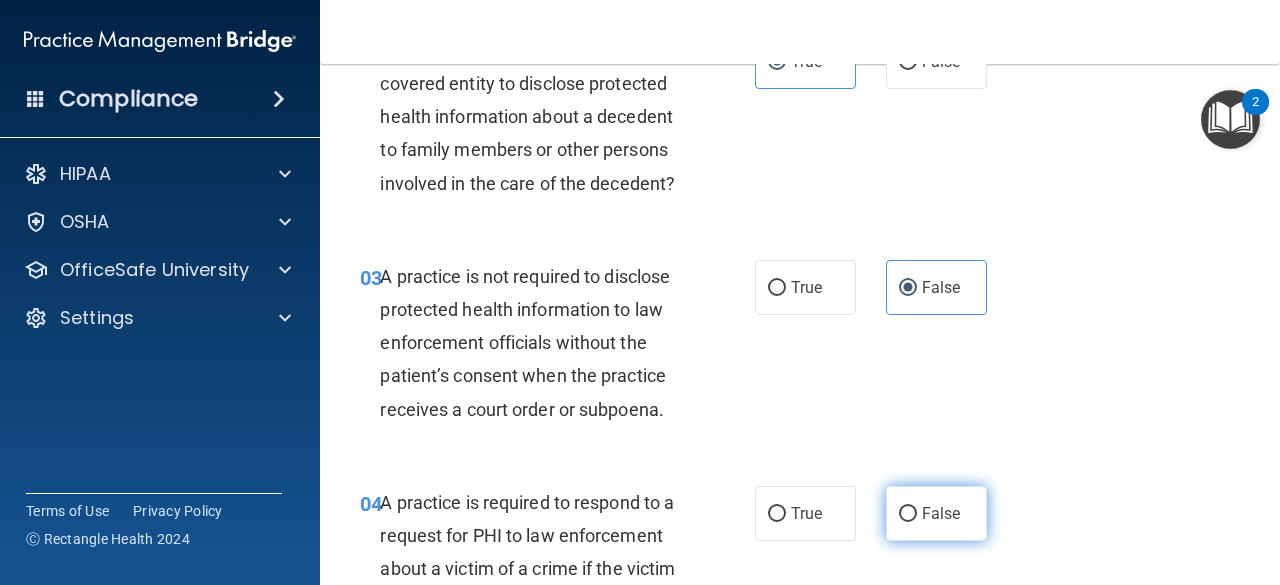 scroll, scrollTop: 500, scrollLeft: 0, axis: vertical 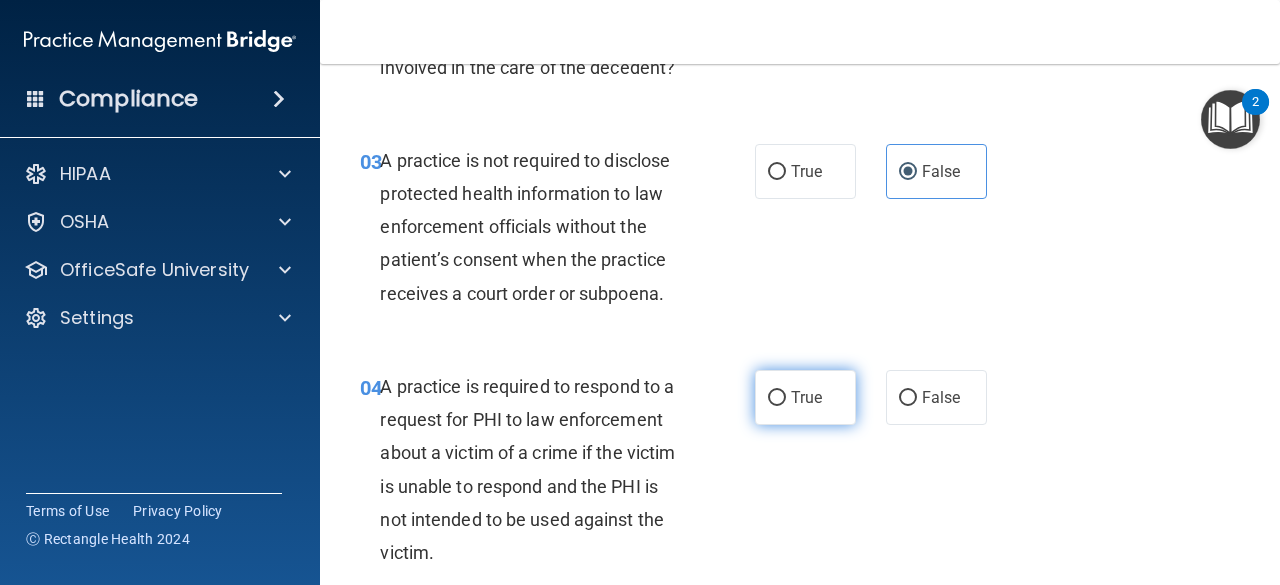 click on "True" at bounding box center (806, 397) 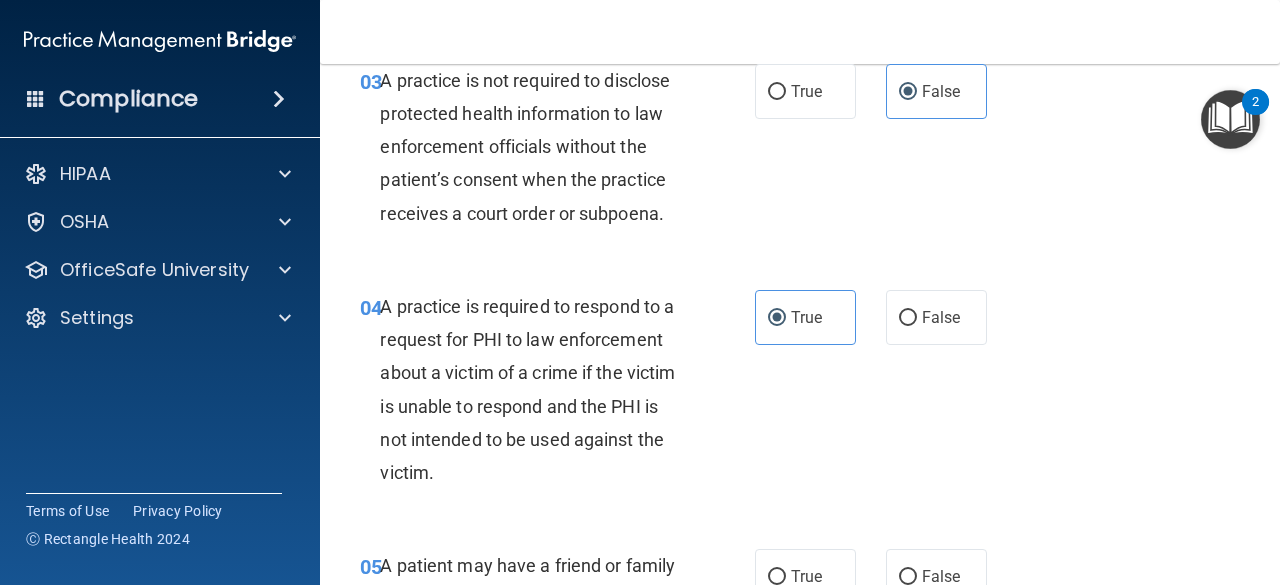scroll, scrollTop: 700, scrollLeft: 0, axis: vertical 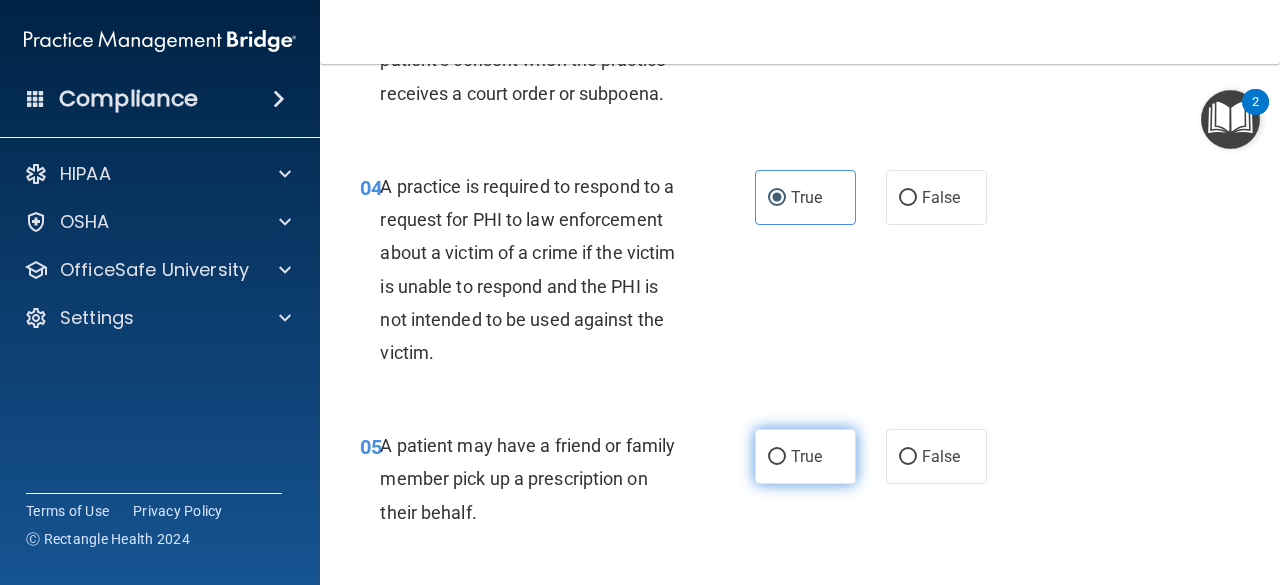 click on "True" at bounding box center (777, 457) 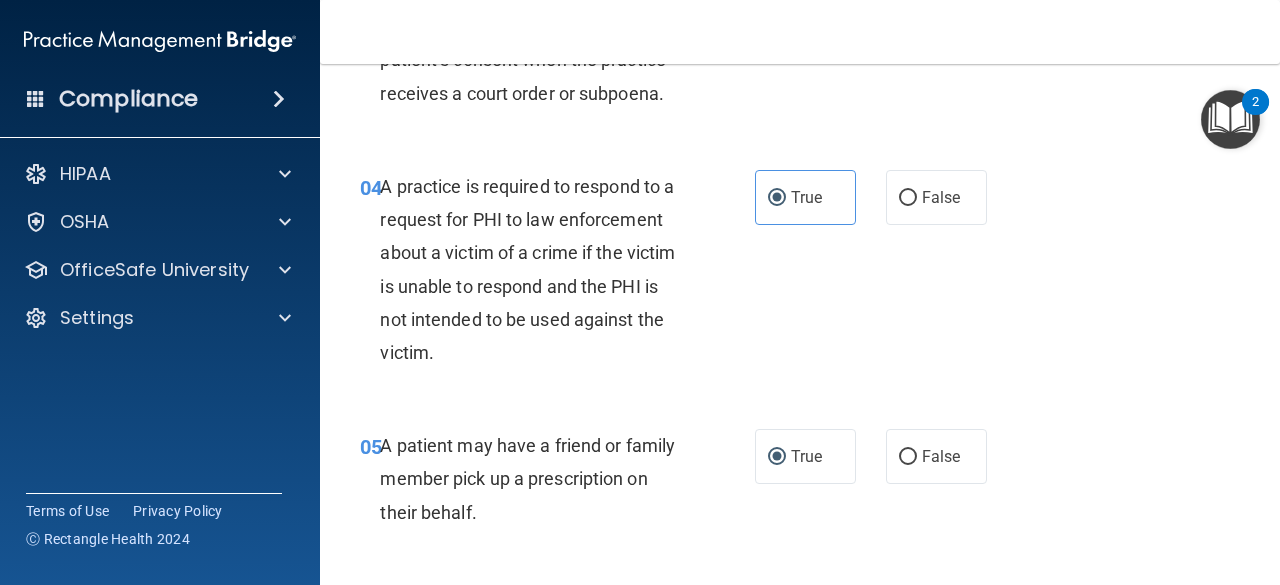 scroll, scrollTop: 800, scrollLeft: 0, axis: vertical 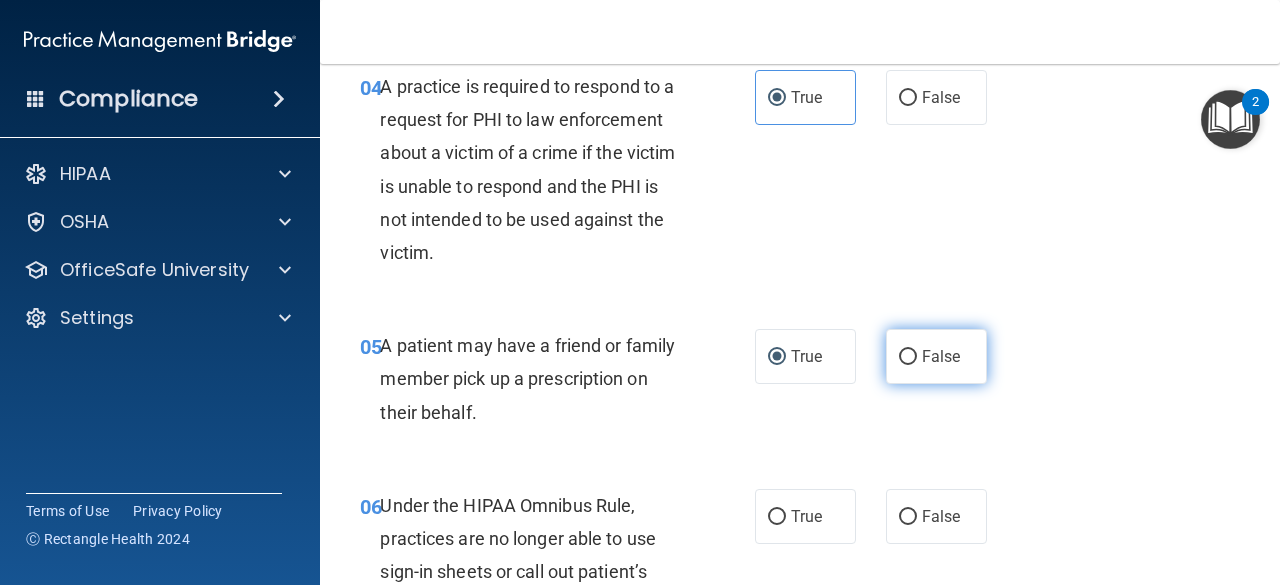 click on "False" at bounding box center [936, 356] 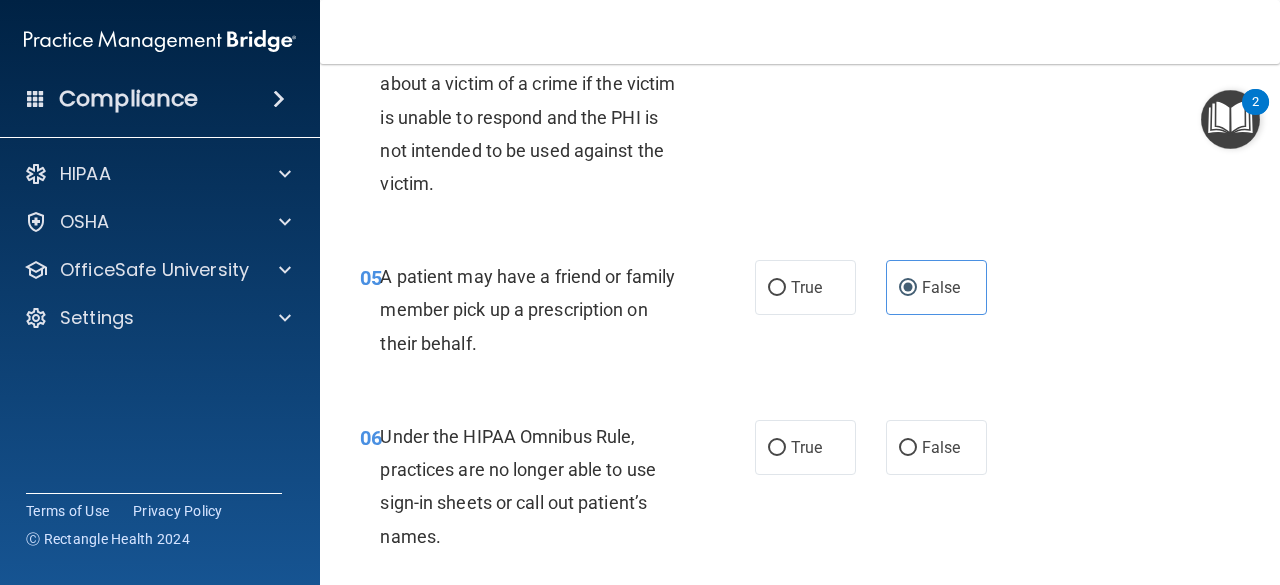 scroll, scrollTop: 900, scrollLeft: 0, axis: vertical 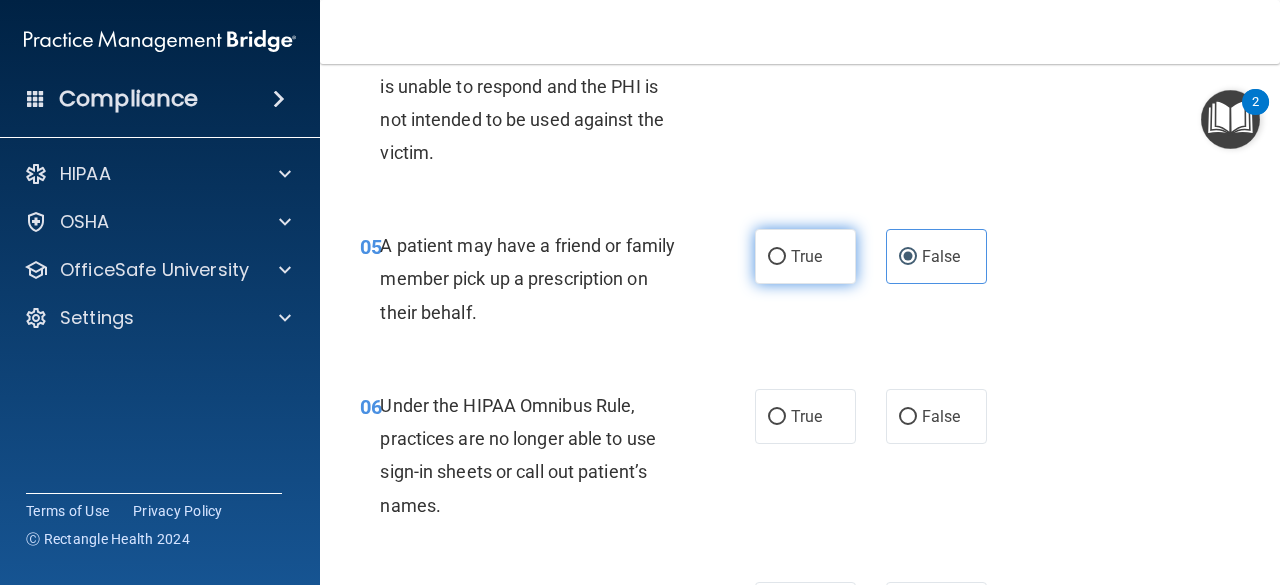 click on "True" at bounding box center [805, 256] 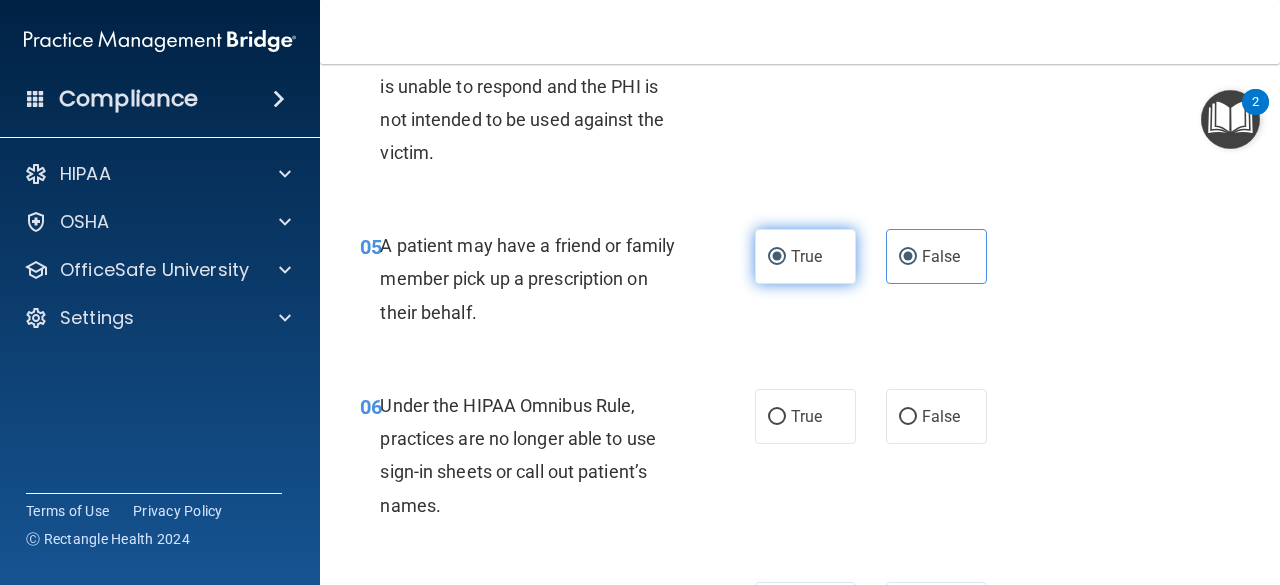 radio on "false" 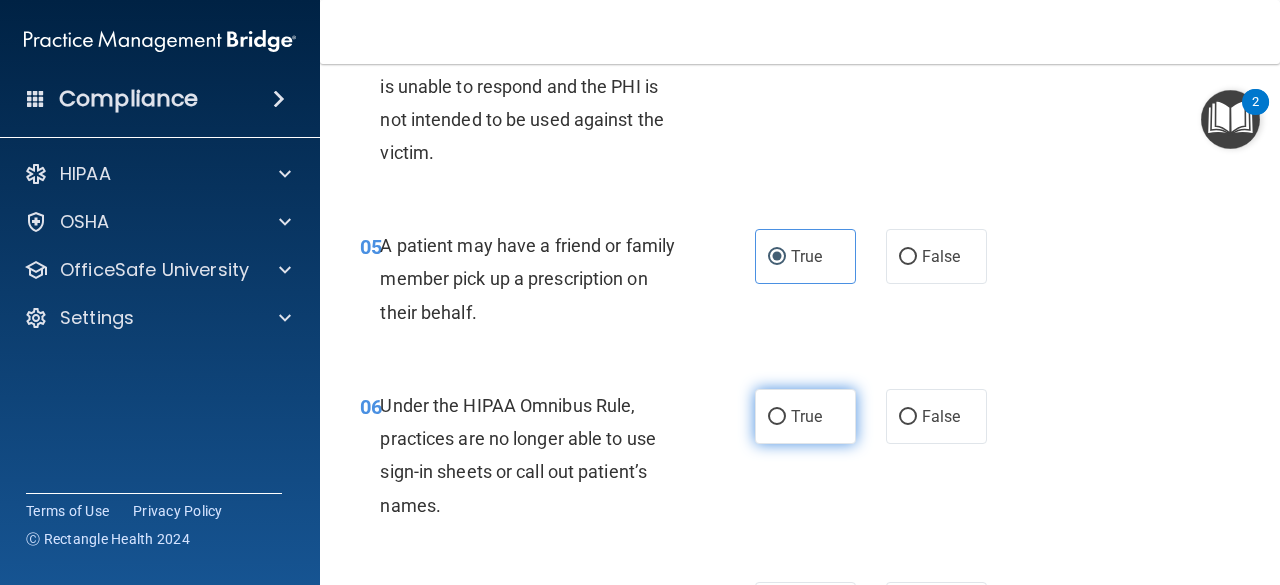 click on "True" at bounding box center [806, 416] 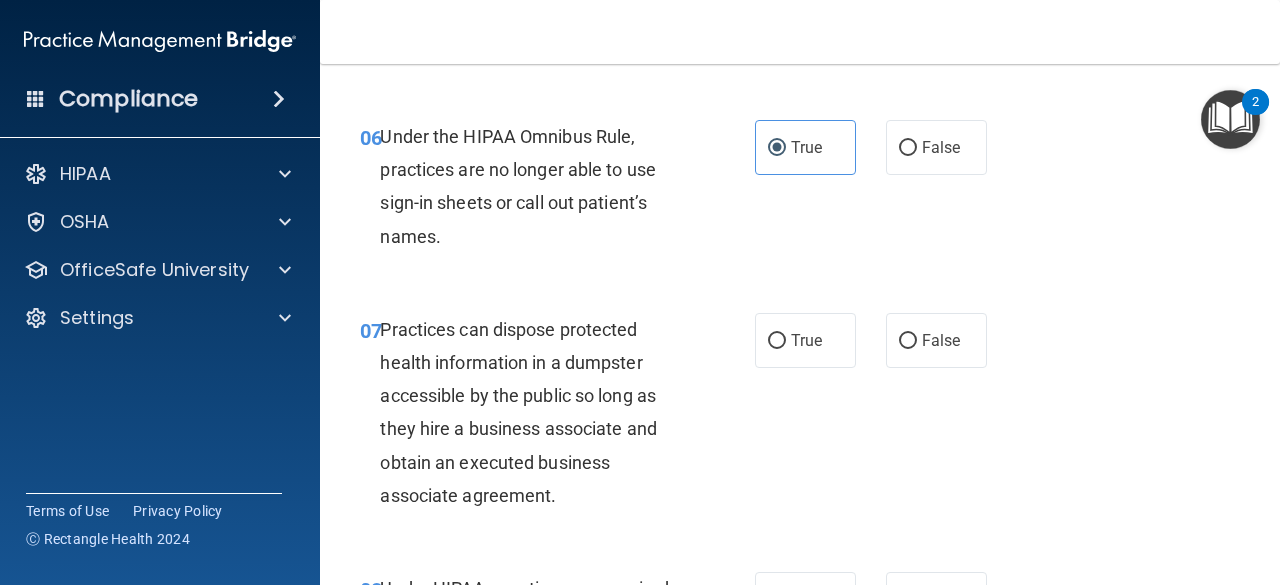 scroll, scrollTop: 1200, scrollLeft: 0, axis: vertical 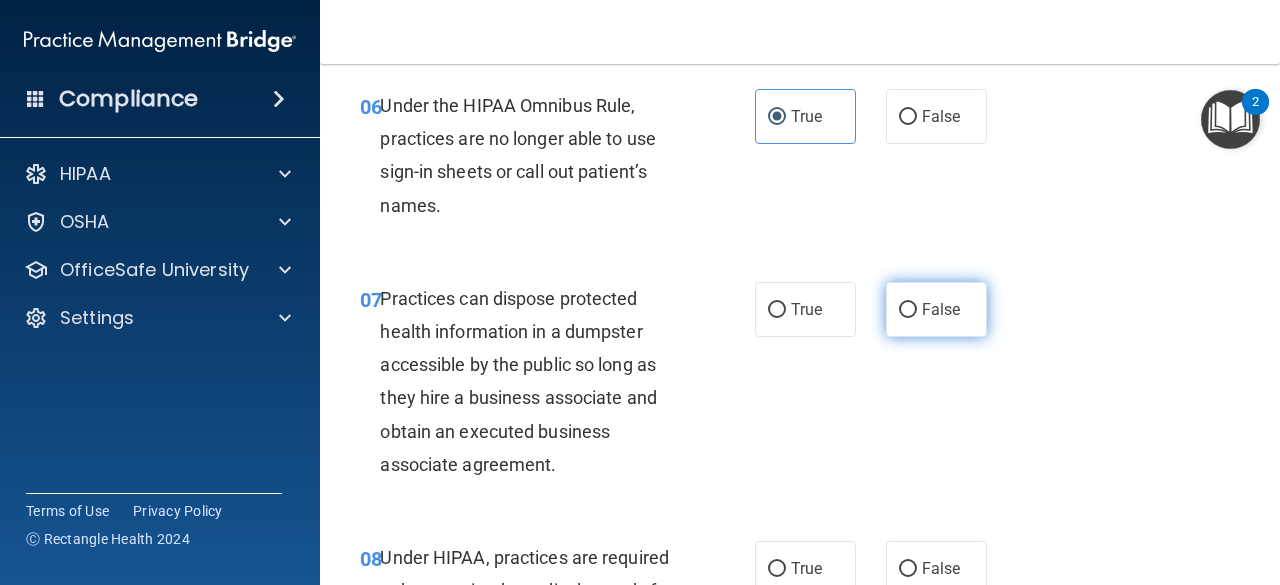 click on "False" at bounding box center (908, 310) 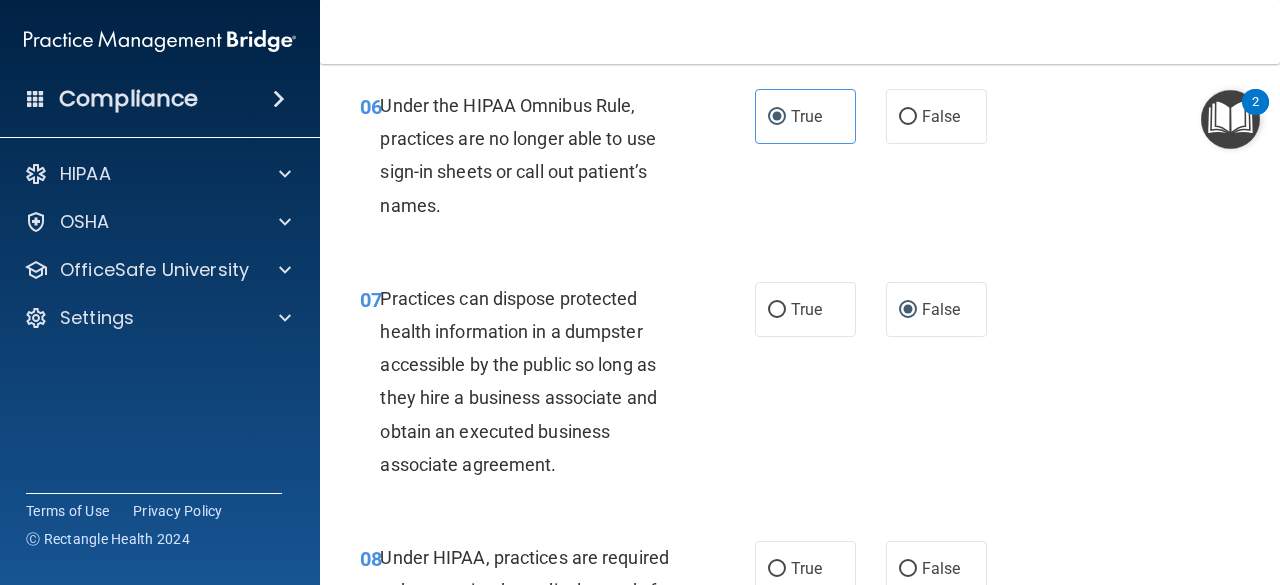 scroll, scrollTop: 1300, scrollLeft: 0, axis: vertical 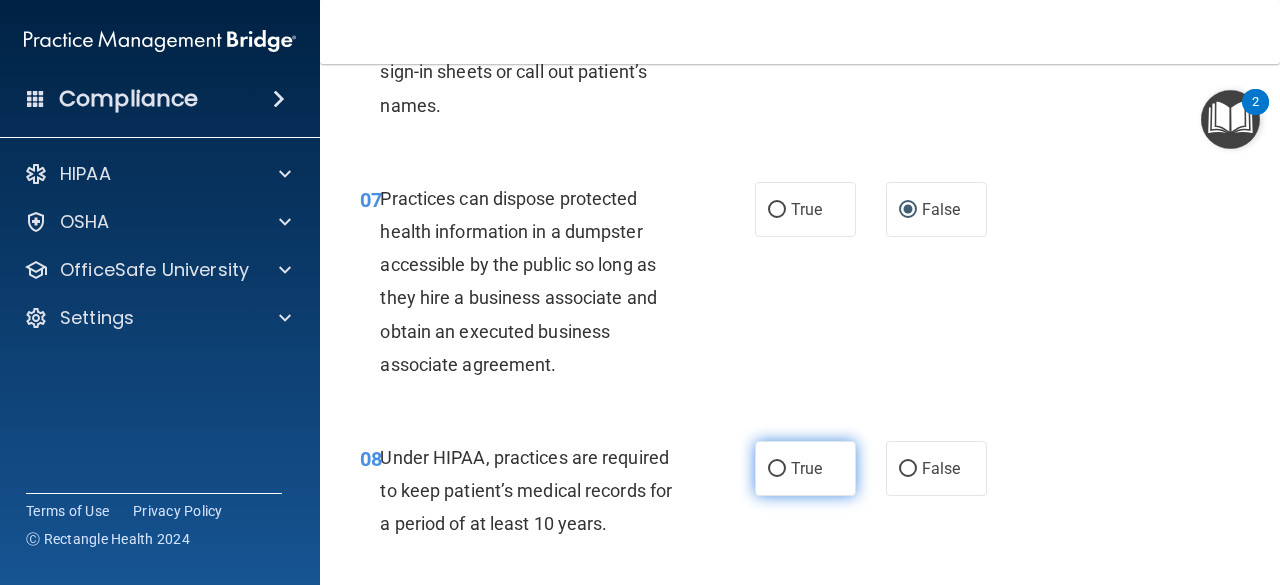 click on "True" at bounding box center (805, 468) 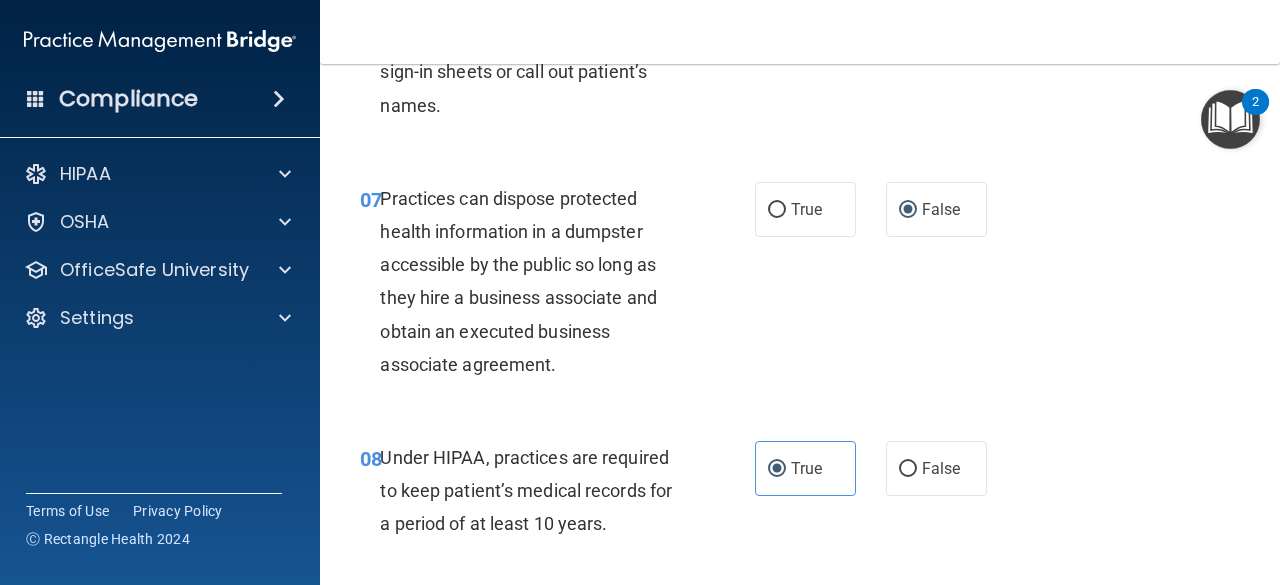 scroll, scrollTop: 1500, scrollLeft: 0, axis: vertical 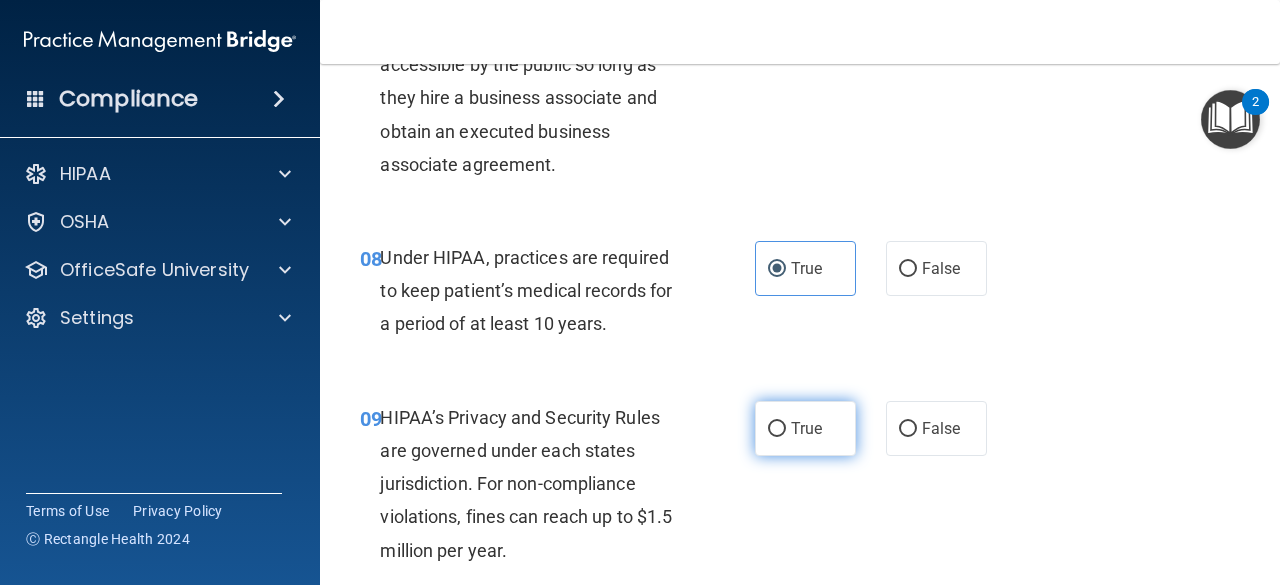 click on "True" at bounding box center (805, 428) 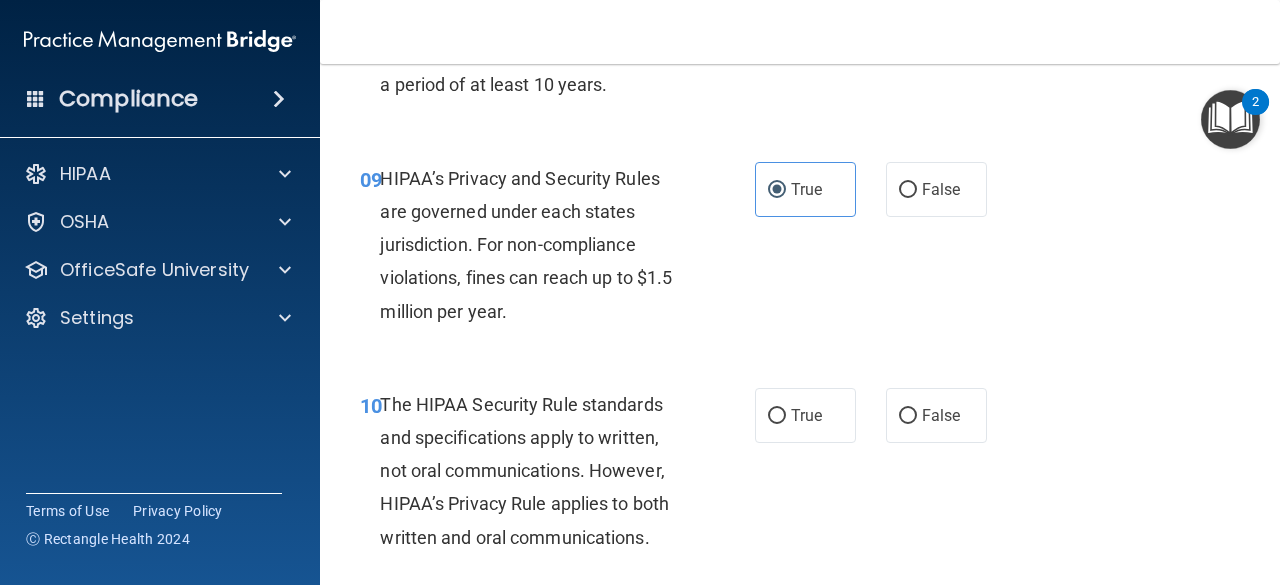 scroll, scrollTop: 1800, scrollLeft: 0, axis: vertical 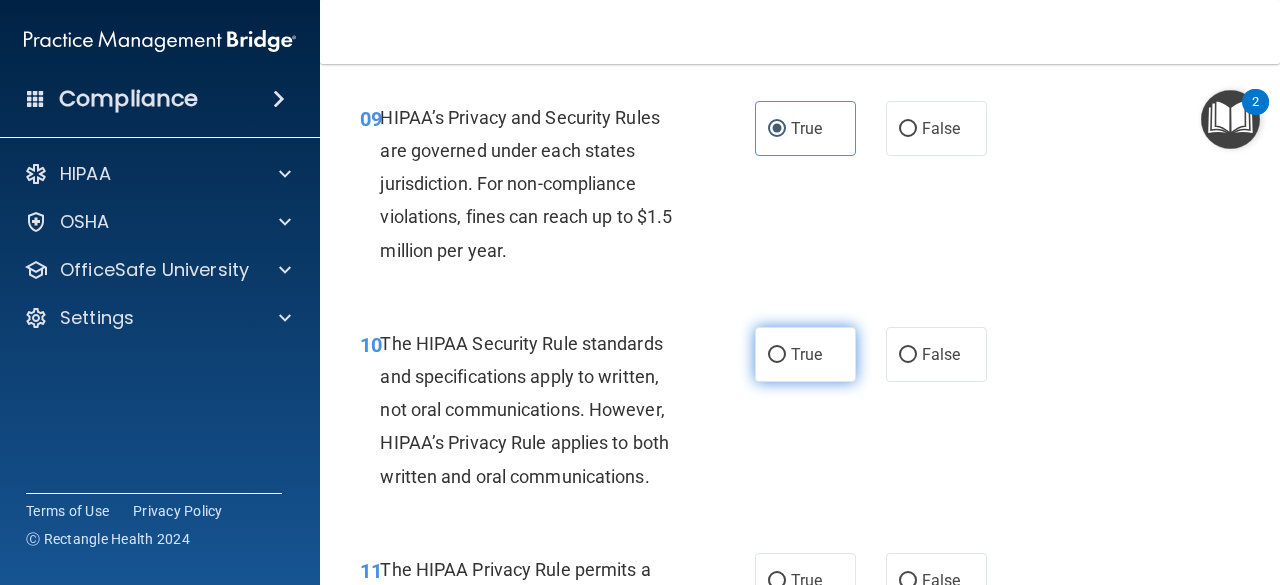click on "True" at bounding box center (805, 354) 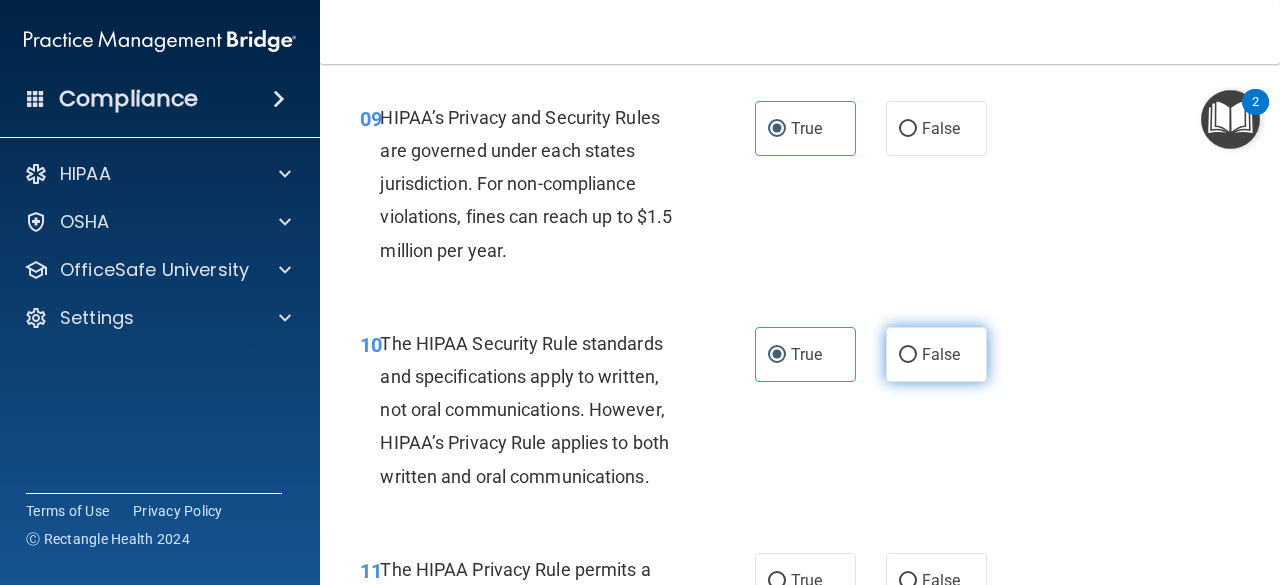 click on "False" at bounding box center (936, 354) 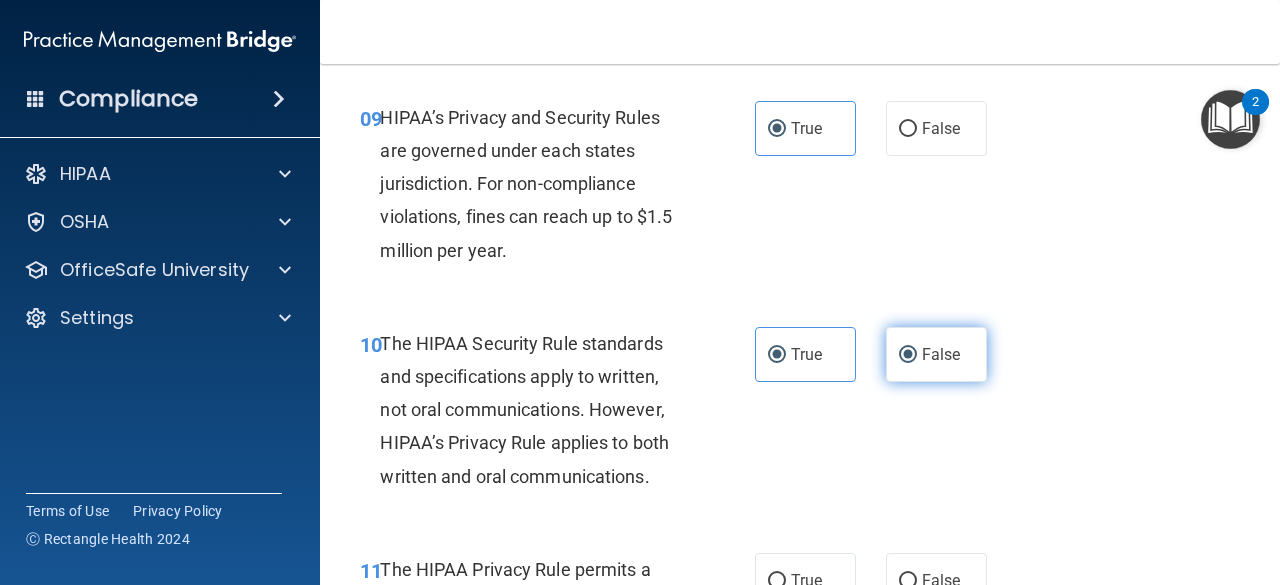 radio on "false" 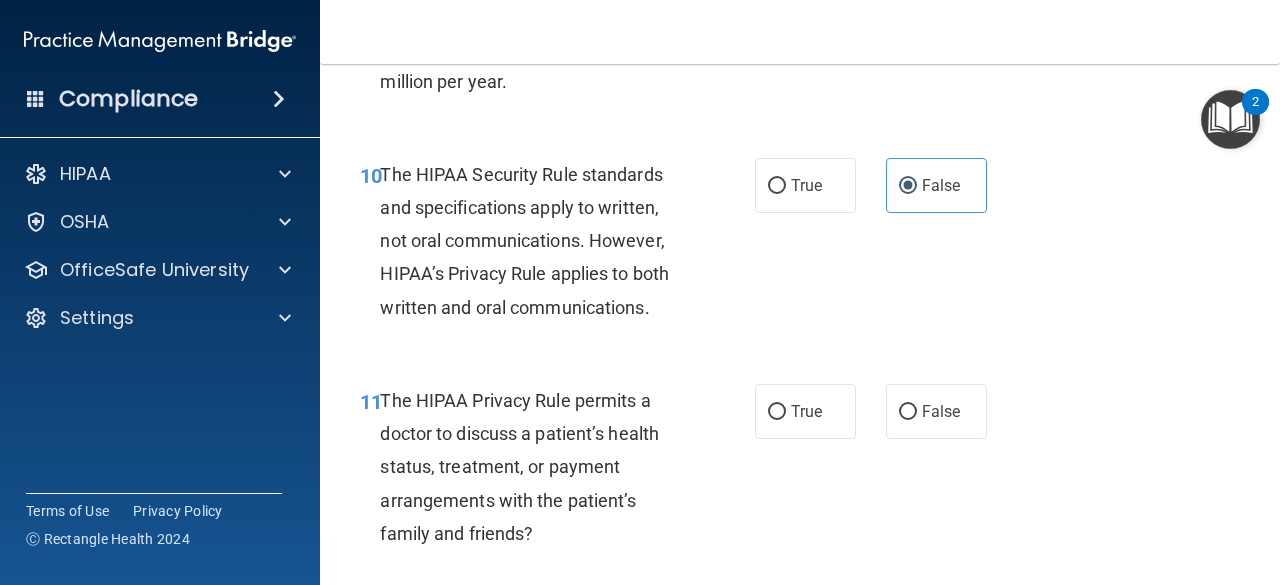 scroll, scrollTop: 2100, scrollLeft: 0, axis: vertical 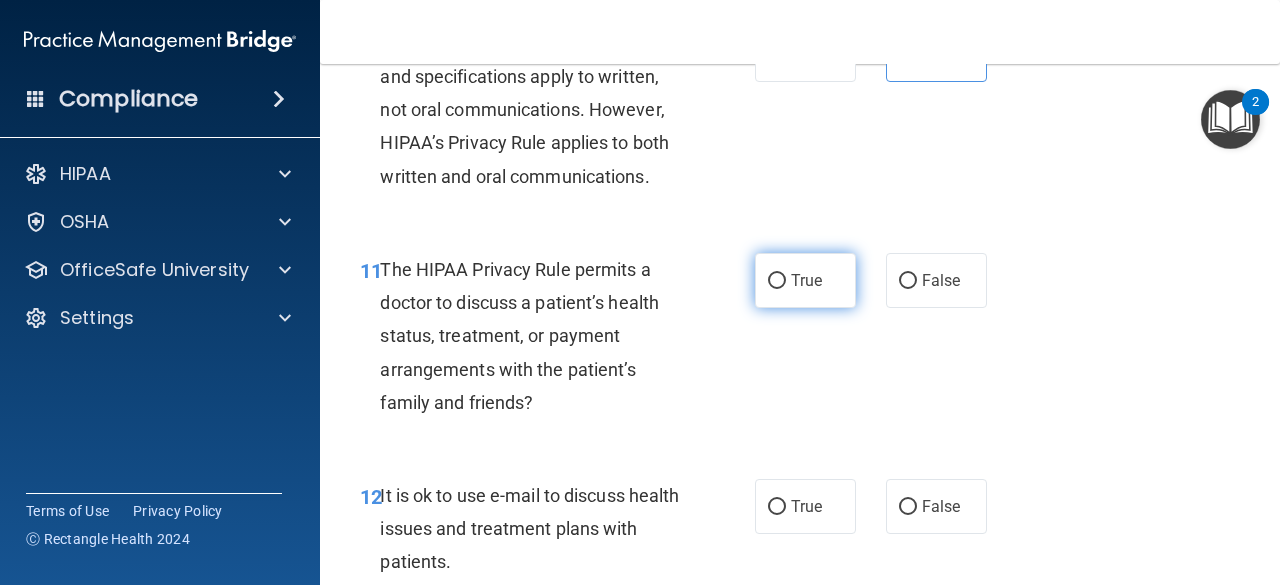 click on "True" at bounding box center (806, 280) 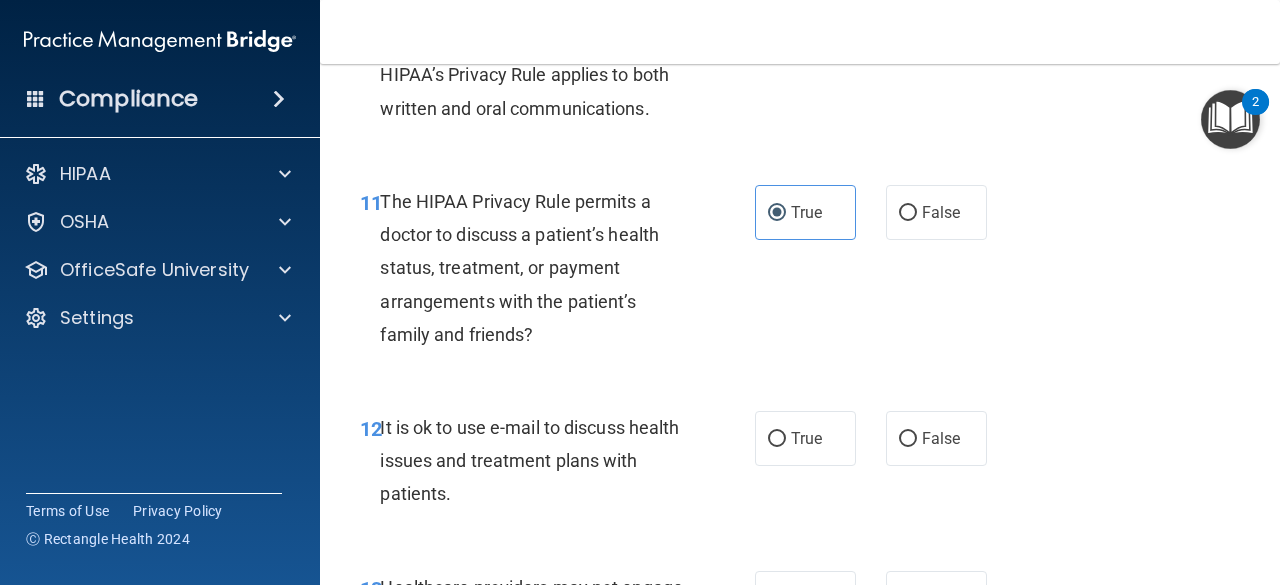 scroll, scrollTop: 2200, scrollLeft: 0, axis: vertical 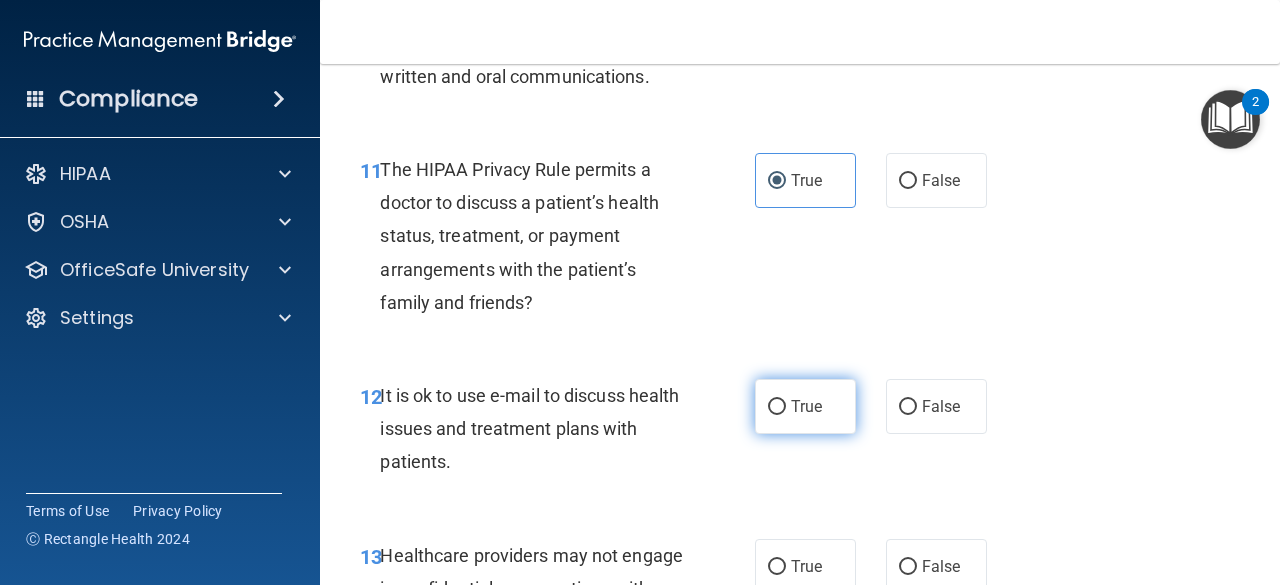 click on "True" at bounding box center [805, 406] 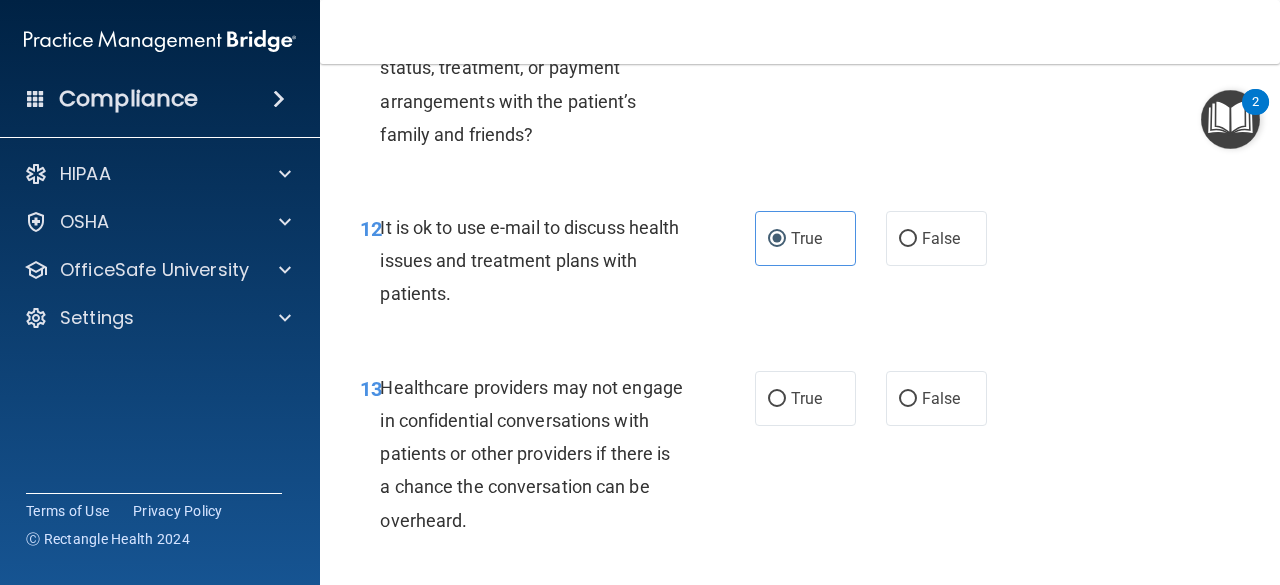 scroll, scrollTop: 2400, scrollLeft: 0, axis: vertical 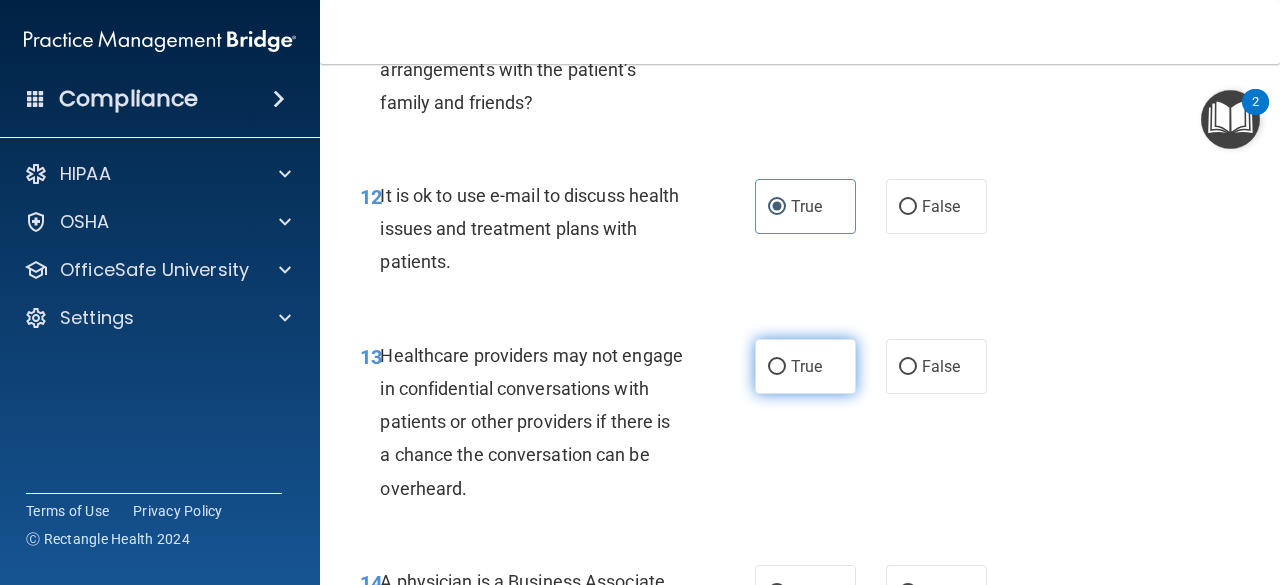click on "True" at bounding box center (806, 366) 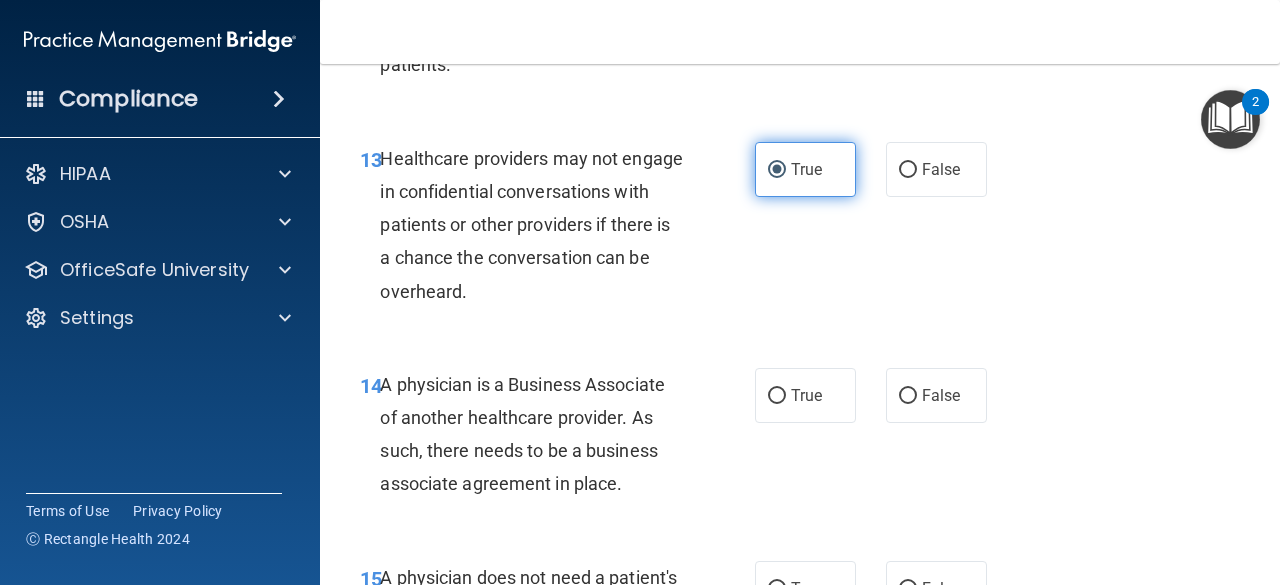 scroll, scrollTop: 2600, scrollLeft: 0, axis: vertical 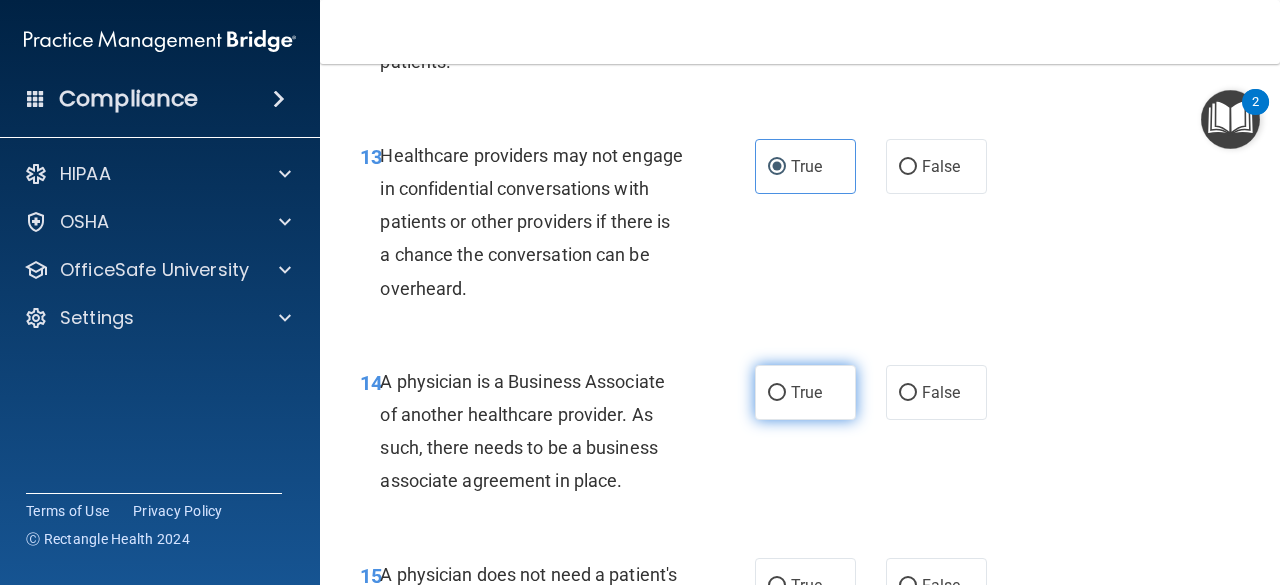 click on "True" at bounding box center [805, 392] 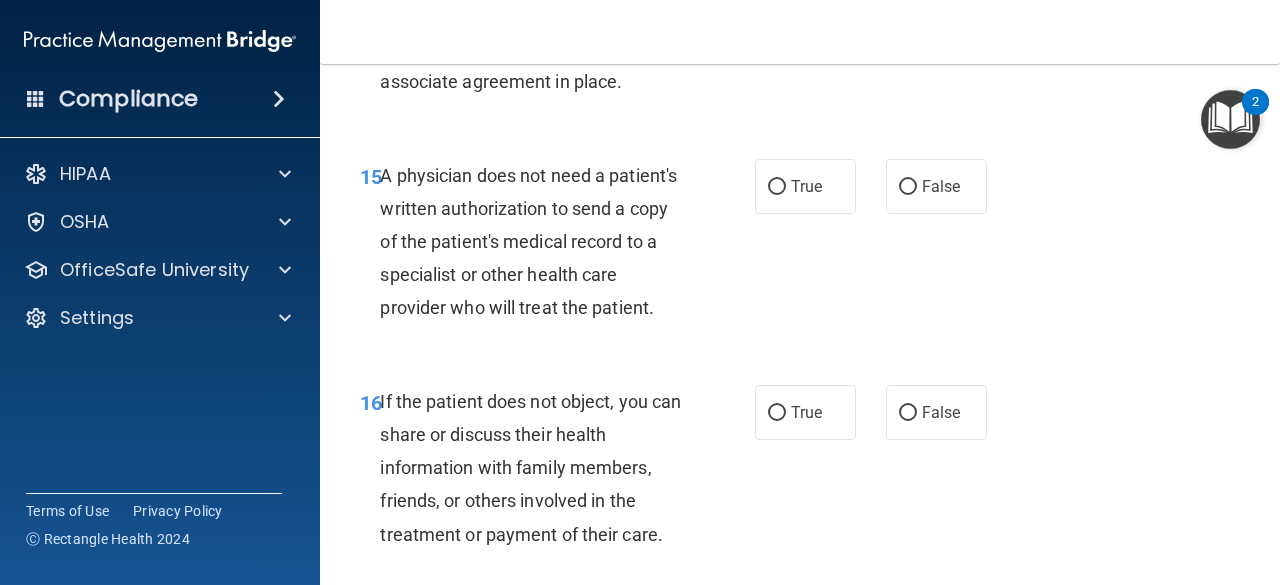 scroll, scrollTop: 3000, scrollLeft: 0, axis: vertical 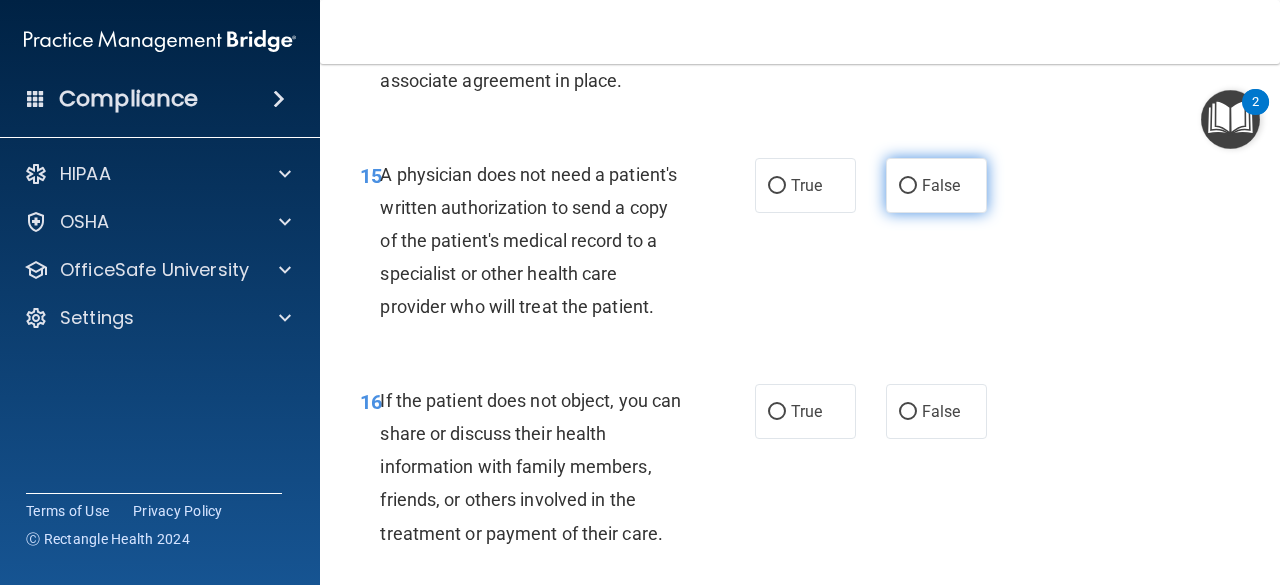 click on "False" at bounding box center [908, 186] 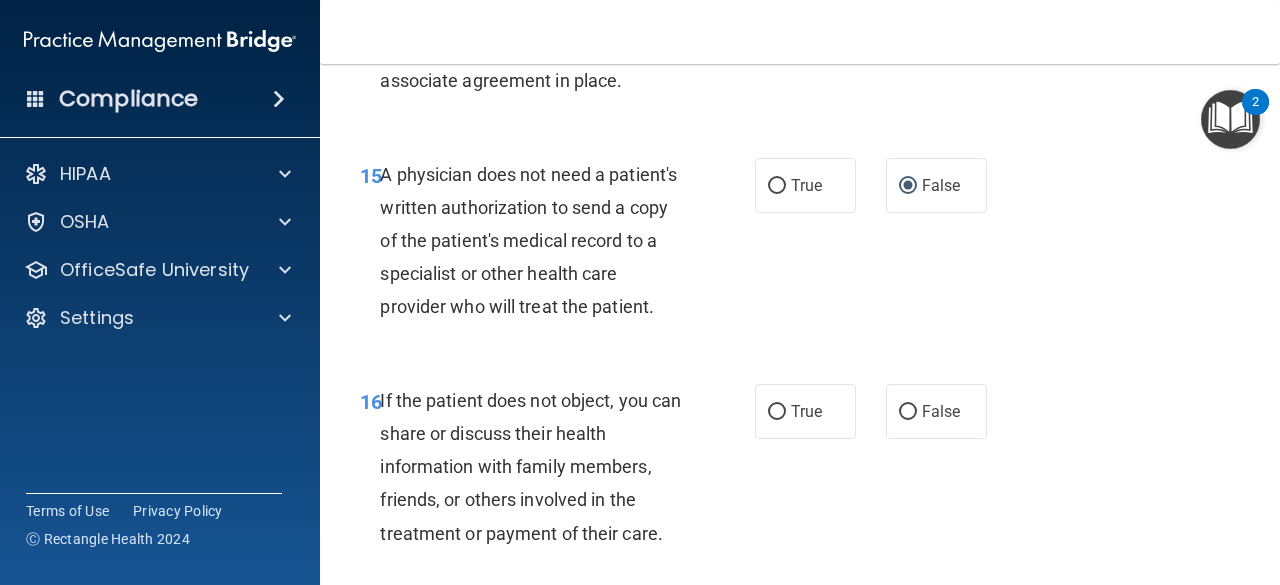 scroll, scrollTop: 3100, scrollLeft: 0, axis: vertical 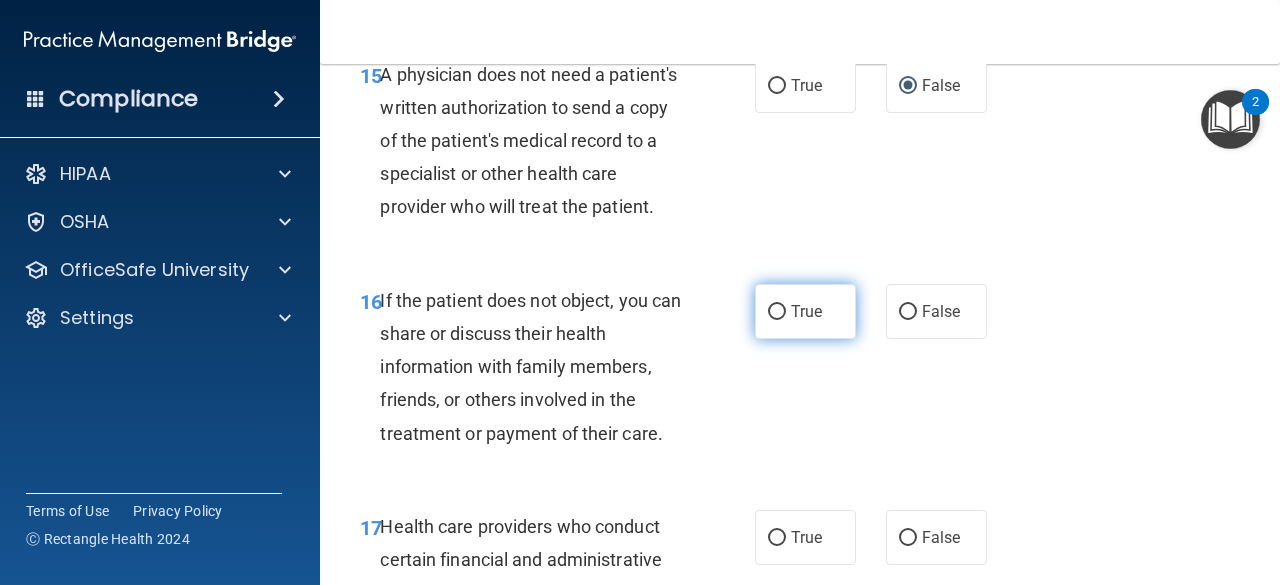 click on "True" at bounding box center [777, 312] 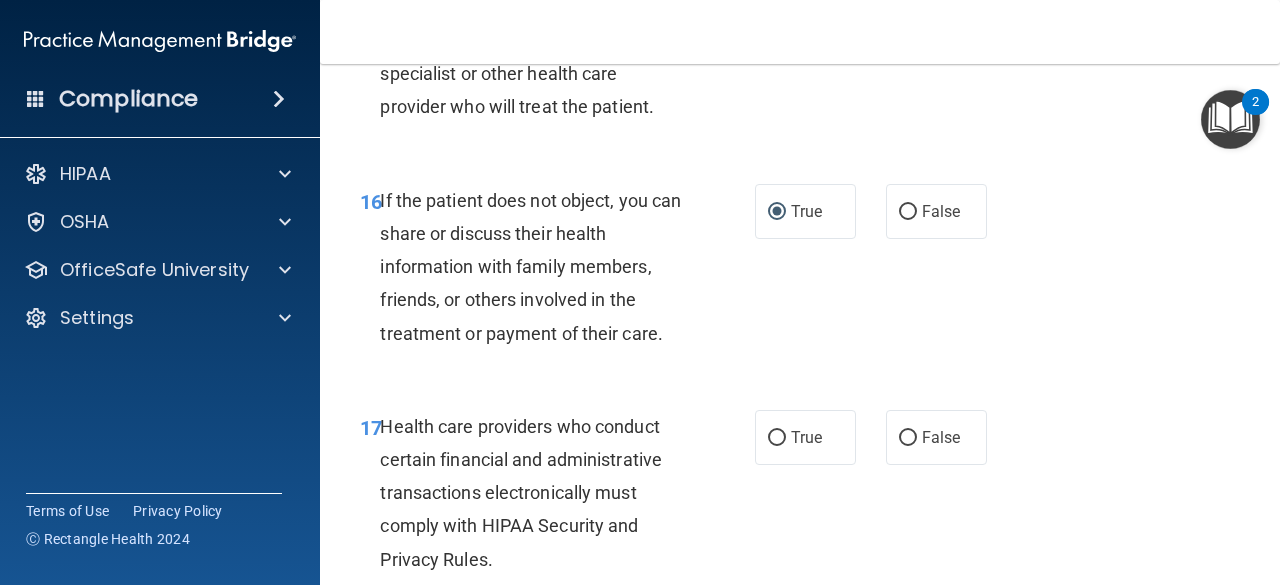 scroll, scrollTop: 3300, scrollLeft: 0, axis: vertical 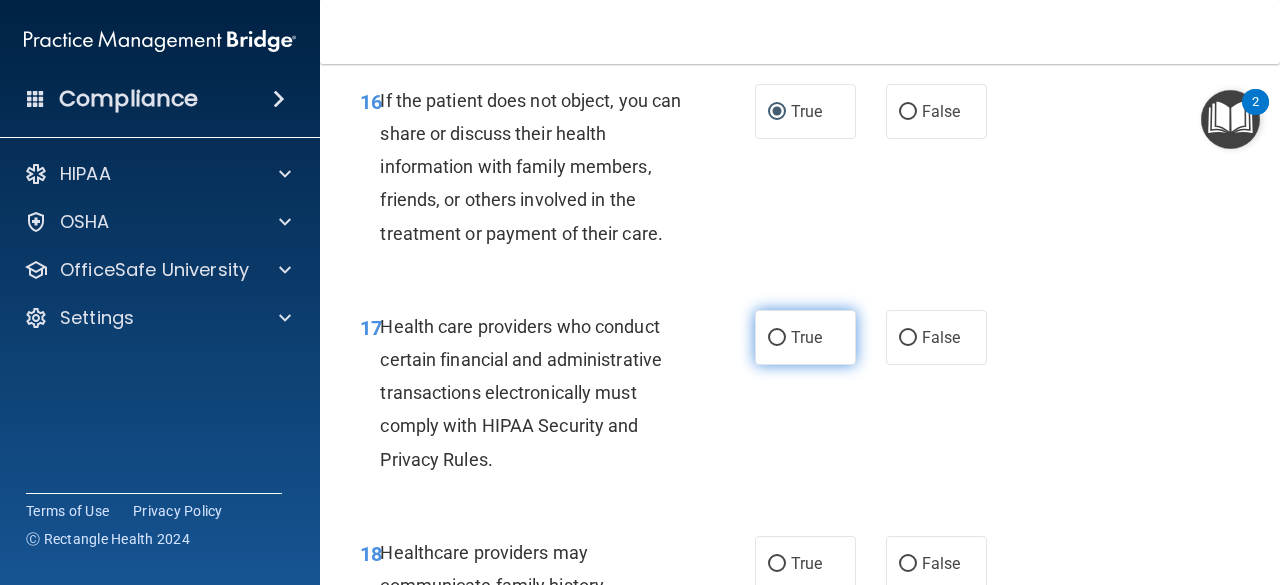 click on "True" at bounding box center [777, 338] 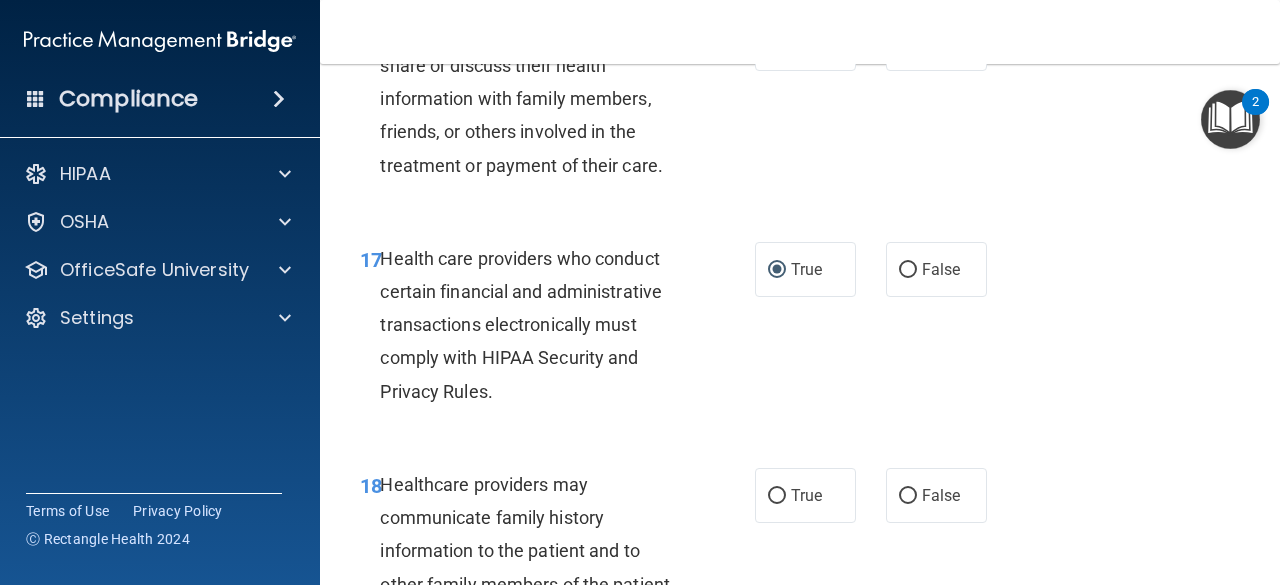 scroll, scrollTop: 3500, scrollLeft: 0, axis: vertical 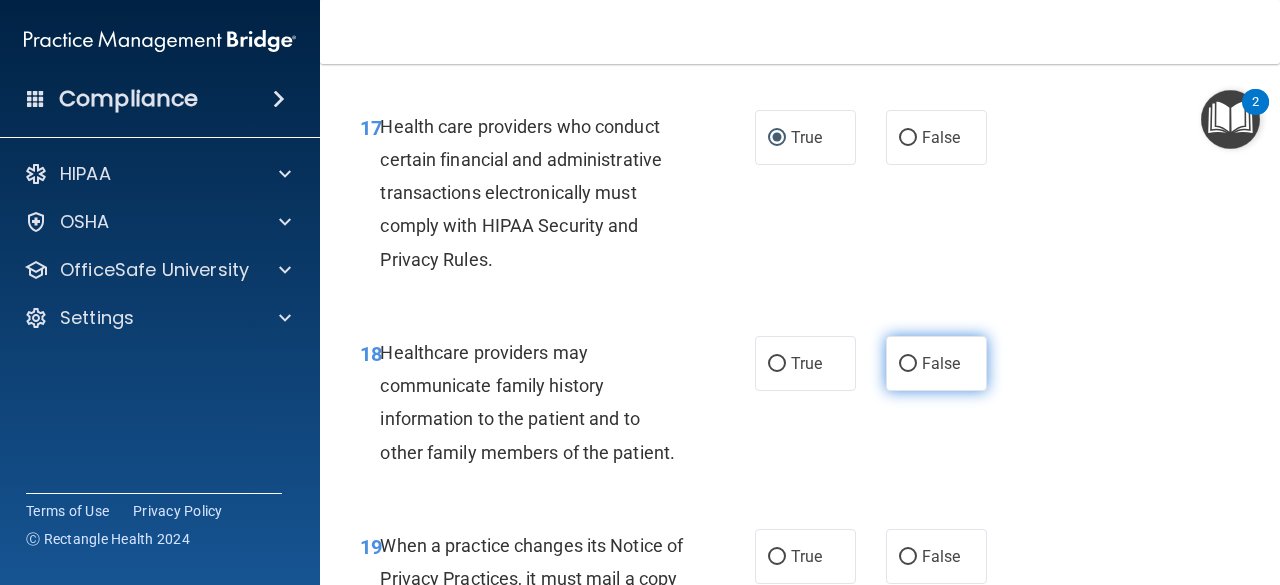 click on "False" at bounding box center (908, 364) 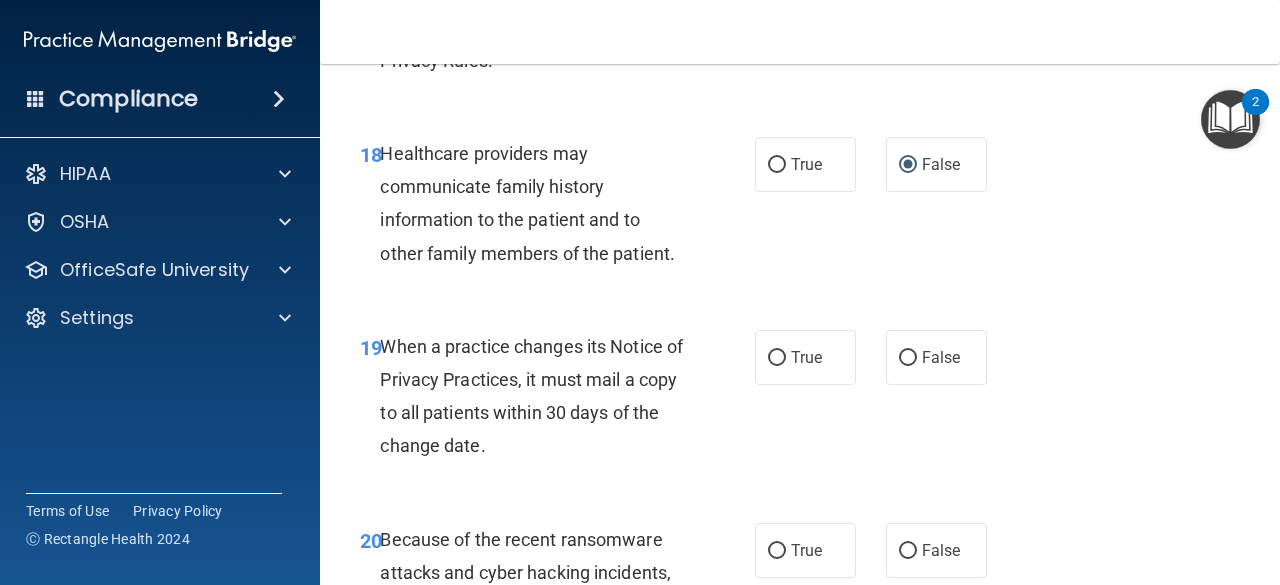 scroll, scrollTop: 3700, scrollLeft: 0, axis: vertical 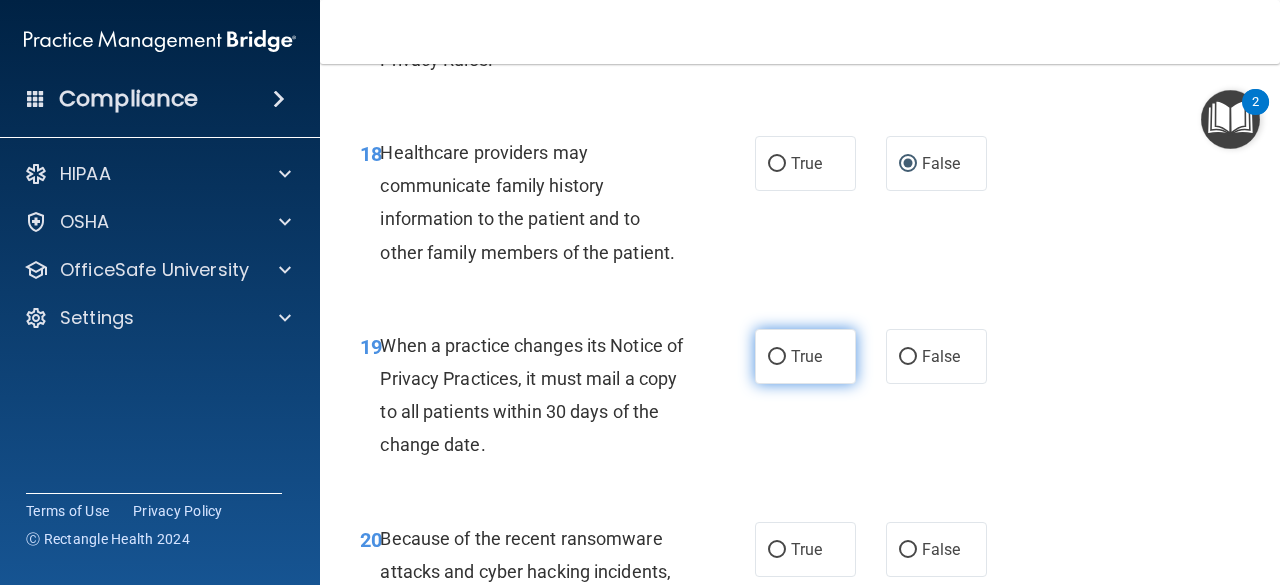 click on "True" at bounding box center (805, 356) 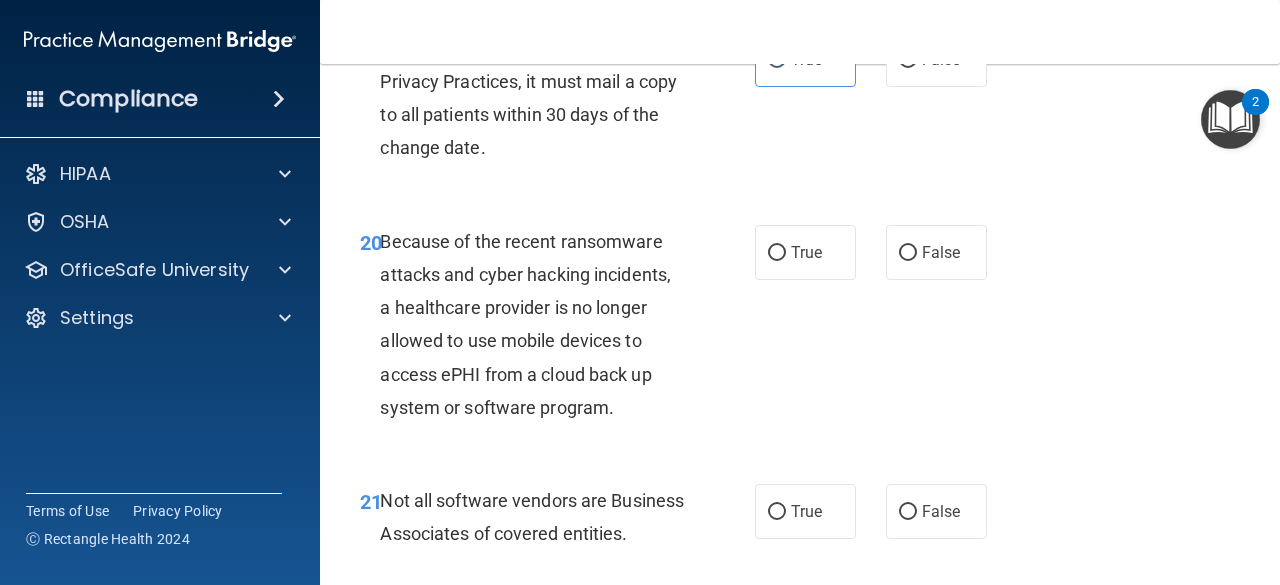 scroll, scrollTop: 4000, scrollLeft: 0, axis: vertical 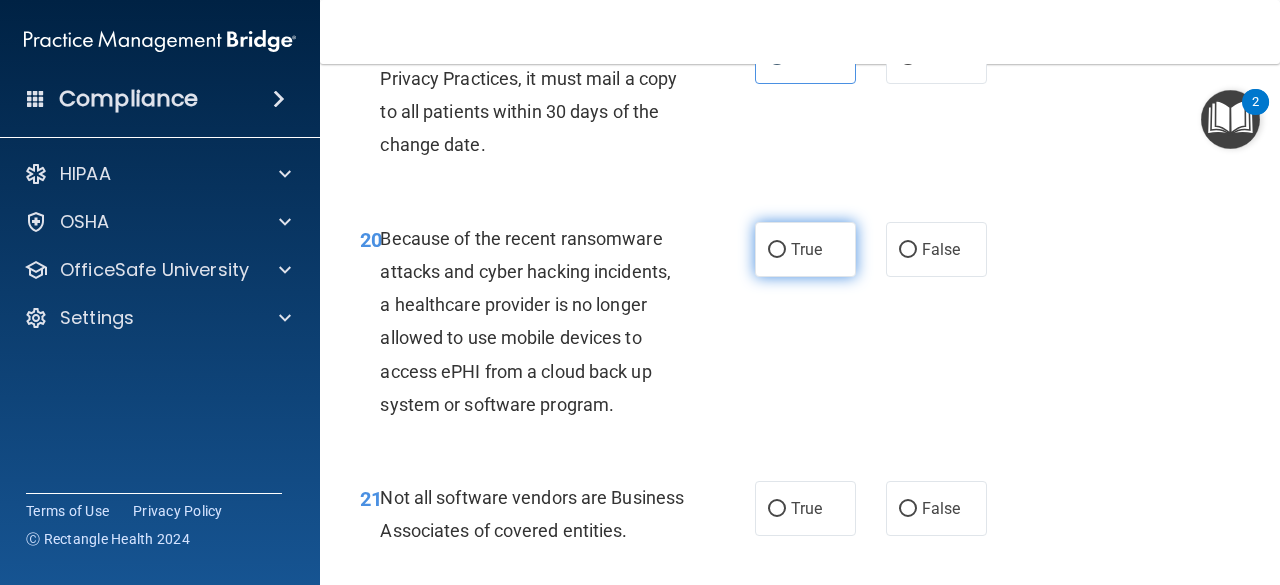 click on "True" at bounding box center [806, 249] 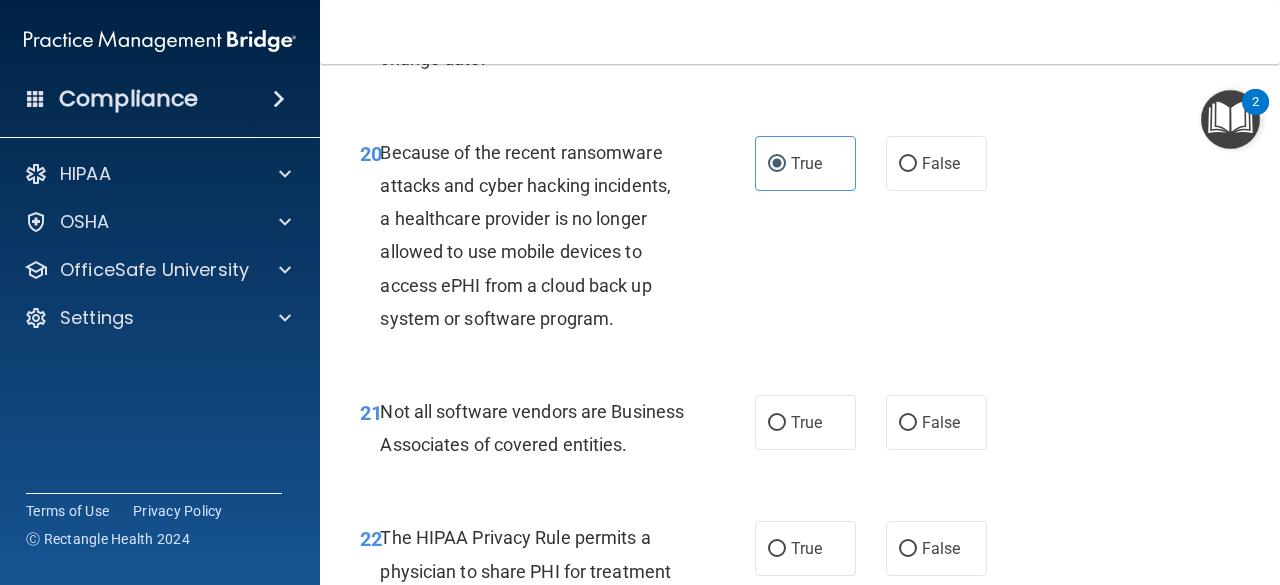scroll, scrollTop: 4200, scrollLeft: 0, axis: vertical 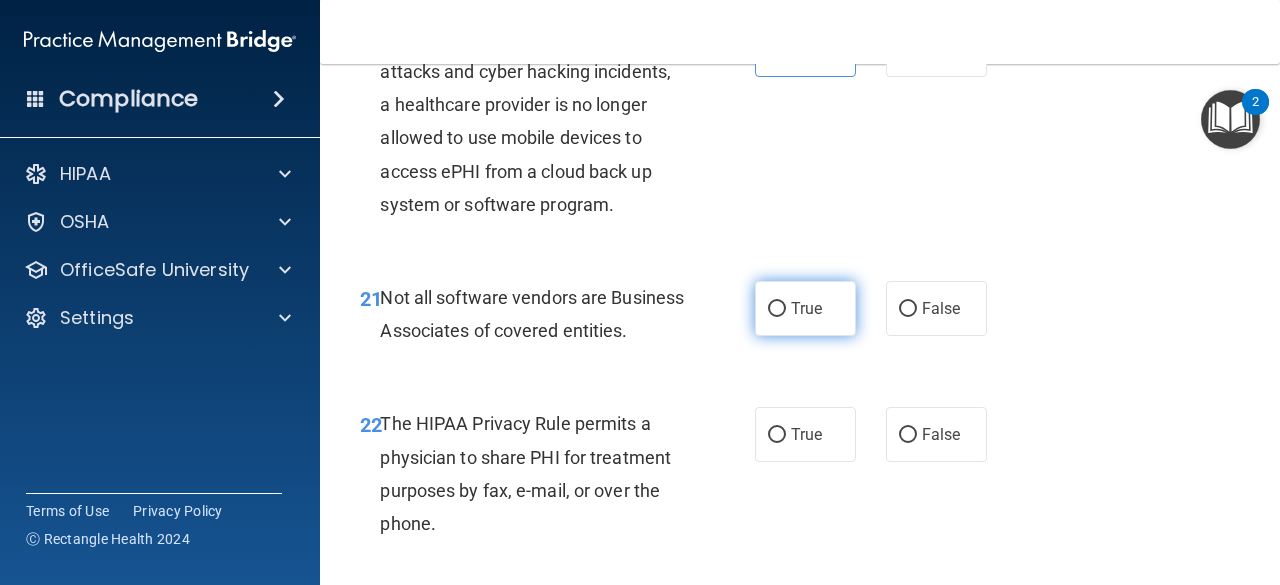 click on "True" at bounding box center [805, 308] 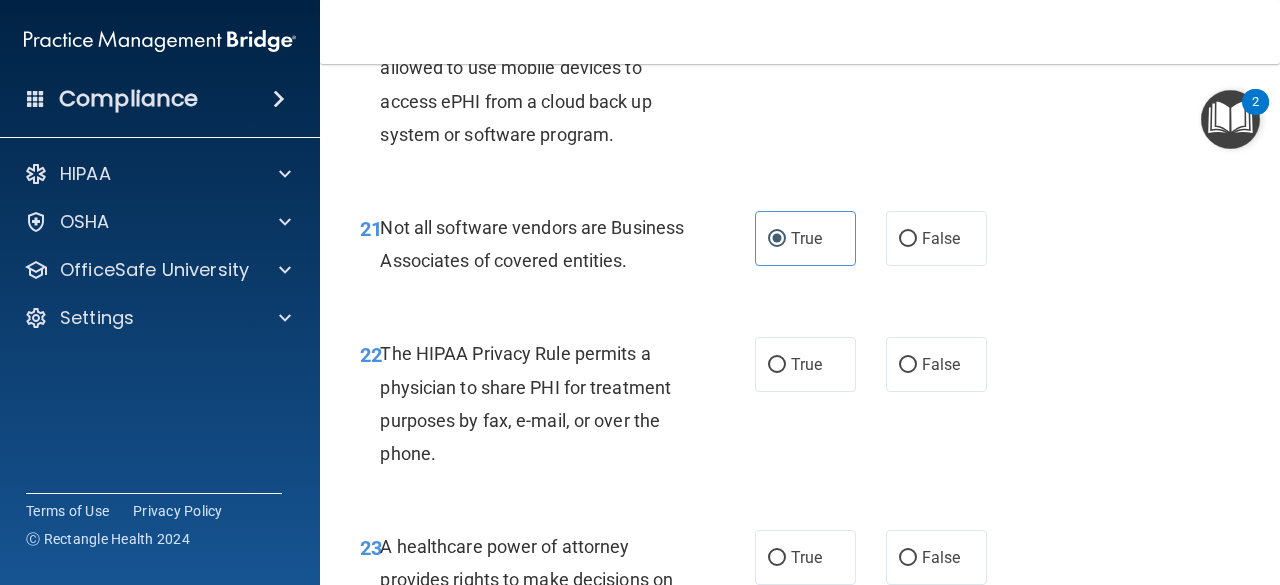 scroll, scrollTop: 4300, scrollLeft: 0, axis: vertical 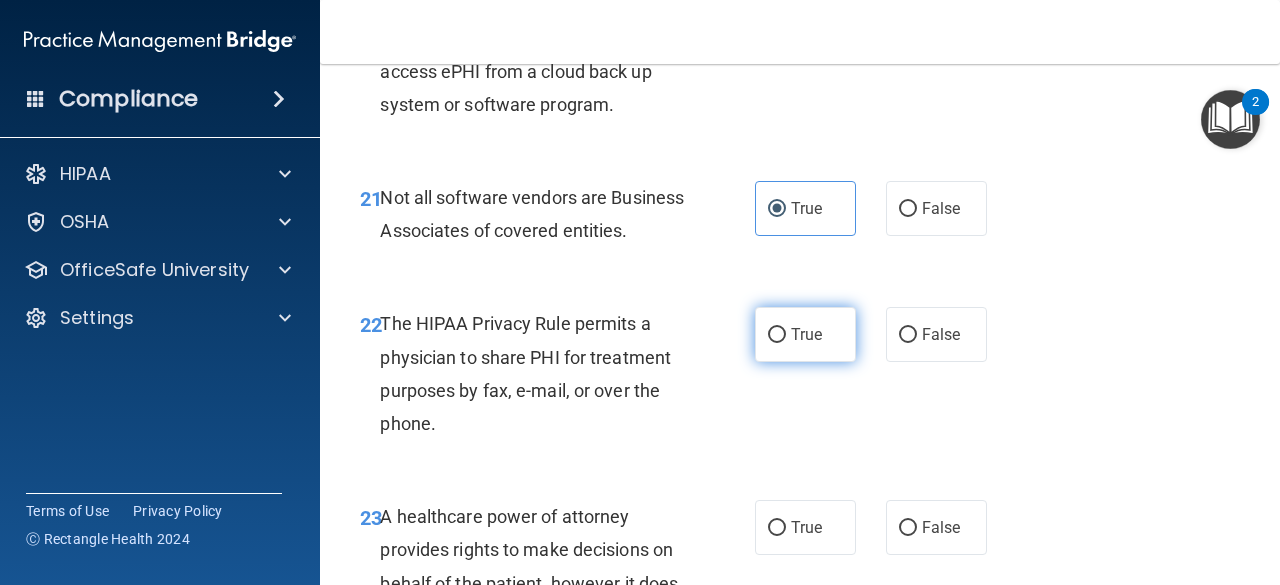 click on "True" at bounding box center [805, 334] 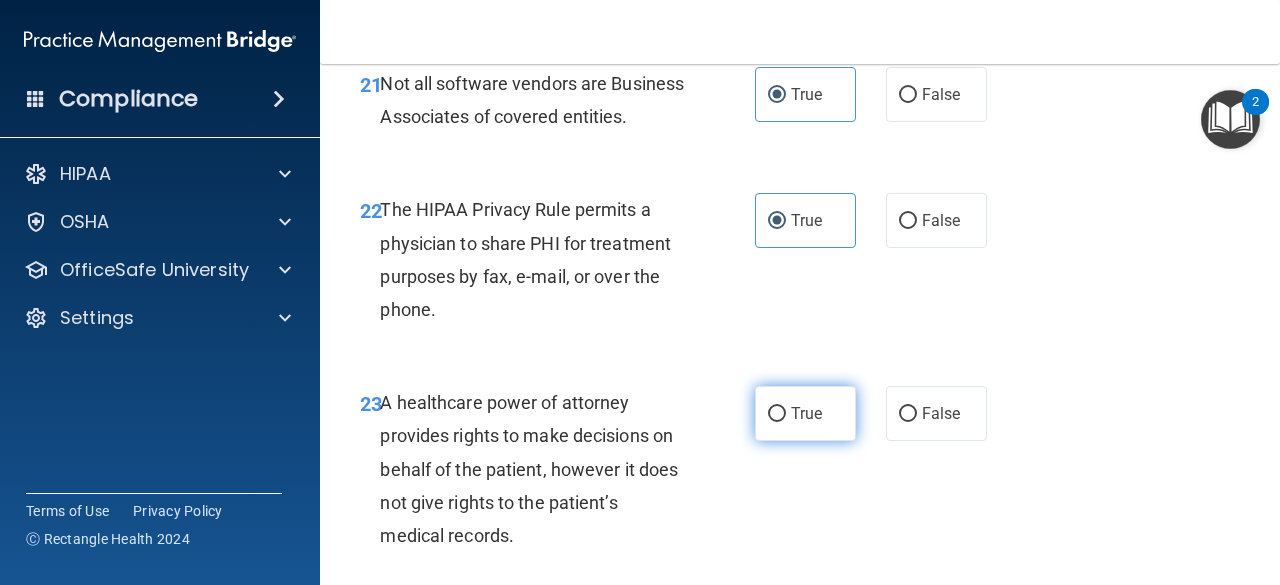 scroll, scrollTop: 4500, scrollLeft: 0, axis: vertical 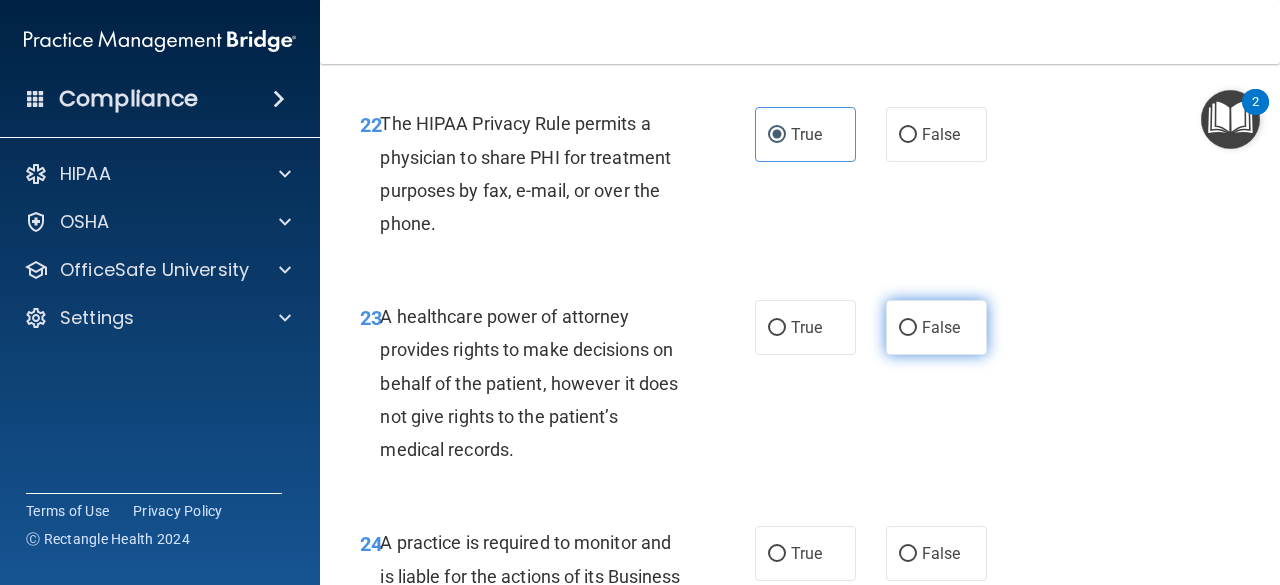 click on "False" at bounding box center [908, 328] 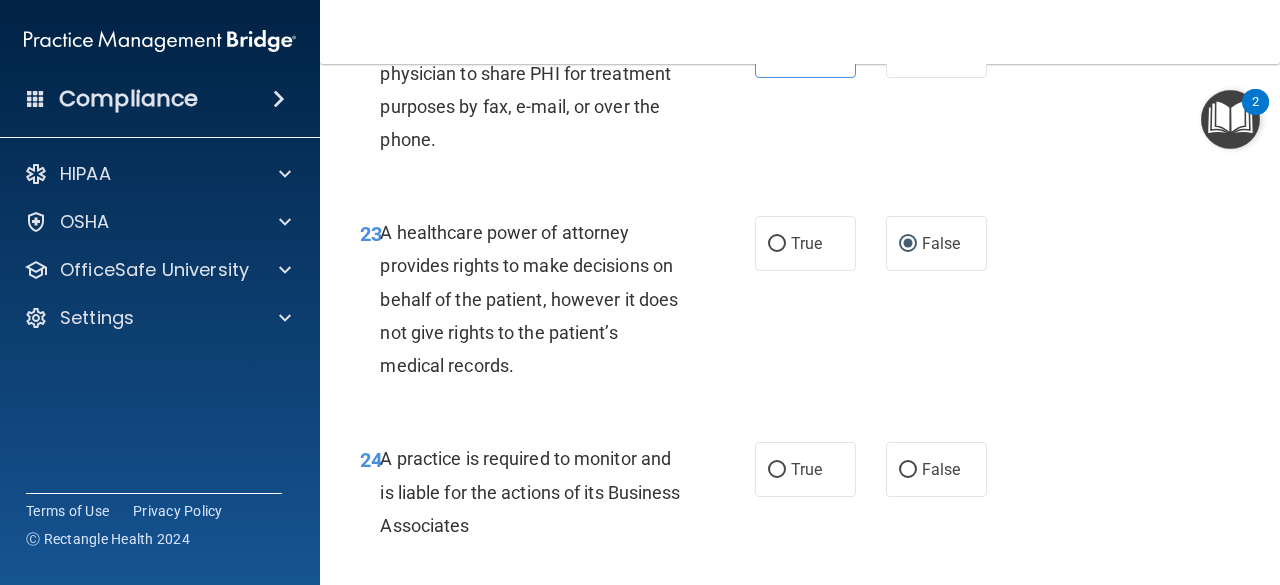 scroll, scrollTop: 4700, scrollLeft: 0, axis: vertical 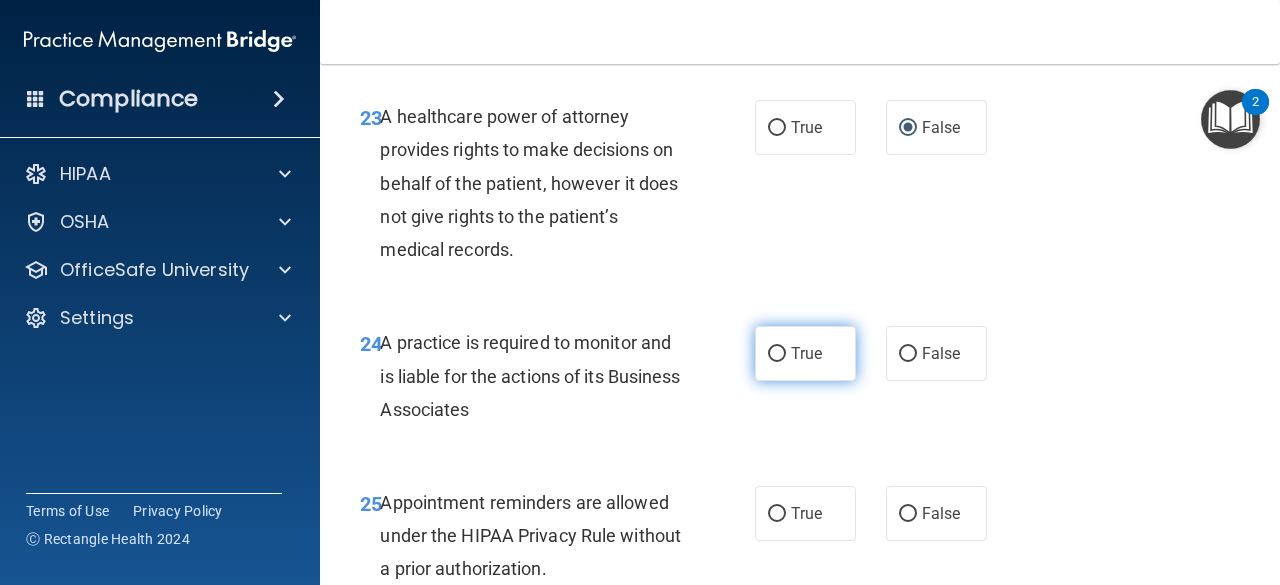 click on "True" at bounding box center (806, 353) 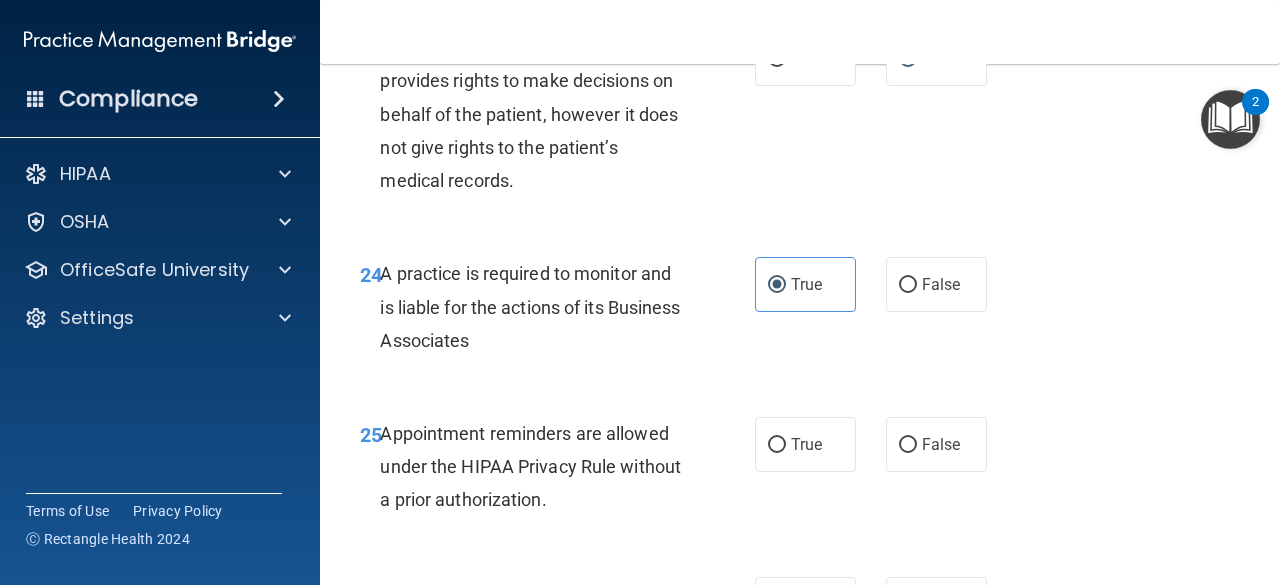 scroll, scrollTop: 4800, scrollLeft: 0, axis: vertical 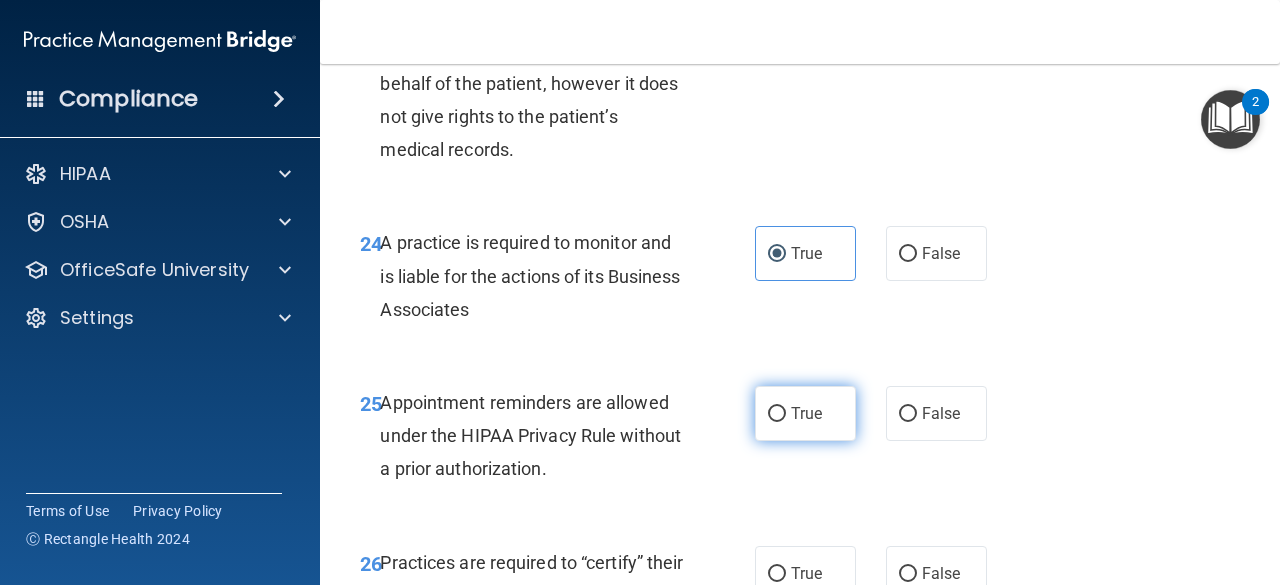 click on "True" at bounding box center [806, 413] 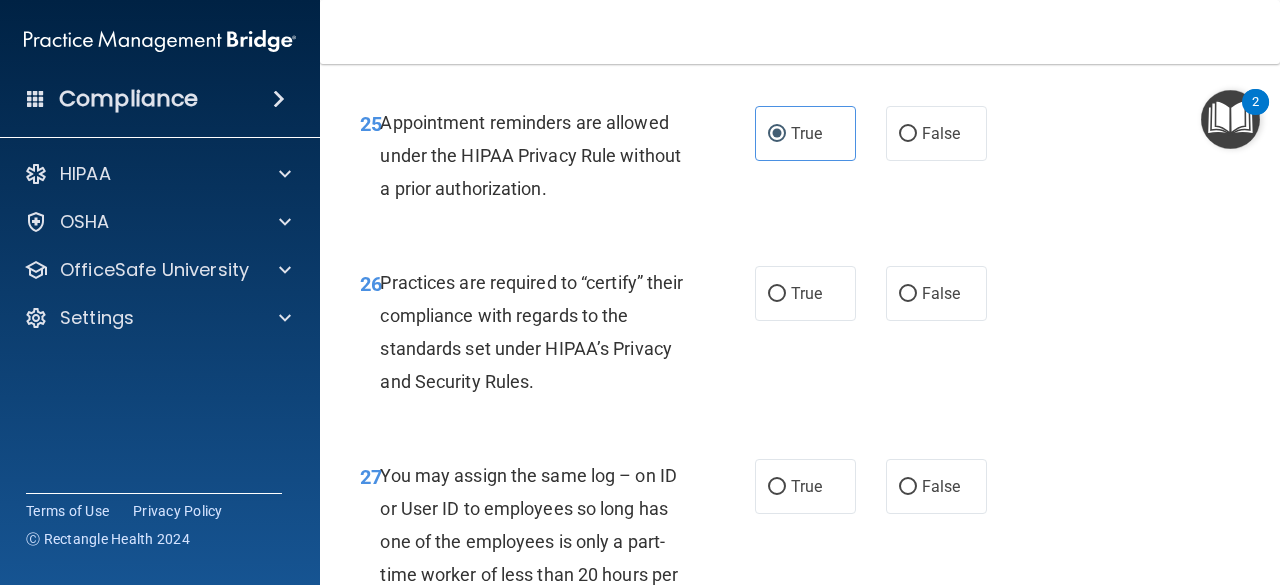 scroll, scrollTop: 5100, scrollLeft: 0, axis: vertical 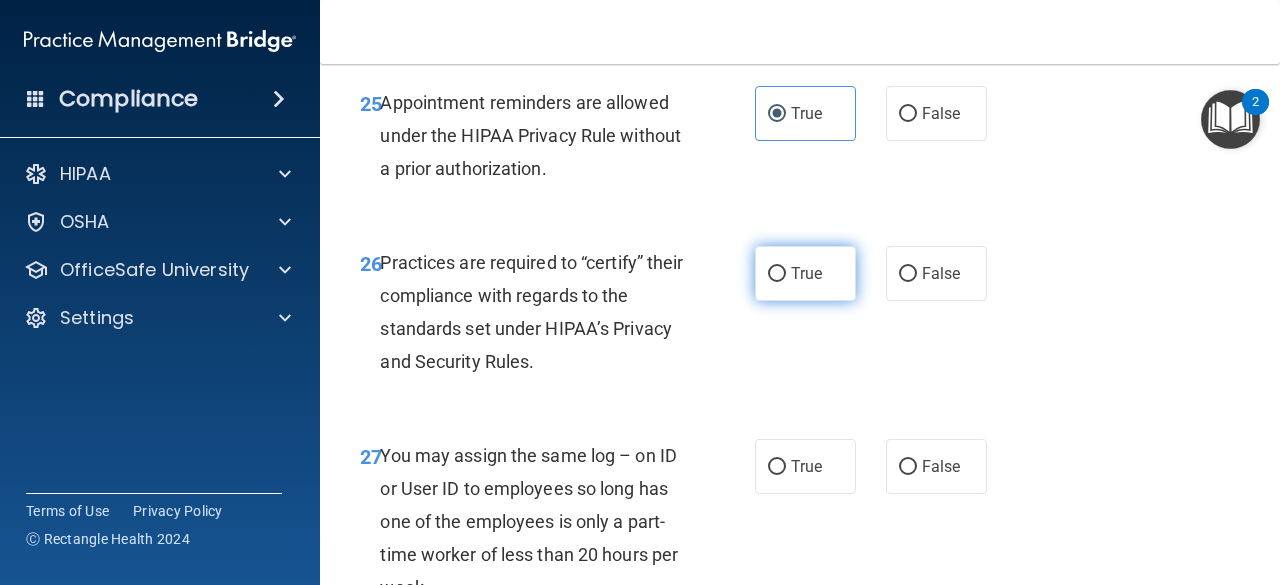 click on "True" at bounding box center (777, 274) 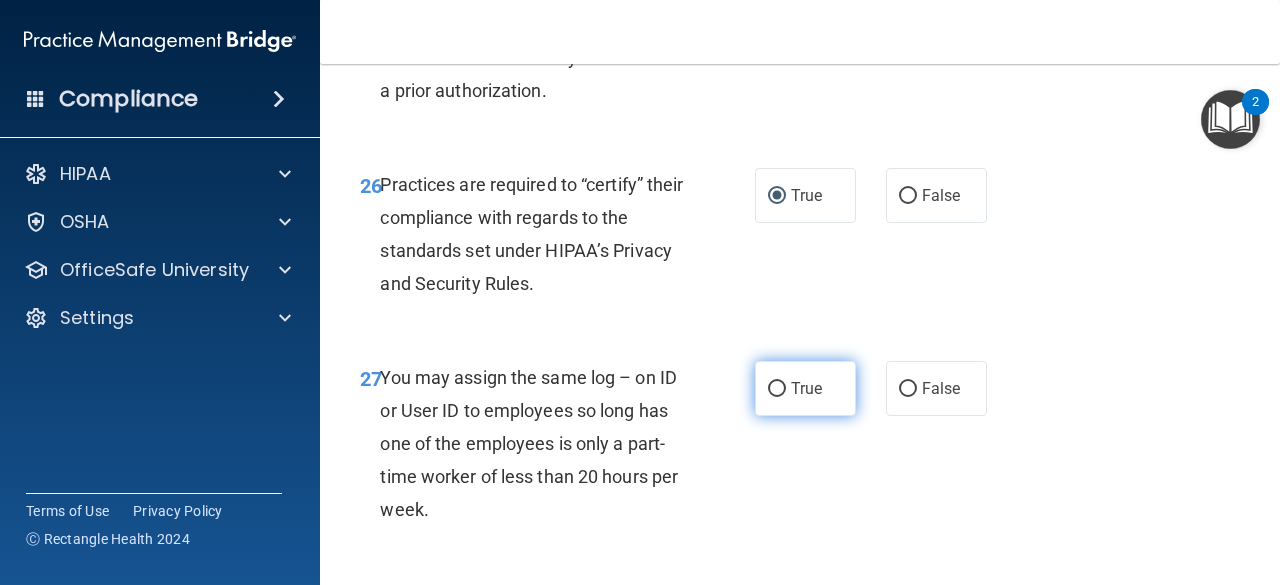 scroll, scrollTop: 5300, scrollLeft: 0, axis: vertical 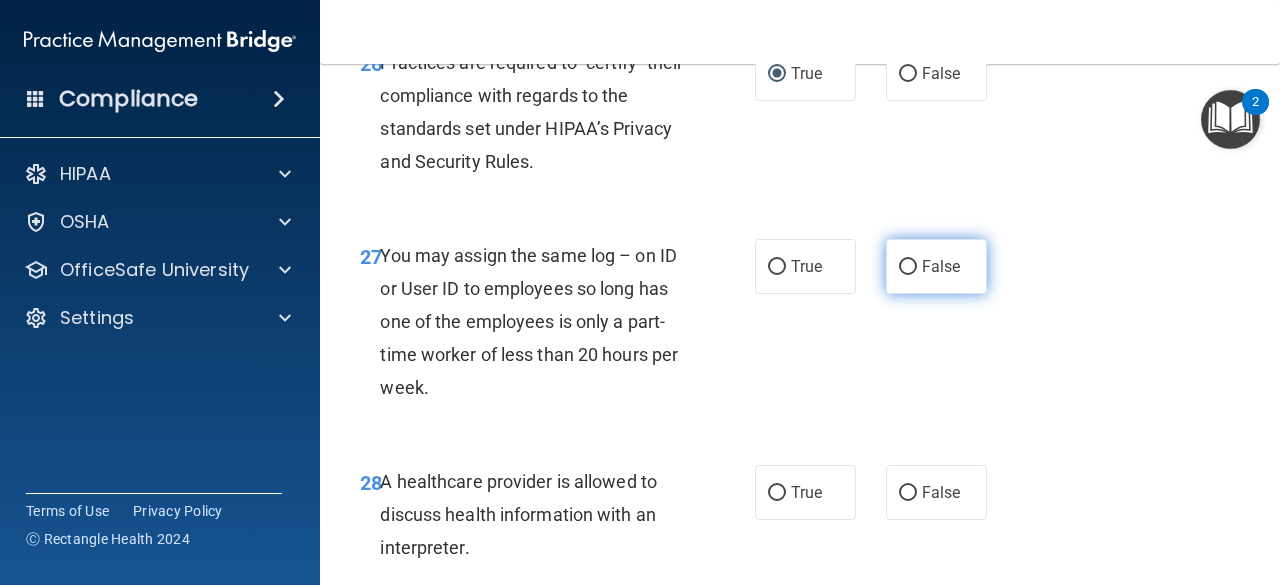 click on "False" at bounding box center (936, 266) 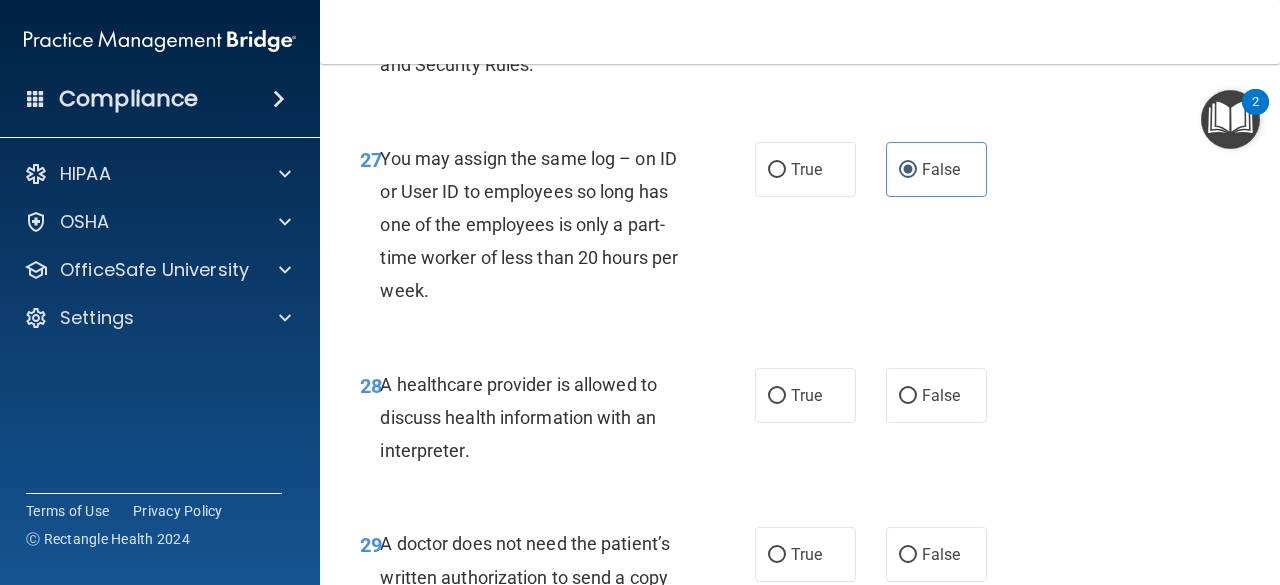 scroll, scrollTop: 5500, scrollLeft: 0, axis: vertical 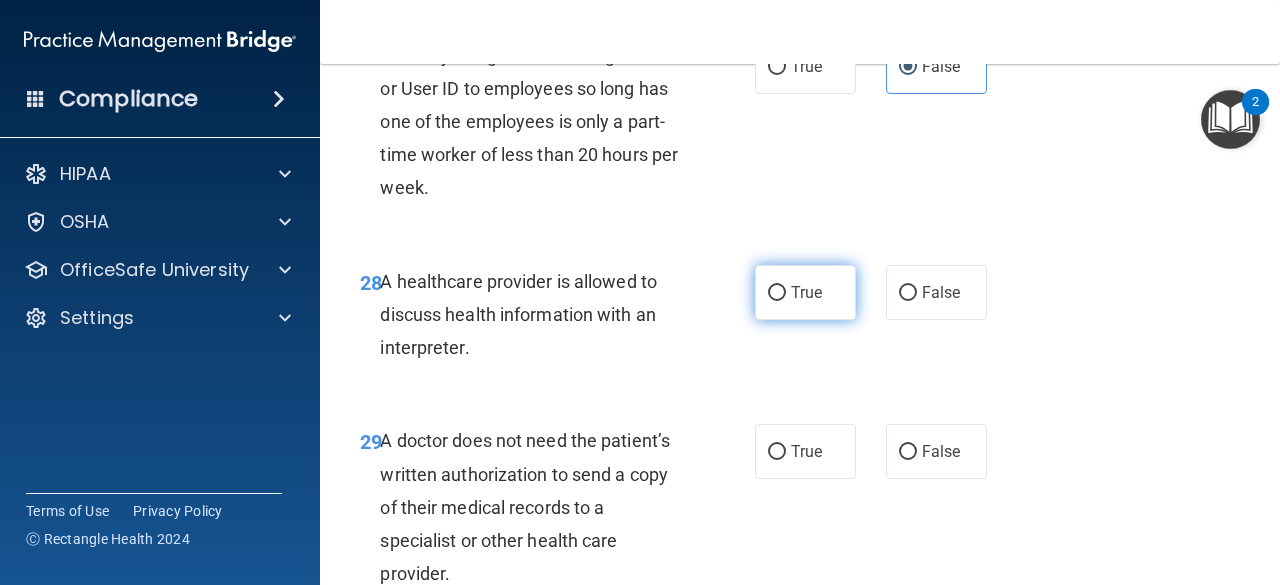 drag, startPoint x: 804, startPoint y: 364, endPoint x: 789, endPoint y: 371, distance: 16.552946 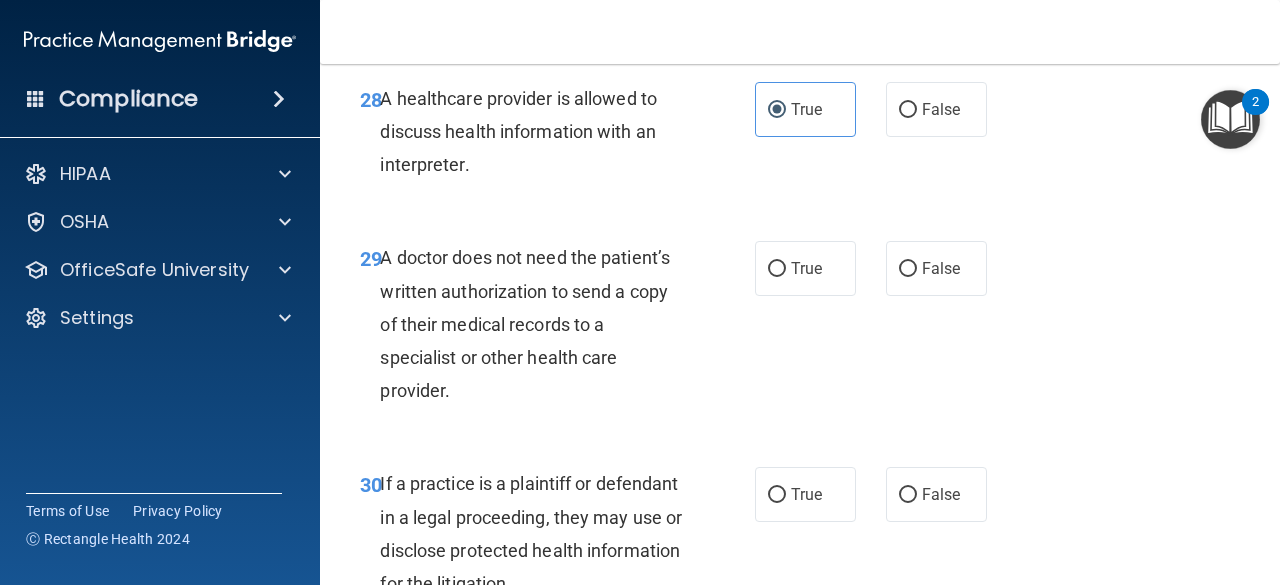 scroll, scrollTop: 5700, scrollLeft: 0, axis: vertical 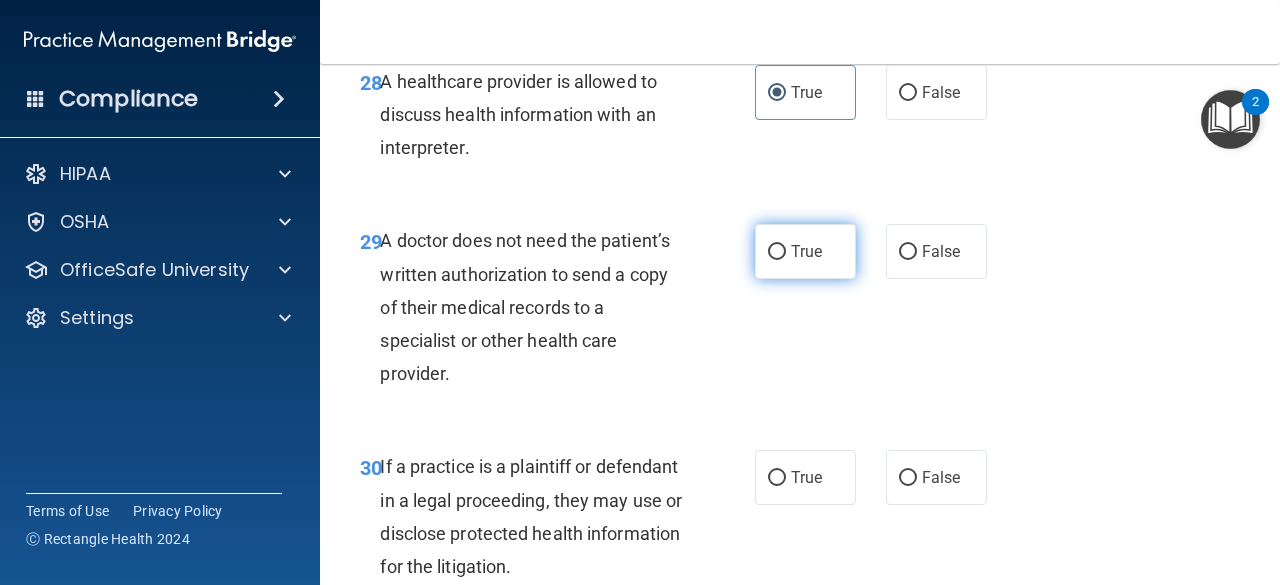 click on "True" at bounding box center (806, 251) 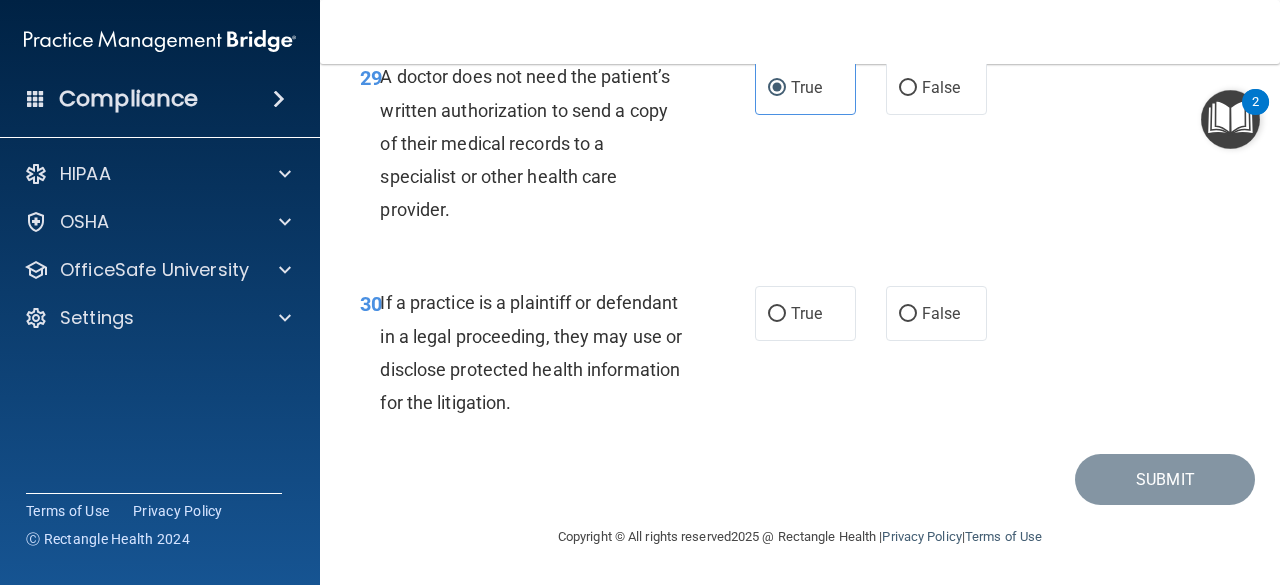 scroll, scrollTop: 5929, scrollLeft: 0, axis: vertical 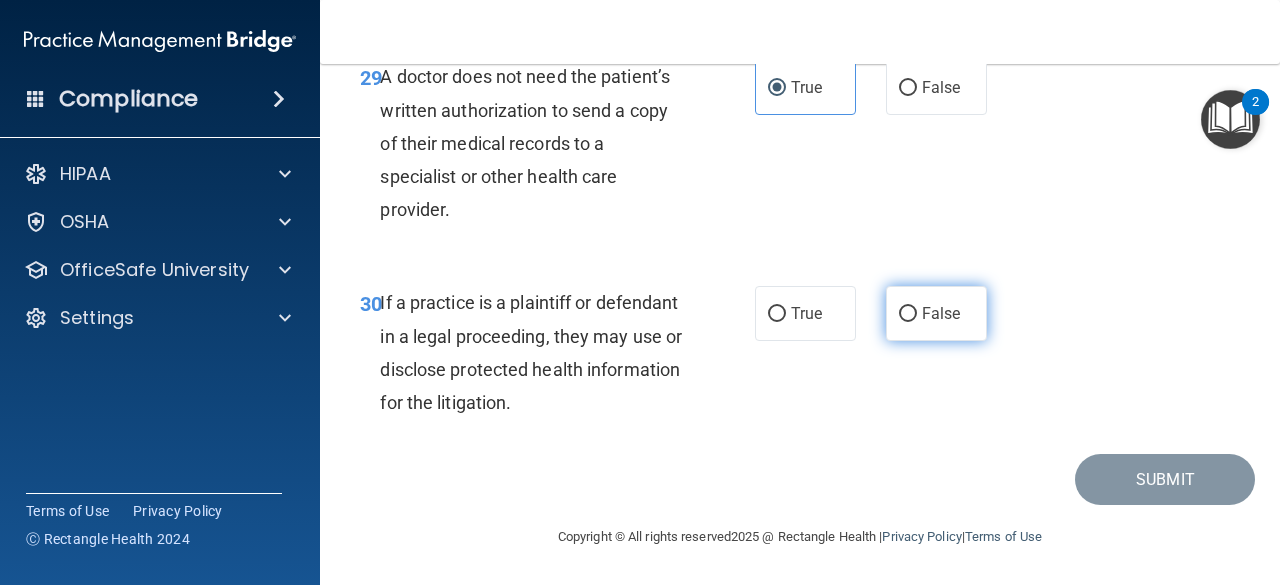 click on "False" at bounding box center (908, 314) 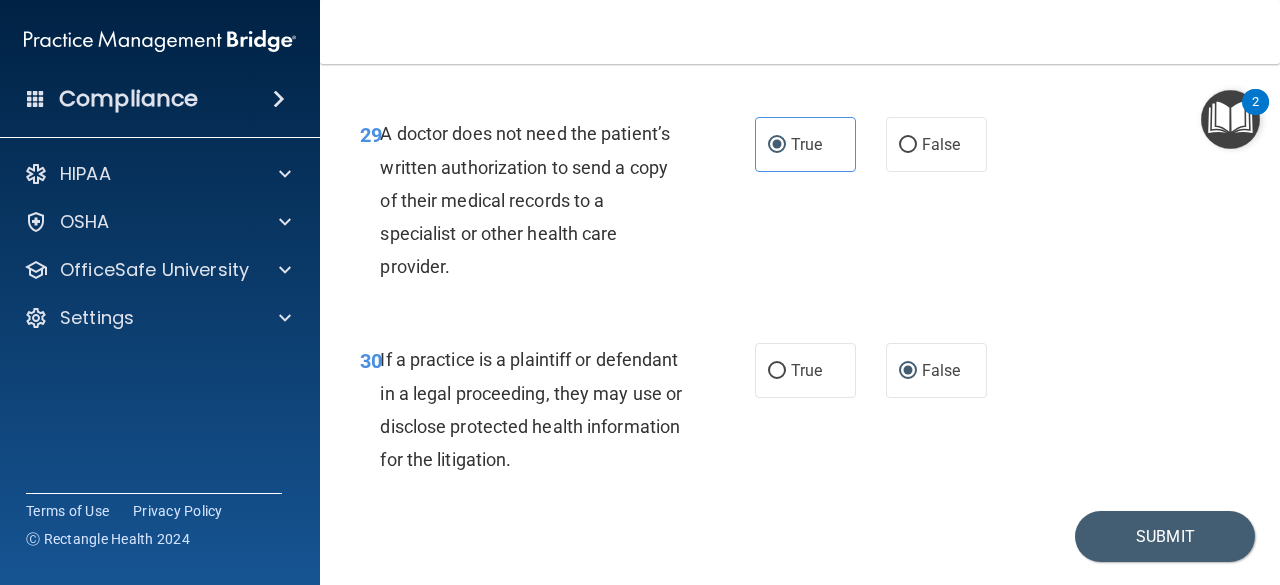 scroll, scrollTop: 5929, scrollLeft: 0, axis: vertical 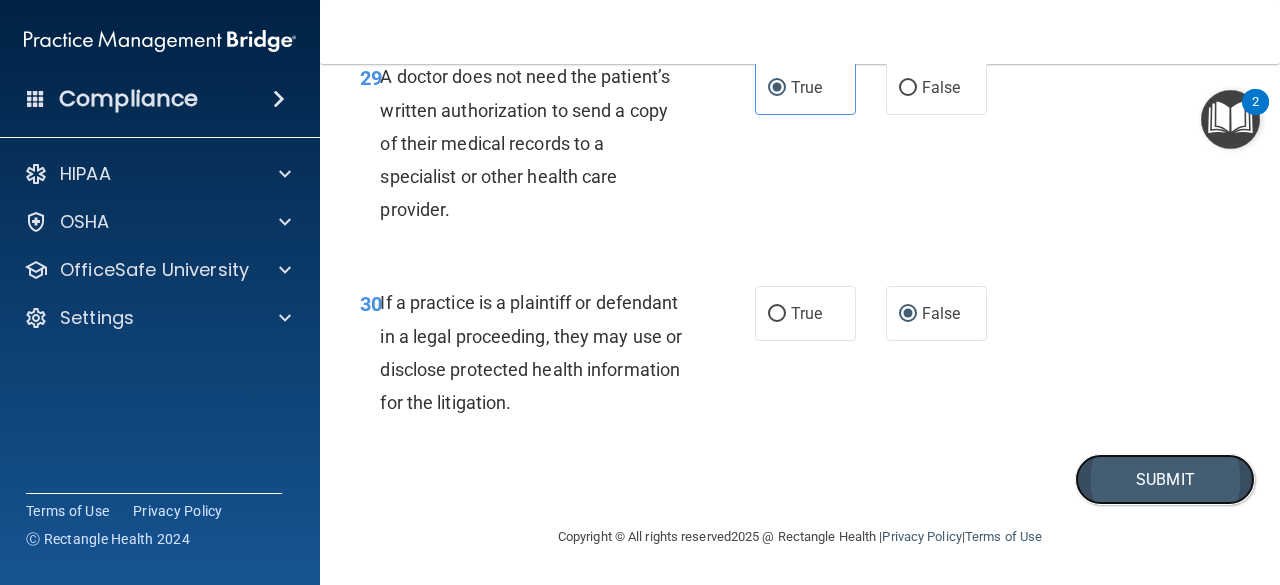 click on "Submit" at bounding box center [1165, 479] 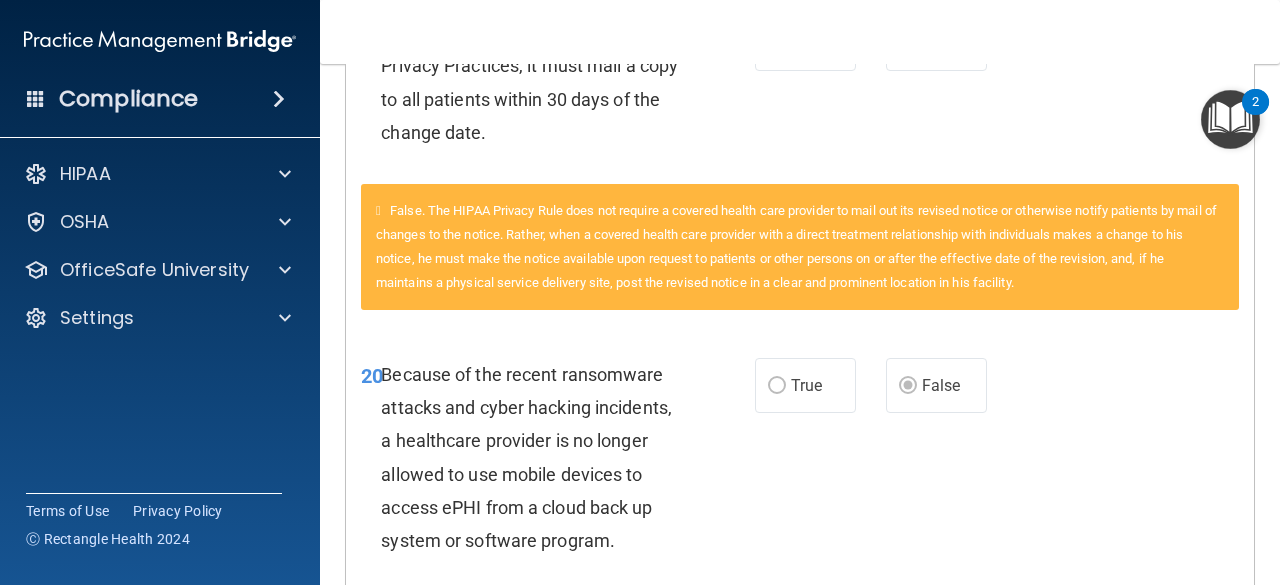 scroll, scrollTop: 2946, scrollLeft: 0, axis: vertical 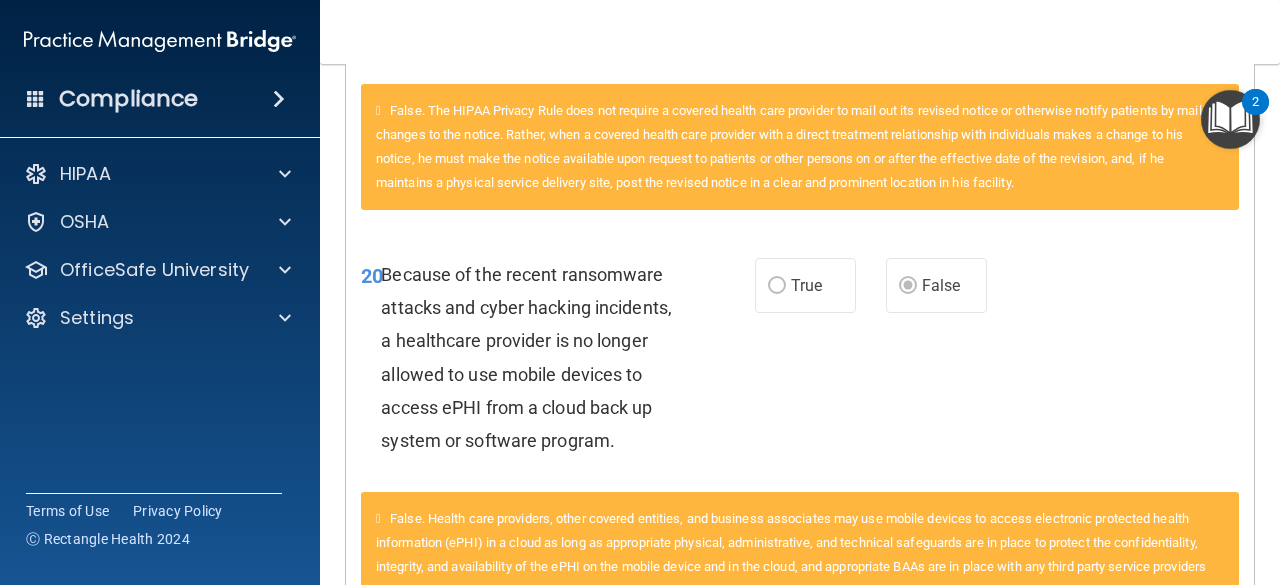 click on "Because of the recent ransomware attacks and cyber hacking incidents, a healthcare provider is no longer allowed to use mobile devices to access ePHI from a cloud back up system or software program." at bounding box center [526, 357] 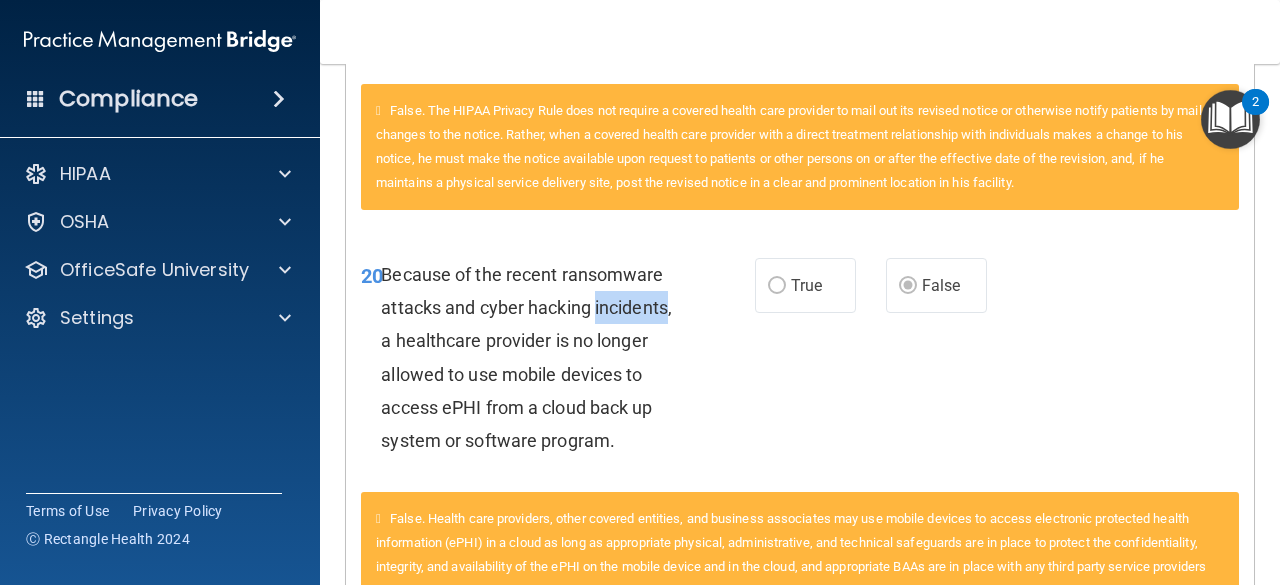 click on "Because of the recent ransomware attacks and cyber hacking incidents, a healthcare provider is no longer allowed to use mobile devices to access ePHI from a cloud back up system or software program." at bounding box center [526, 357] 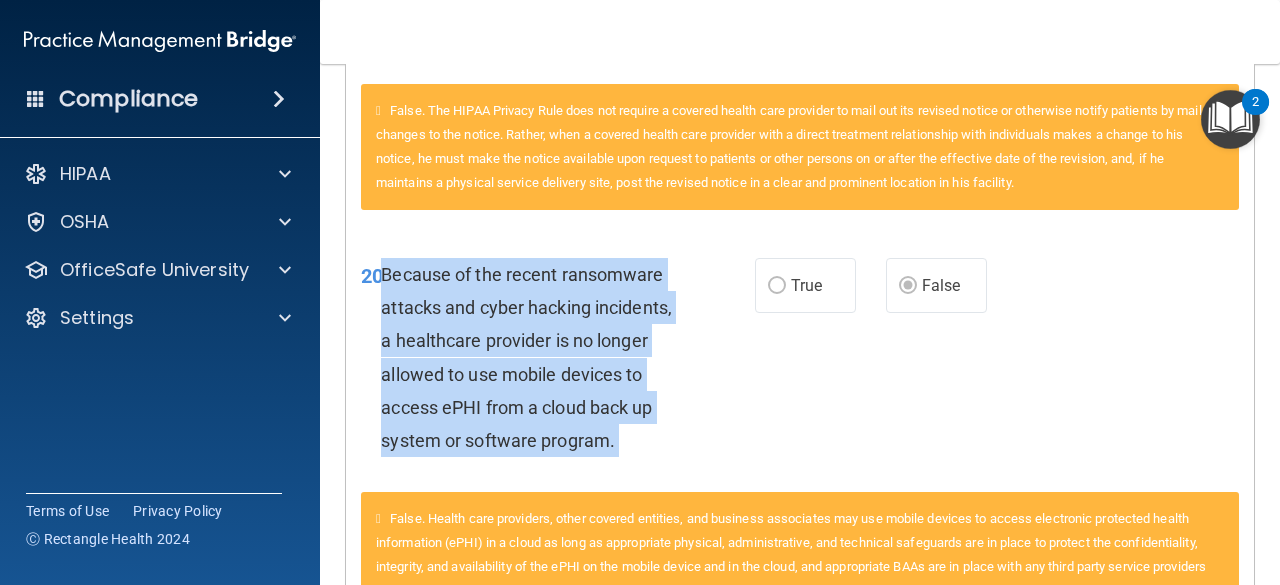 click on "Because of the recent ransomware attacks and cyber hacking incidents, a healthcare provider is no longer allowed to use mobile devices to access ePHI from a cloud back up system or software program." at bounding box center (526, 357) 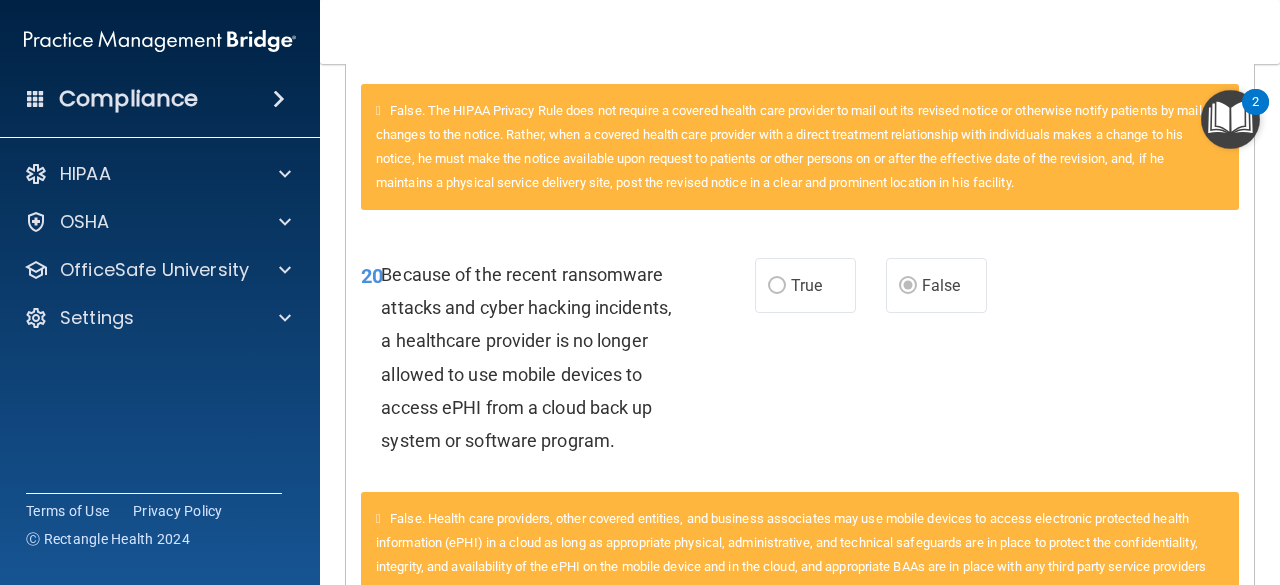 click on "False. The HIPAA Privacy Rule does not require a covered health care provider to mail out its revised notice or otherwise notify patients by mail of changes to the notice. Rather, when a covered health care provider with a direct treatment relationship with individuals makes a change to his notice, he must make the notice available upon request to patients or other persons on or after the effective date of the revision, and, if he maintains a physical service delivery site, post the revised notice in a clear and prominent location in his facility." at bounding box center [800, 158] 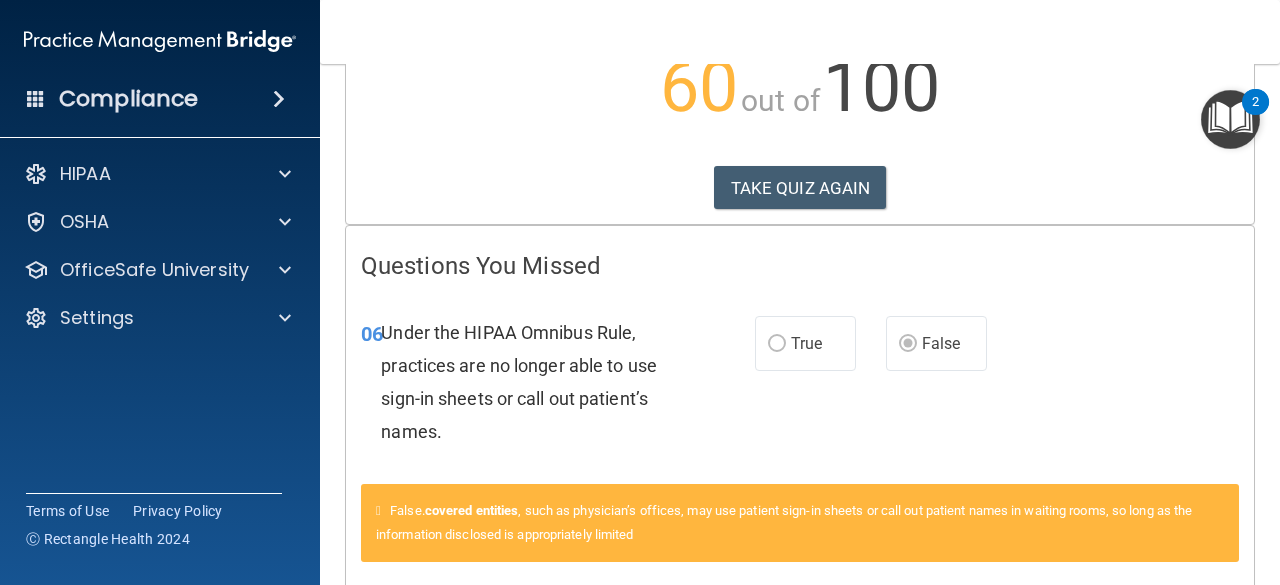 scroll, scrollTop: 0, scrollLeft: 0, axis: both 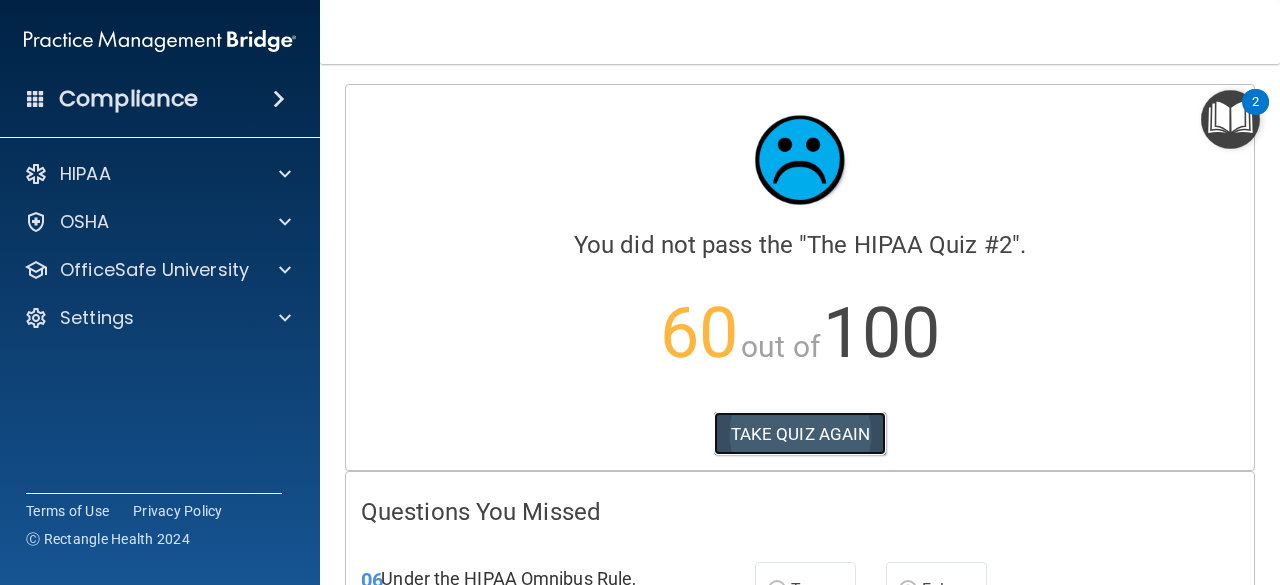 click on "TAKE QUIZ AGAIN" at bounding box center (800, 434) 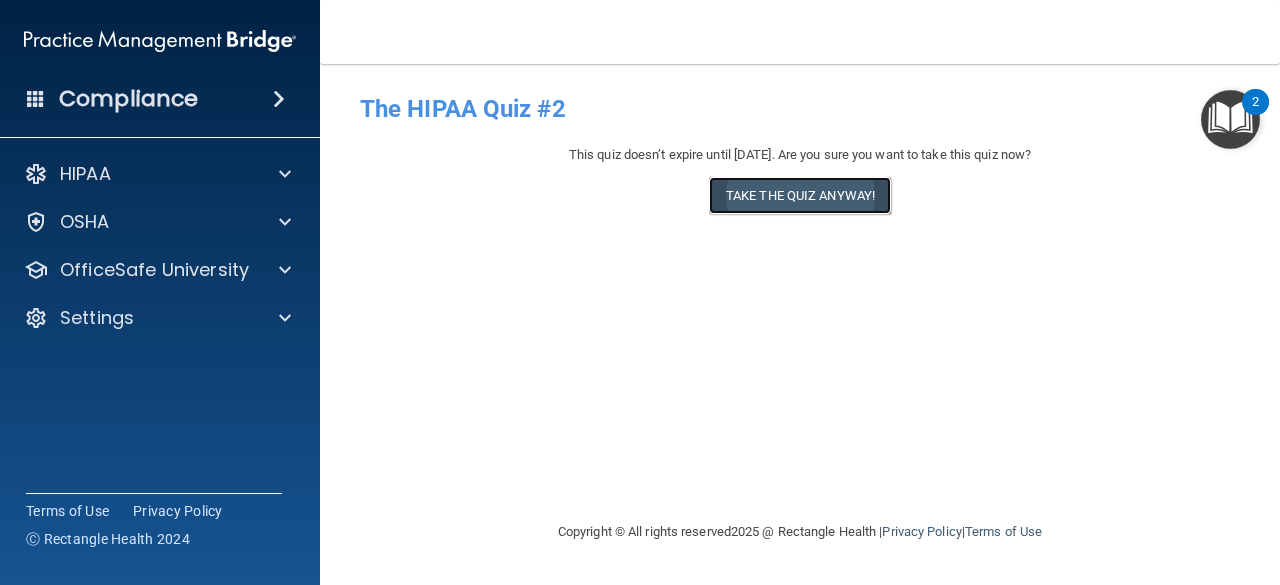 click on "Take the quiz anyway!" at bounding box center [800, 195] 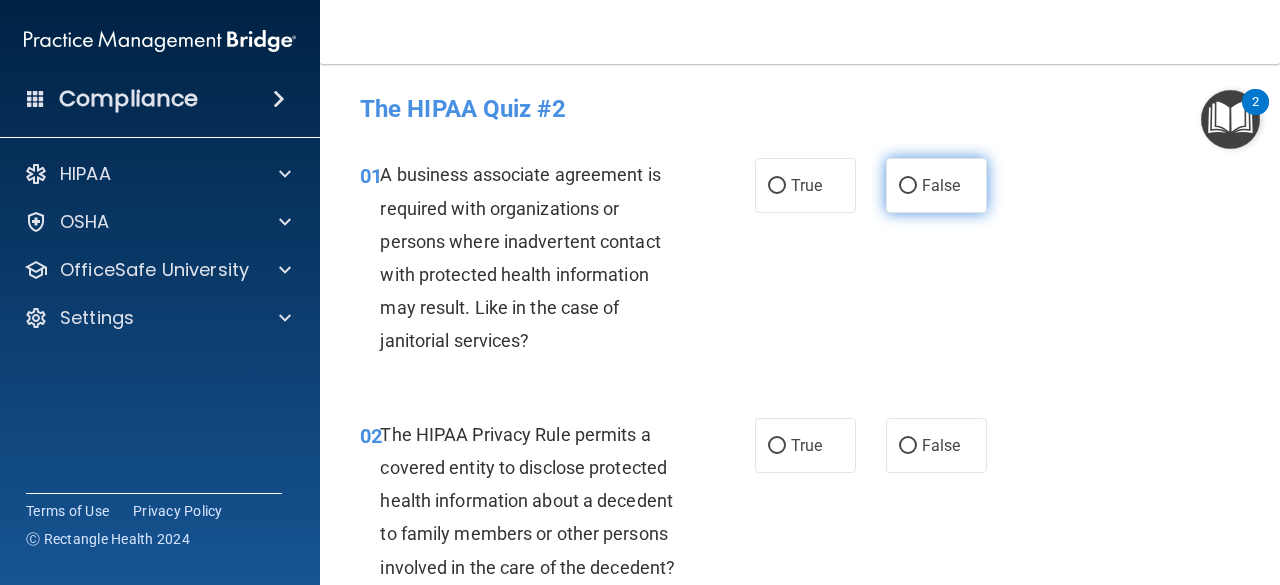 click on "False" at bounding box center (936, 185) 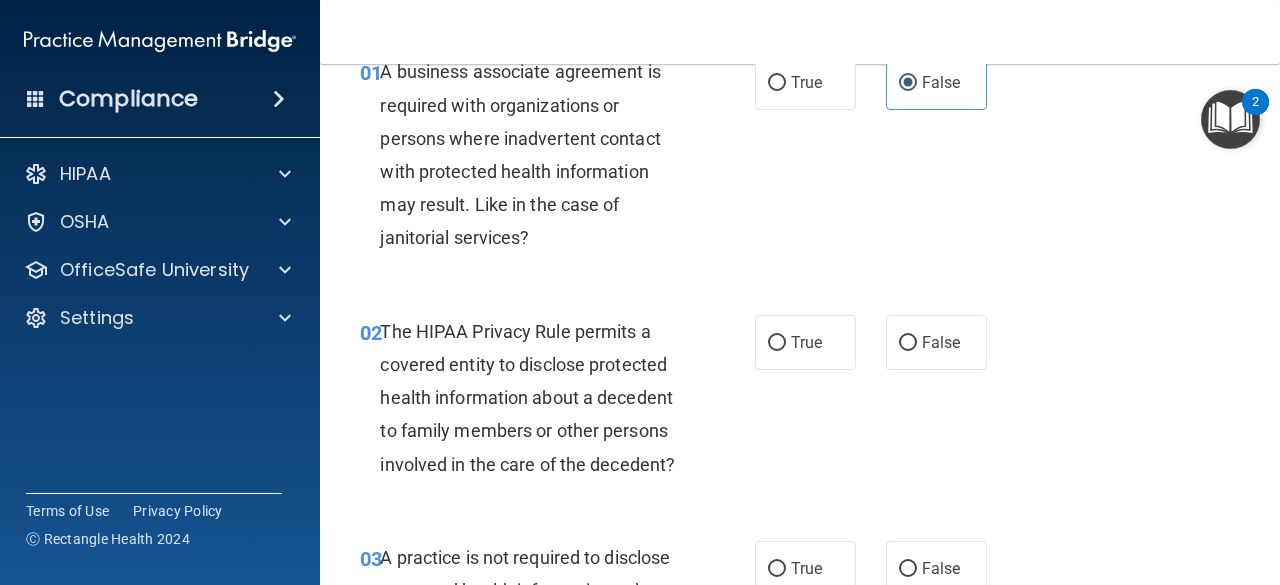 scroll, scrollTop: 200, scrollLeft: 0, axis: vertical 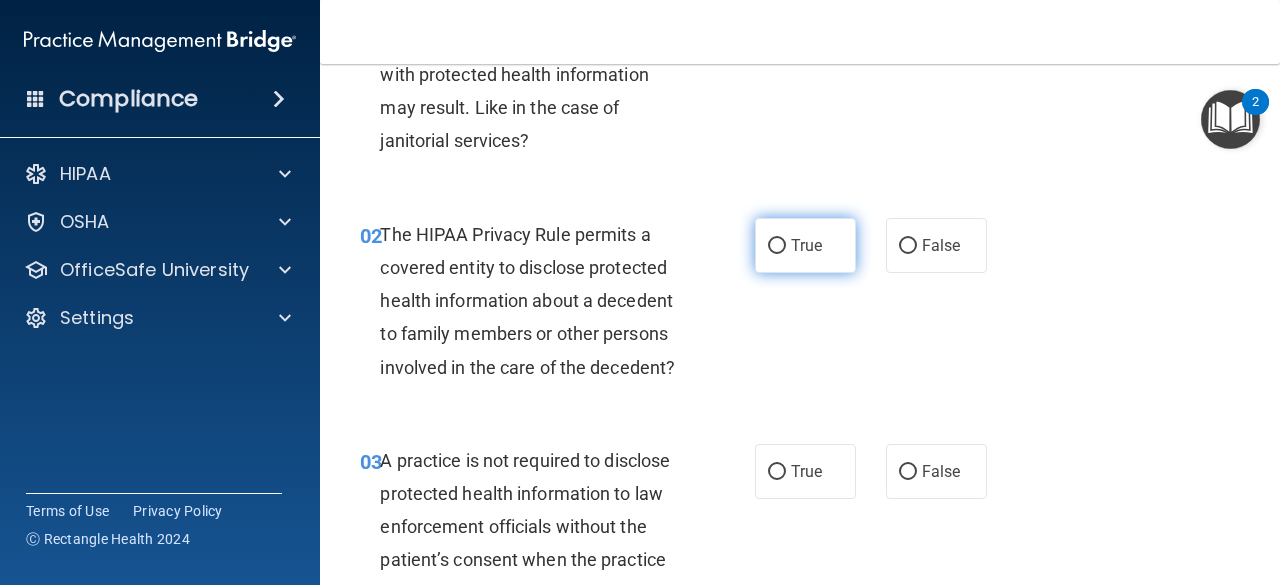 drag, startPoint x: 767, startPoint y: 251, endPoint x: 752, endPoint y: 268, distance: 22.671568 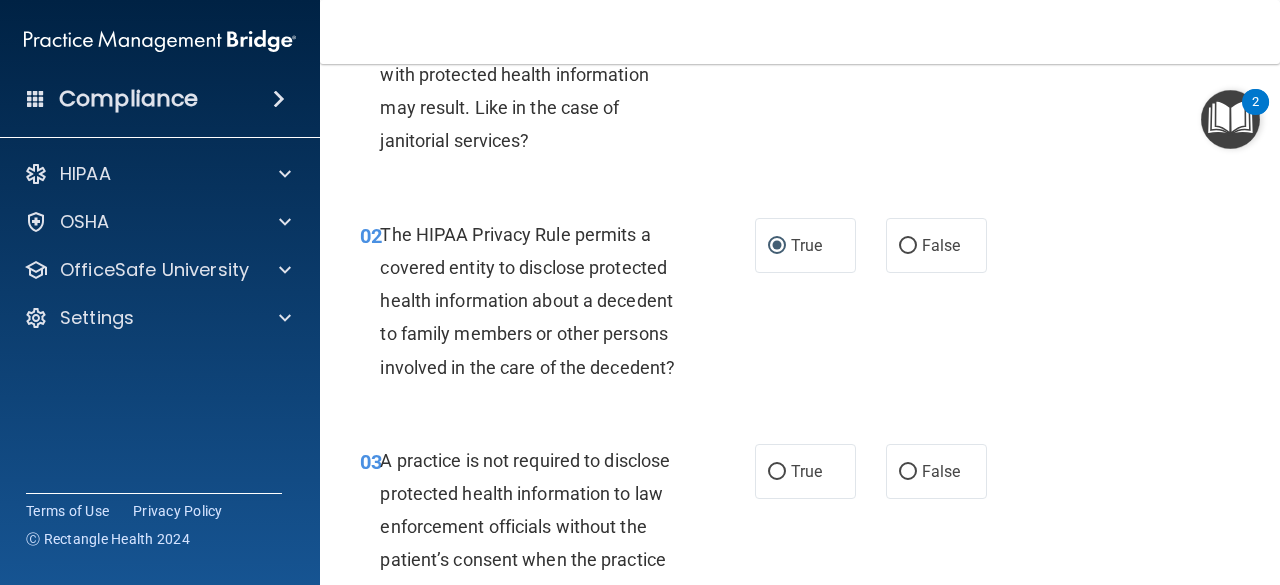 scroll, scrollTop: 300, scrollLeft: 0, axis: vertical 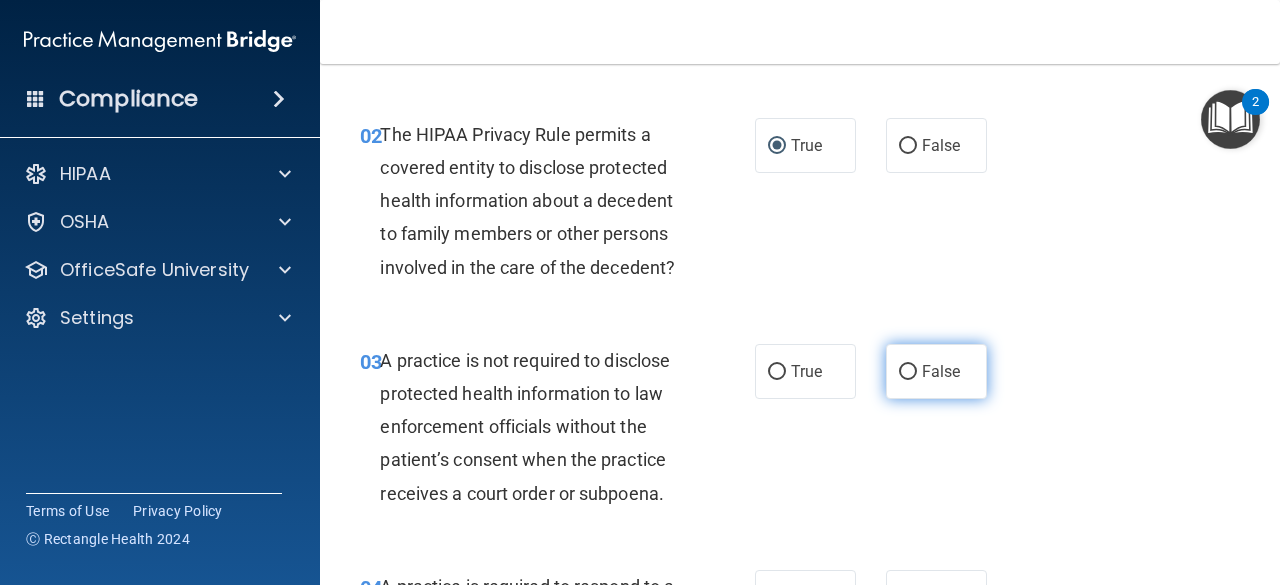 click on "False" at bounding box center [908, 372] 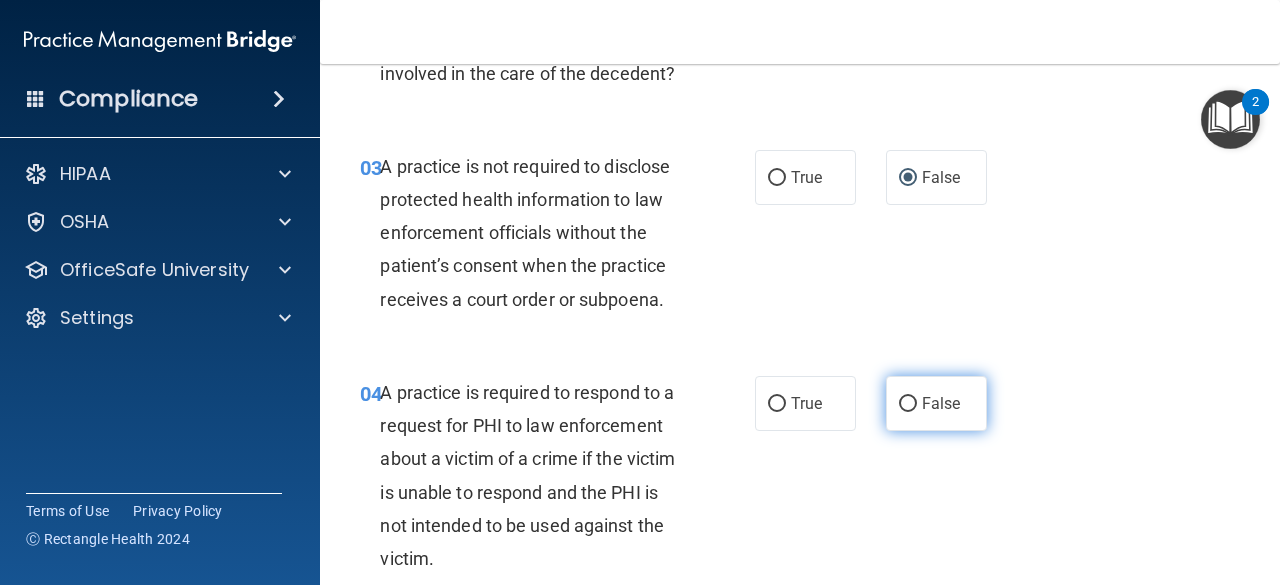 scroll, scrollTop: 500, scrollLeft: 0, axis: vertical 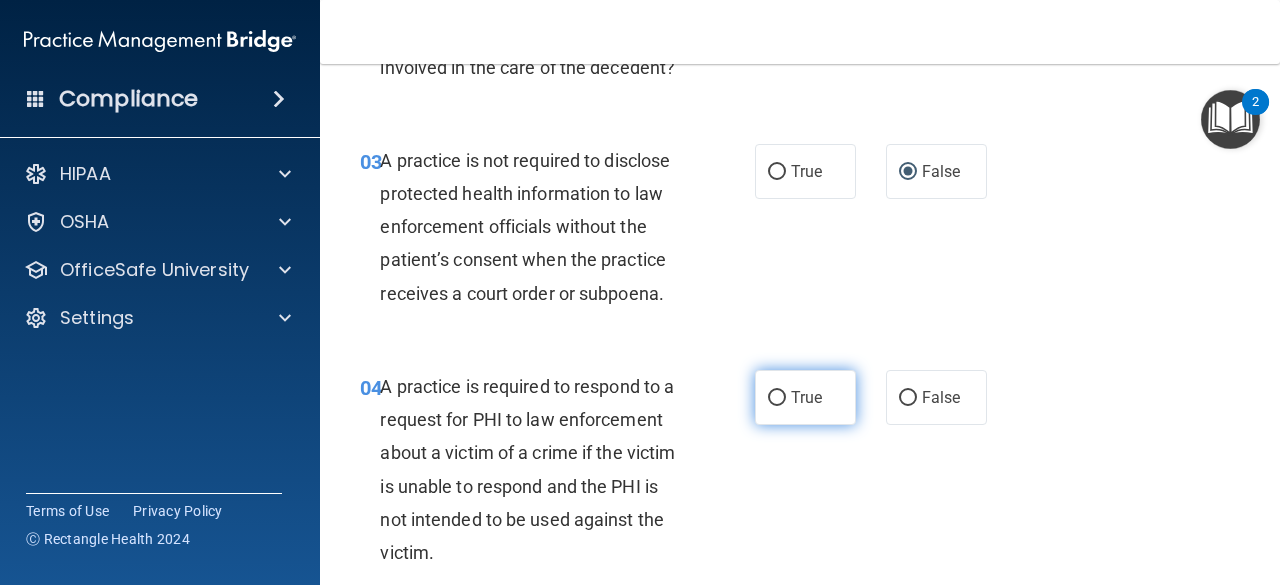 click on "True" at bounding box center (805, 397) 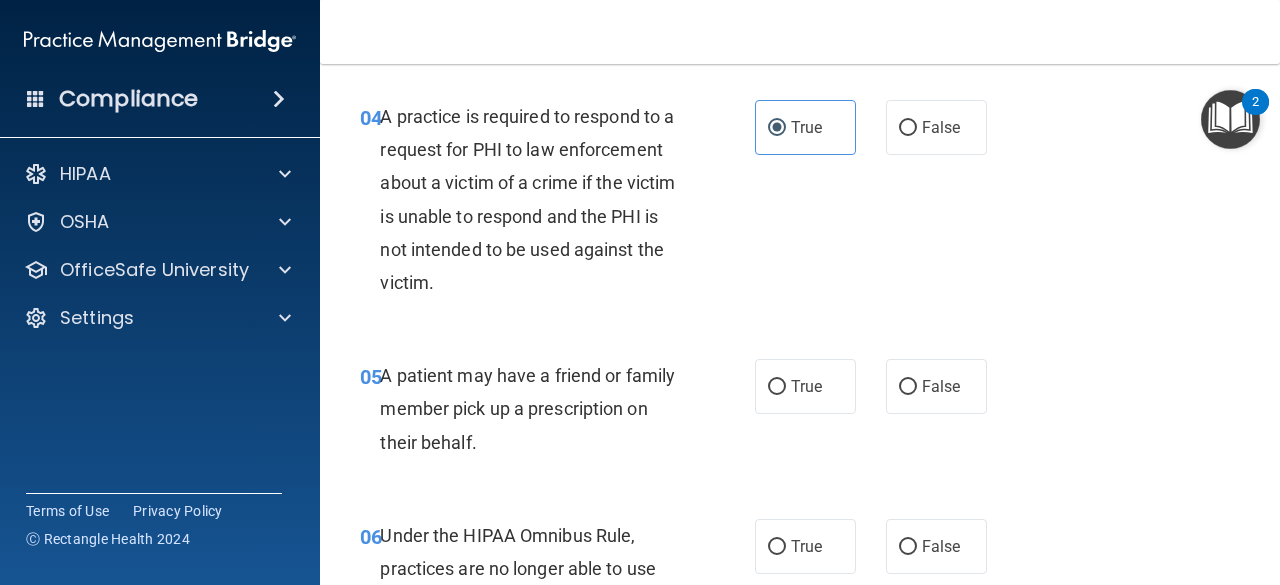 scroll, scrollTop: 800, scrollLeft: 0, axis: vertical 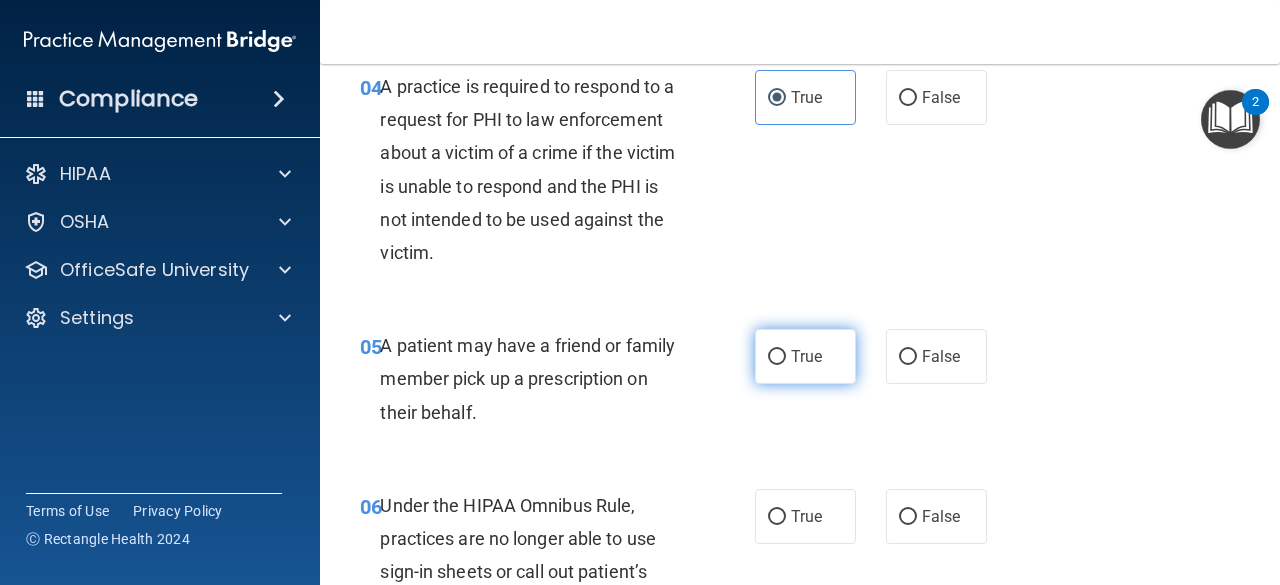 click on "True" at bounding box center [805, 356] 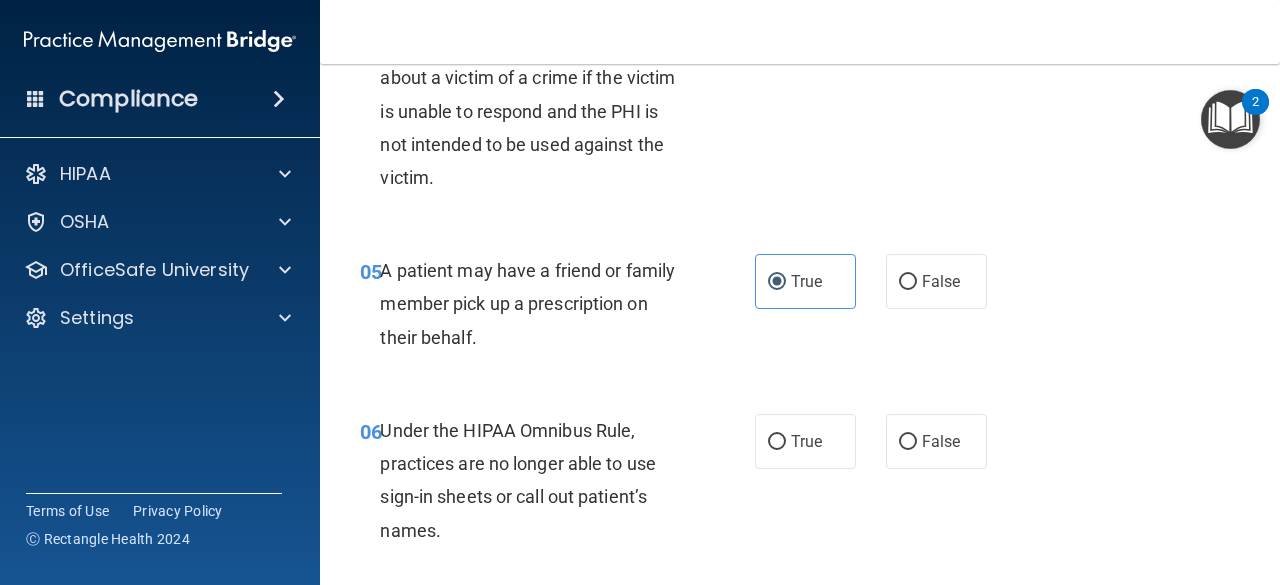 scroll, scrollTop: 1000, scrollLeft: 0, axis: vertical 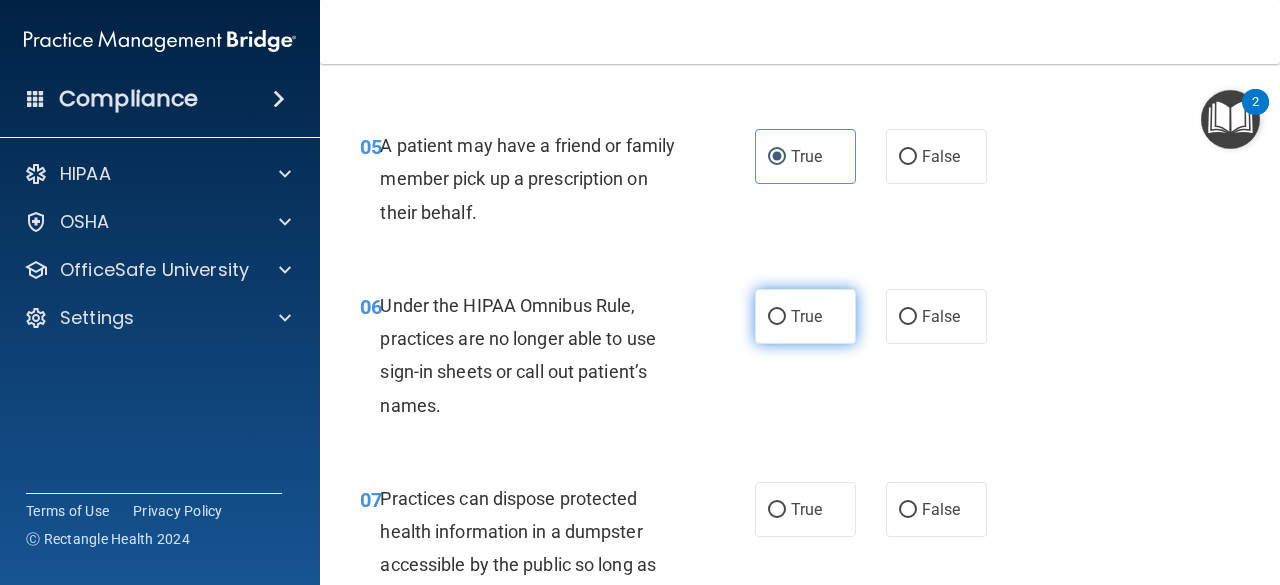 click on "True" at bounding box center [805, 316] 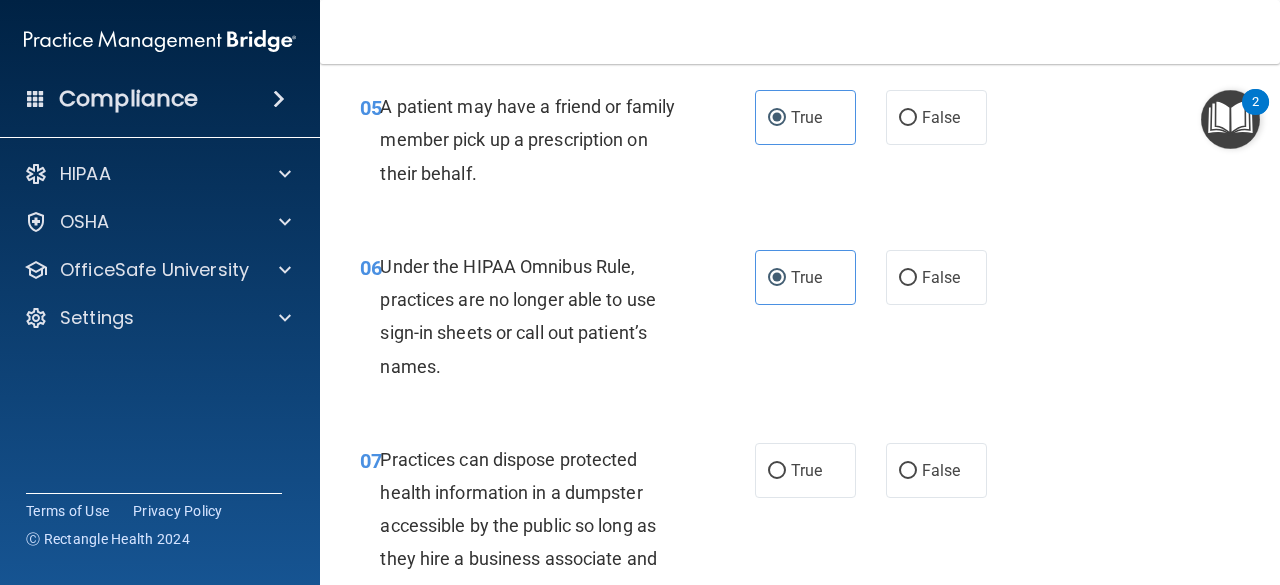 scroll, scrollTop: 1100, scrollLeft: 0, axis: vertical 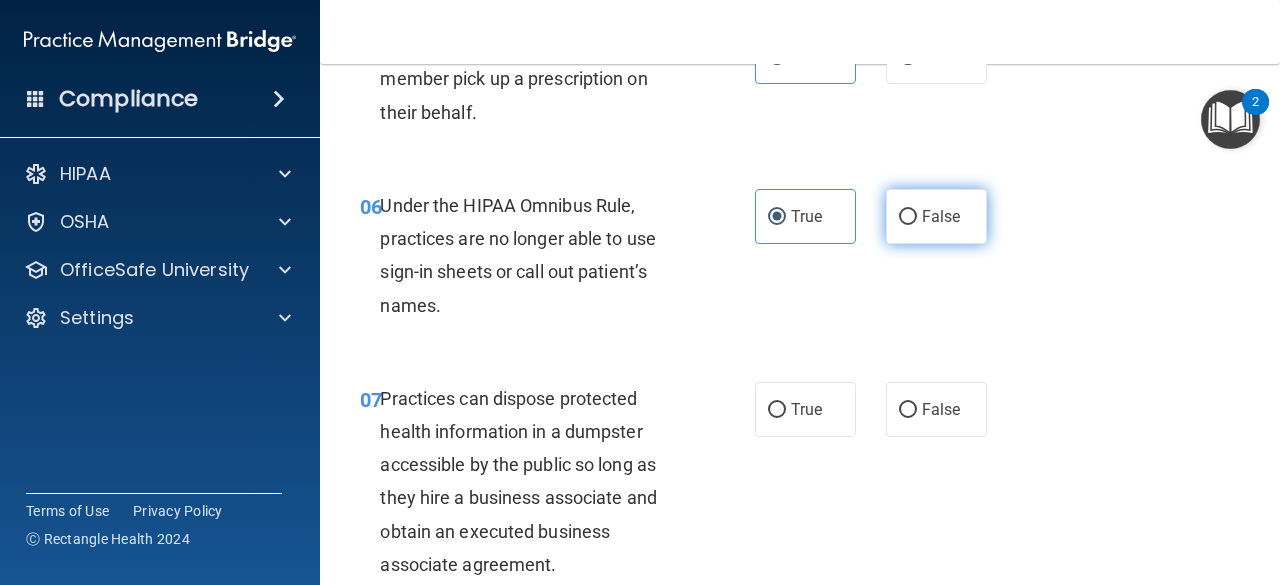 click on "False" at bounding box center (908, 217) 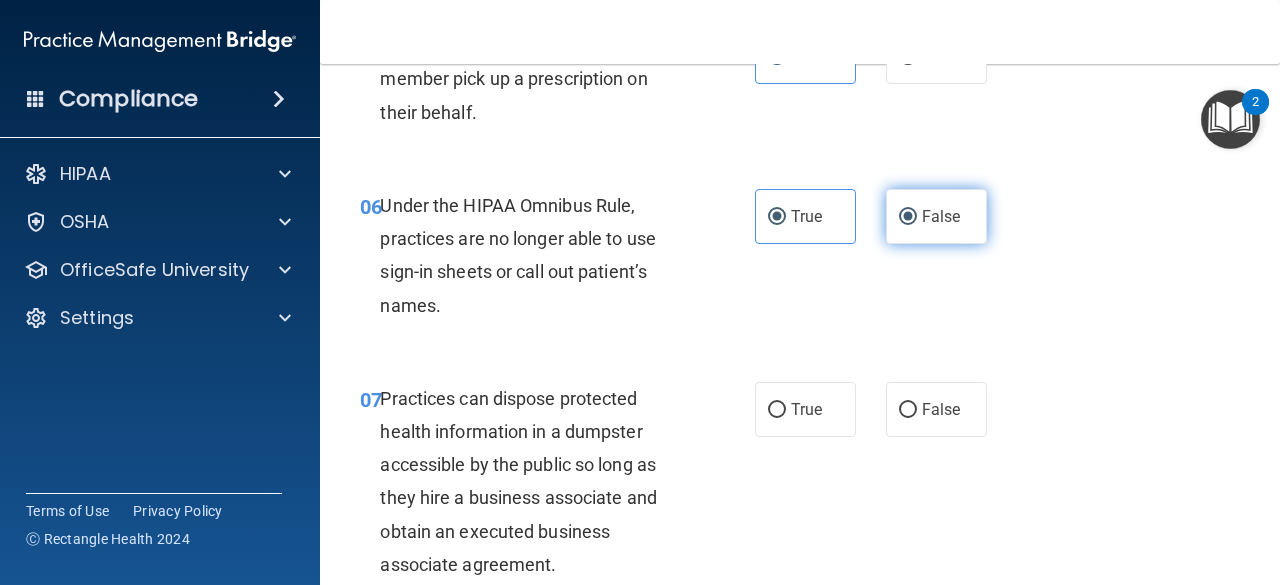 radio on "false" 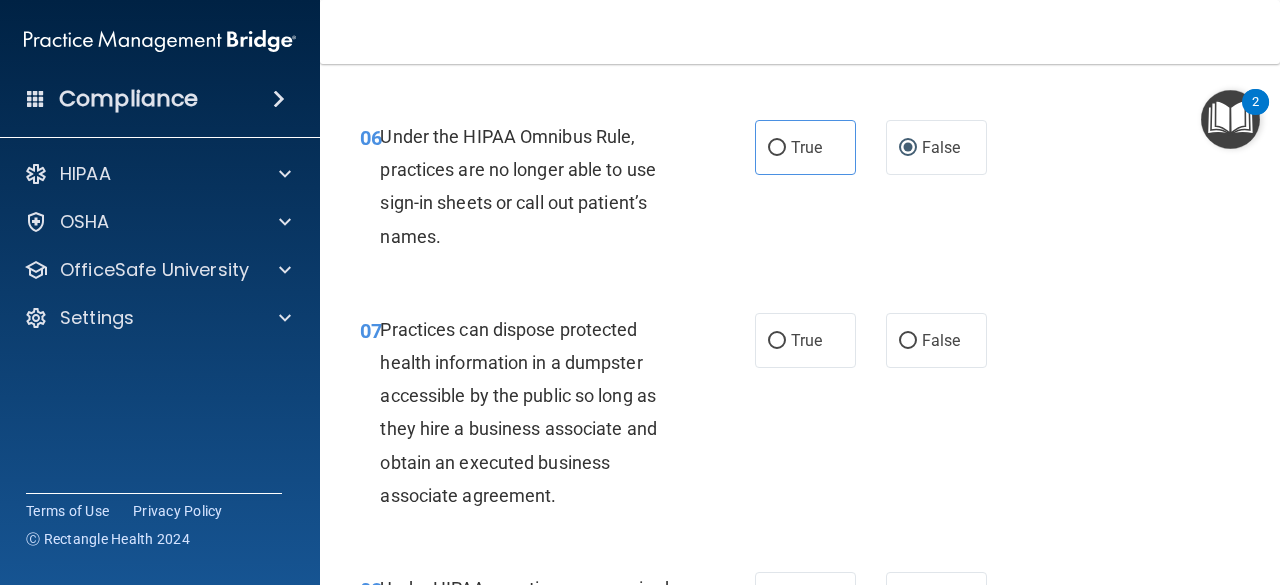scroll, scrollTop: 1200, scrollLeft: 0, axis: vertical 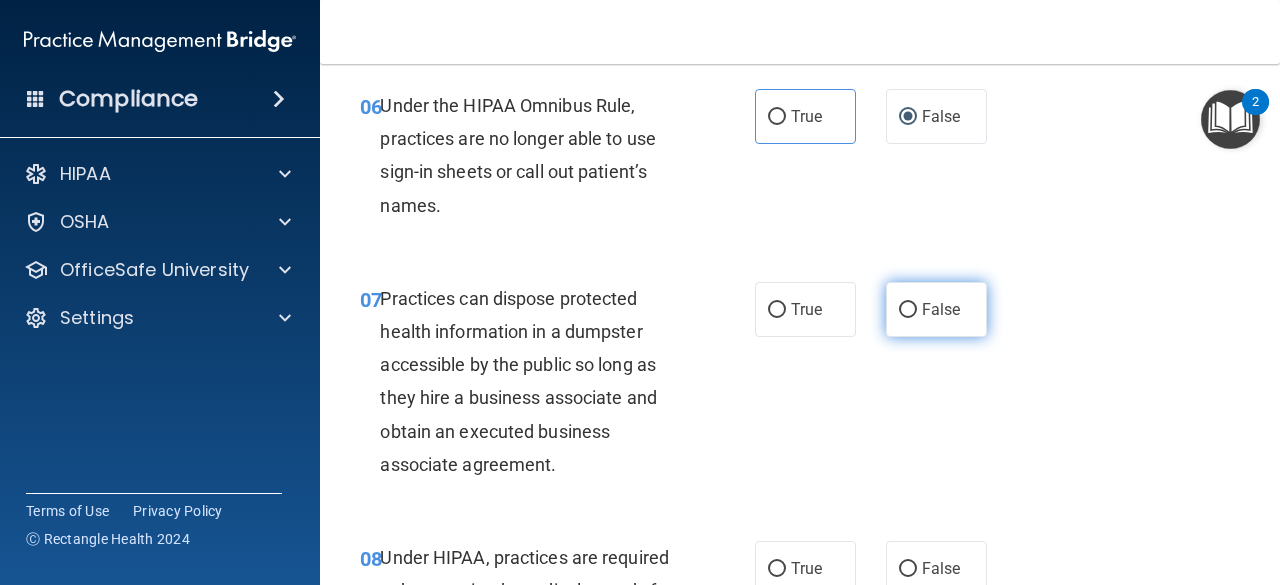 click on "False" at bounding box center (936, 309) 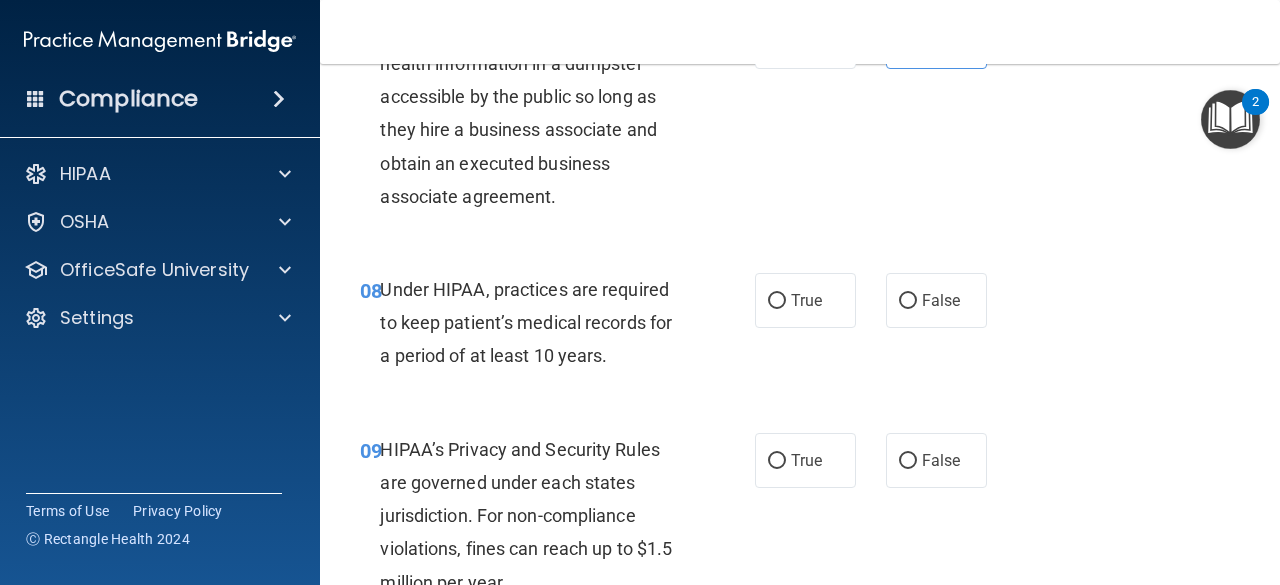 scroll, scrollTop: 1500, scrollLeft: 0, axis: vertical 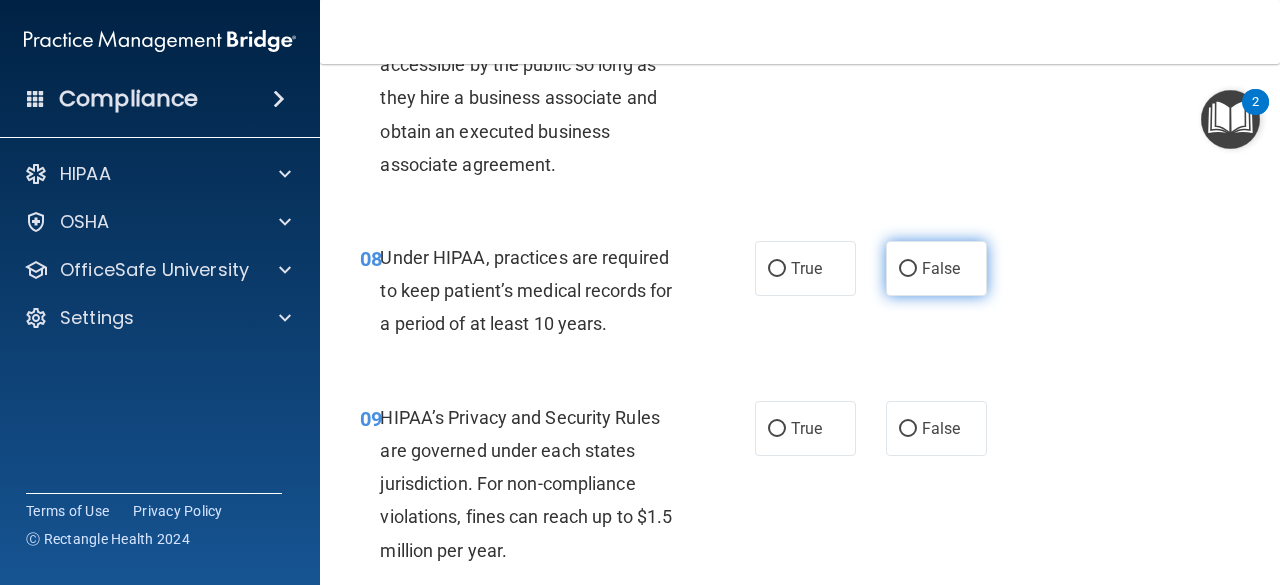 click on "False" at bounding box center [936, 268] 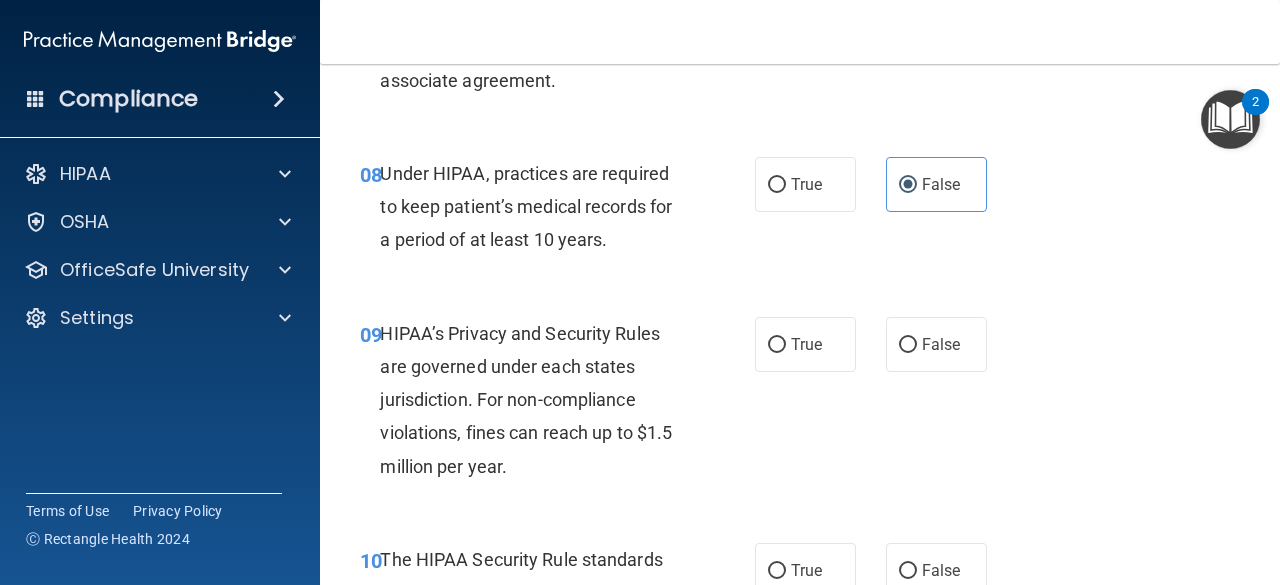 scroll, scrollTop: 1700, scrollLeft: 0, axis: vertical 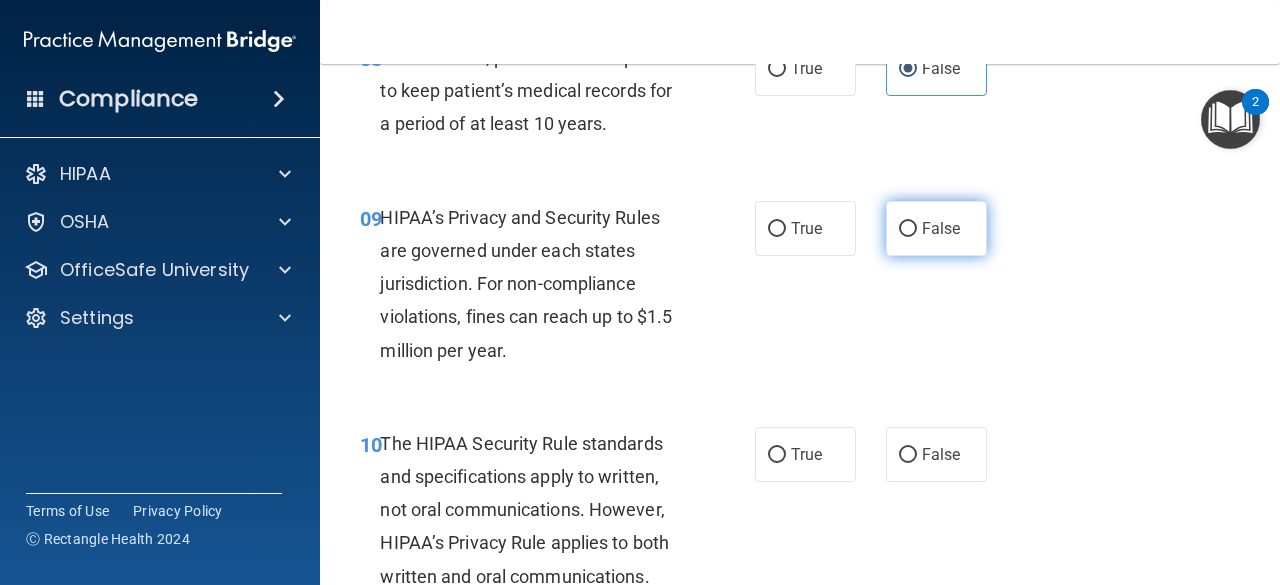 click on "False" at bounding box center (908, 229) 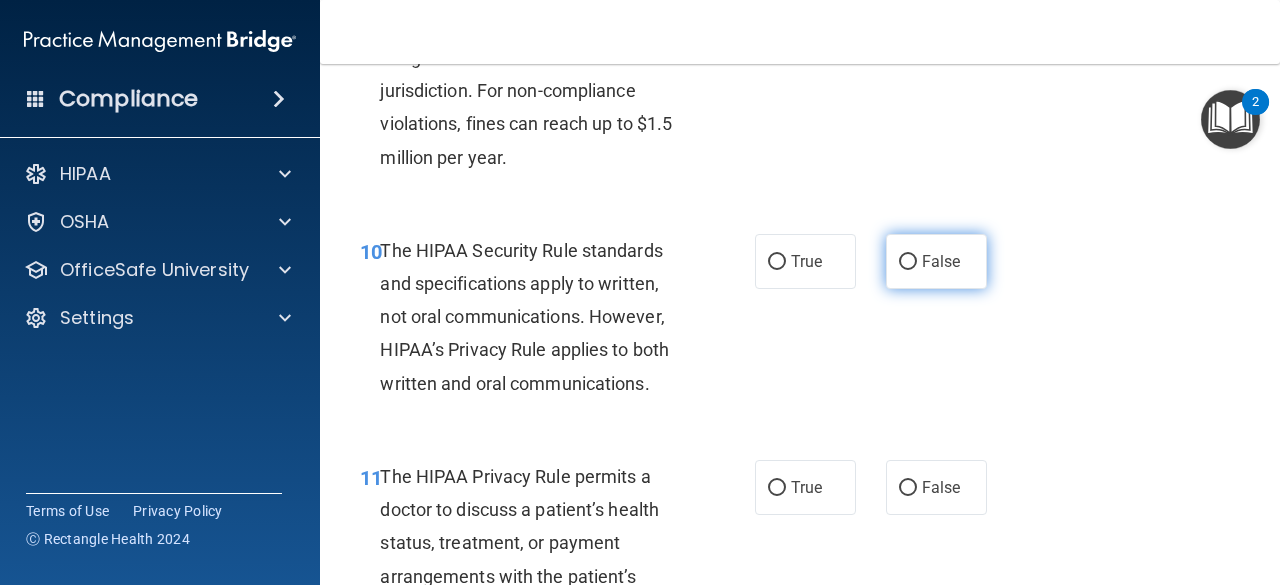 scroll, scrollTop: 1900, scrollLeft: 0, axis: vertical 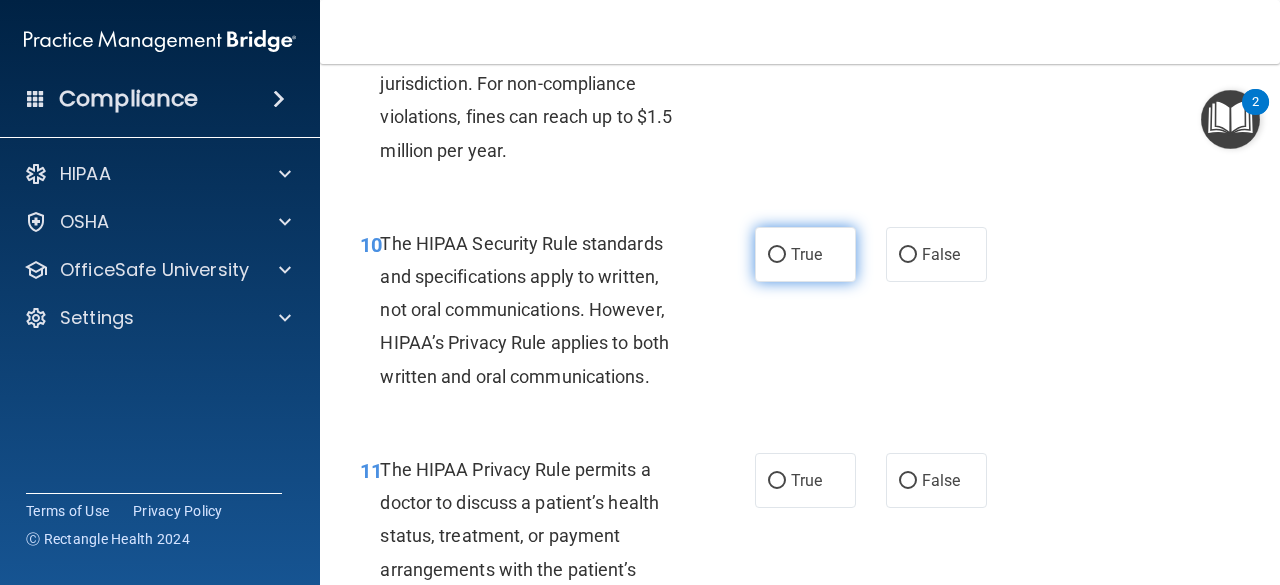 click on "True" at bounding box center (777, 255) 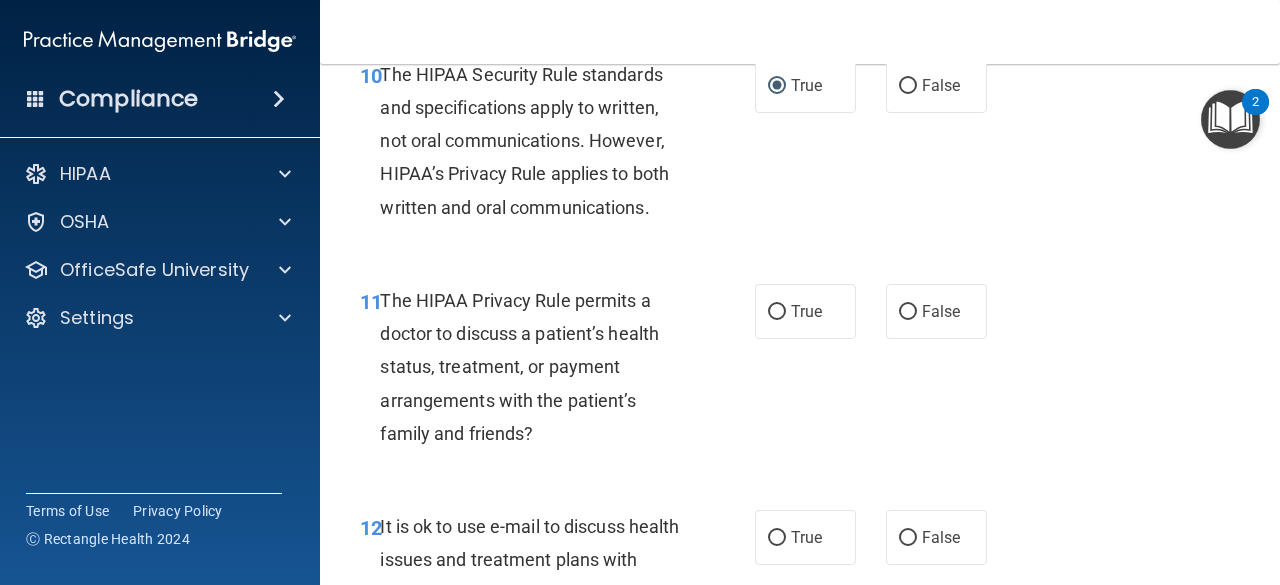 scroll, scrollTop: 2100, scrollLeft: 0, axis: vertical 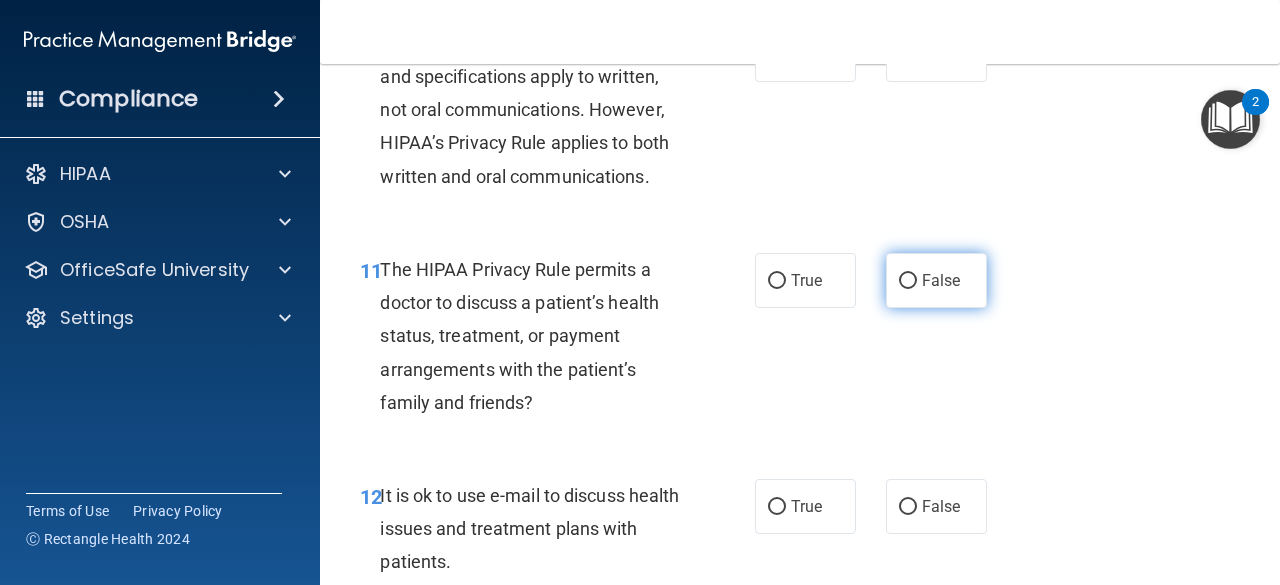 click on "False" at bounding box center [908, 281] 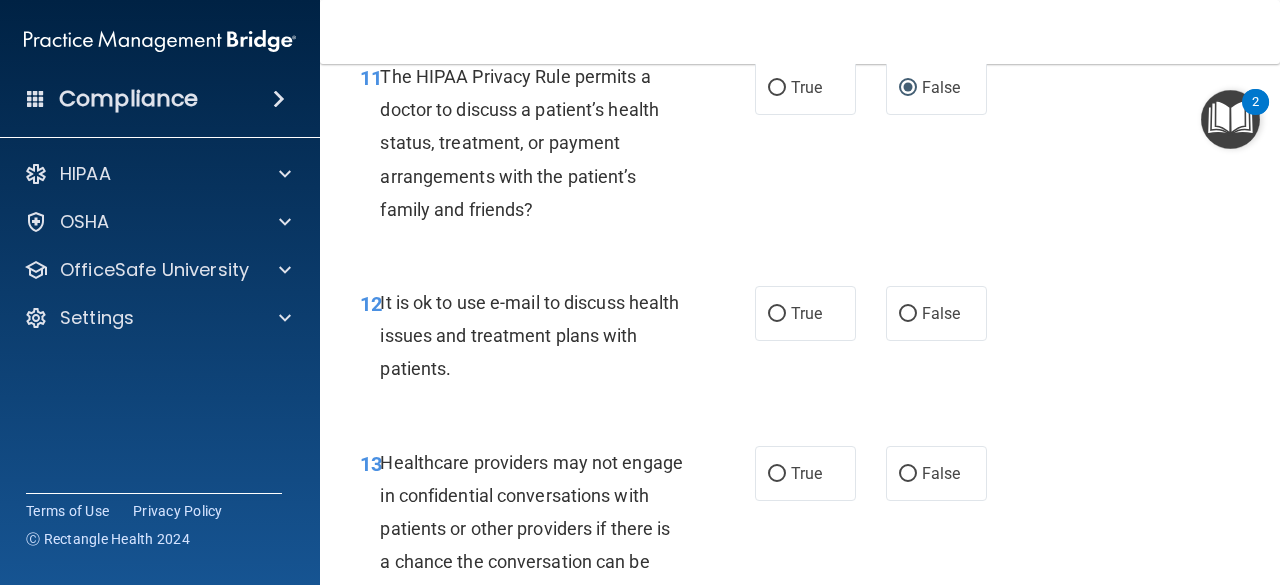 scroll, scrollTop: 2300, scrollLeft: 0, axis: vertical 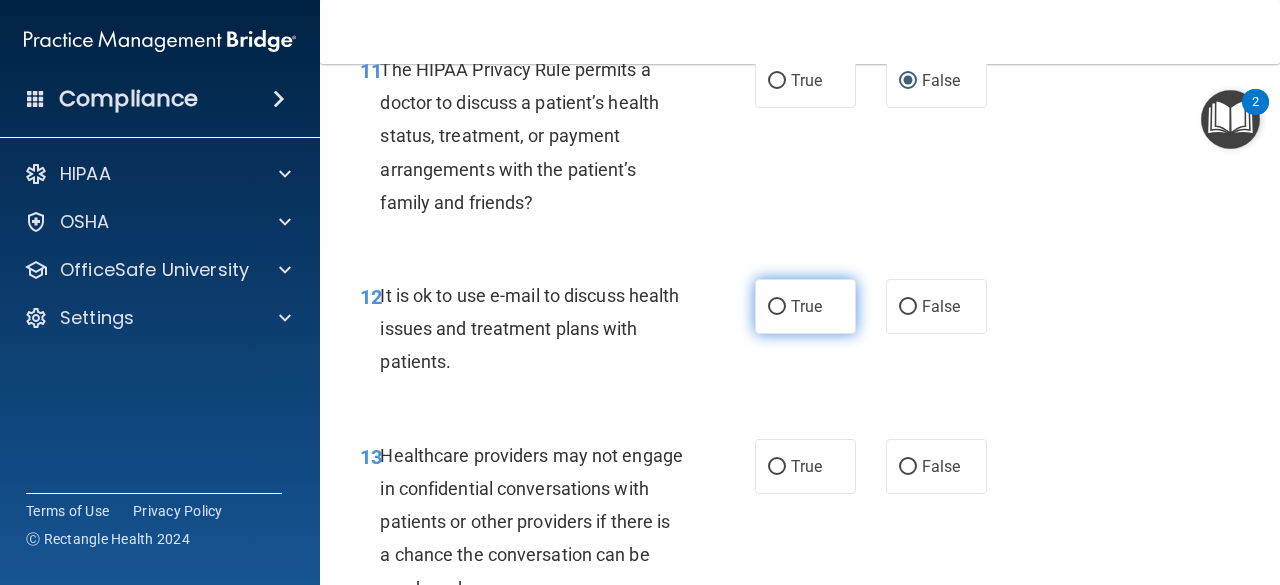 click on "True" at bounding box center [805, 306] 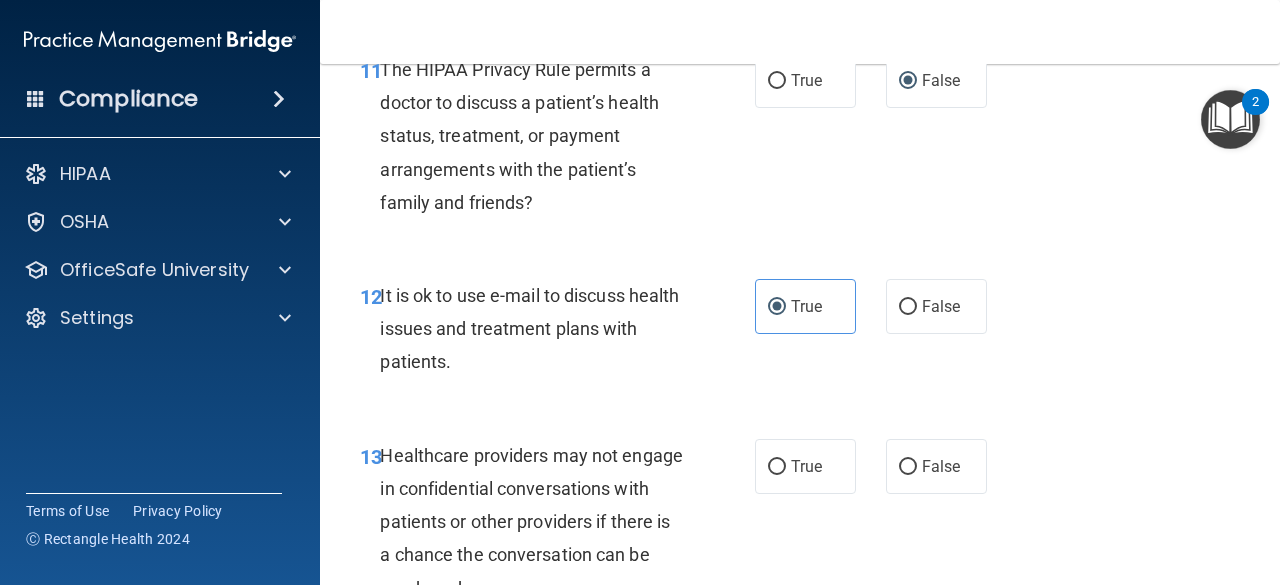 scroll, scrollTop: 2500, scrollLeft: 0, axis: vertical 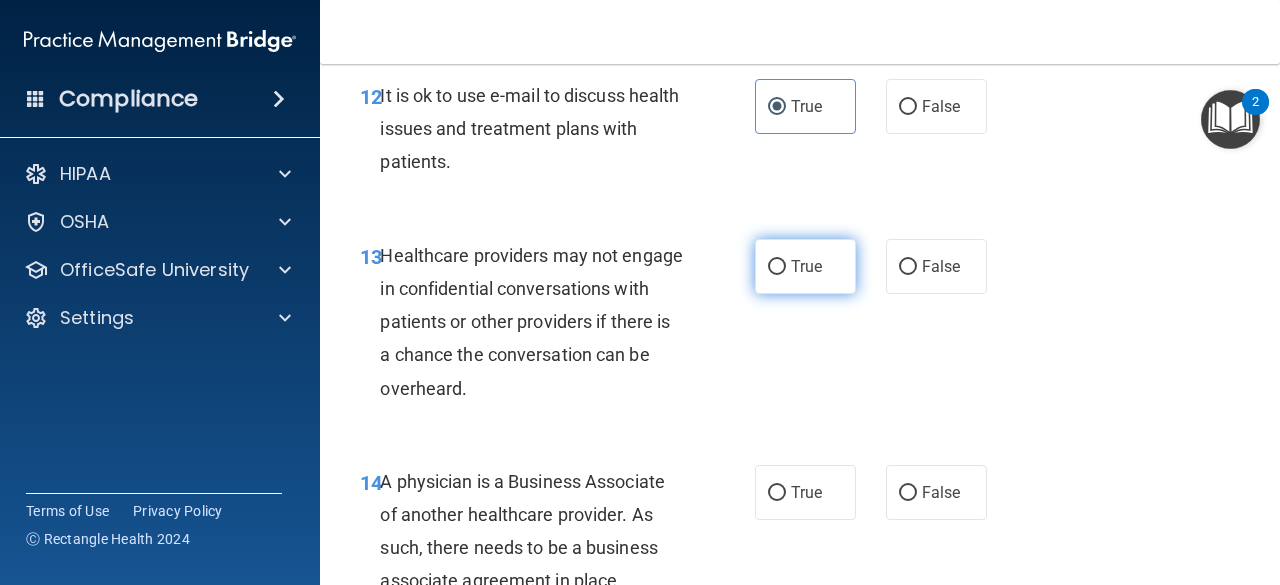 click on "True" at bounding box center (777, 267) 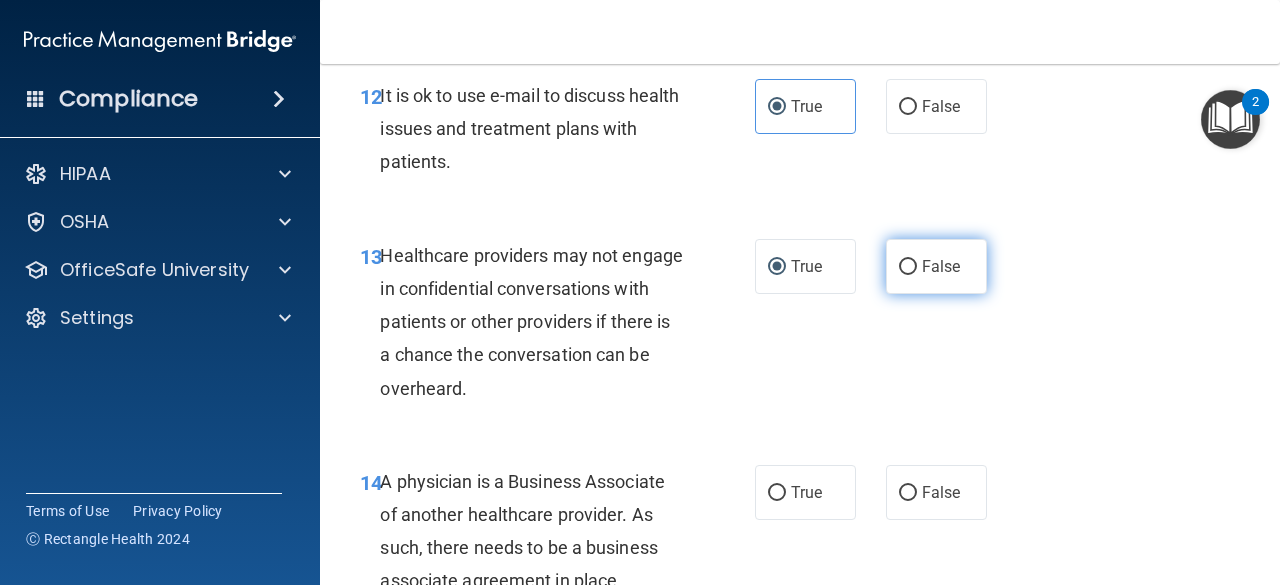 click on "False" at bounding box center [941, 266] 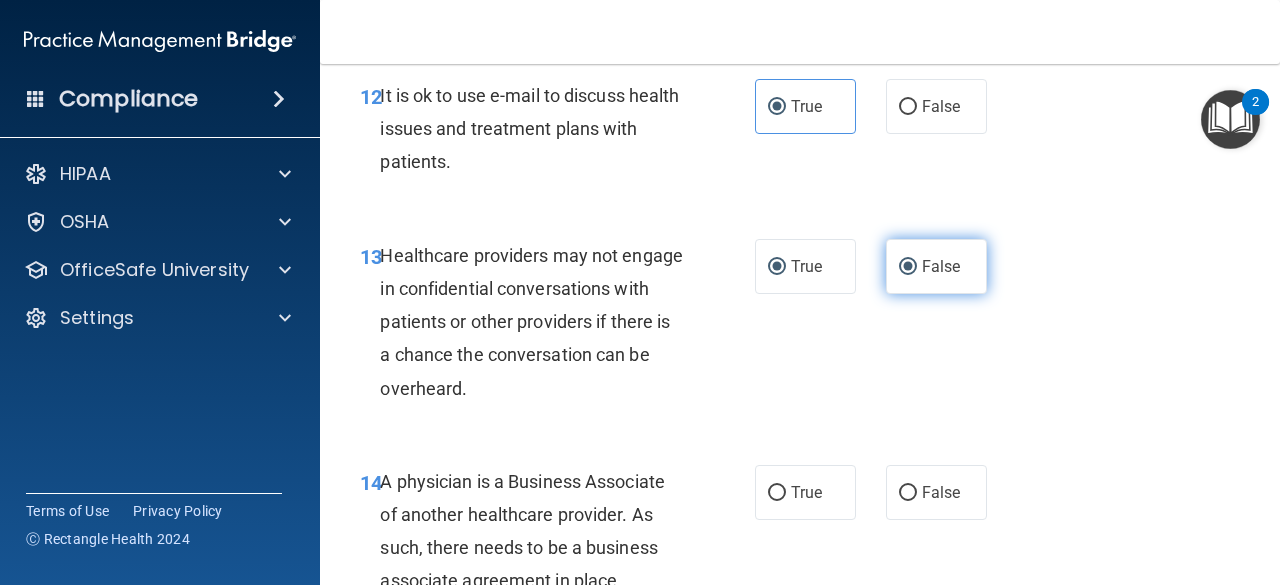 radio on "false" 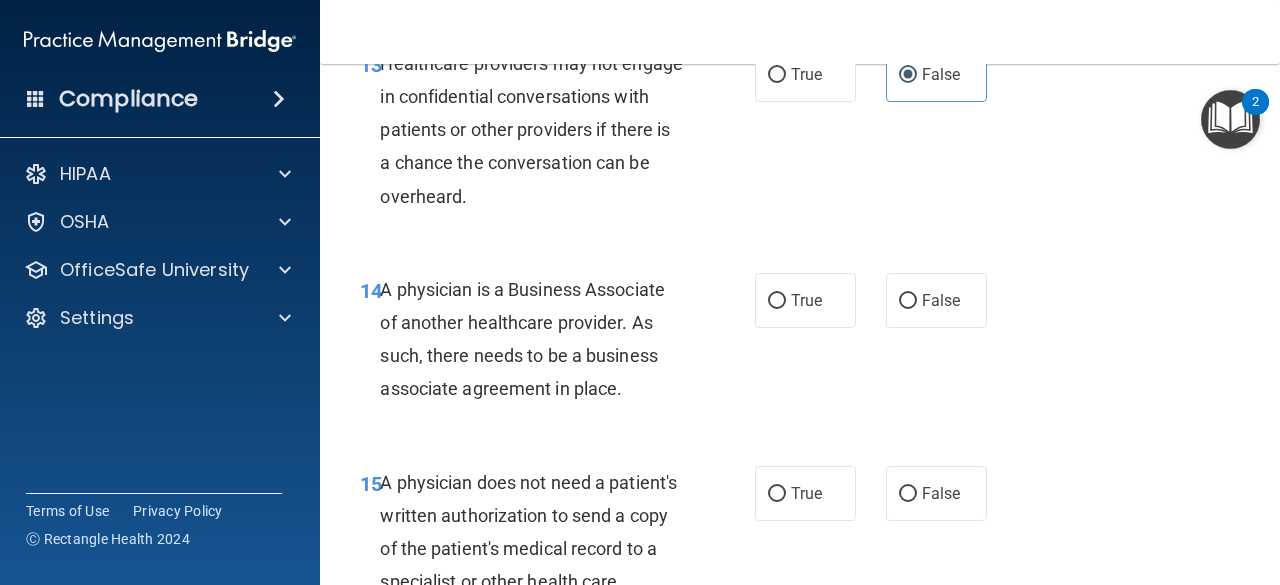 scroll, scrollTop: 2700, scrollLeft: 0, axis: vertical 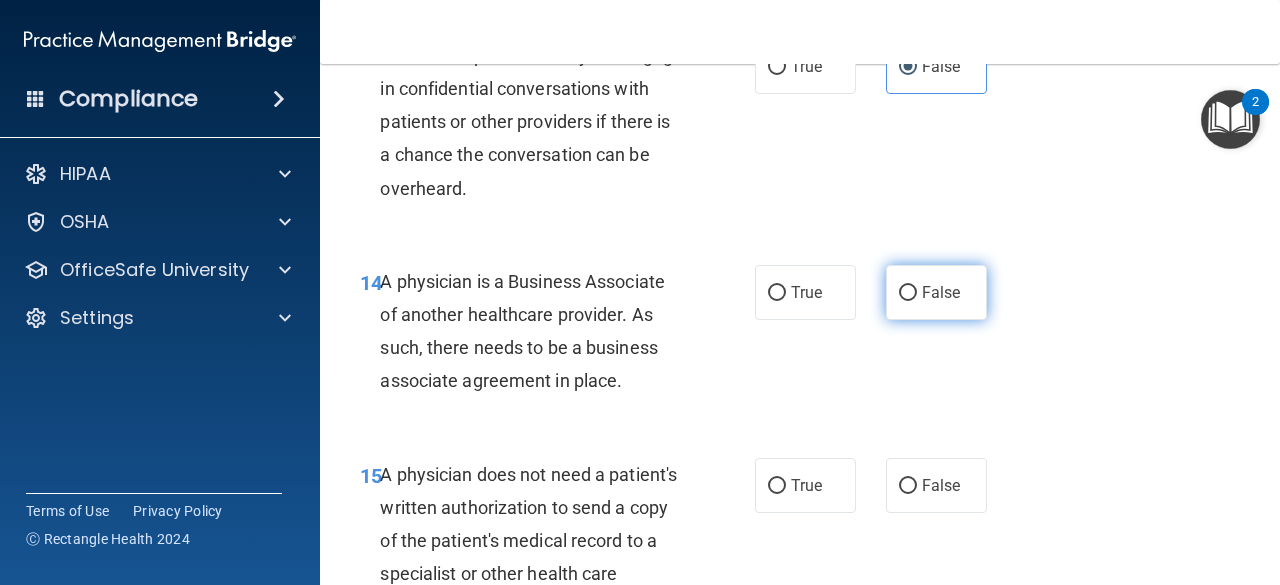 drag, startPoint x: 925, startPoint y: 279, endPoint x: 921, endPoint y: 291, distance: 12.649111 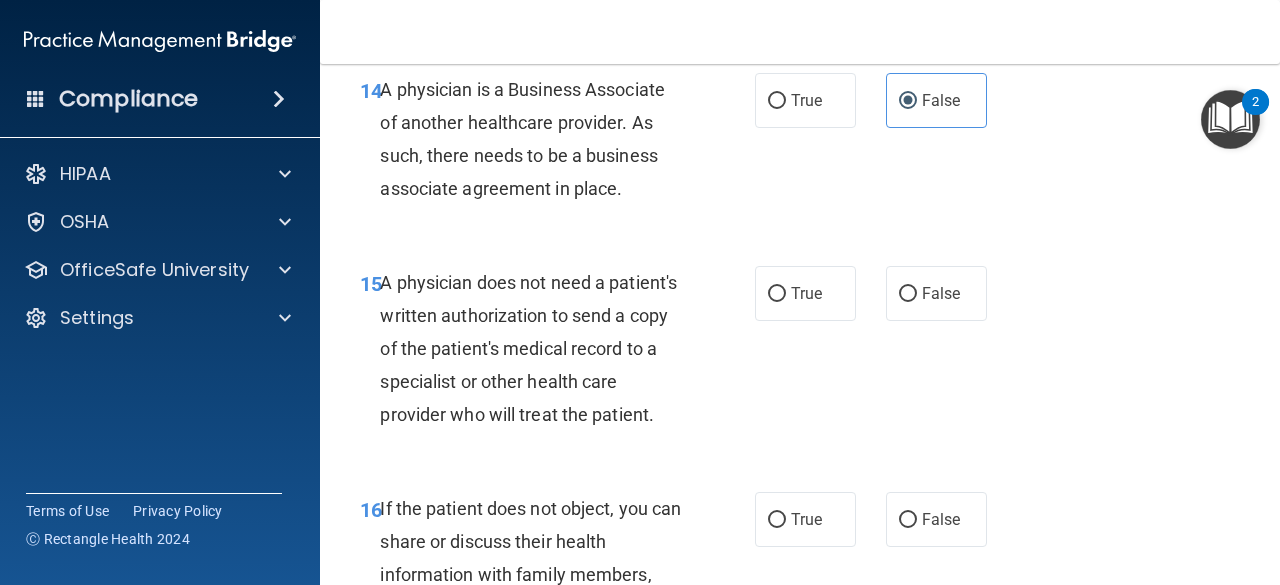 scroll, scrollTop: 2900, scrollLeft: 0, axis: vertical 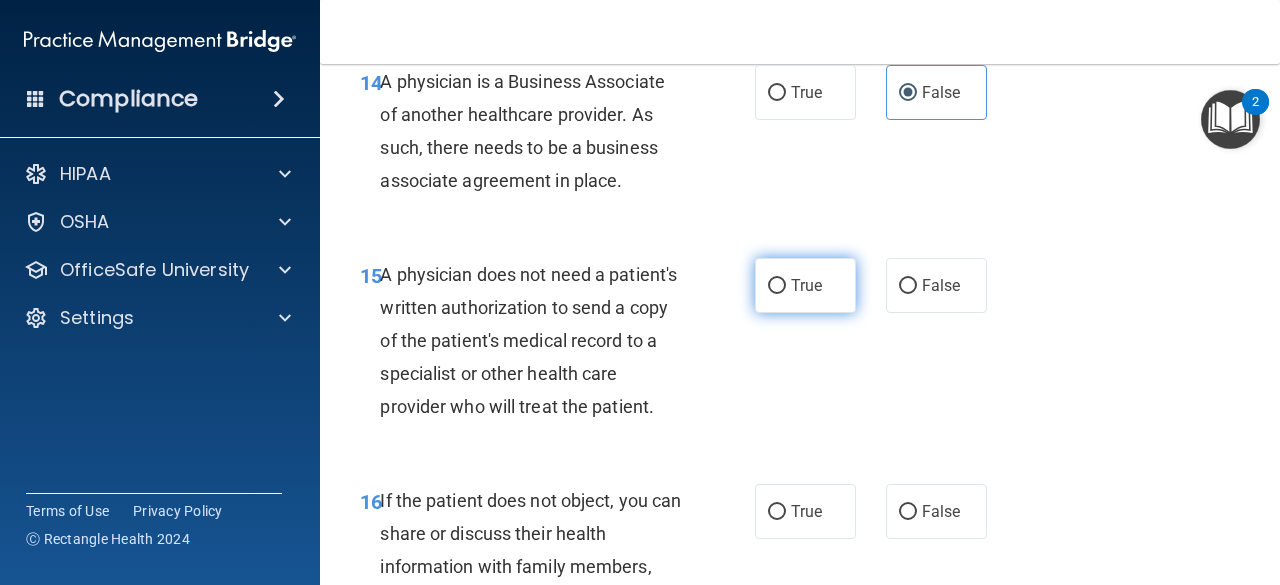 click on "True" at bounding box center [806, 285] 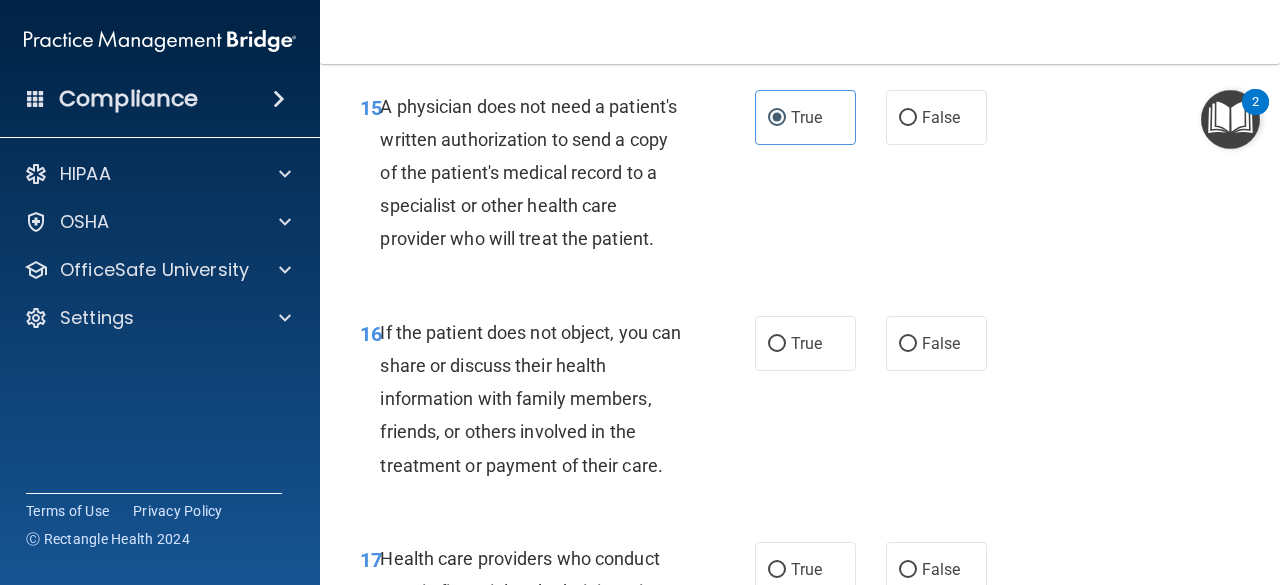 scroll, scrollTop: 3100, scrollLeft: 0, axis: vertical 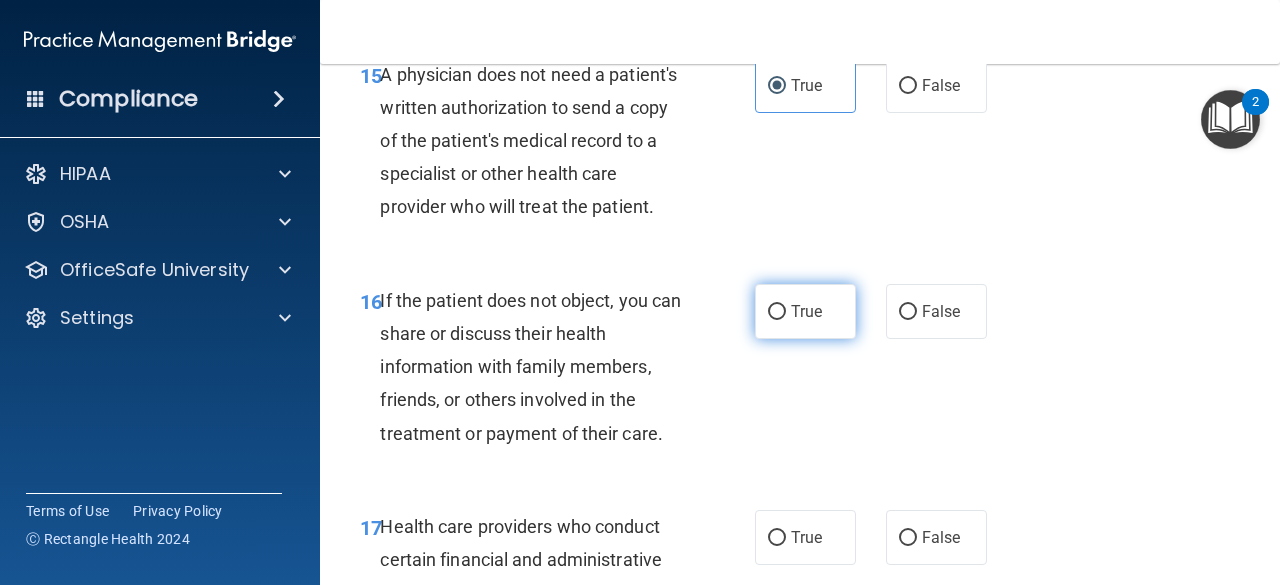 click on "True" at bounding box center (805, 311) 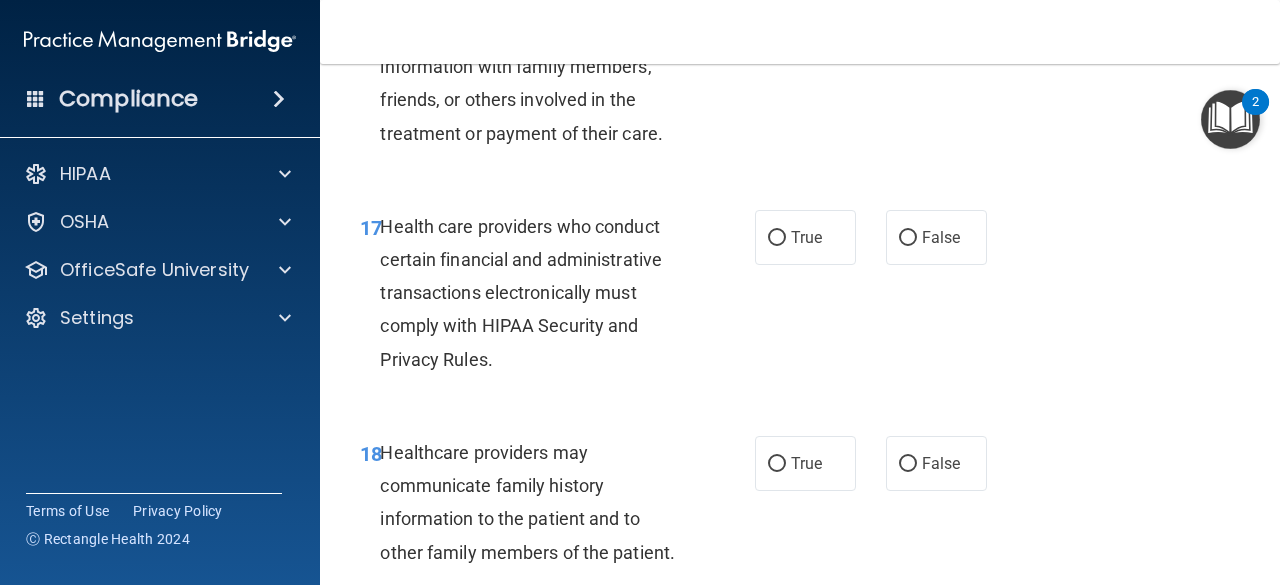 scroll, scrollTop: 3300, scrollLeft: 0, axis: vertical 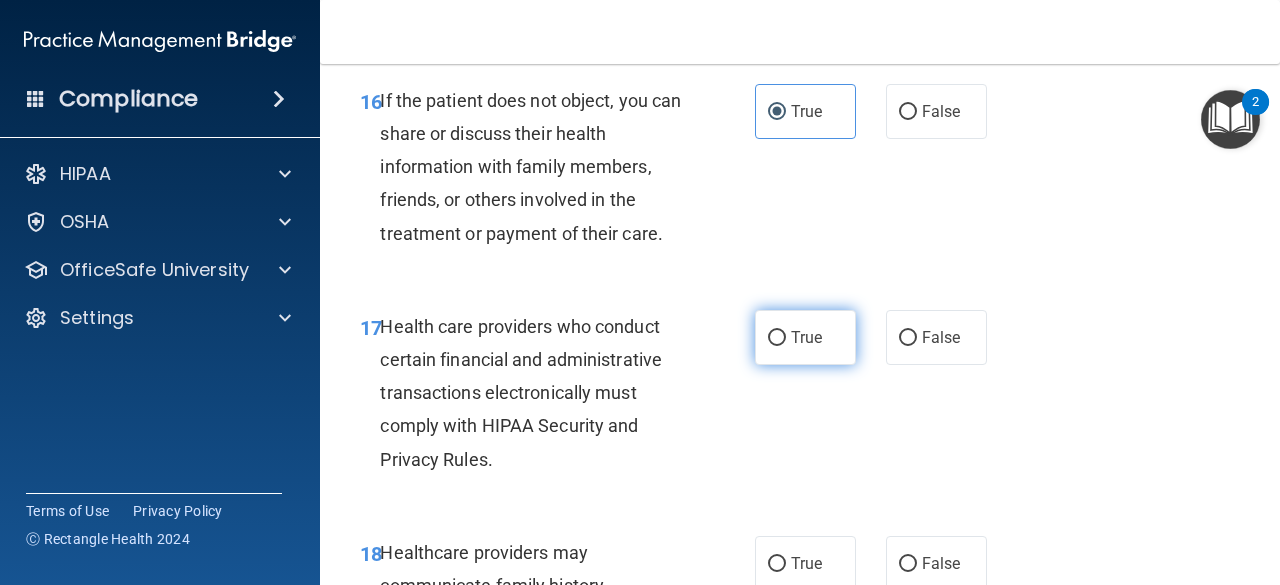 click on "True" at bounding box center (806, 337) 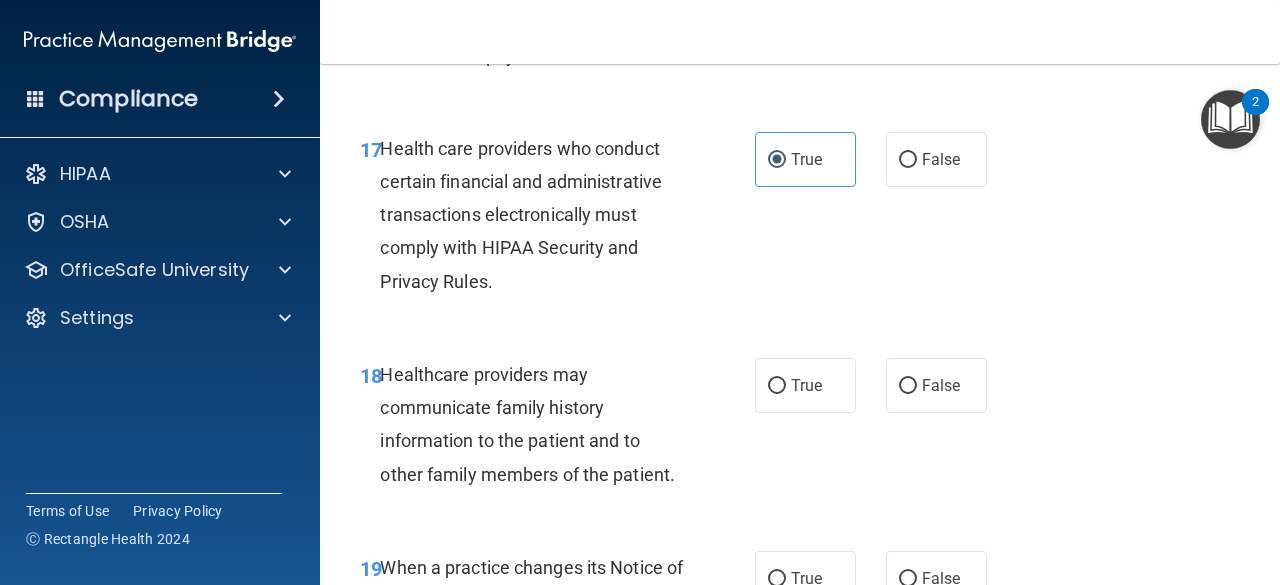 scroll, scrollTop: 3600, scrollLeft: 0, axis: vertical 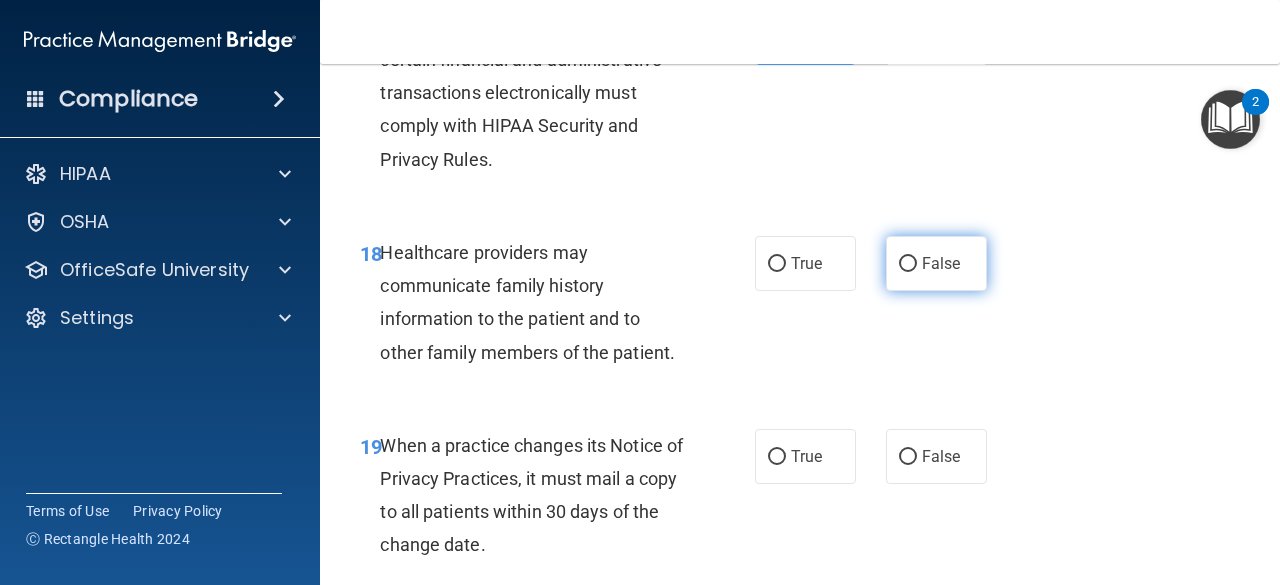click on "False" at bounding box center (936, 263) 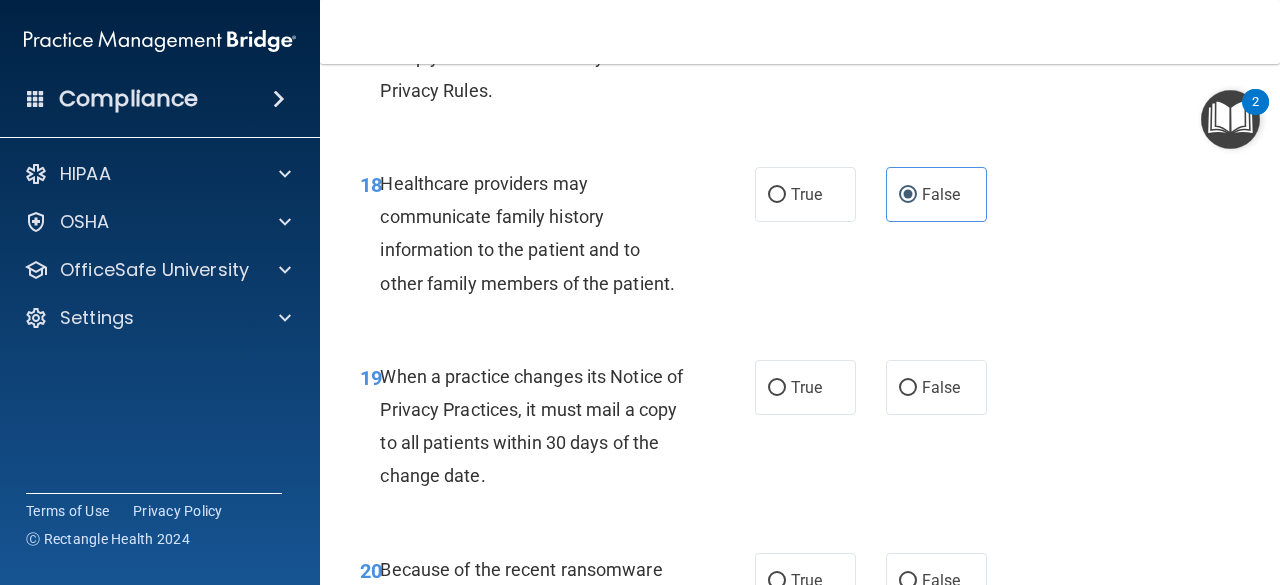 scroll, scrollTop: 3700, scrollLeft: 0, axis: vertical 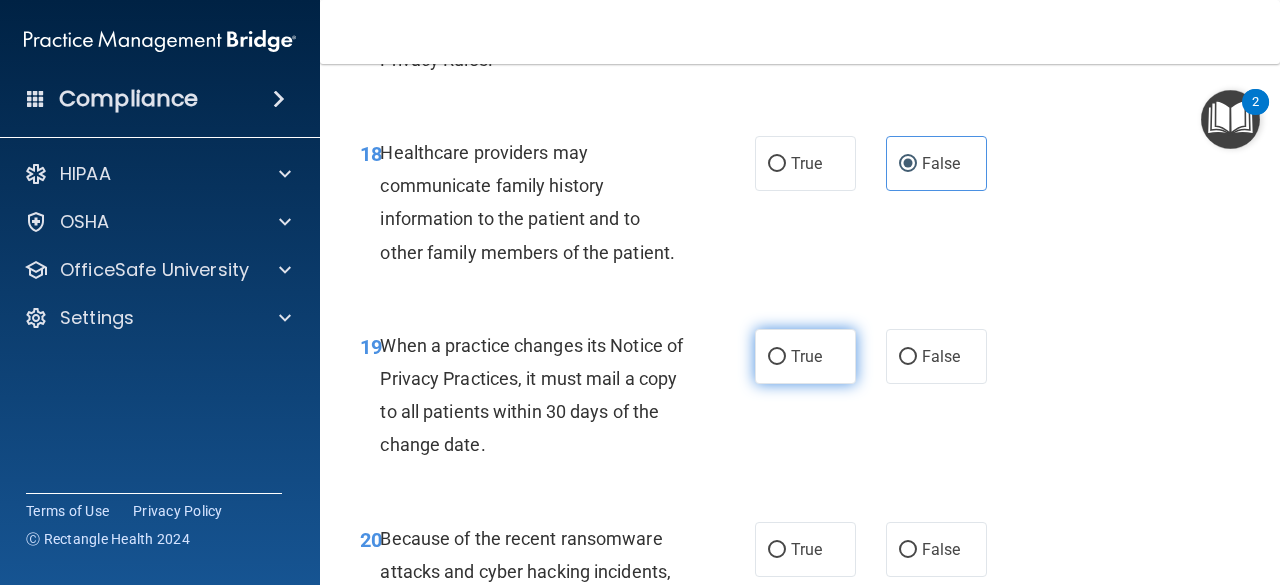 drag, startPoint x: 760, startPoint y: 407, endPoint x: 772, endPoint y: 404, distance: 12.369317 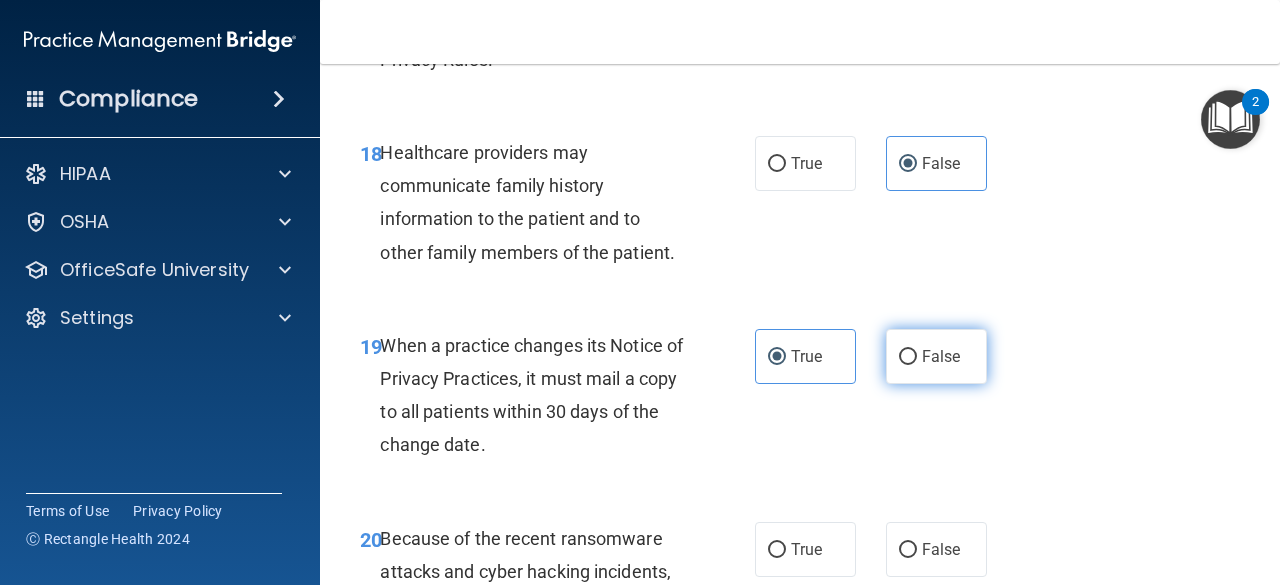 click on "False" at bounding box center [936, 356] 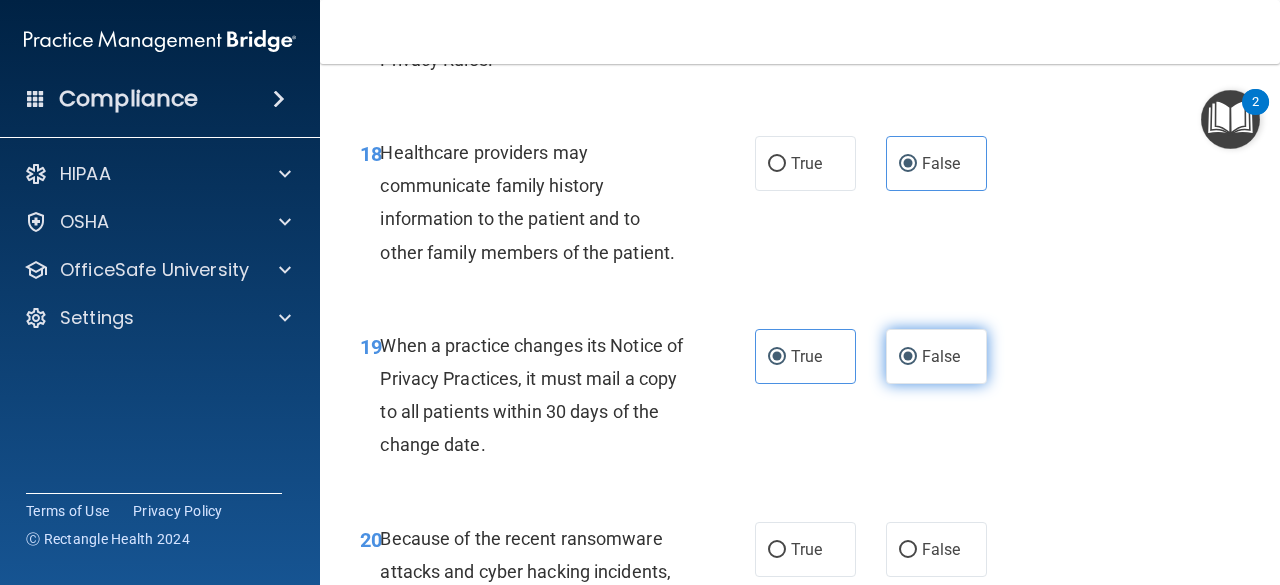 radio on "false" 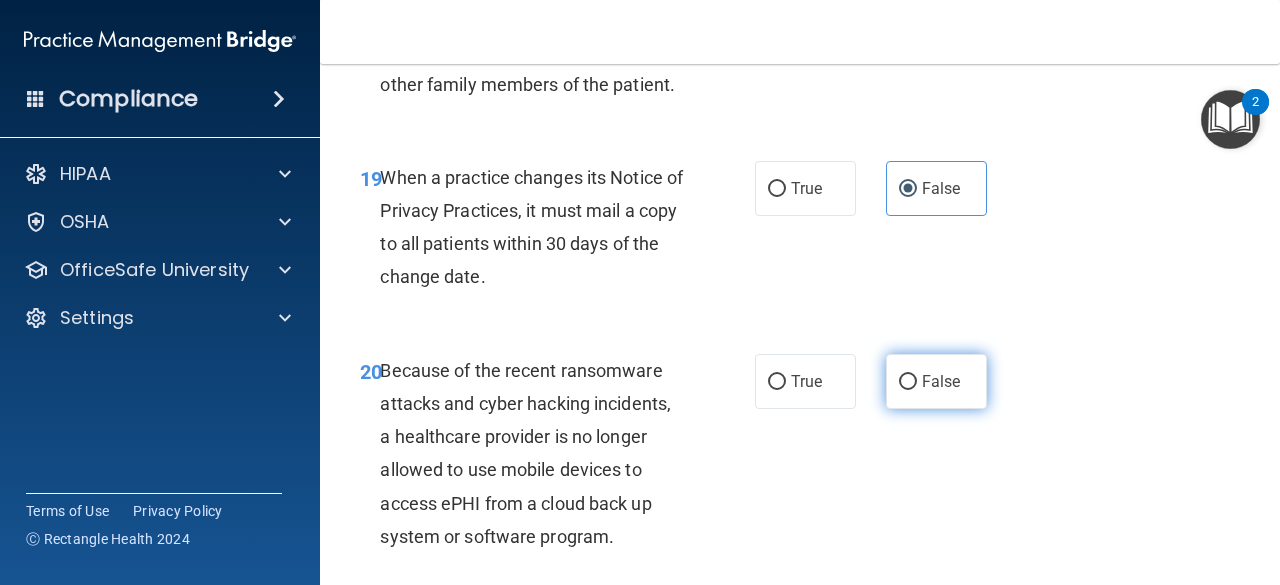 scroll, scrollTop: 3900, scrollLeft: 0, axis: vertical 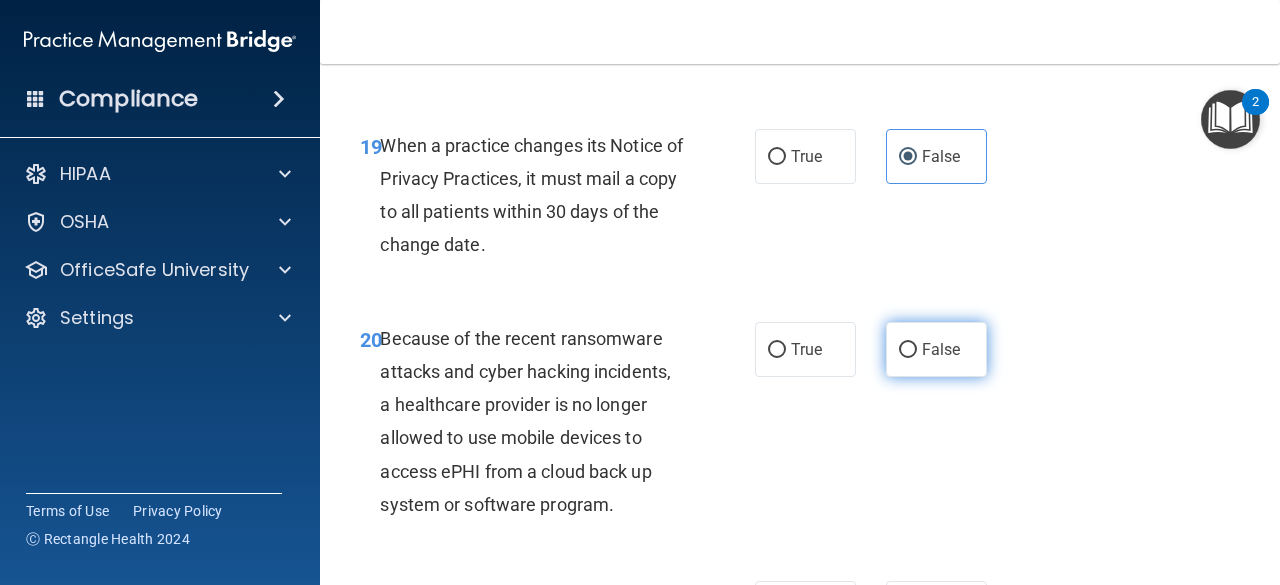 click on "False" at bounding box center (908, 350) 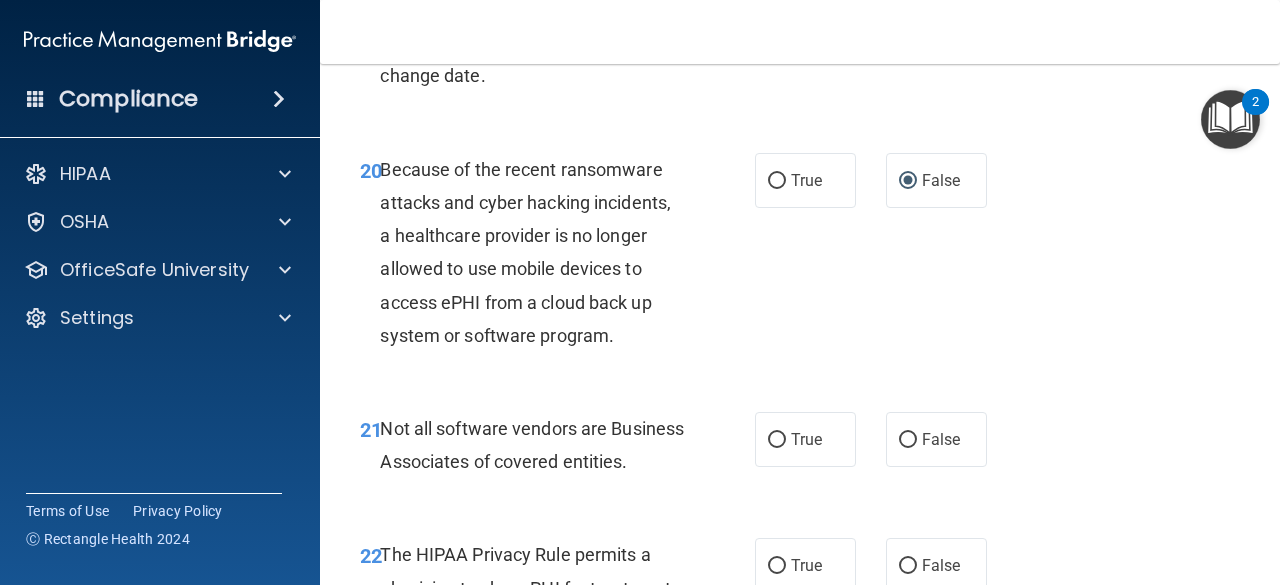 scroll, scrollTop: 4100, scrollLeft: 0, axis: vertical 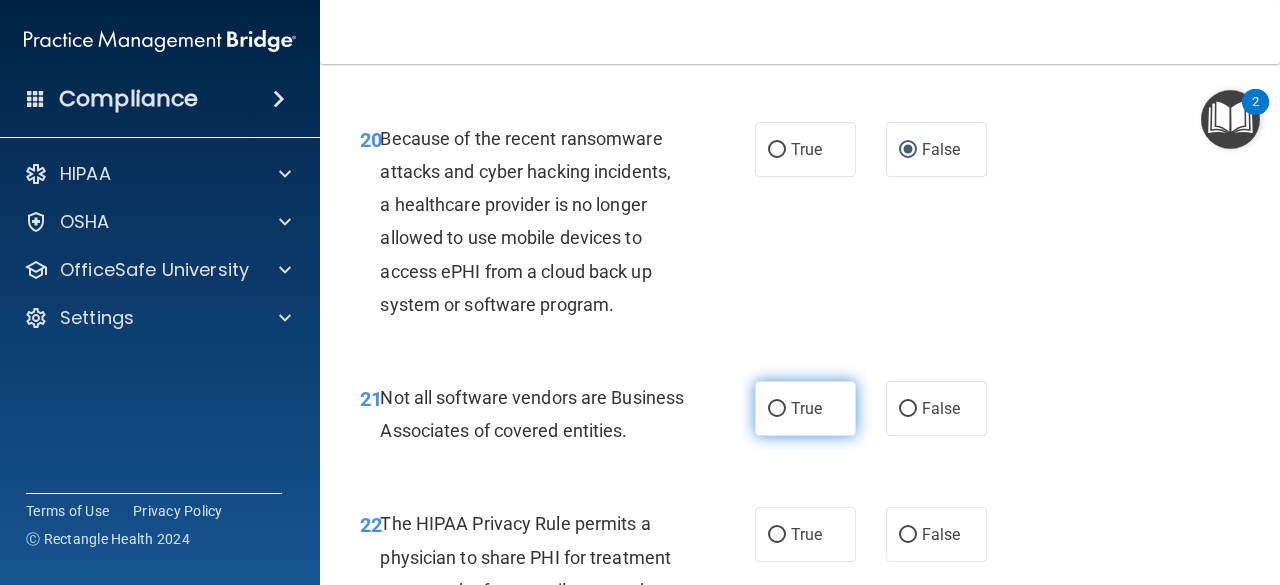 click on "True" at bounding box center (806, 408) 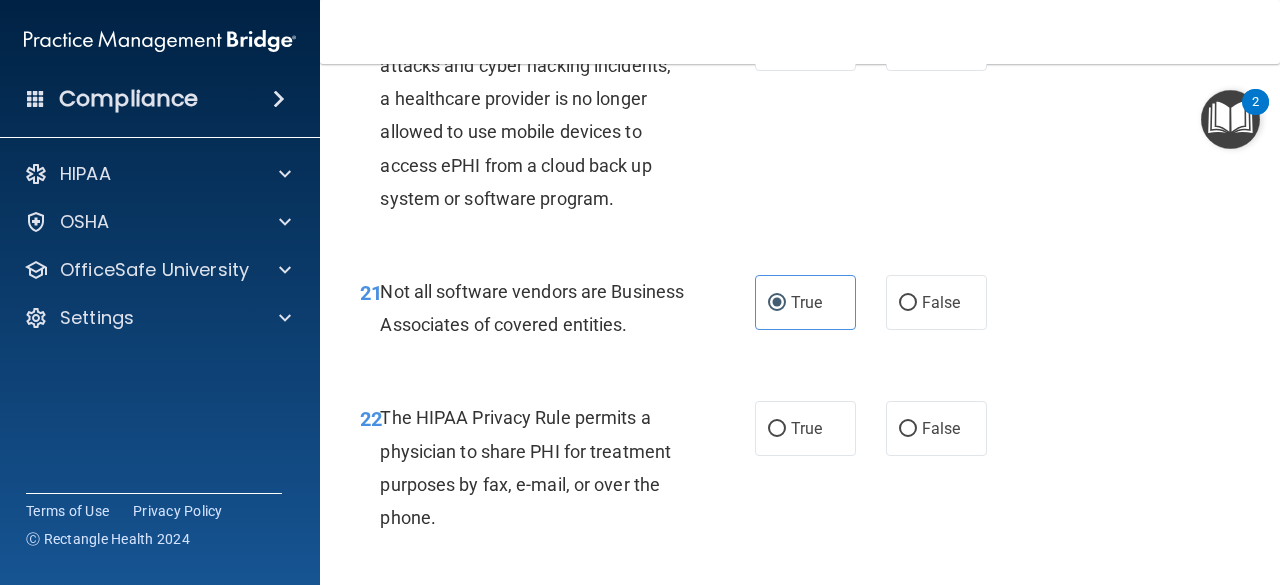 scroll, scrollTop: 4400, scrollLeft: 0, axis: vertical 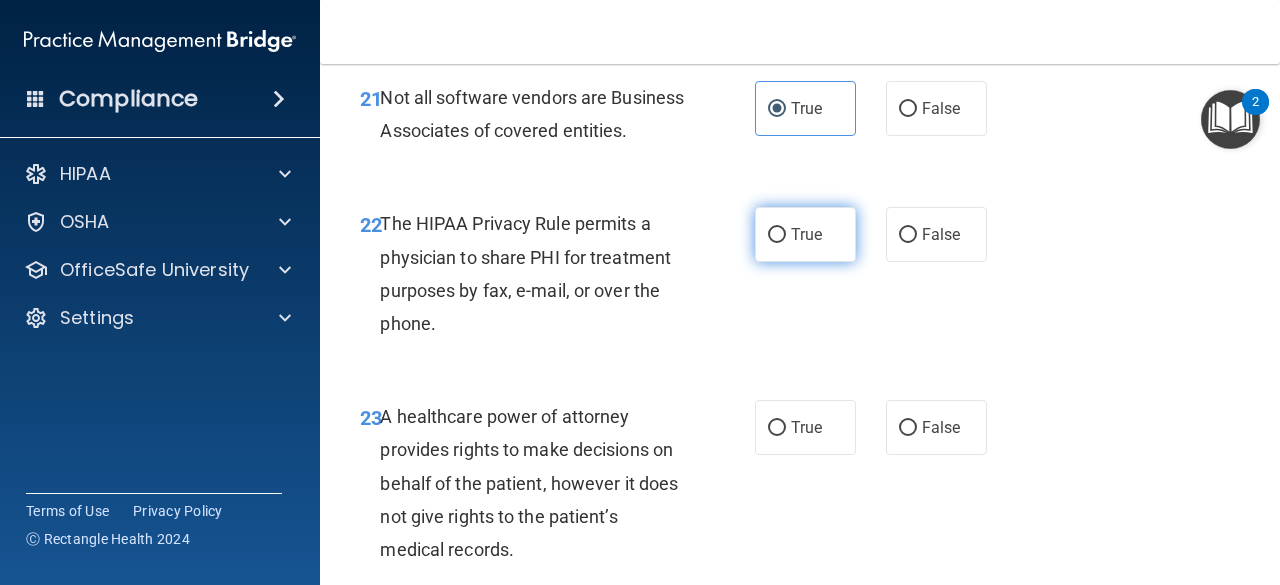 click on "True" at bounding box center [777, 235] 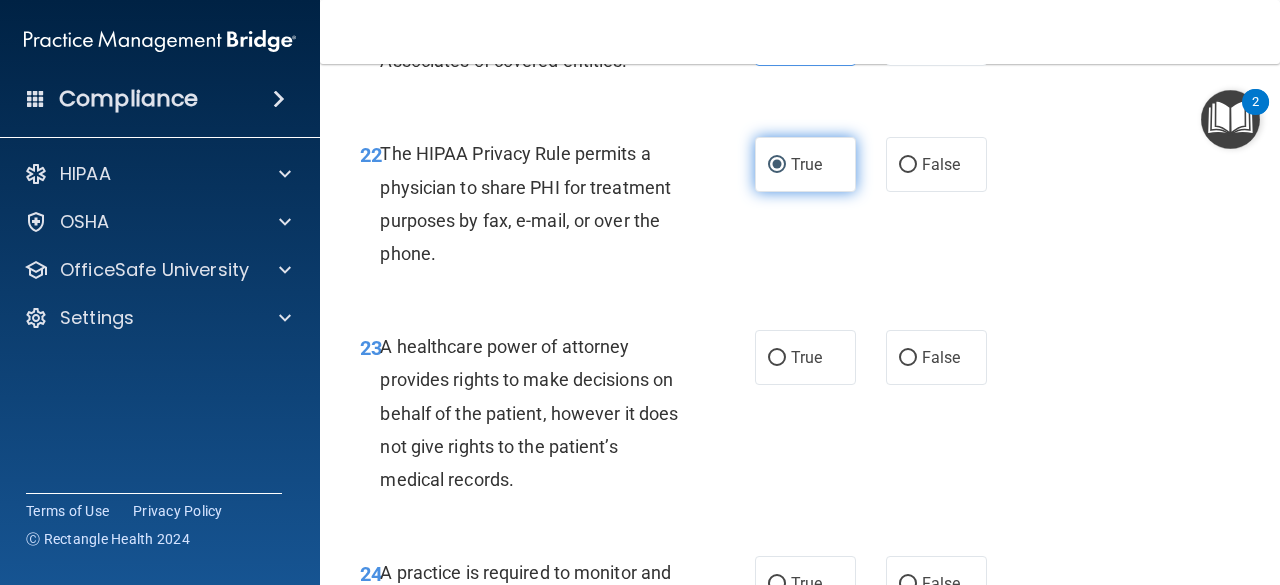 scroll, scrollTop: 4500, scrollLeft: 0, axis: vertical 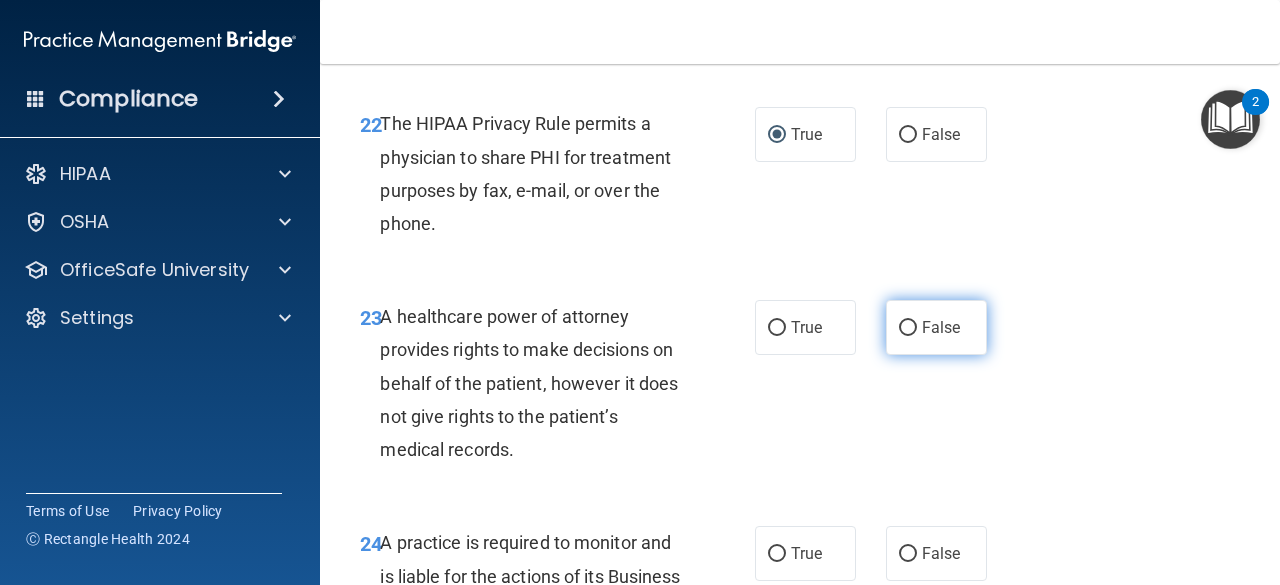 click on "False" at bounding box center (936, 327) 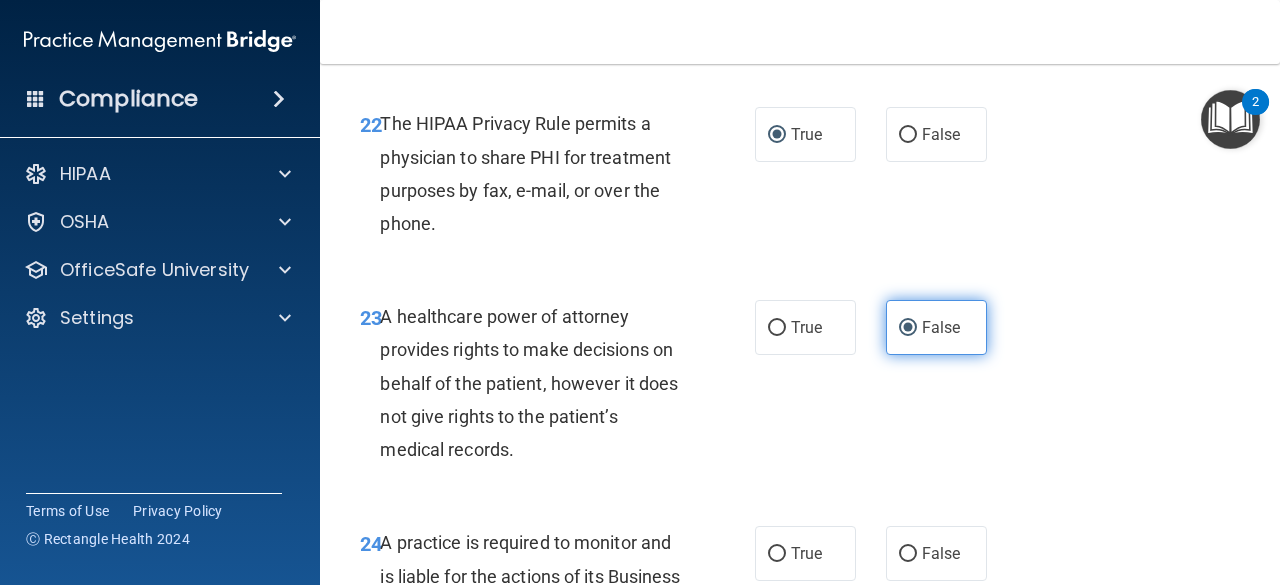 scroll, scrollTop: 4700, scrollLeft: 0, axis: vertical 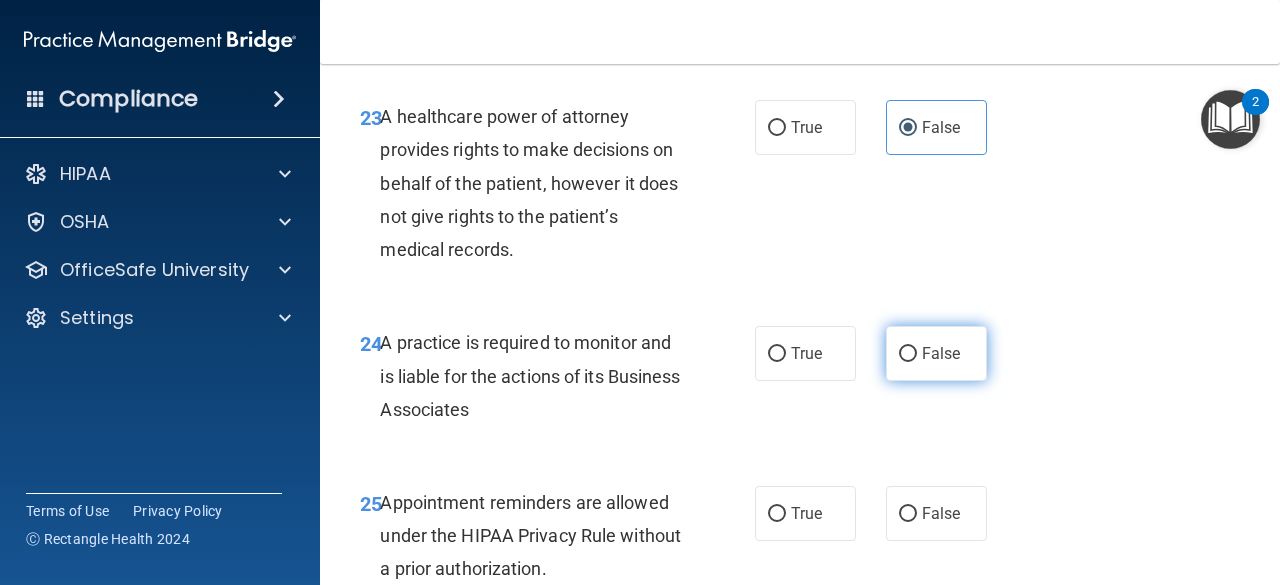 click on "False" at bounding box center (936, 353) 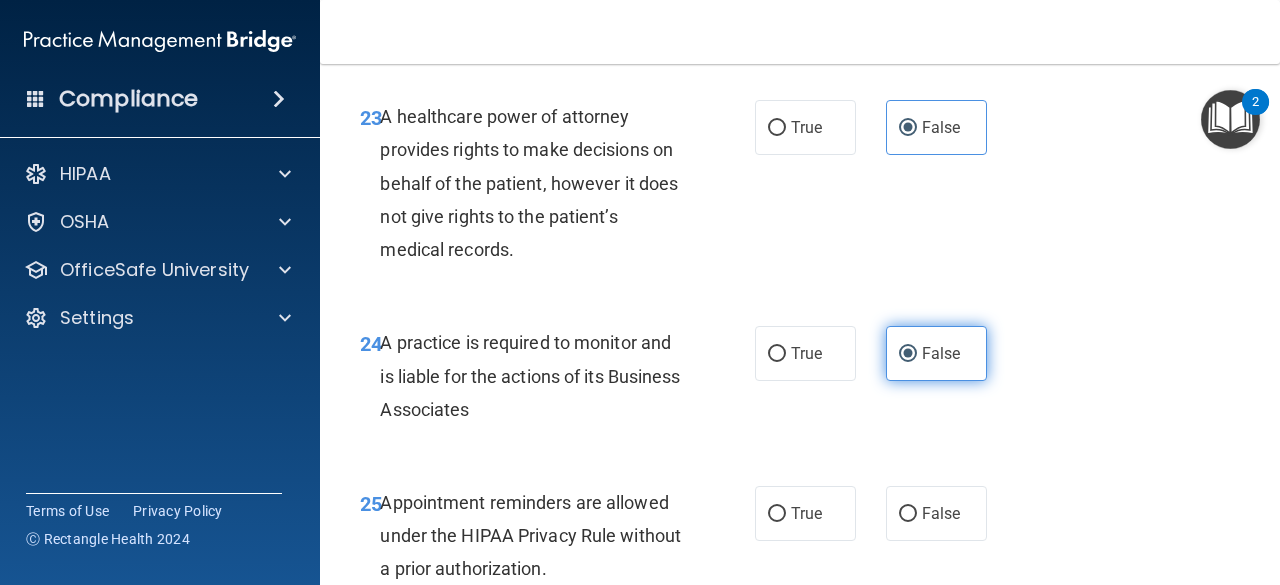 scroll, scrollTop: 5000, scrollLeft: 0, axis: vertical 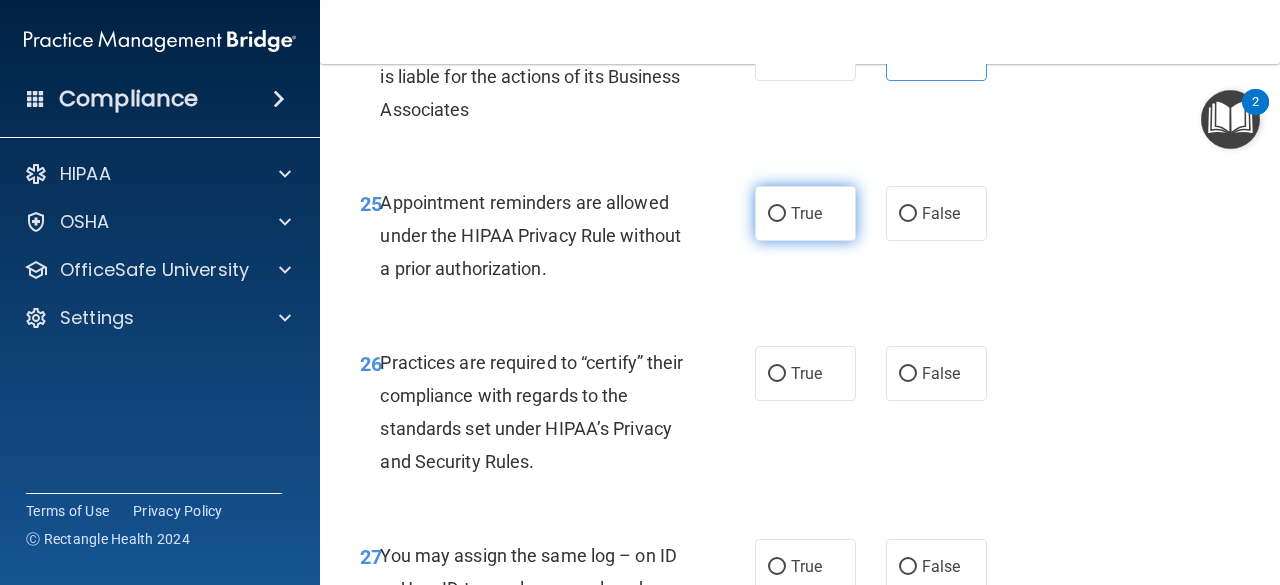 click on "True" at bounding box center [805, 213] 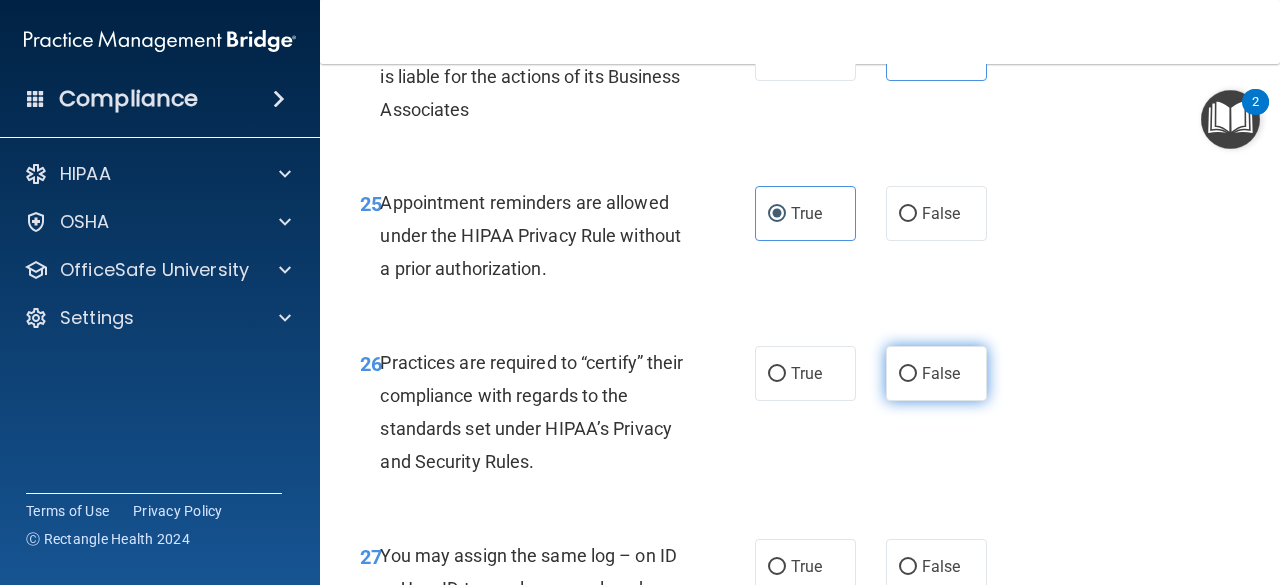 click on "False" at bounding box center (936, 373) 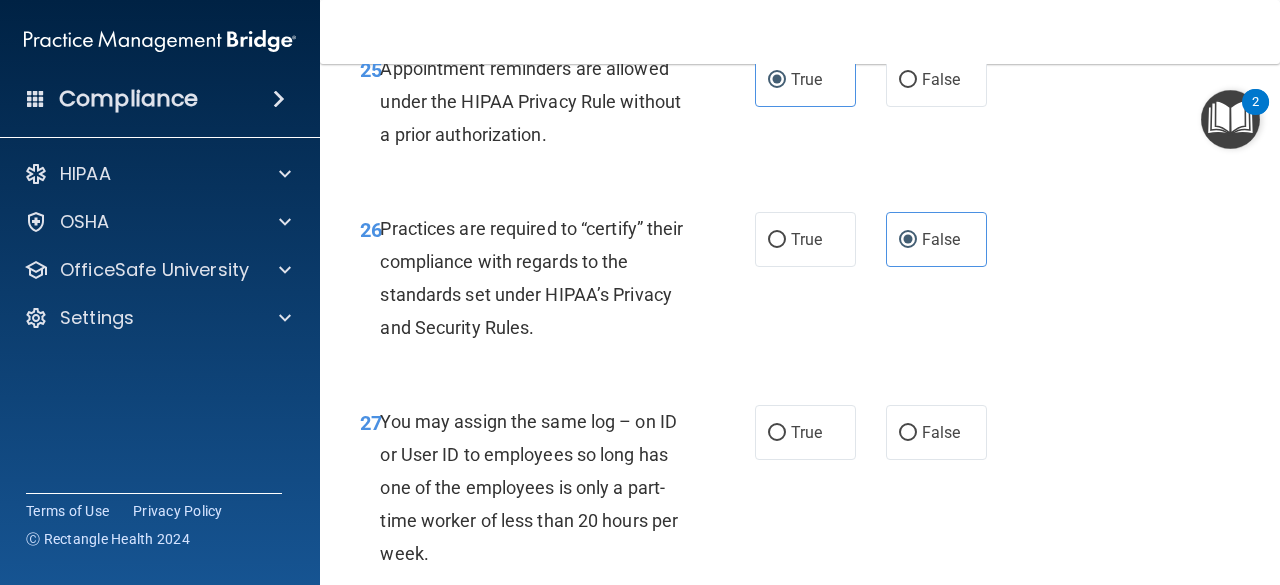 scroll, scrollTop: 5300, scrollLeft: 0, axis: vertical 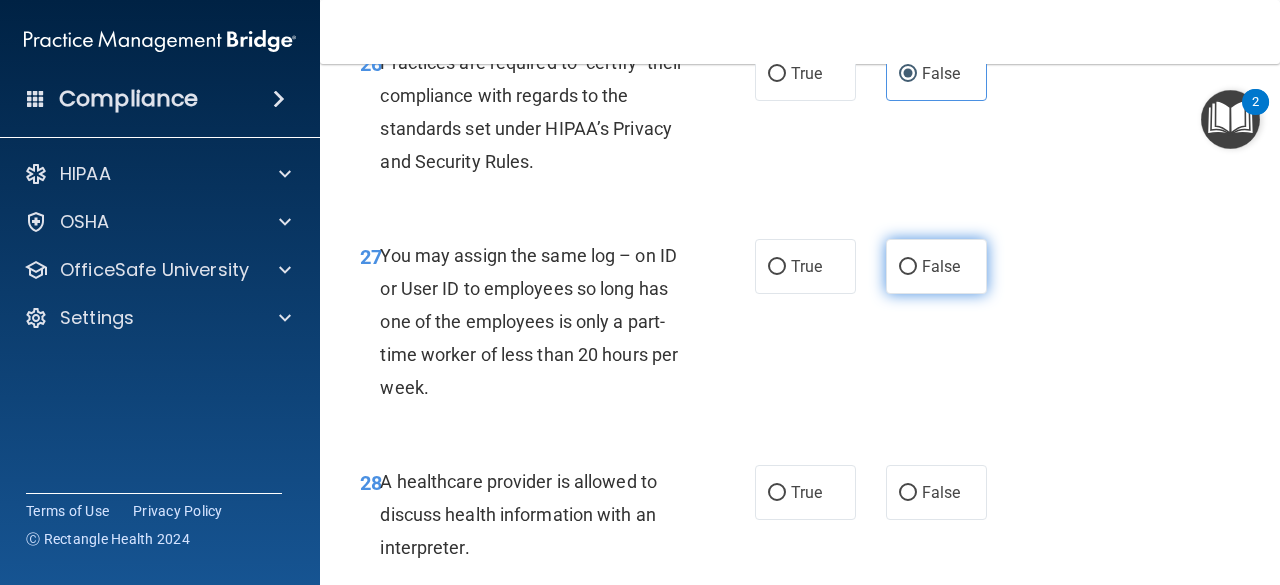 click on "False" at bounding box center (908, 267) 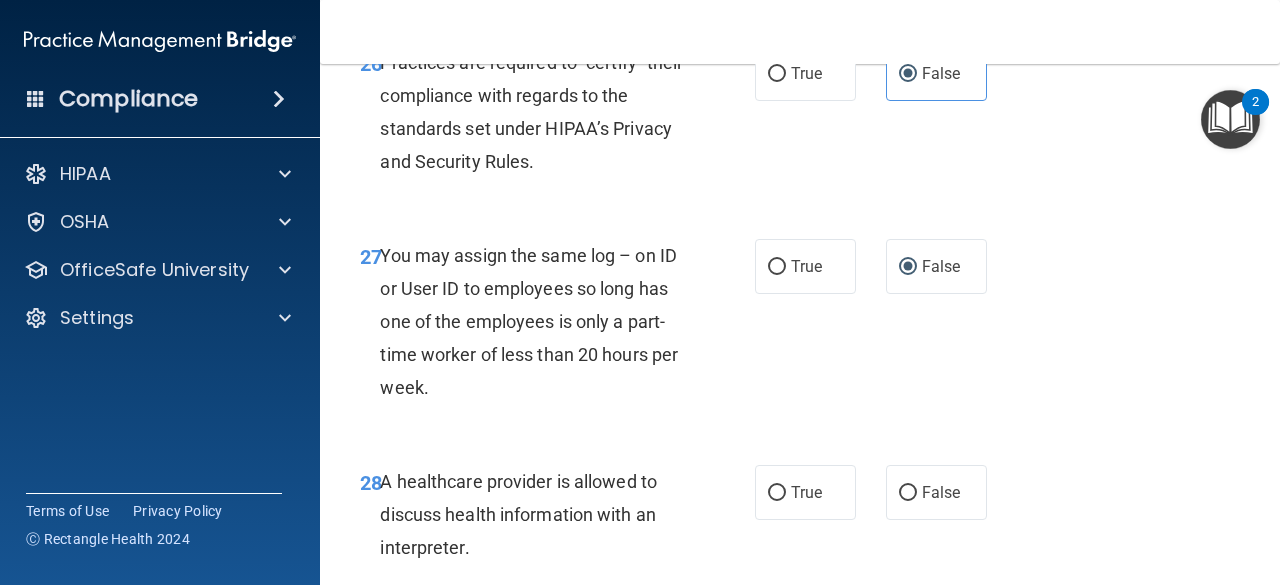 scroll, scrollTop: 5400, scrollLeft: 0, axis: vertical 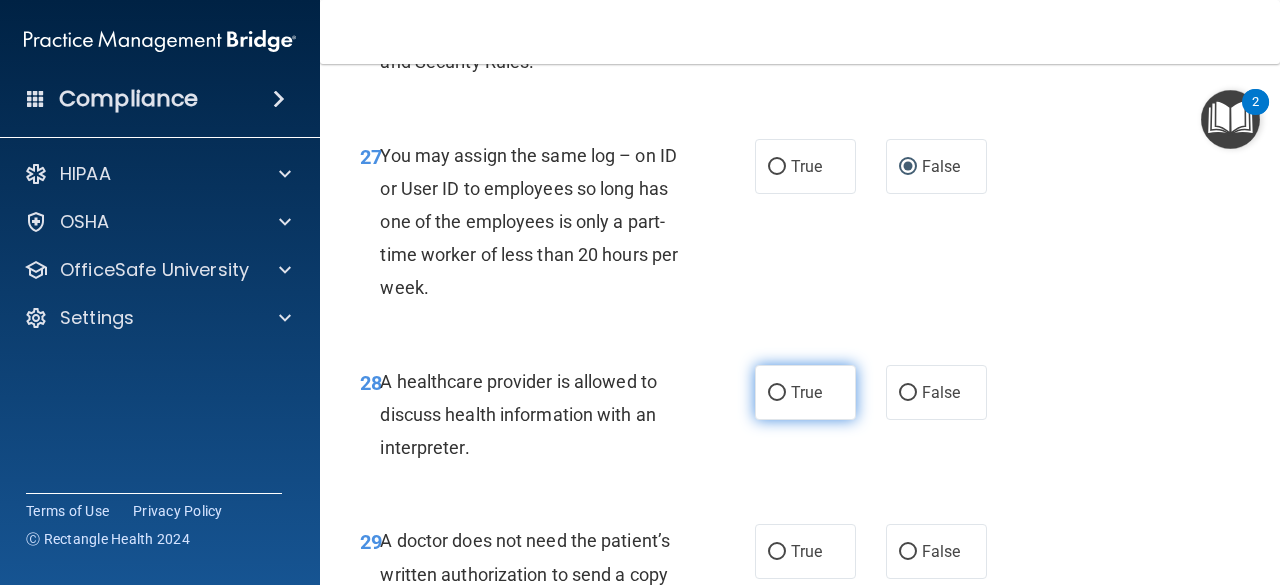click on "True" at bounding box center (805, 392) 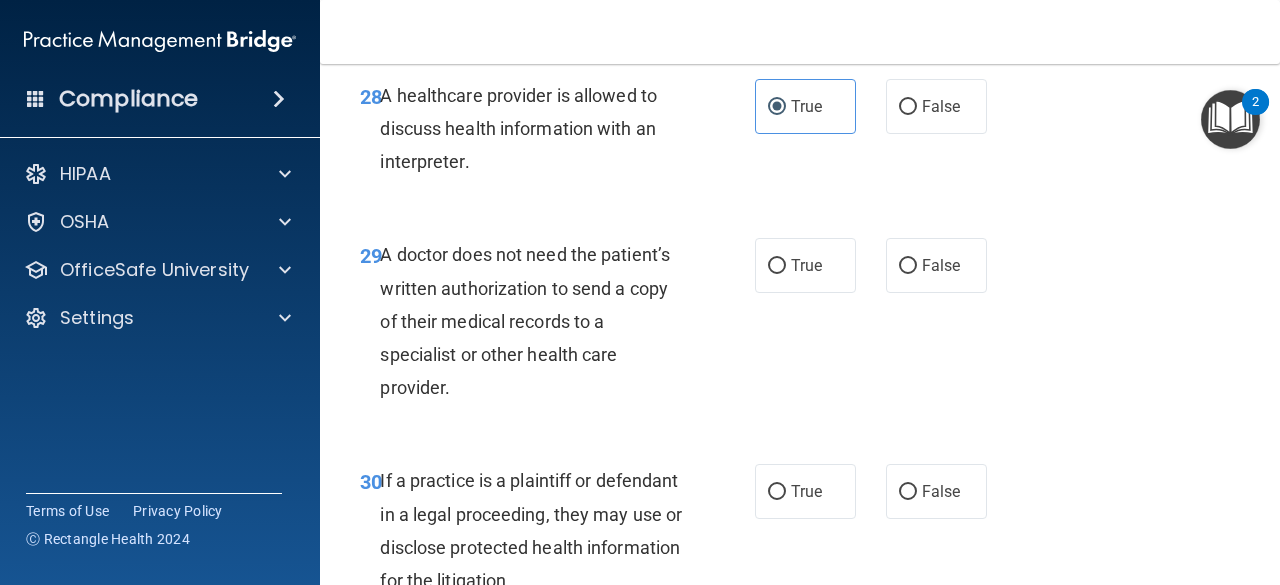 scroll, scrollTop: 5700, scrollLeft: 0, axis: vertical 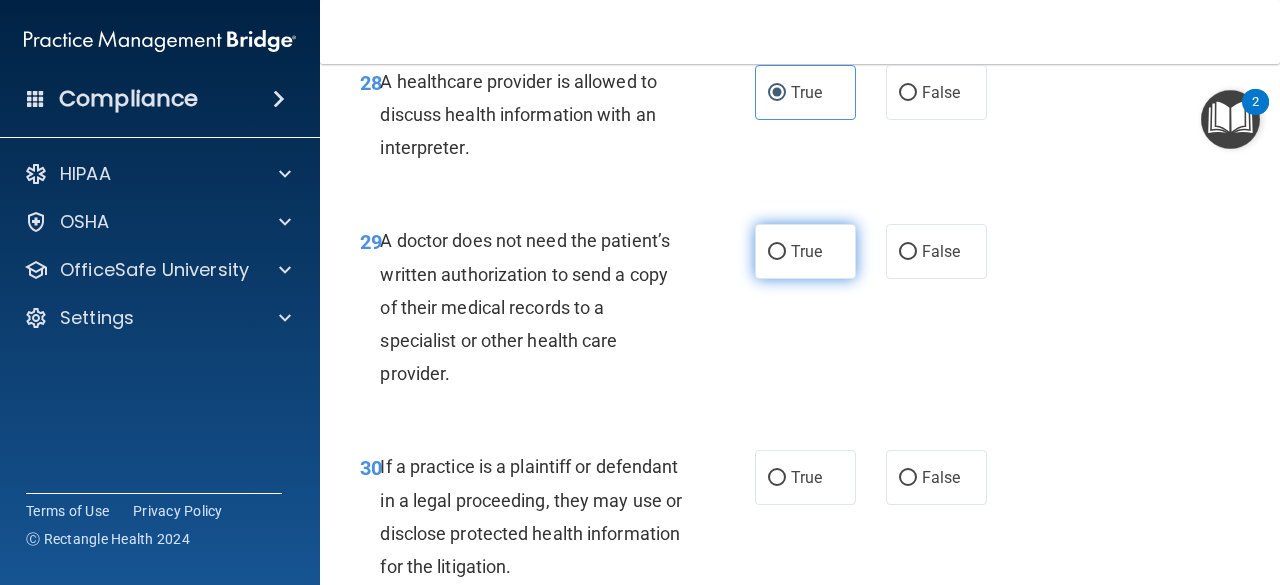 click on "True" at bounding box center (806, 251) 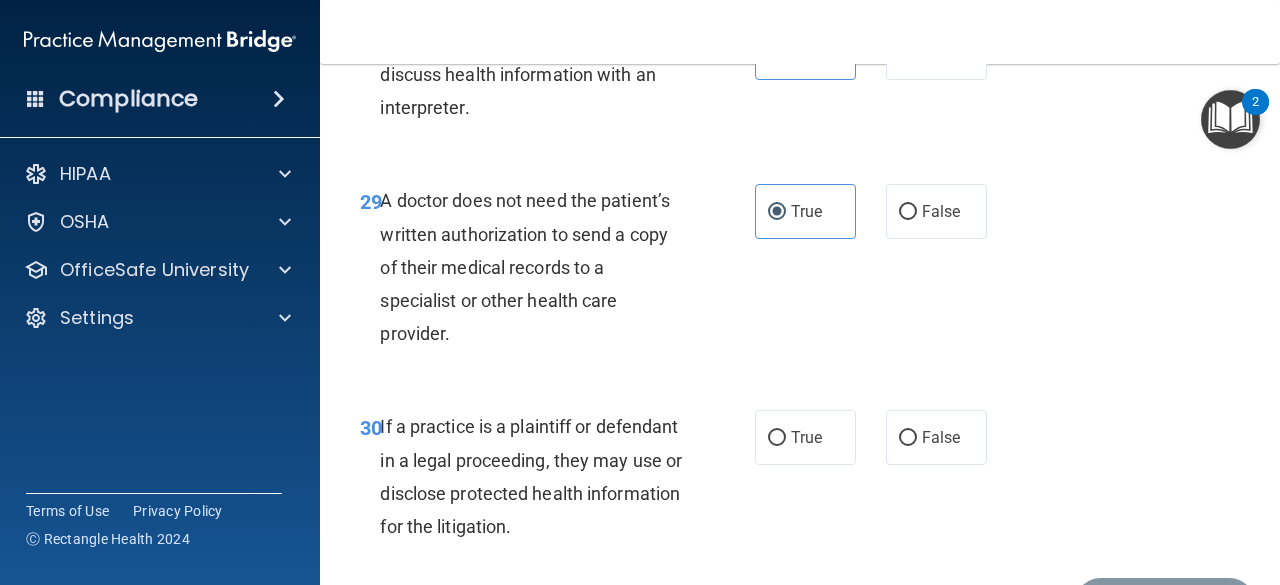 scroll, scrollTop: 5800, scrollLeft: 0, axis: vertical 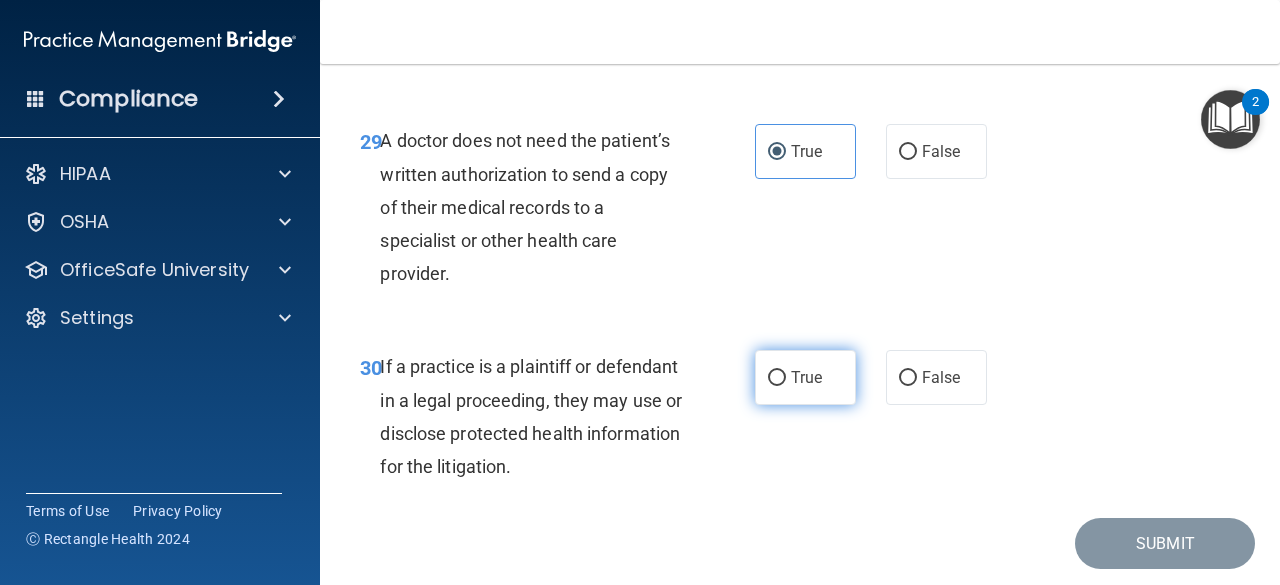 click on "True" at bounding box center (806, 377) 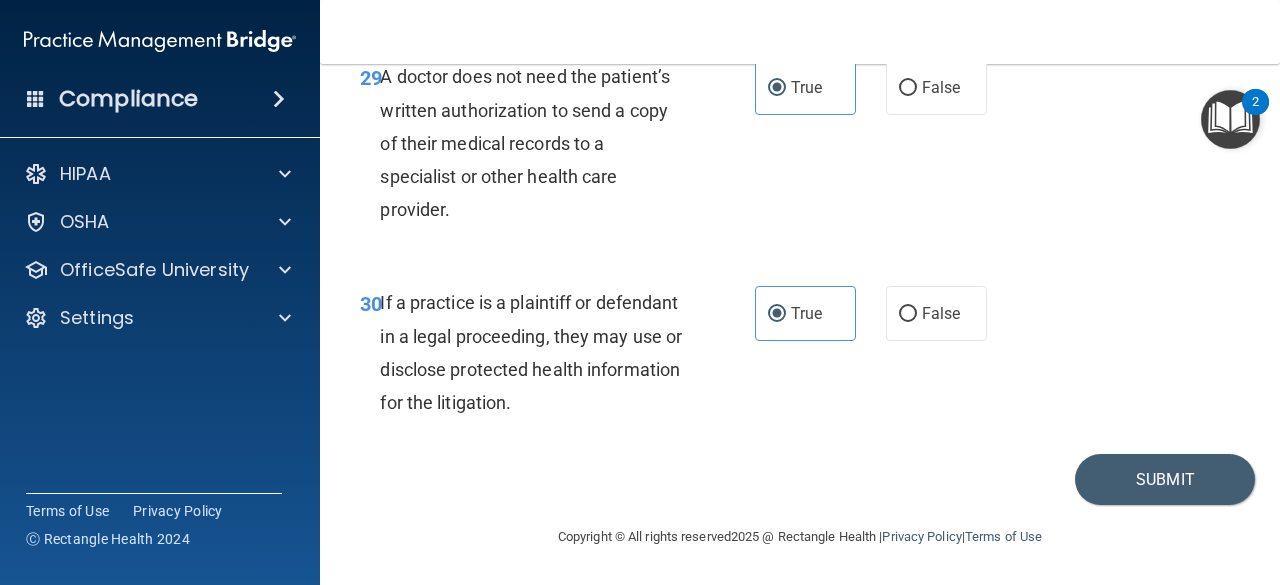 scroll, scrollTop: 5929, scrollLeft: 0, axis: vertical 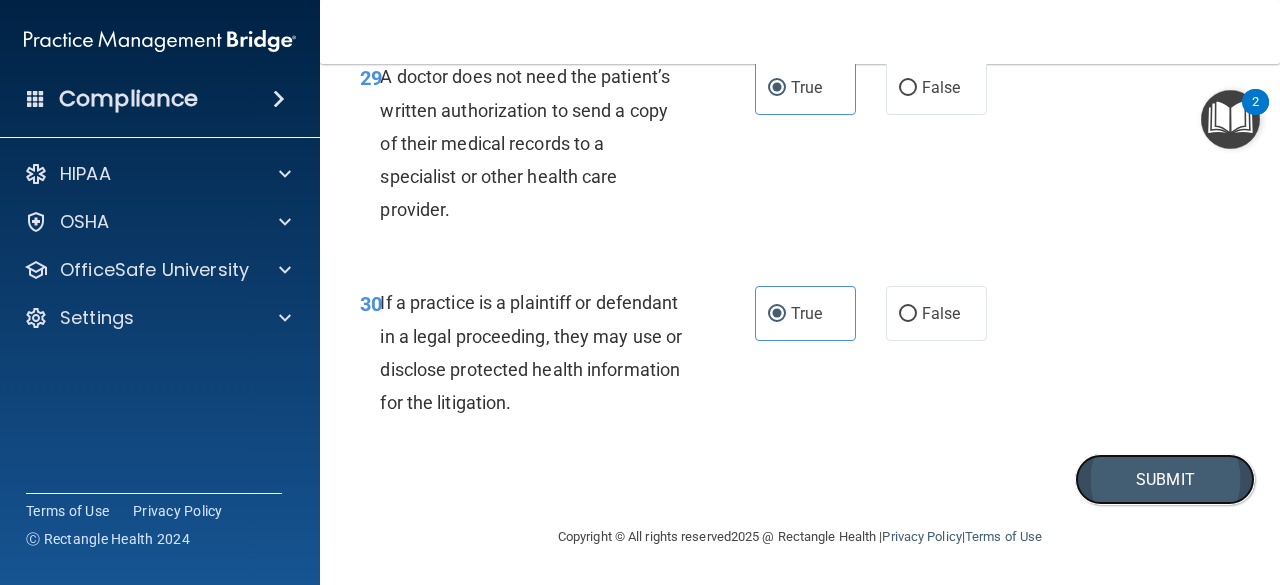 click on "Submit" at bounding box center [1165, 479] 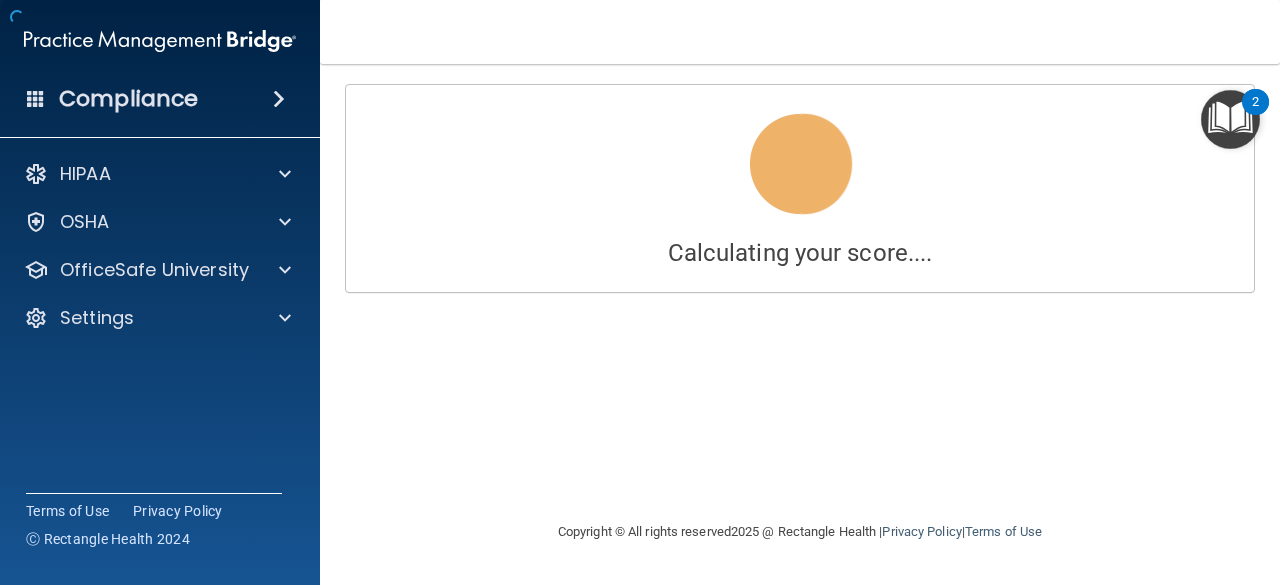 scroll, scrollTop: 0, scrollLeft: 0, axis: both 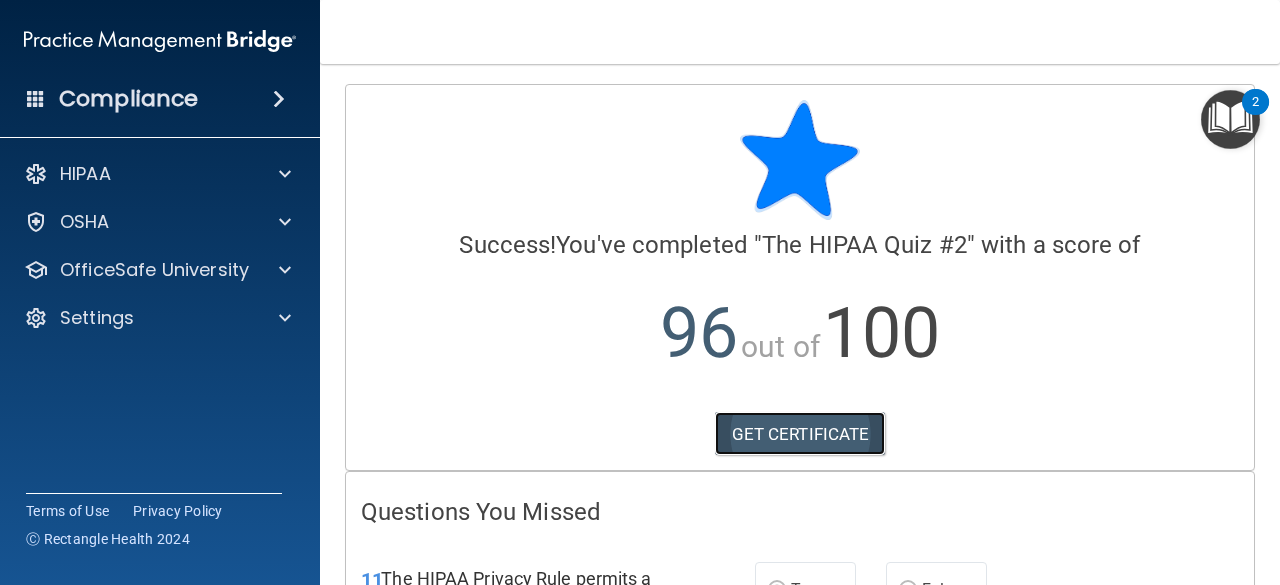 click on "GET CERTIFICATE" at bounding box center [800, 434] 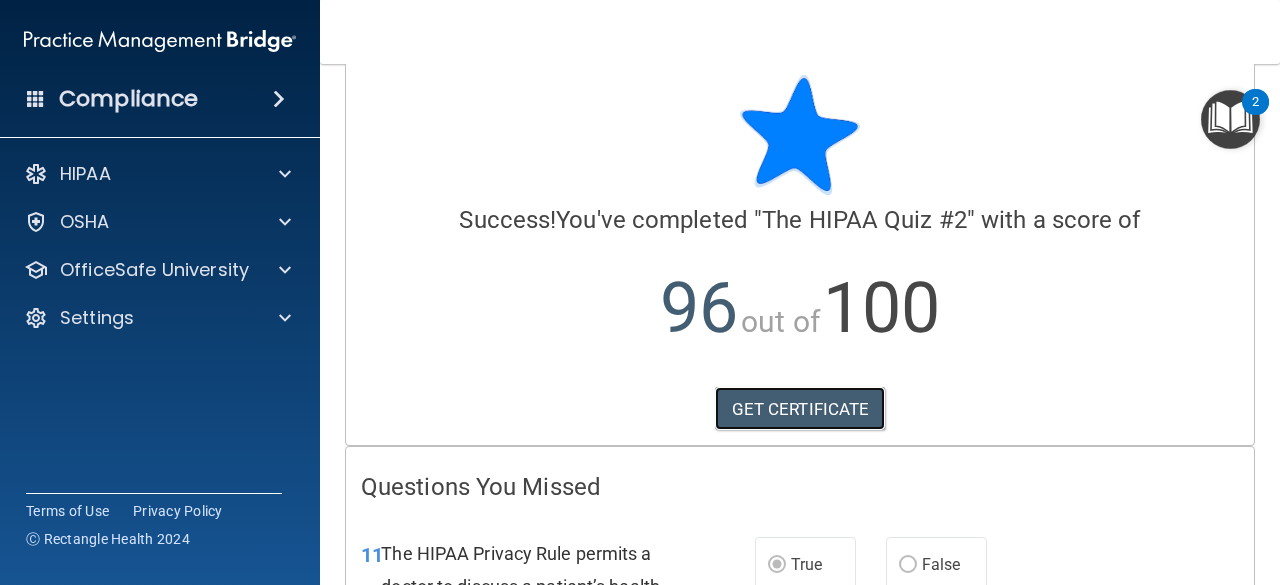 scroll, scrollTop: 0, scrollLeft: 0, axis: both 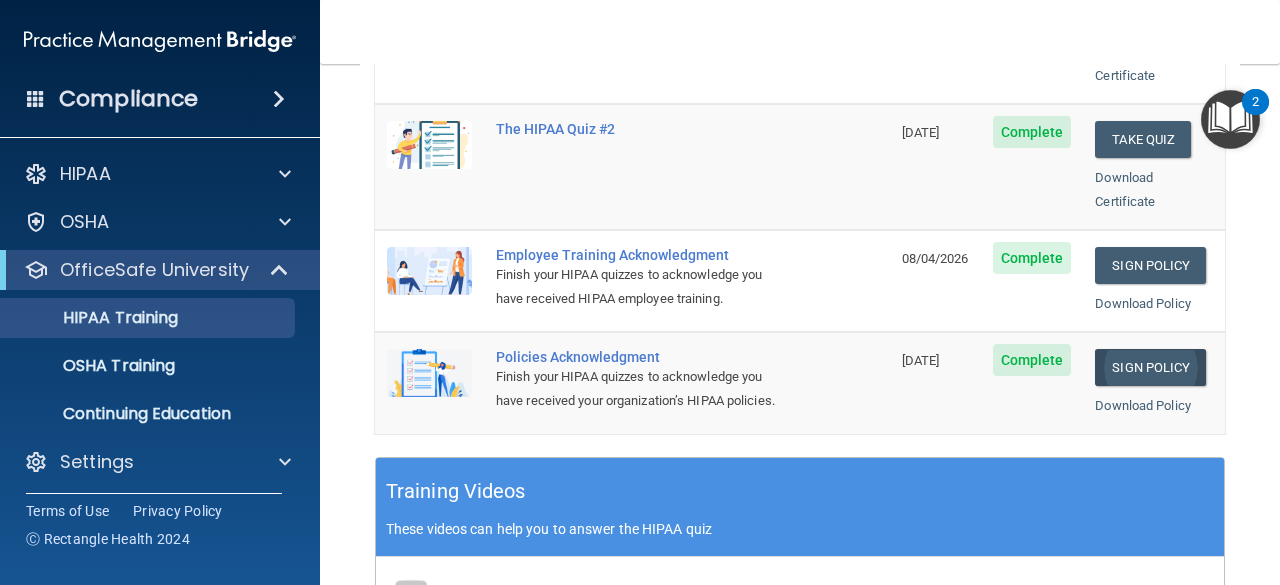 click on "Sign Policy" at bounding box center [1150, 367] 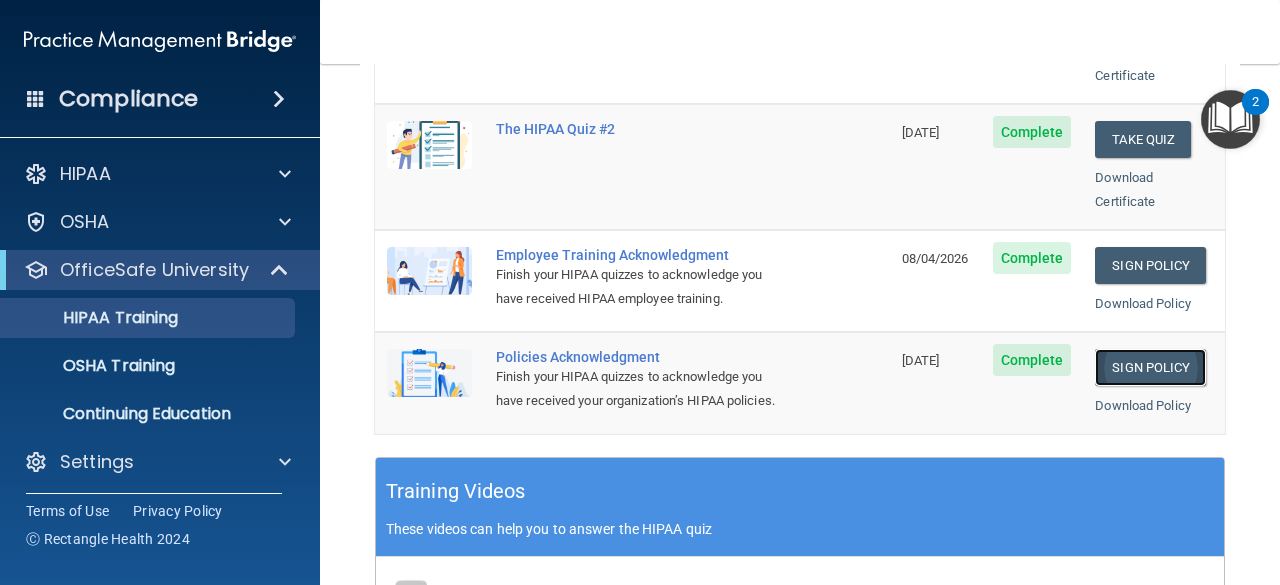 click on "Sign Policy" at bounding box center [1150, 367] 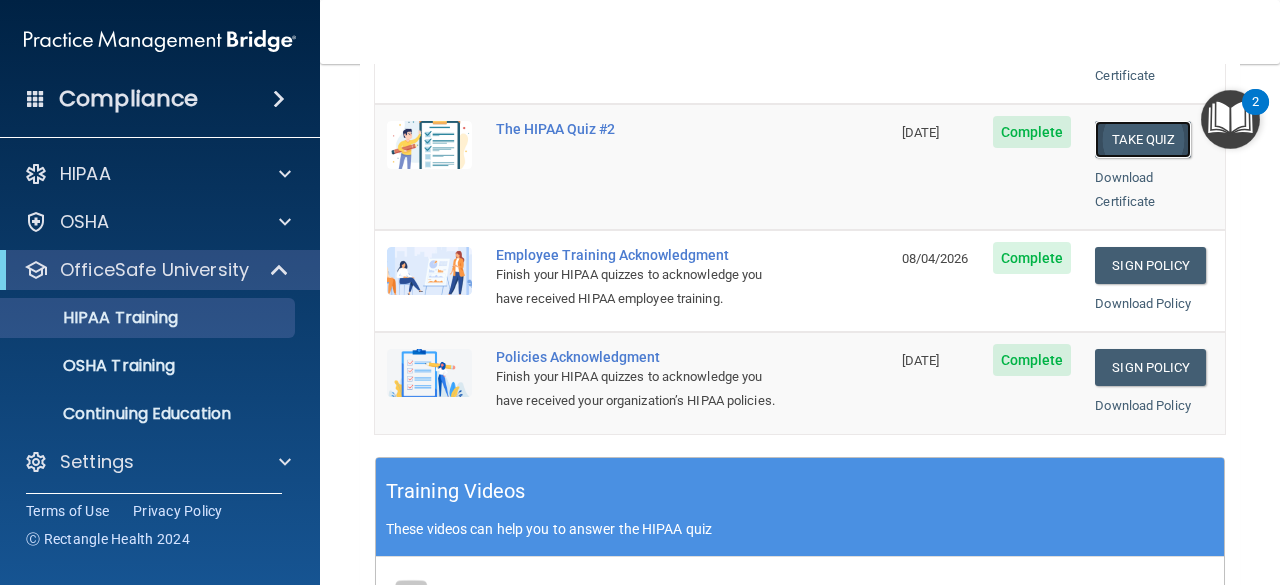 click on "Take Quiz" at bounding box center (1143, 139) 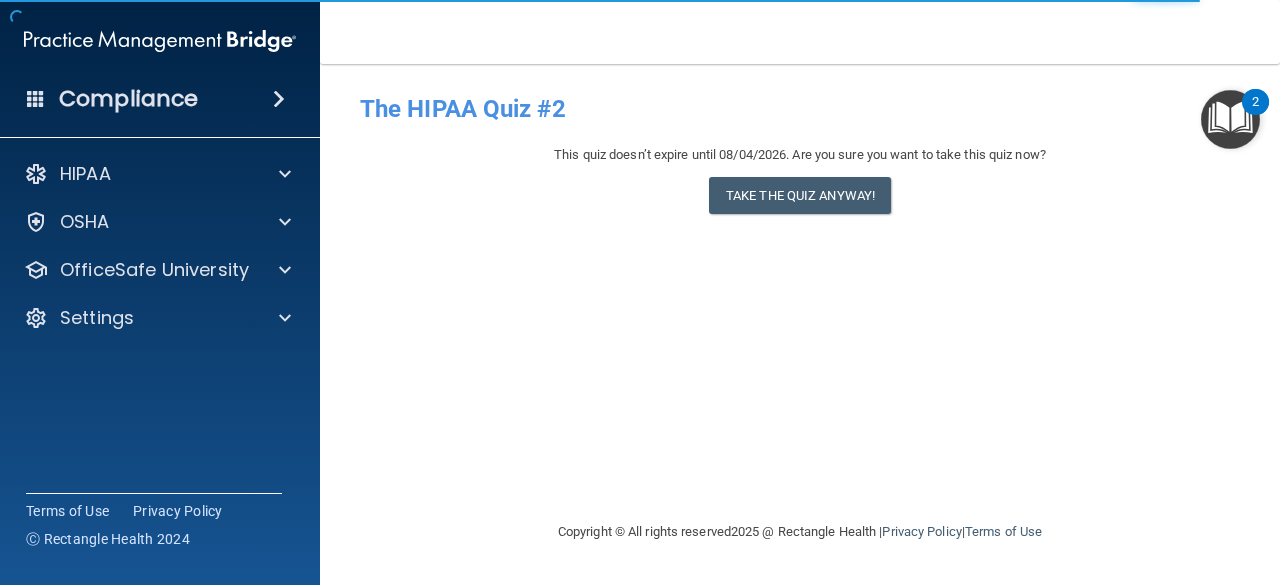scroll, scrollTop: 0, scrollLeft: 0, axis: both 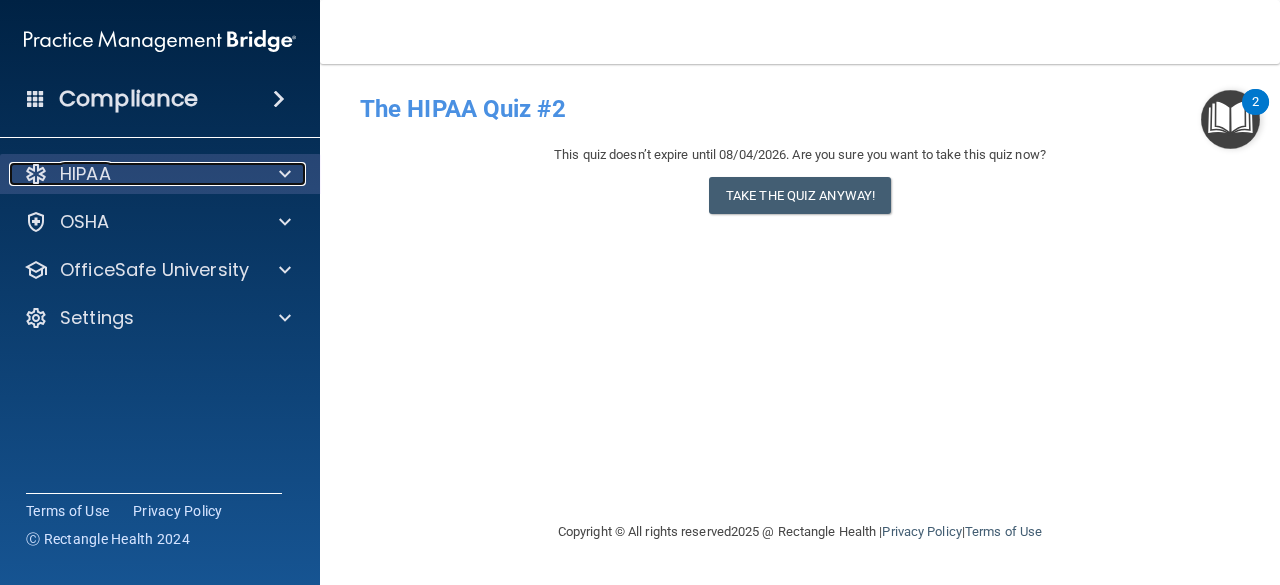click on "HIPAA" at bounding box center (133, 174) 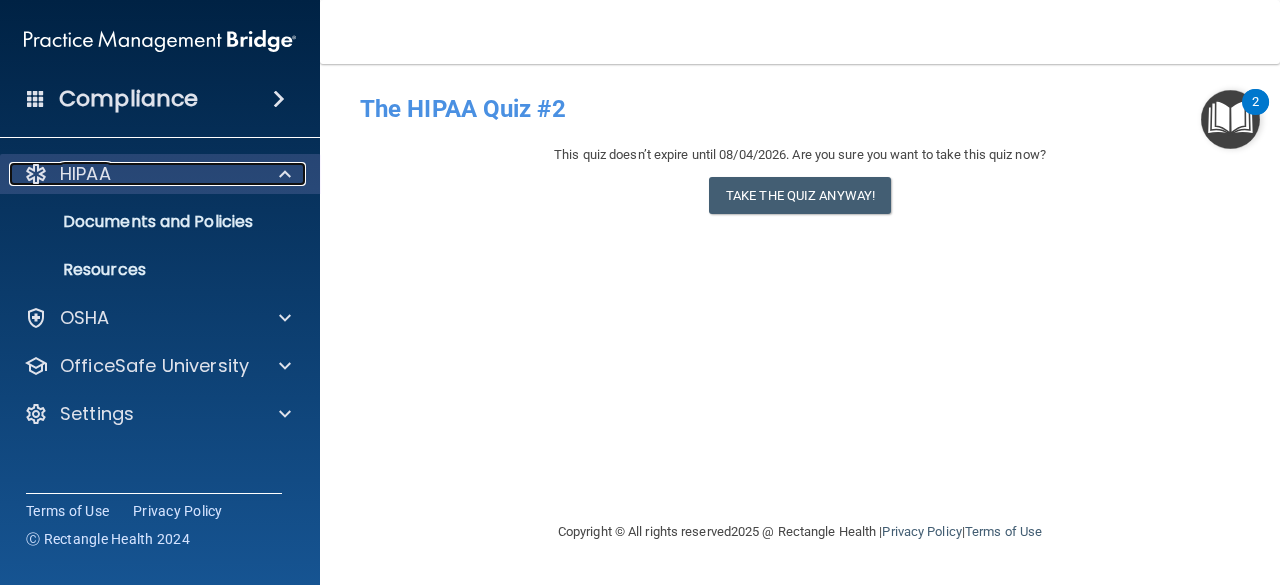 click on "HIPAA" at bounding box center (133, 174) 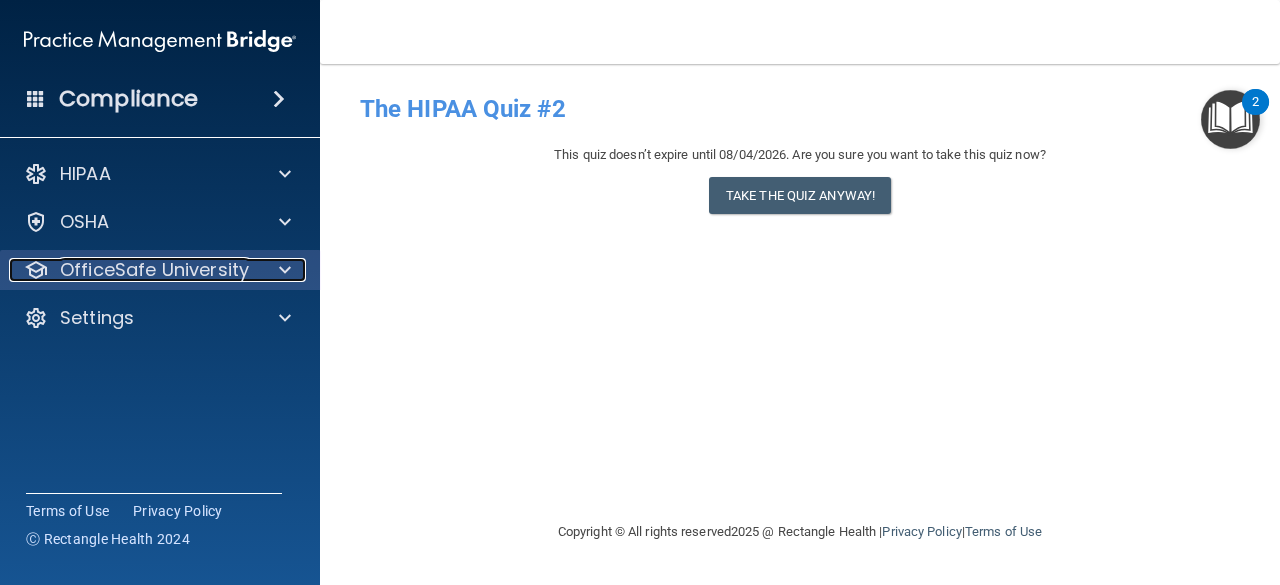 click on "OfficeSafe University" at bounding box center (154, 270) 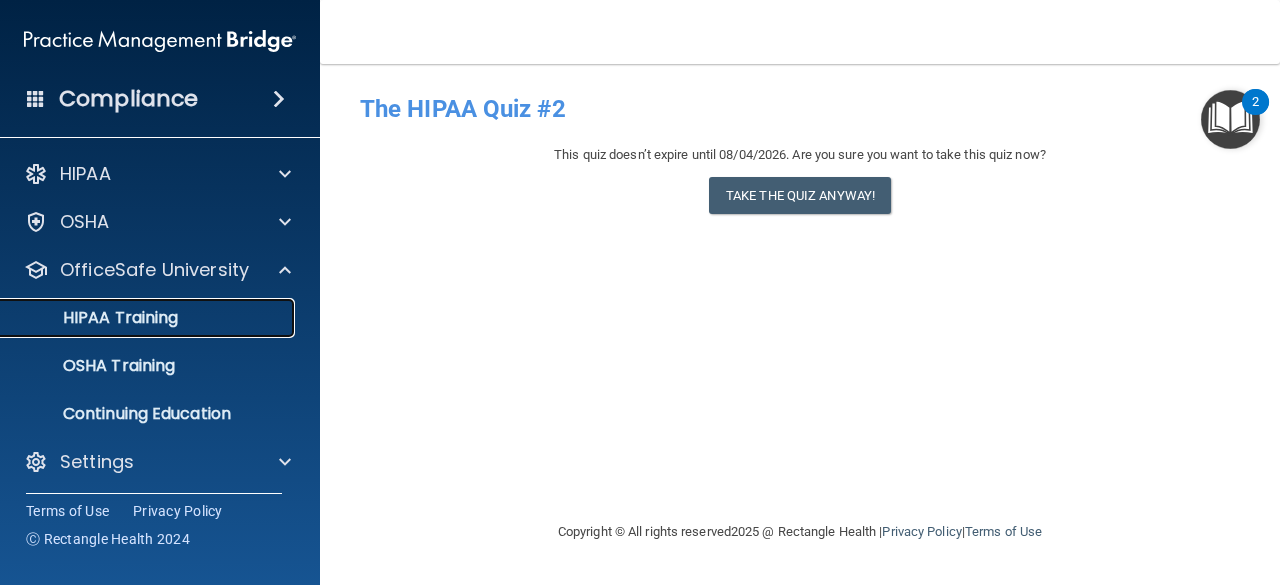 click on "HIPAA Training" at bounding box center (149, 318) 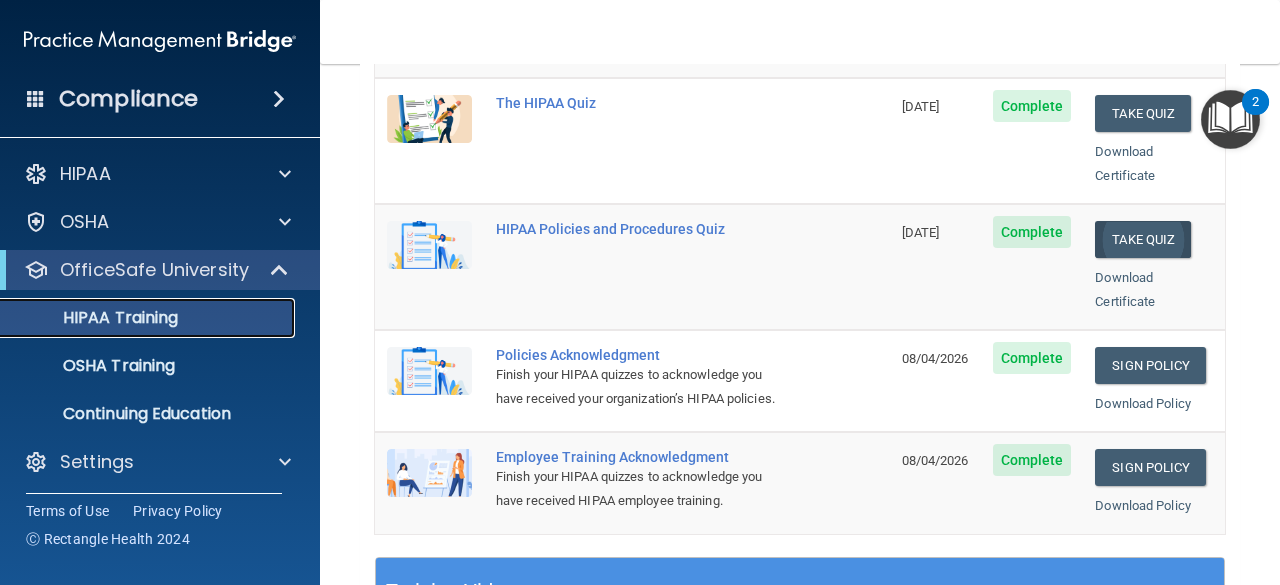 scroll, scrollTop: 300, scrollLeft: 0, axis: vertical 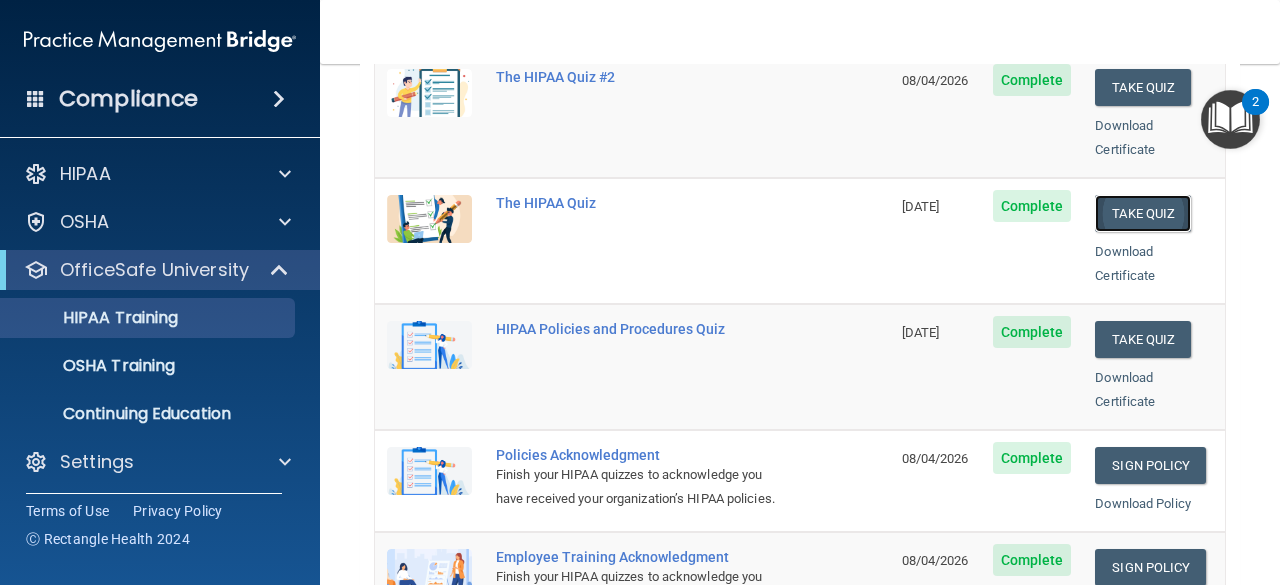 click on "Take Quiz" at bounding box center (1143, 213) 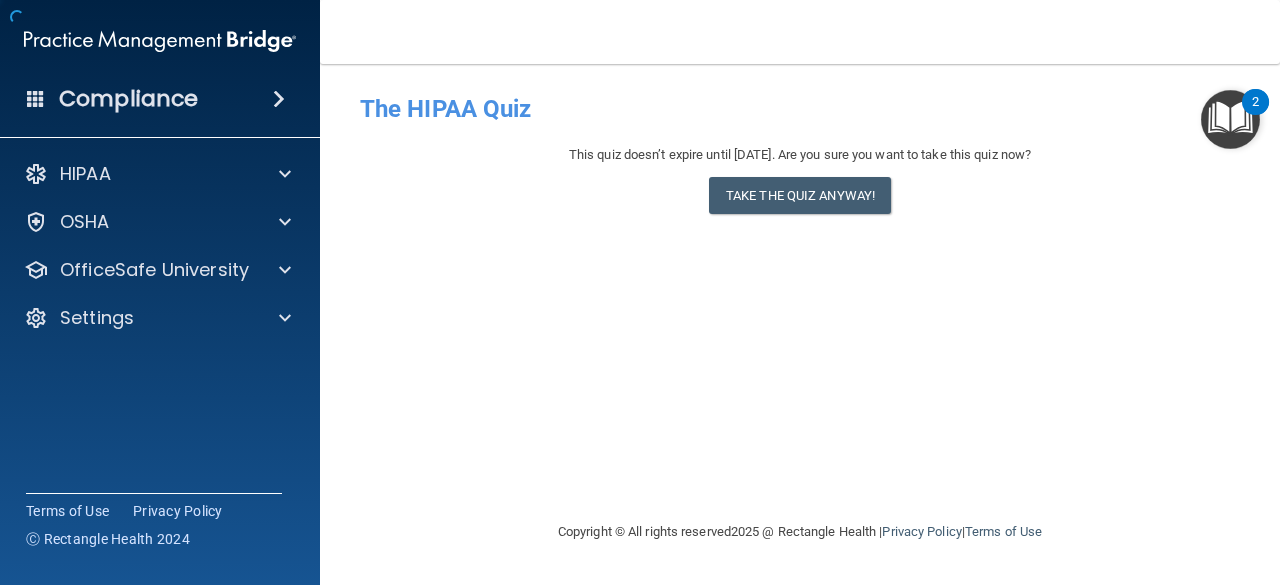scroll, scrollTop: 0, scrollLeft: 0, axis: both 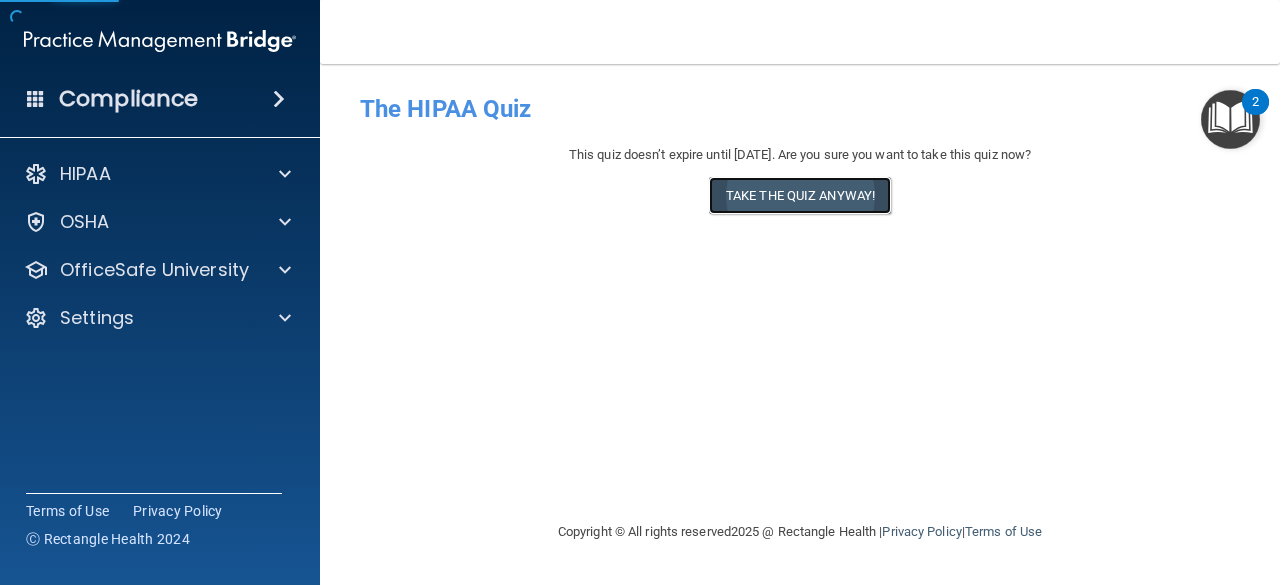 click on "Take the quiz anyway!" at bounding box center [800, 195] 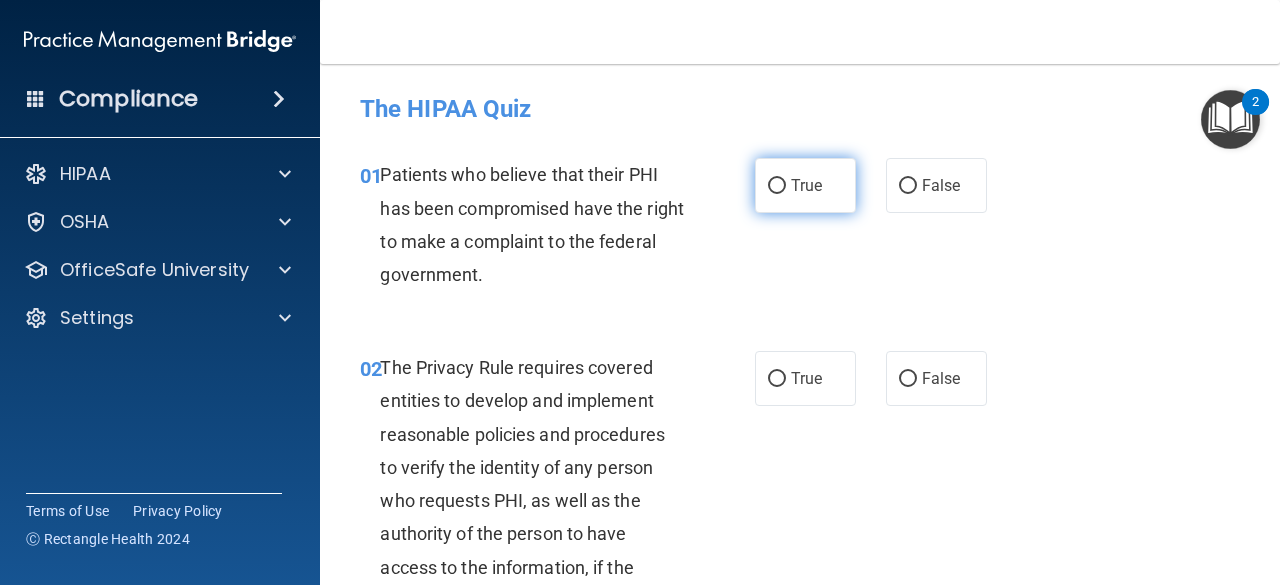 click on "True" at bounding box center [777, 186] 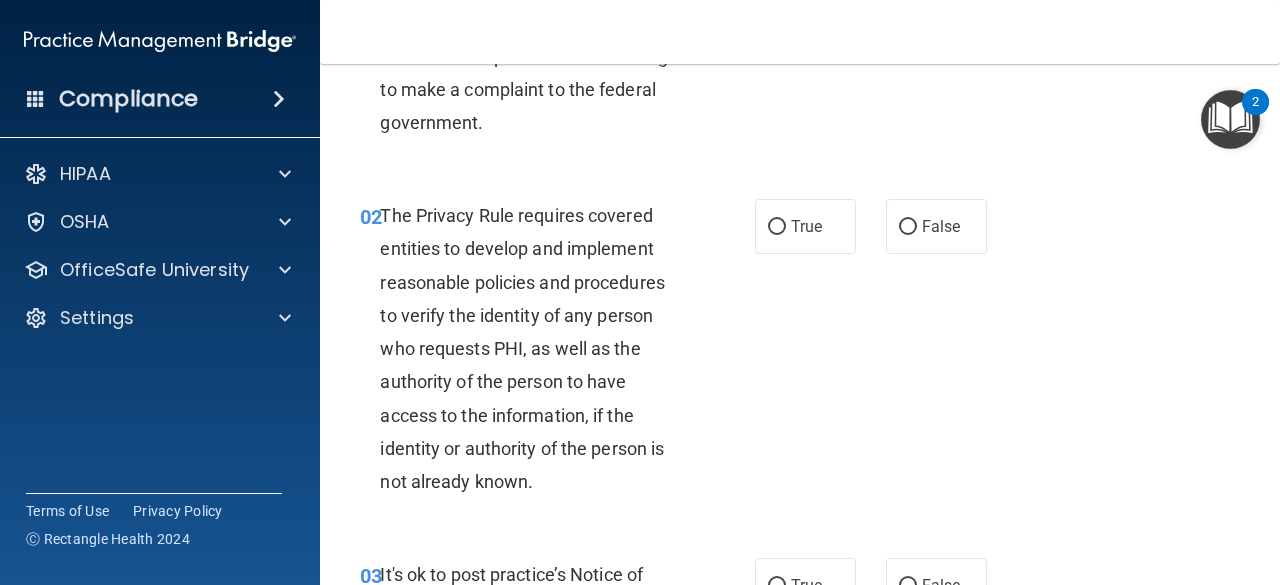 scroll, scrollTop: 200, scrollLeft: 0, axis: vertical 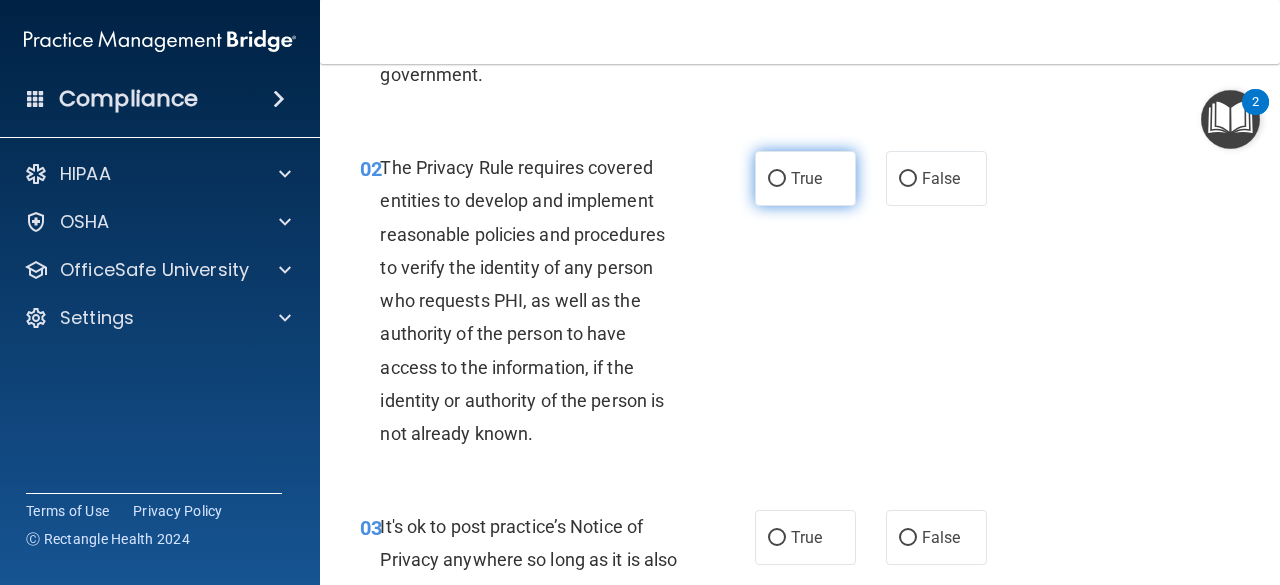click on "True" at bounding box center [805, 178] 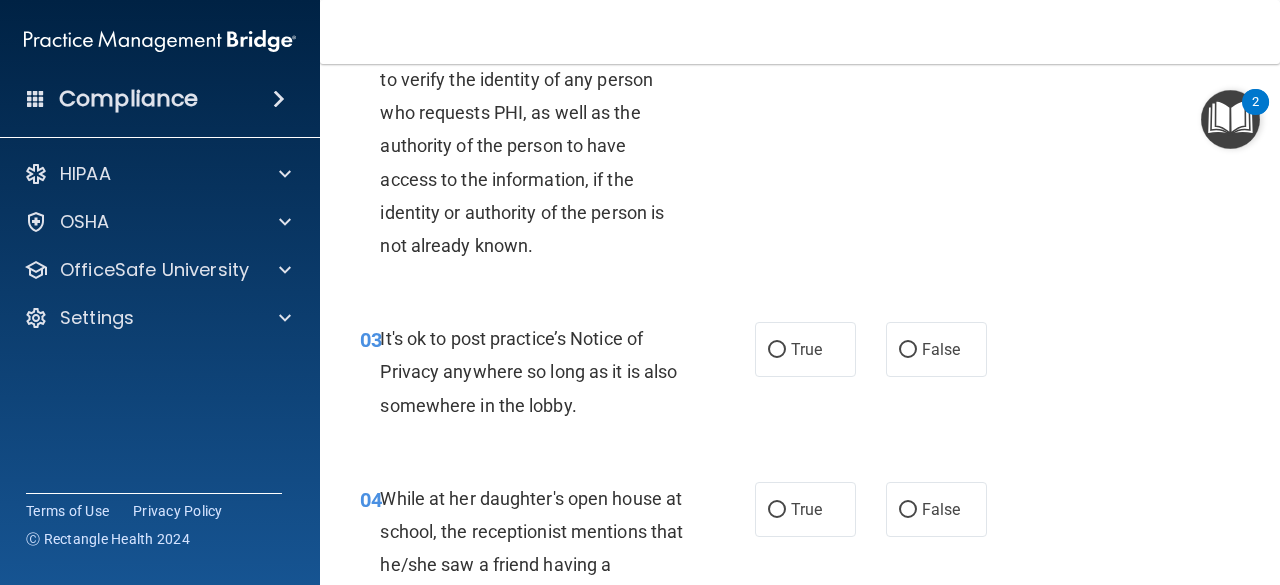scroll, scrollTop: 400, scrollLeft: 0, axis: vertical 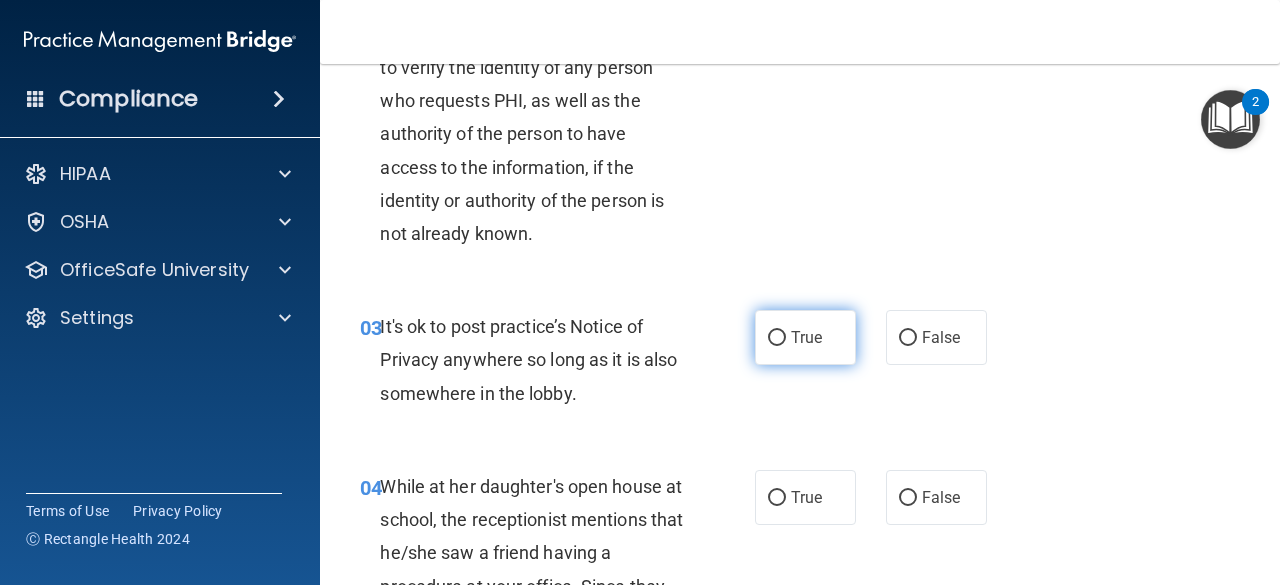 click on "True" at bounding box center (805, 337) 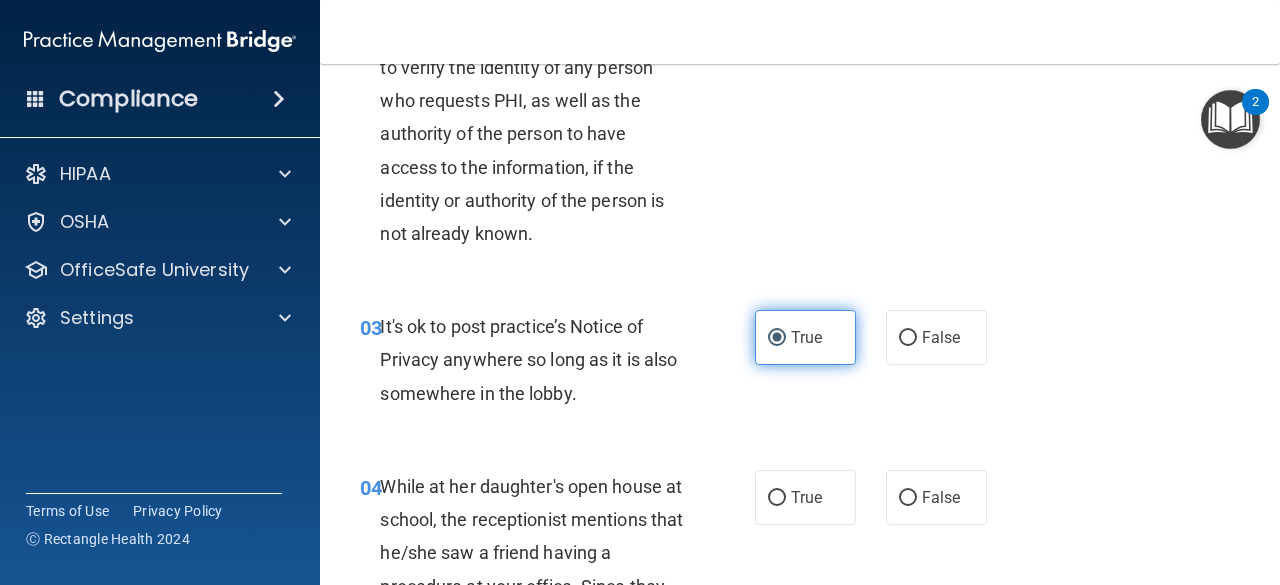 scroll, scrollTop: 500, scrollLeft: 0, axis: vertical 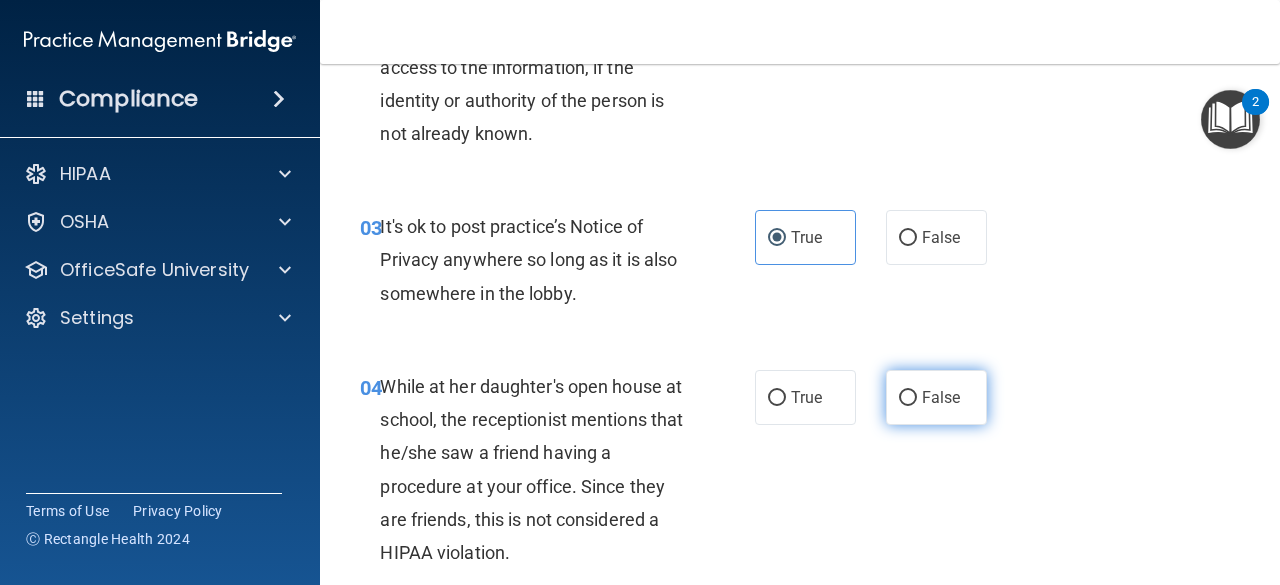 drag, startPoint x: 906, startPoint y: 399, endPoint x: 887, endPoint y: 399, distance: 19 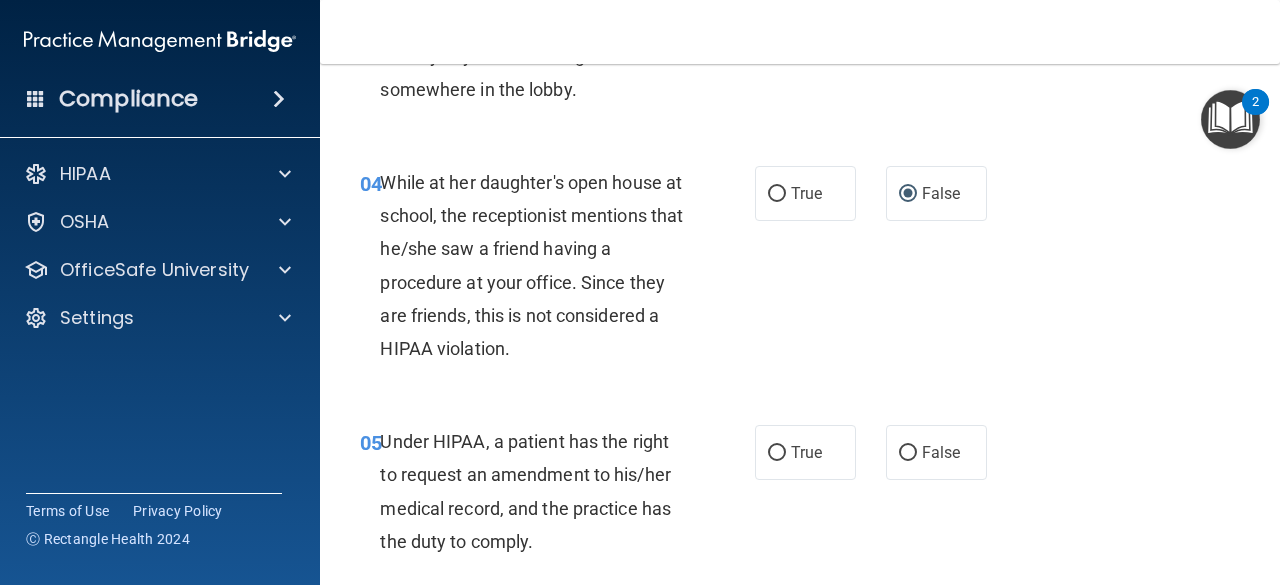 scroll, scrollTop: 800, scrollLeft: 0, axis: vertical 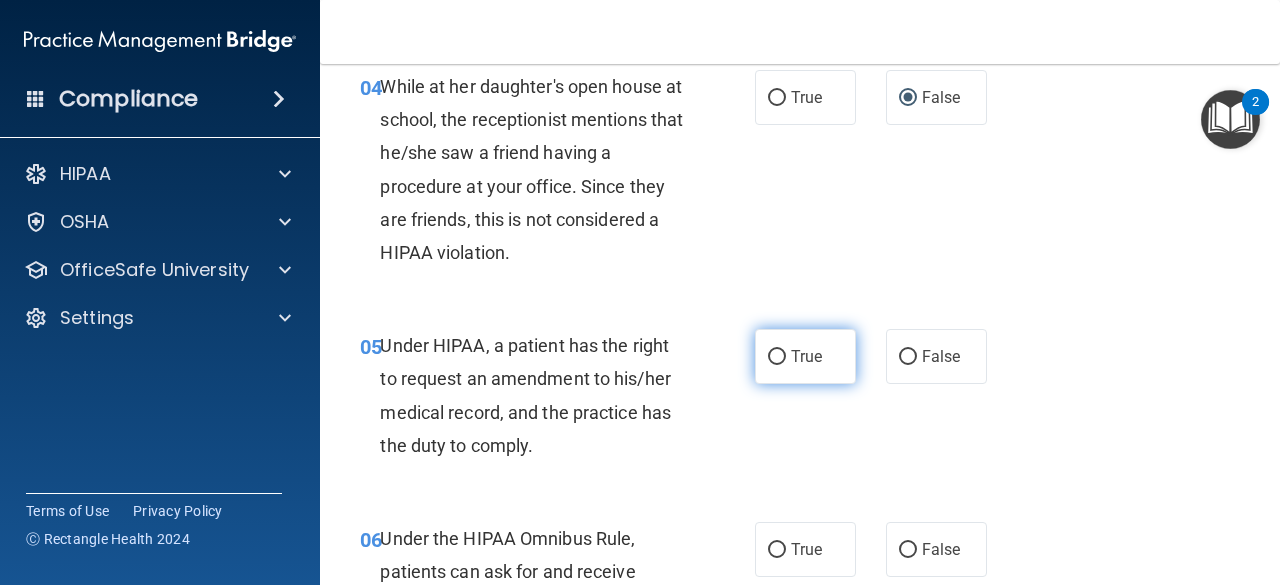click on "True" at bounding box center (806, 356) 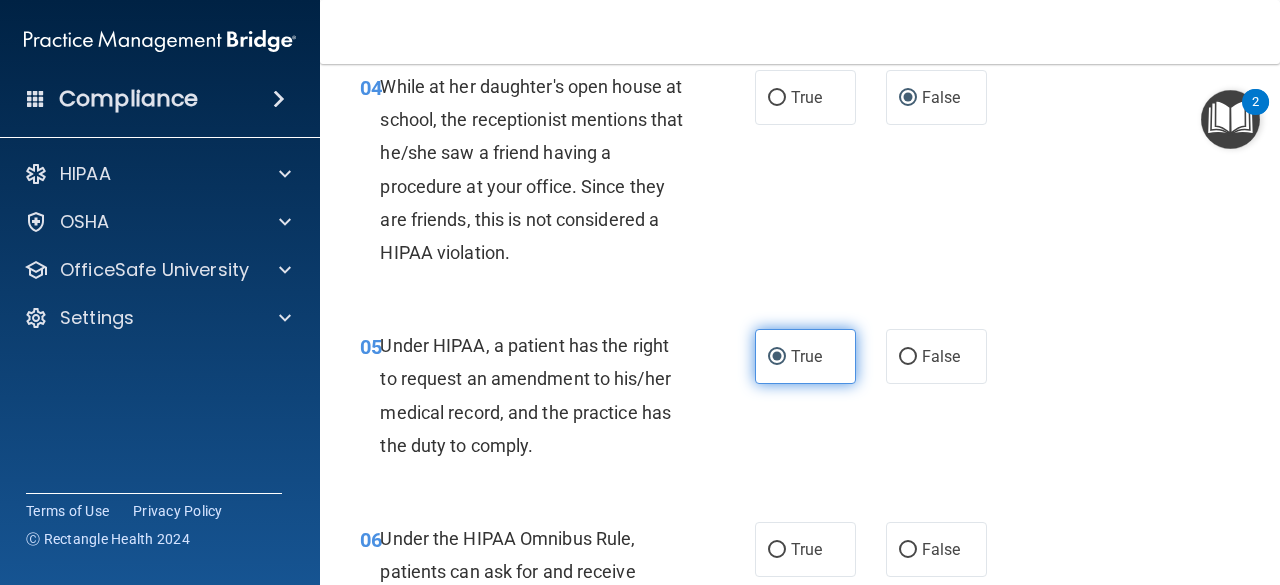 scroll, scrollTop: 1000, scrollLeft: 0, axis: vertical 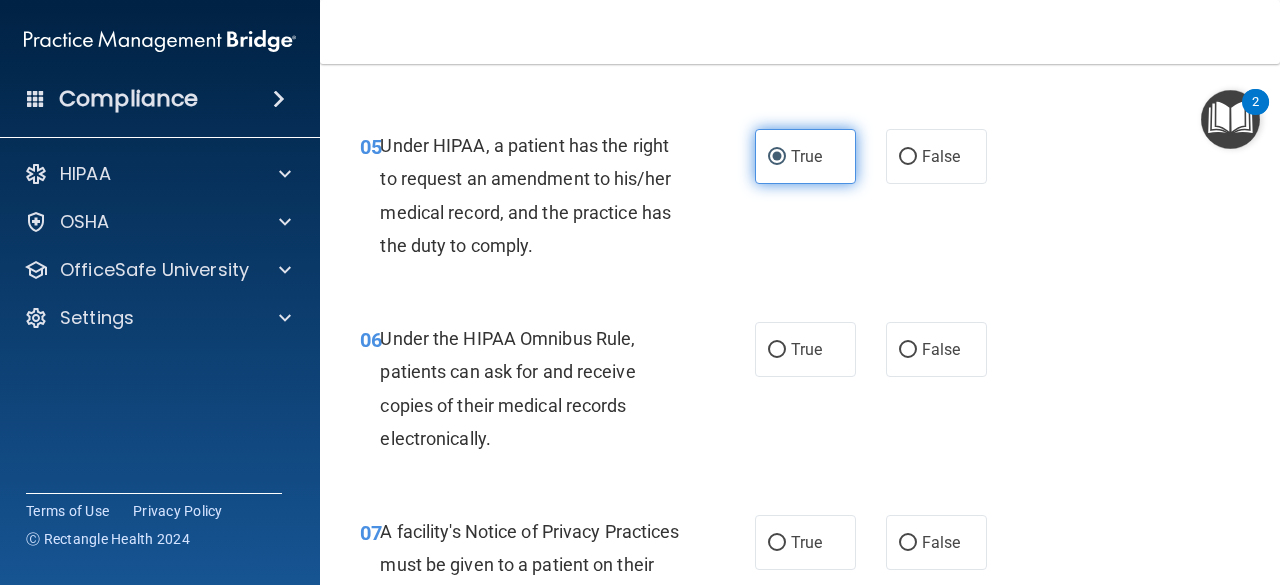 click on "True" at bounding box center [805, 156] 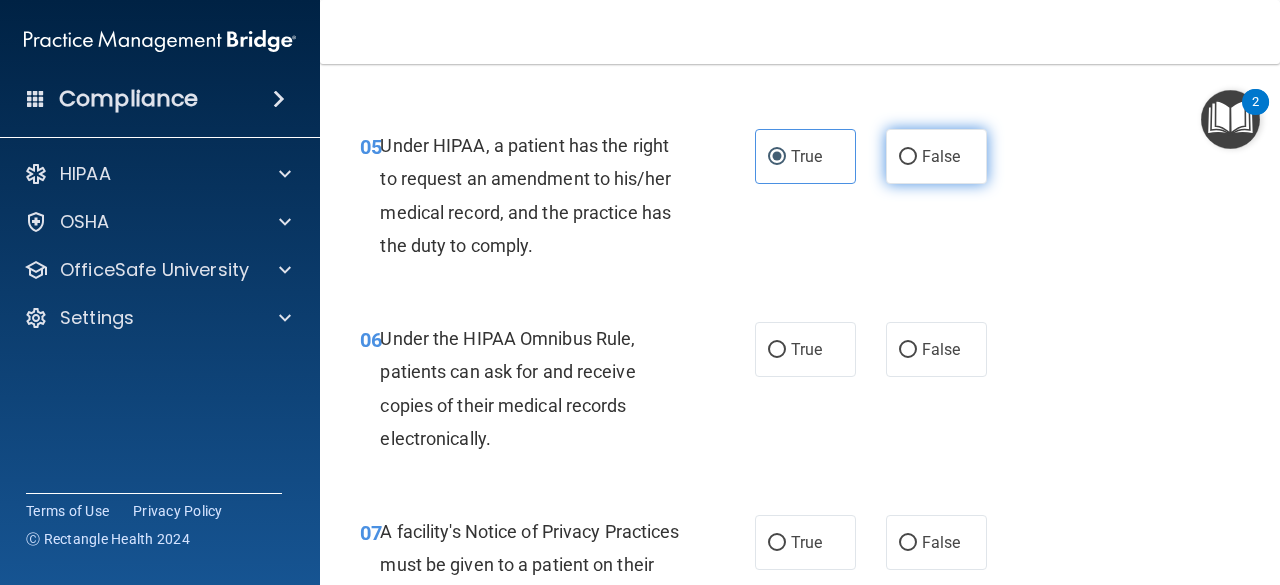 click on "False" at bounding box center [936, 156] 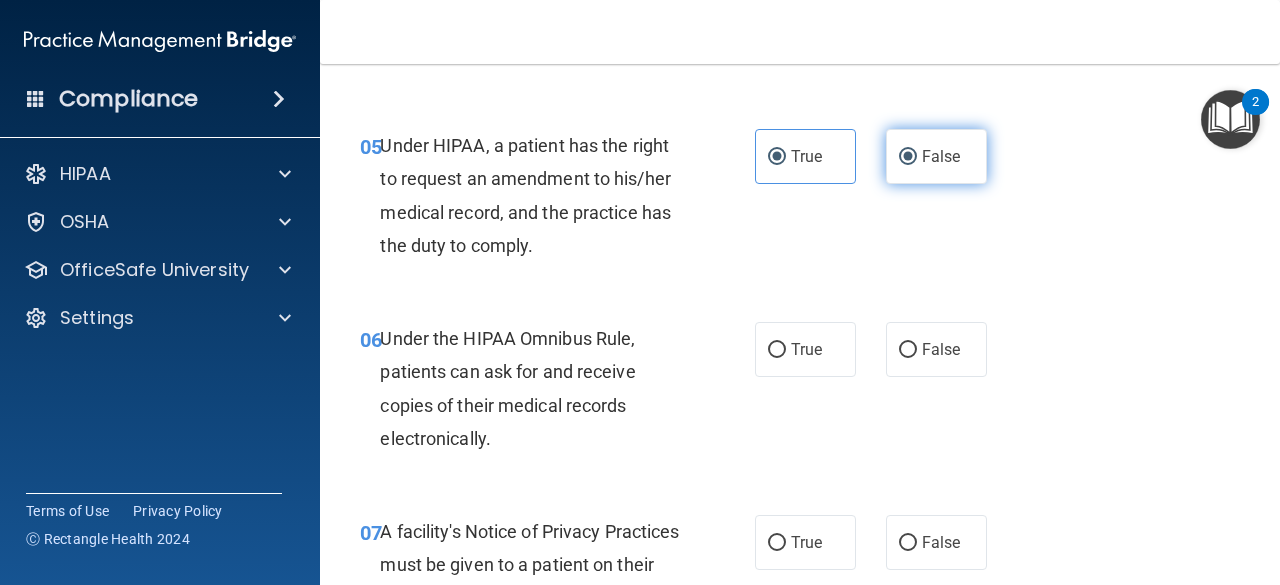radio on "false" 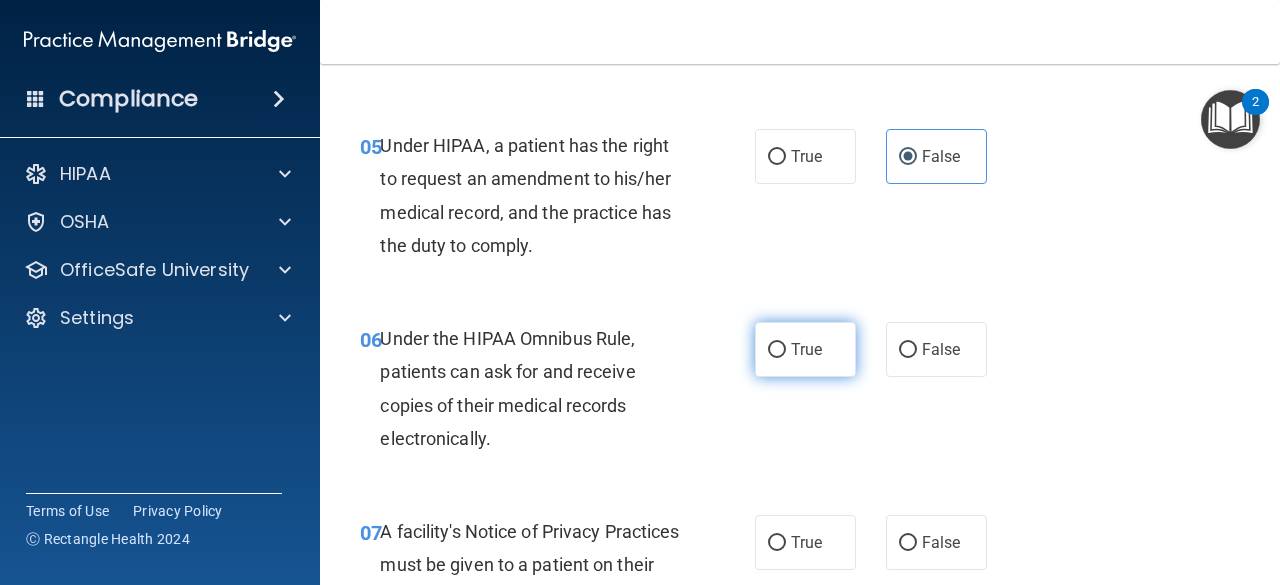 click on "True" at bounding box center (806, 349) 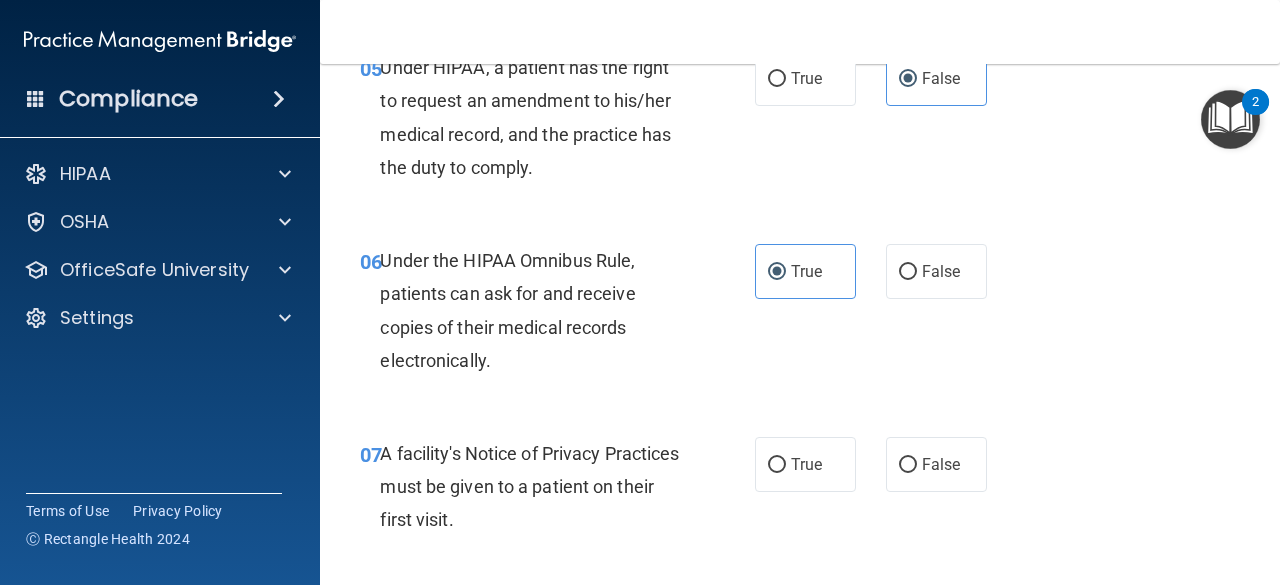 scroll, scrollTop: 1200, scrollLeft: 0, axis: vertical 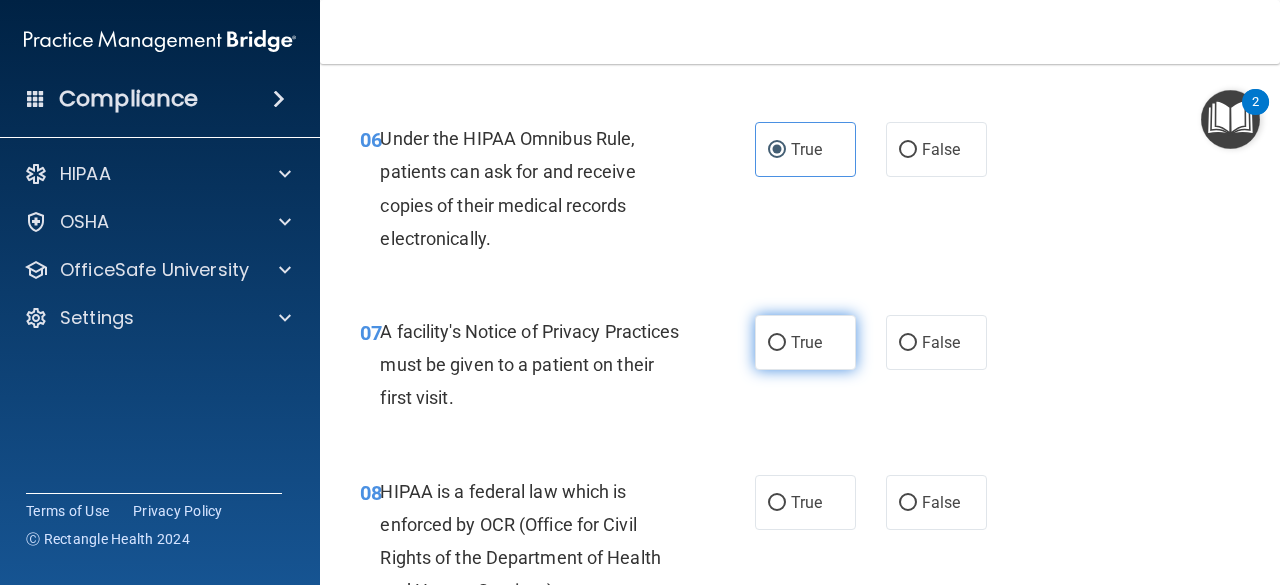 click on "True" at bounding box center (805, 342) 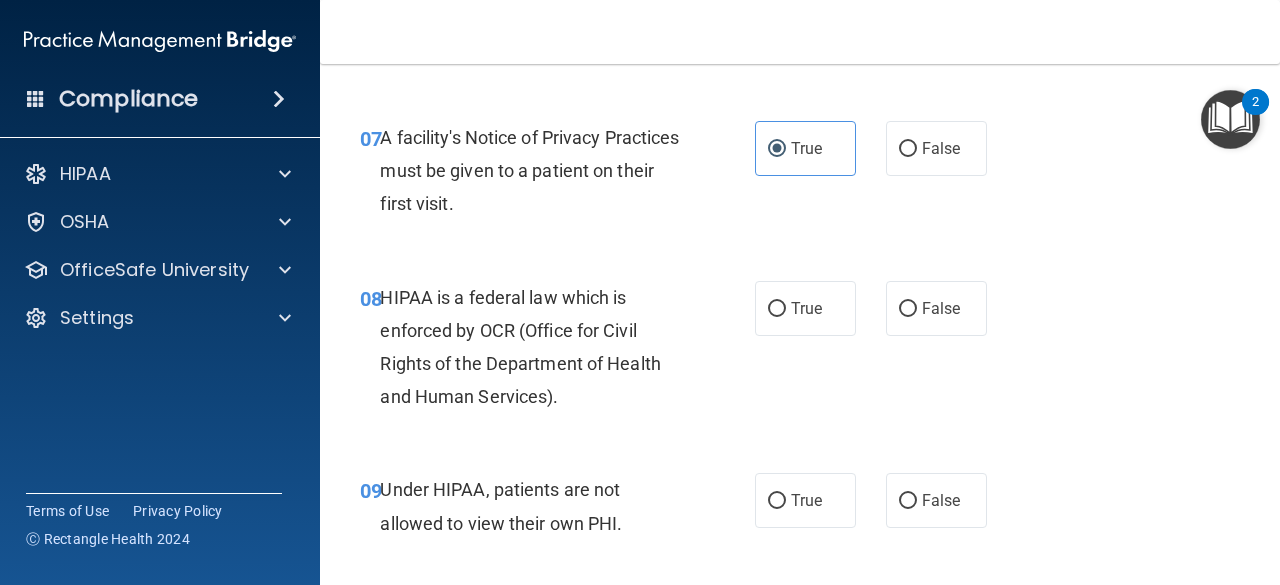 scroll, scrollTop: 1400, scrollLeft: 0, axis: vertical 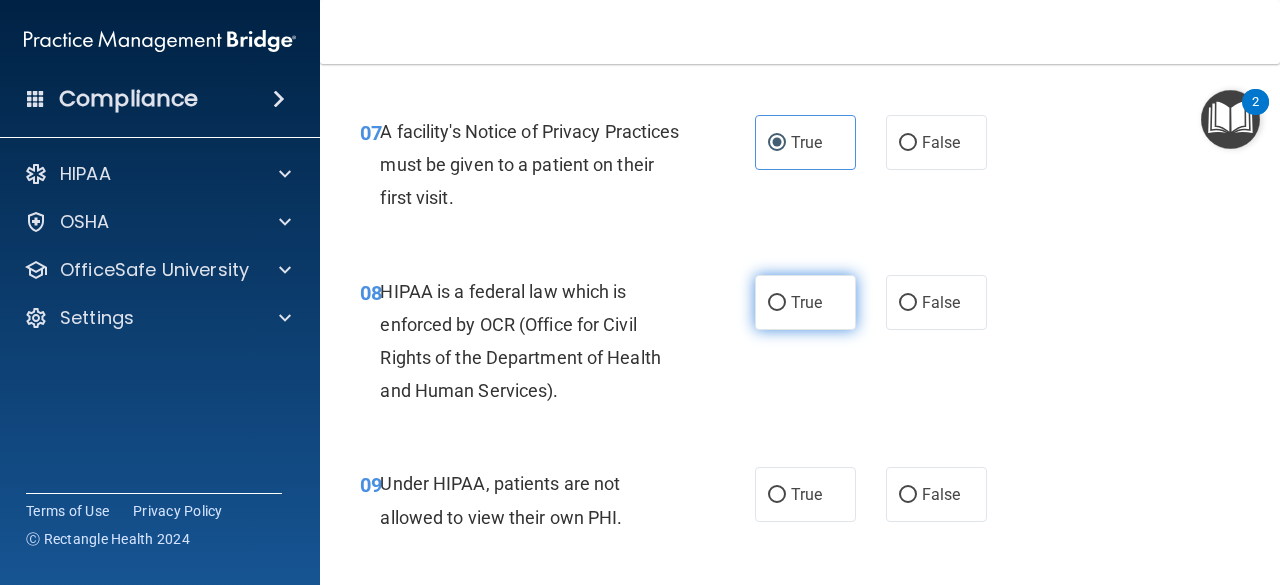 drag, startPoint x: 772, startPoint y: 303, endPoint x: 737, endPoint y: 344, distance: 53.90733 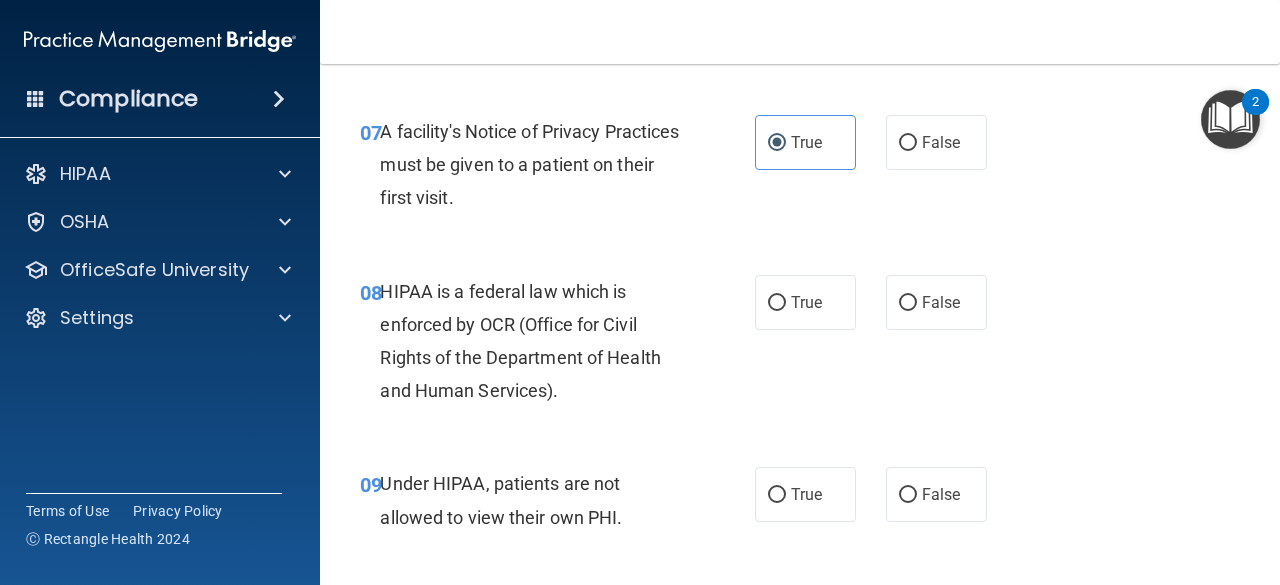 radio on "true" 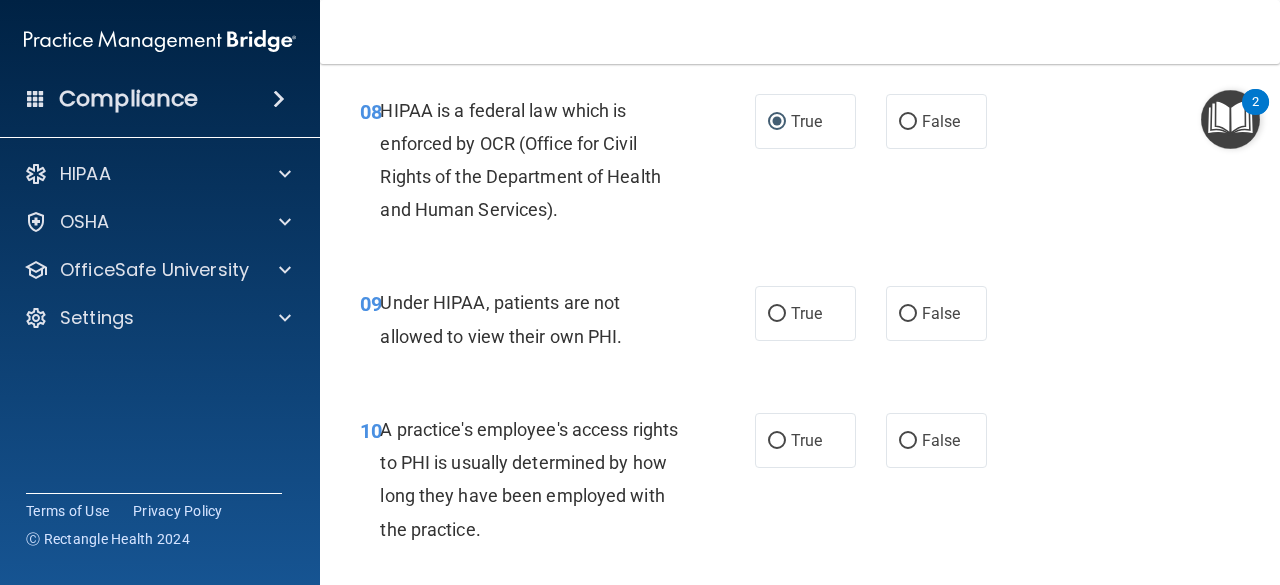 scroll, scrollTop: 1600, scrollLeft: 0, axis: vertical 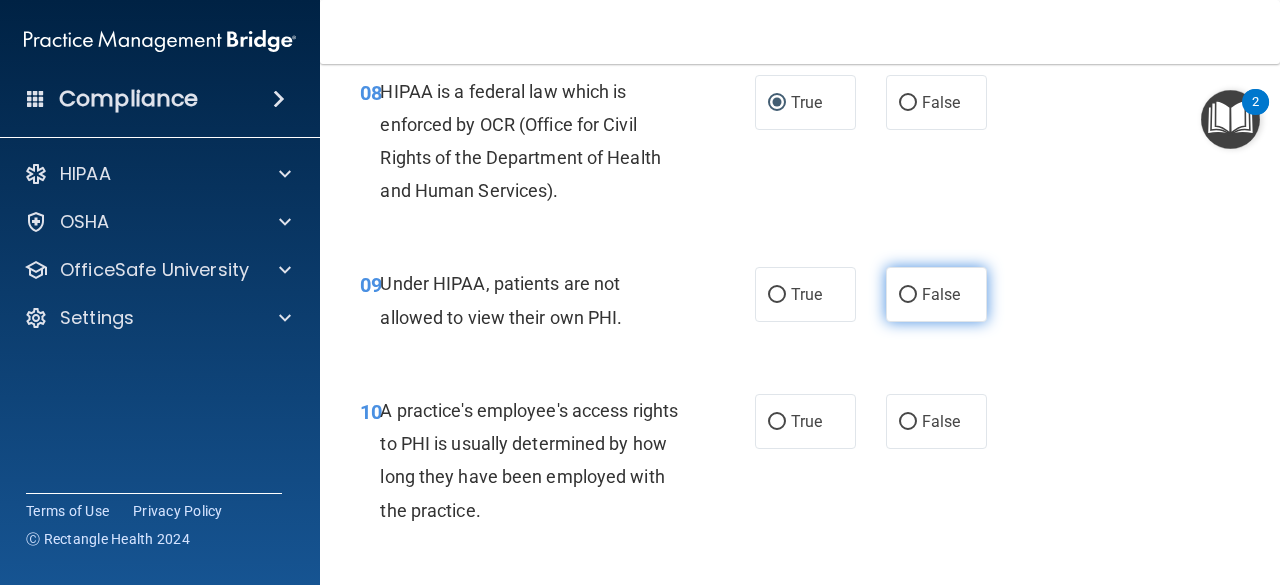 click on "False" at bounding box center [936, 294] 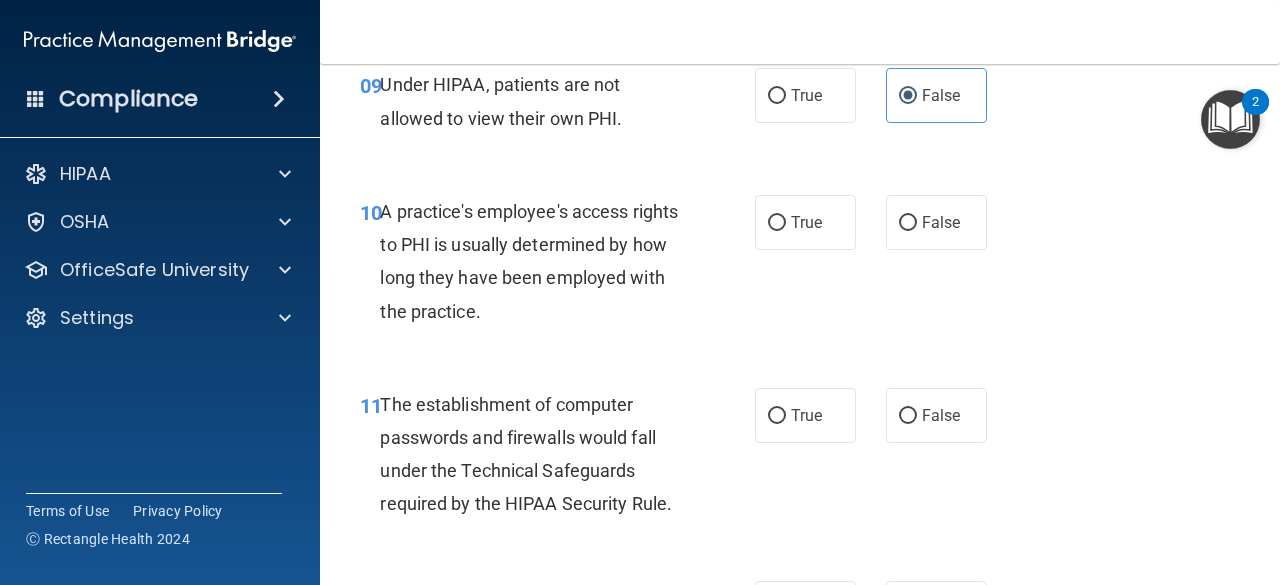 scroll, scrollTop: 1800, scrollLeft: 0, axis: vertical 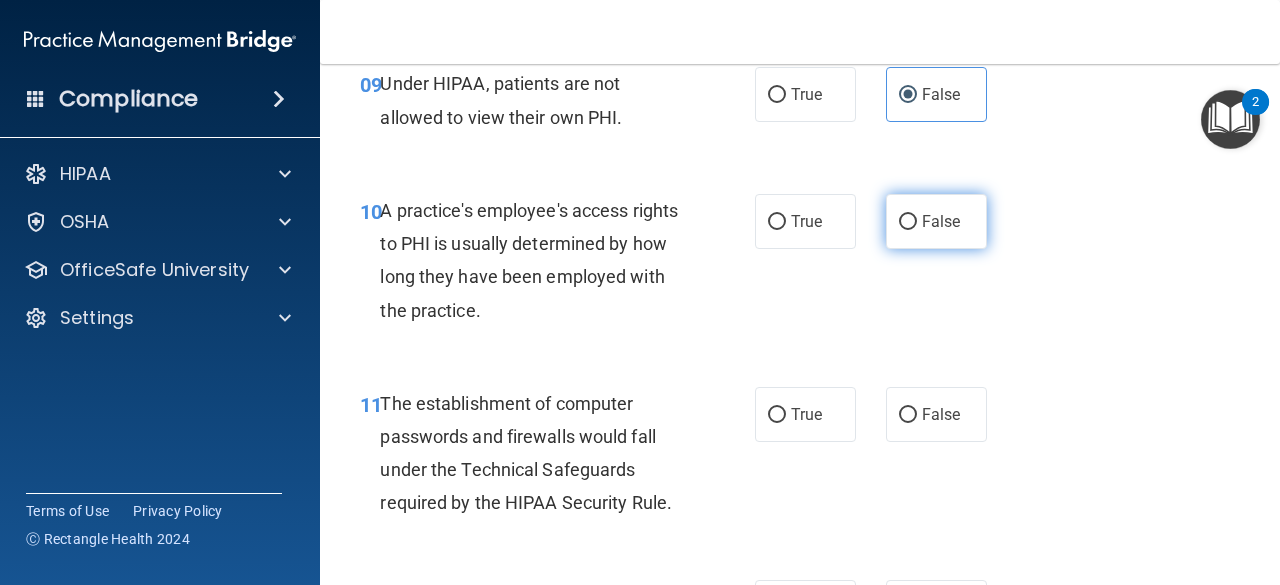click on "False" at bounding box center [941, 221] 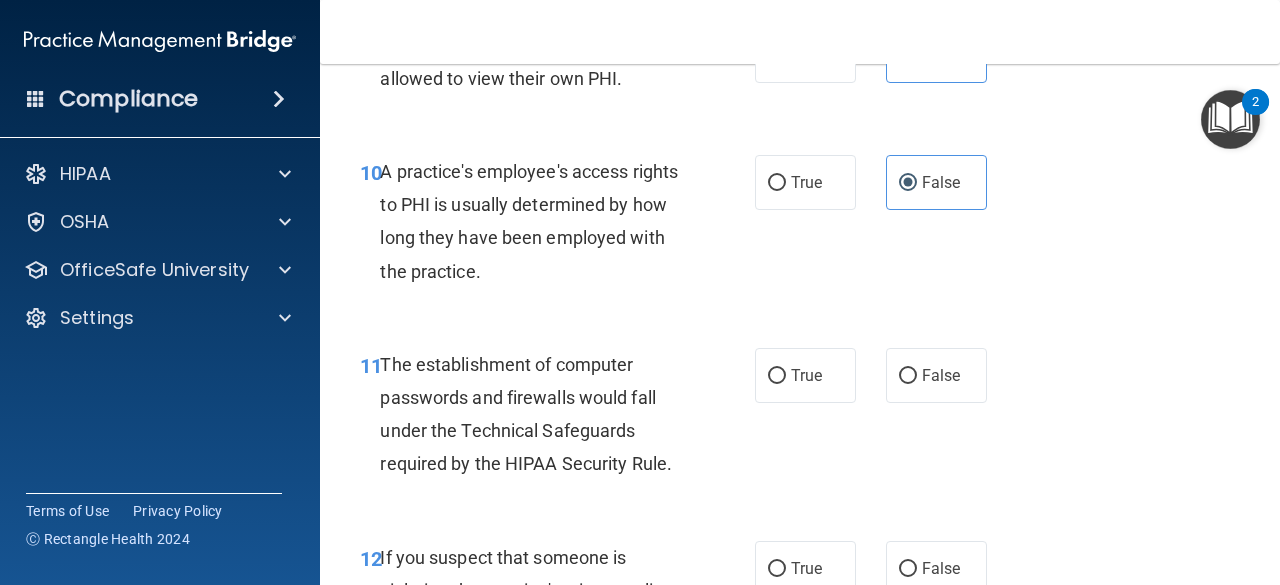 scroll, scrollTop: 1900, scrollLeft: 0, axis: vertical 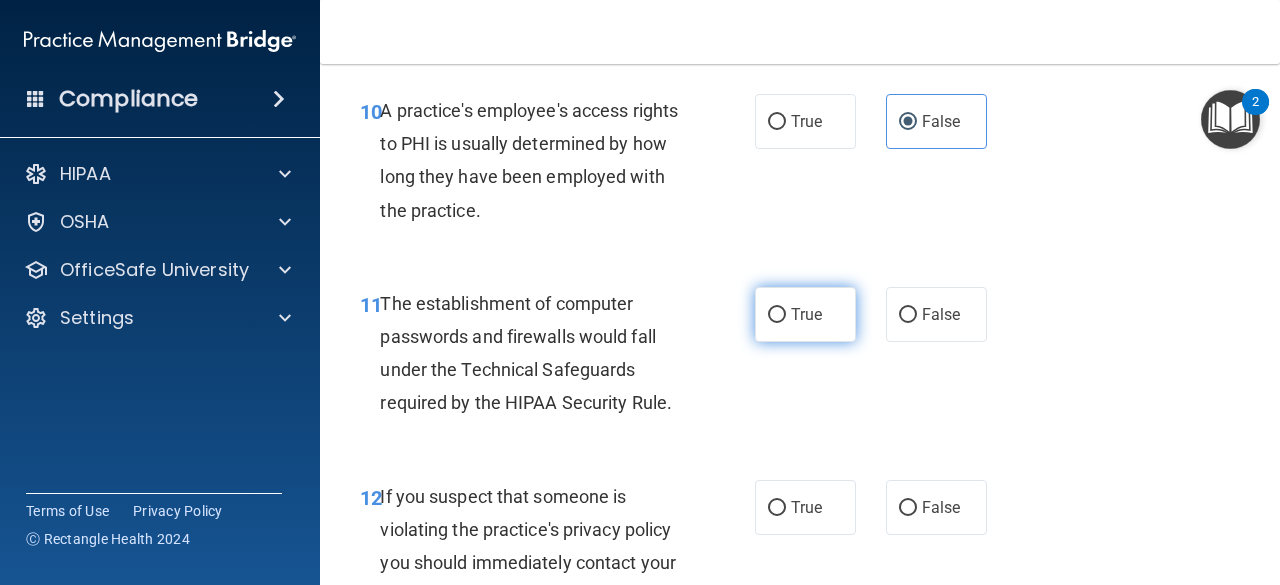 click on "True" at bounding box center [805, 314] 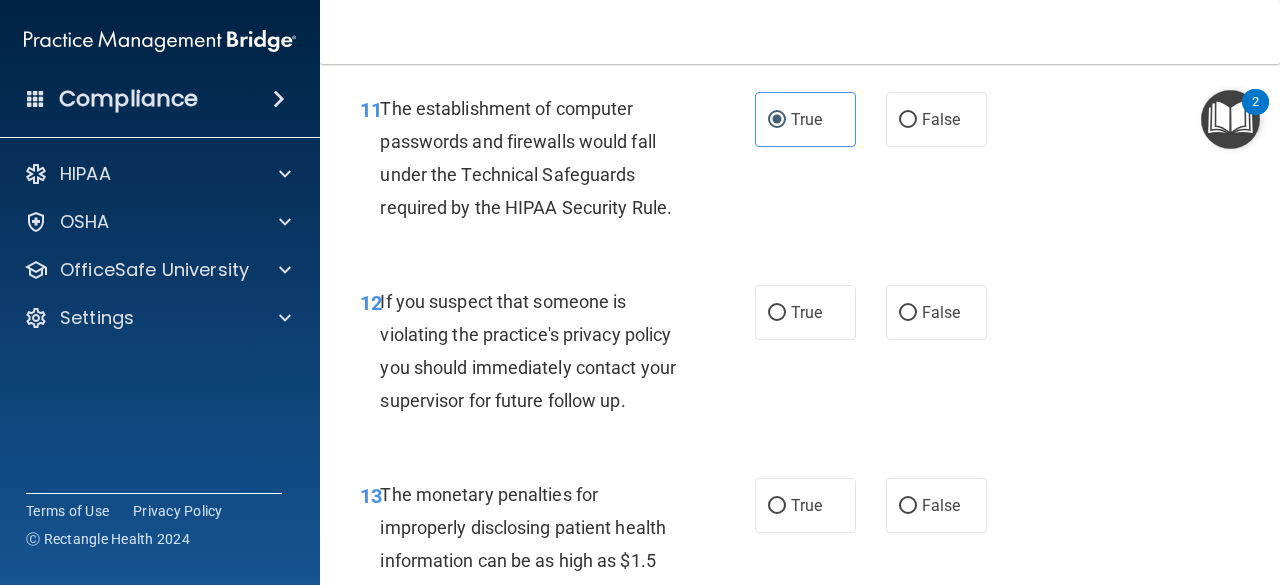 scroll, scrollTop: 2100, scrollLeft: 0, axis: vertical 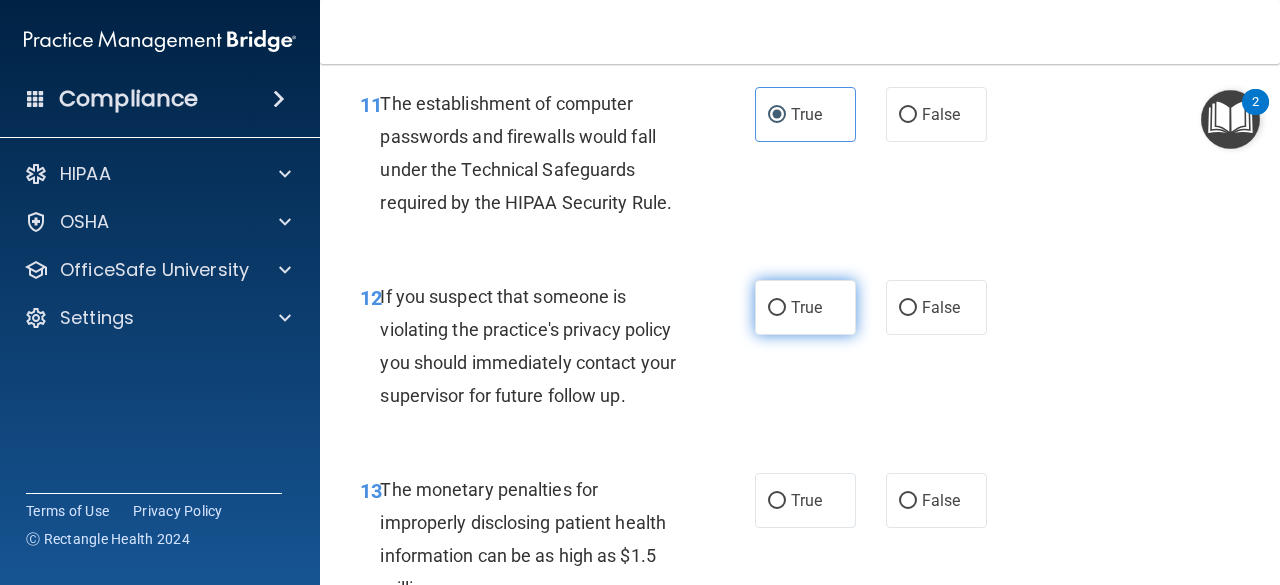 drag, startPoint x: 773, startPoint y: 312, endPoint x: 764, endPoint y: 317, distance: 10.29563 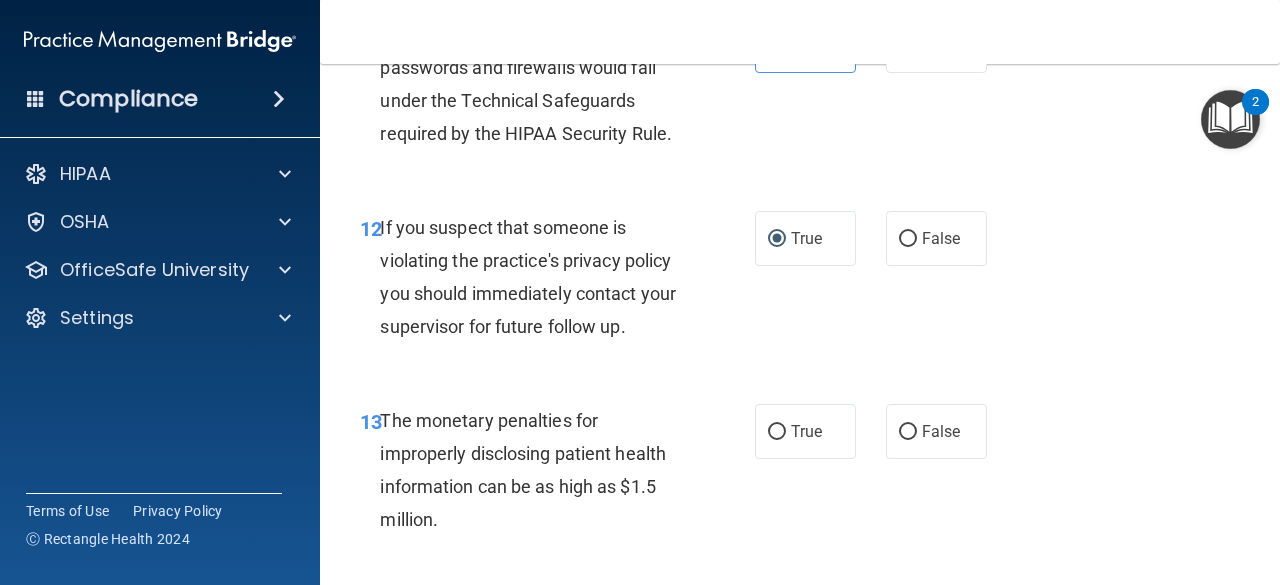 scroll, scrollTop: 2200, scrollLeft: 0, axis: vertical 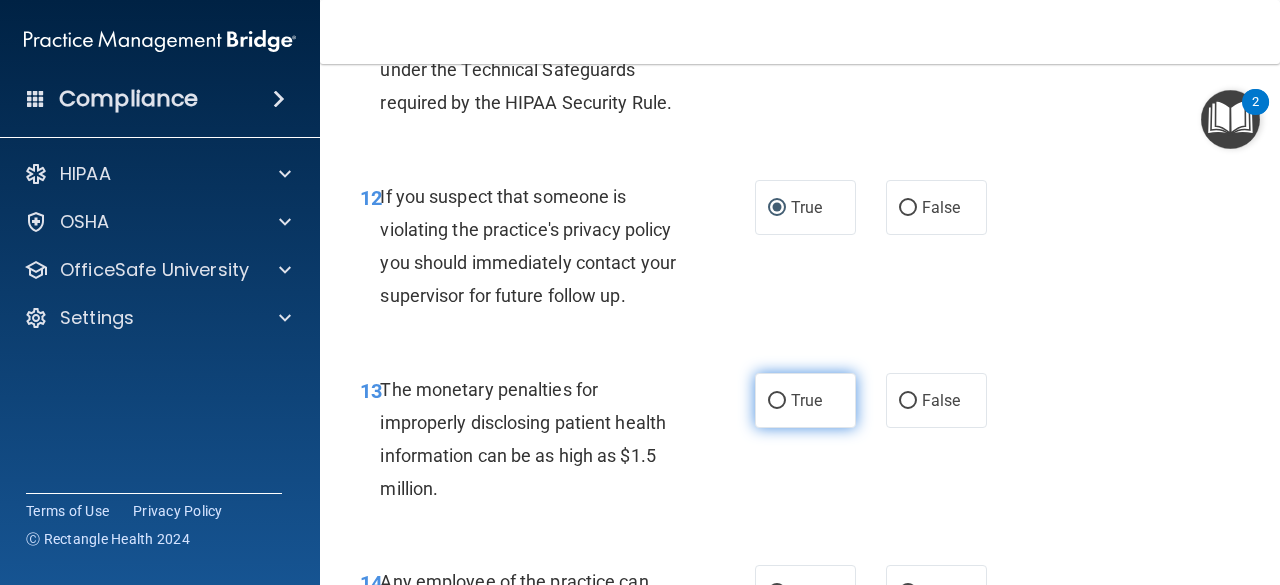 click on "True" at bounding box center (805, 400) 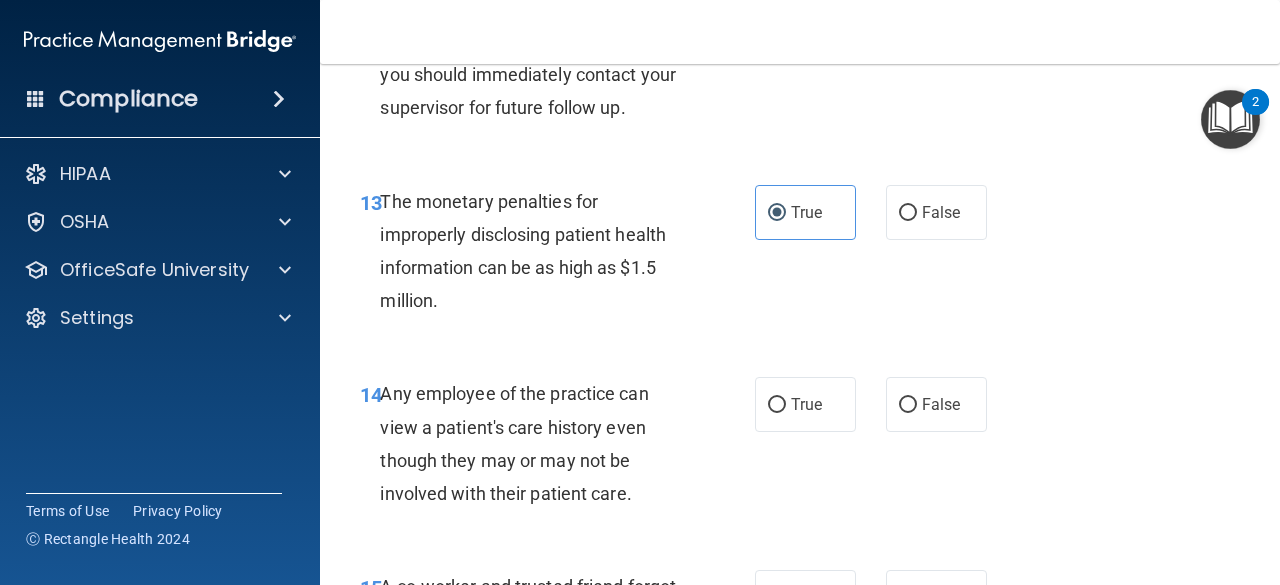 scroll, scrollTop: 2400, scrollLeft: 0, axis: vertical 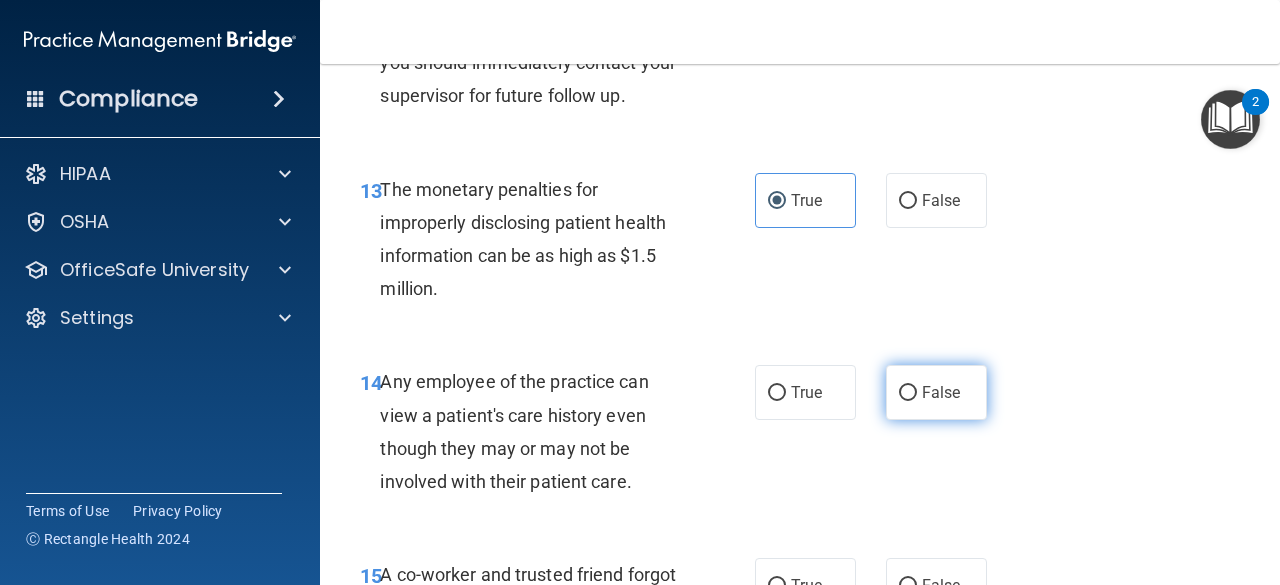 click on "False" at bounding box center (936, 392) 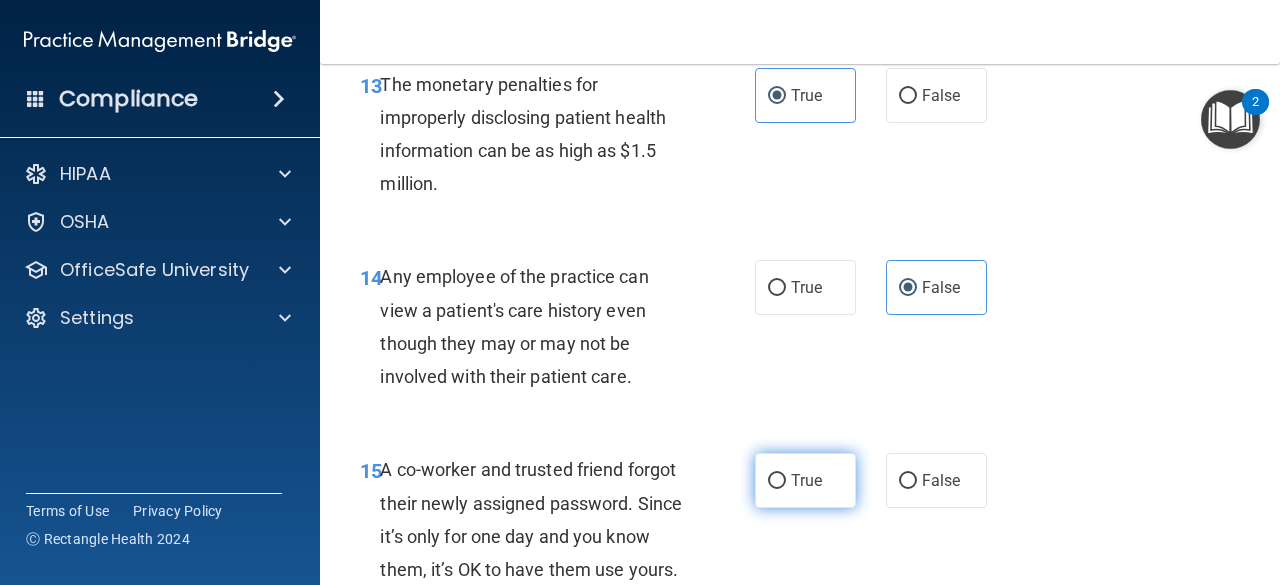 scroll, scrollTop: 2600, scrollLeft: 0, axis: vertical 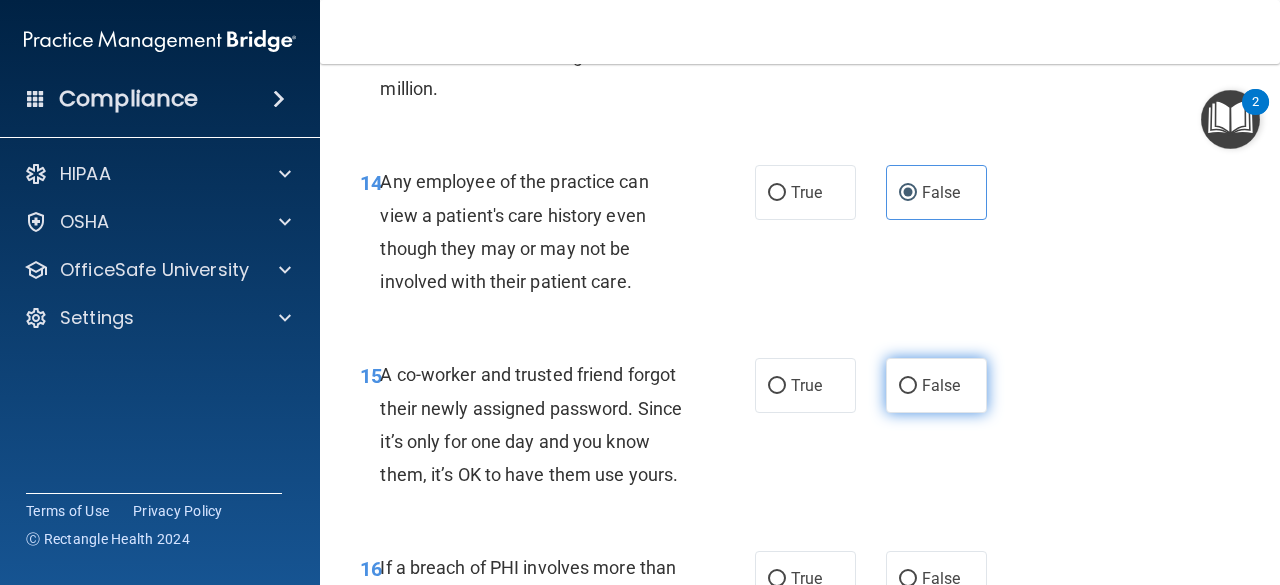 click on "False" at bounding box center (941, 385) 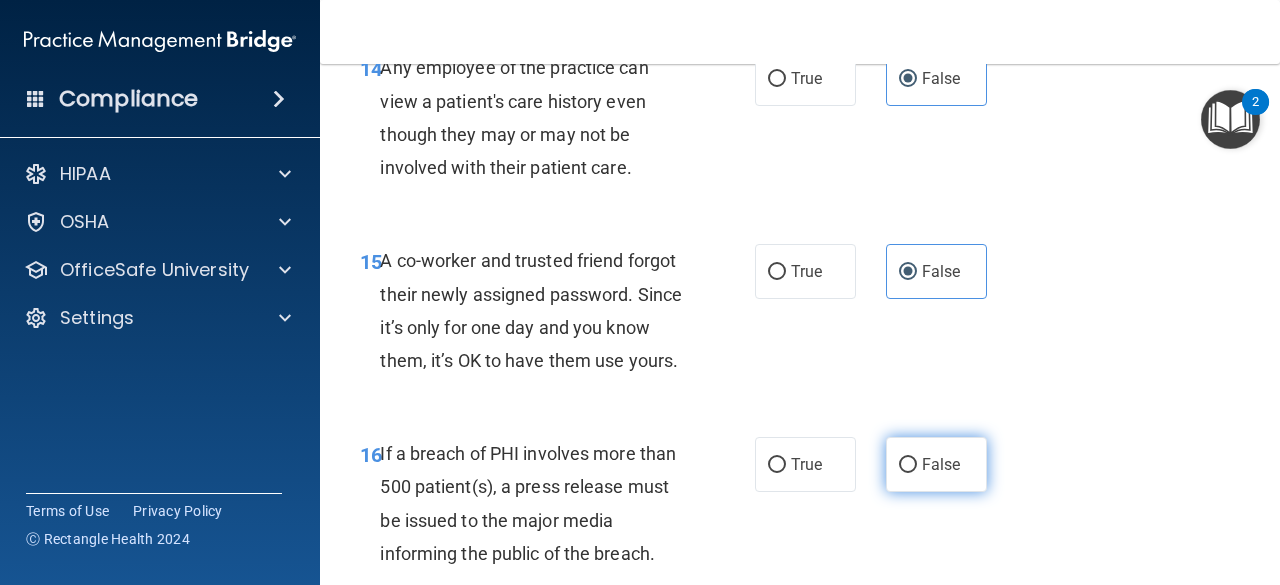 scroll, scrollTop: 2900, scrollLeft: 0, axis: vertical 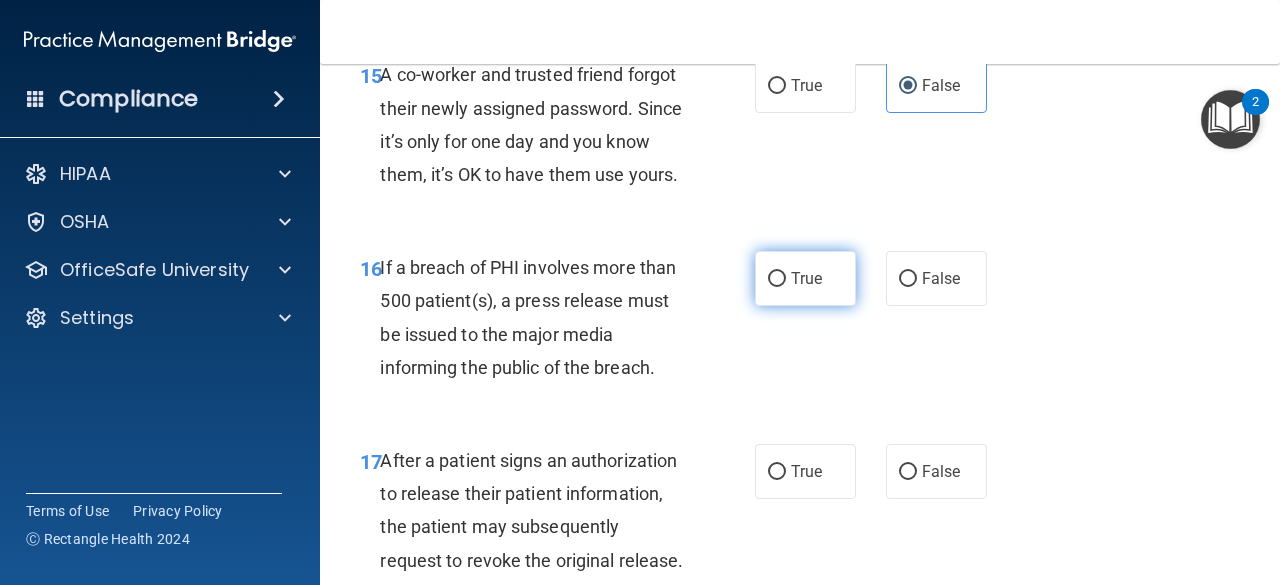 click on "True" at bounding box center [806, 278] 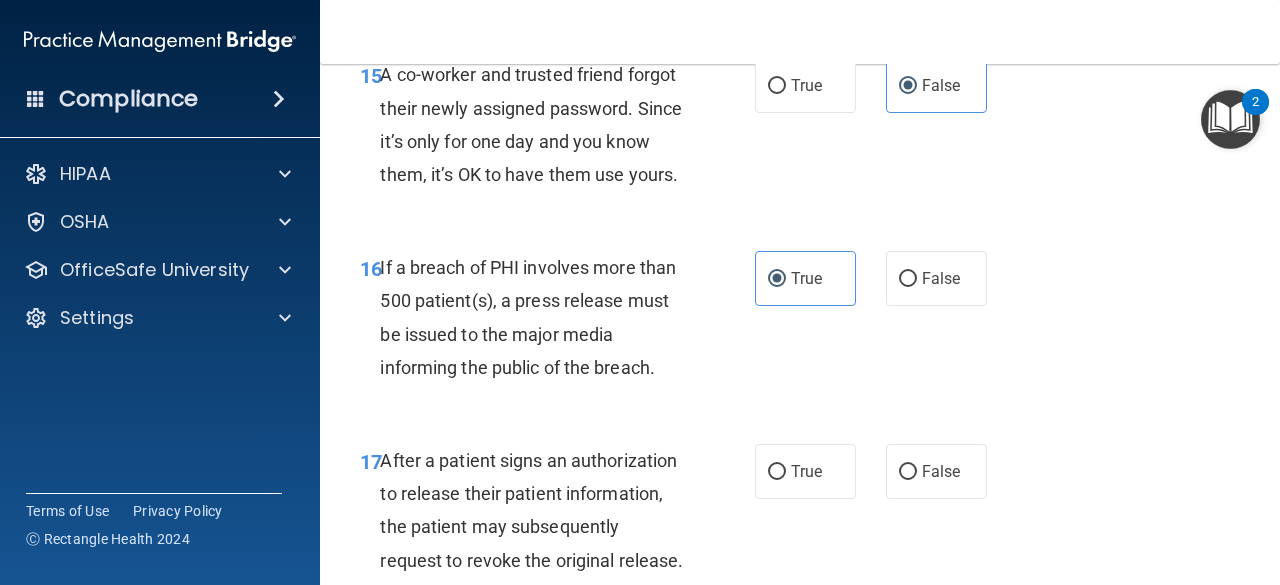 scroll, scrollTop: 3100, scrollLeft: 0, axis: vertical 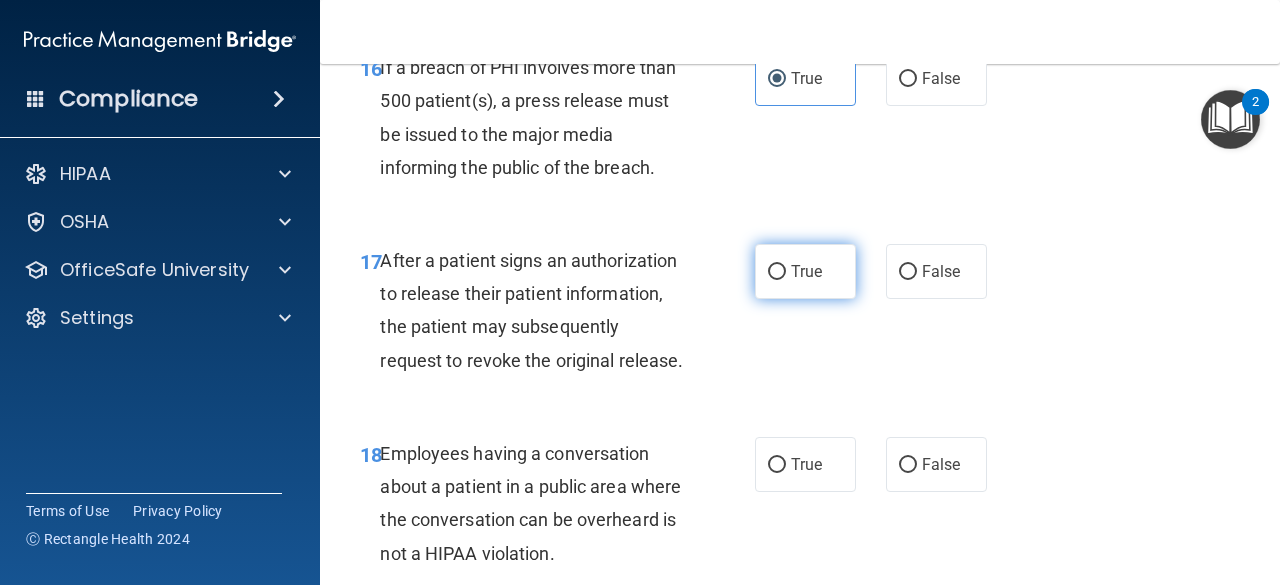 click on "True" at bounding box center (805, 271) 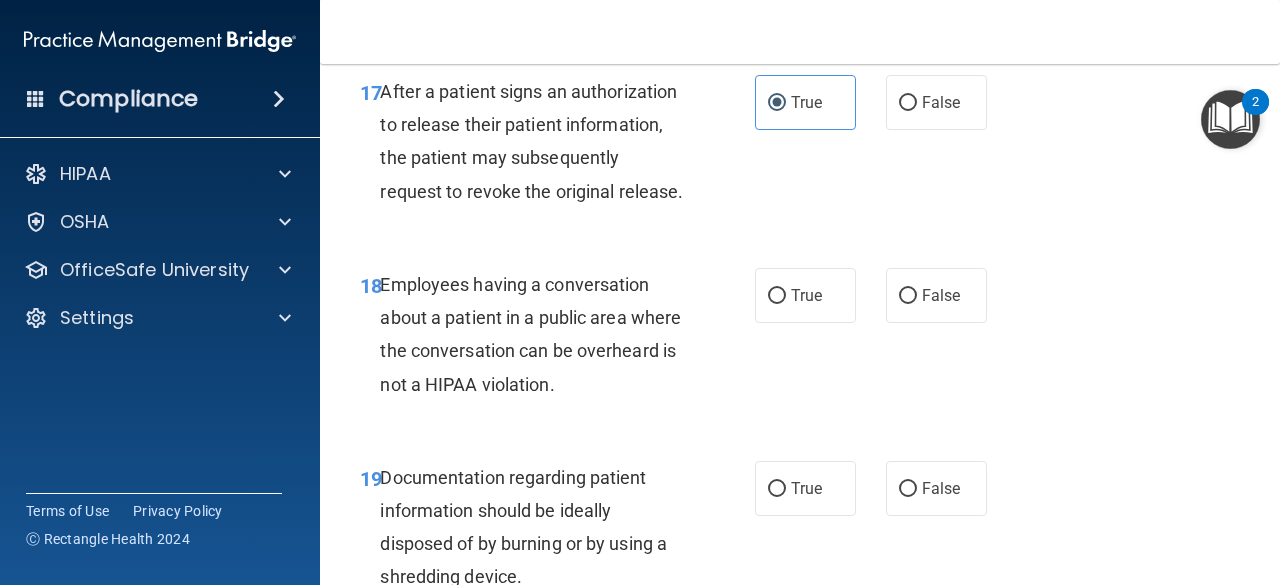 scroll, scrollTop: 3300, scrollLeft: 0, axis: vertical 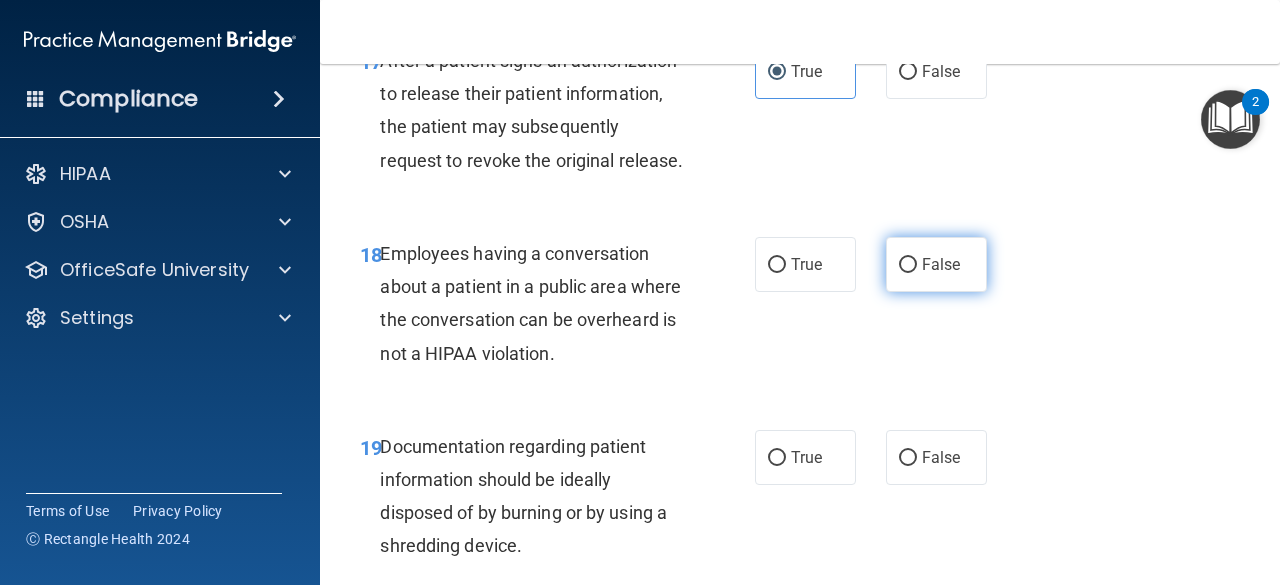 click on "False" at bounding box center (941, 264) 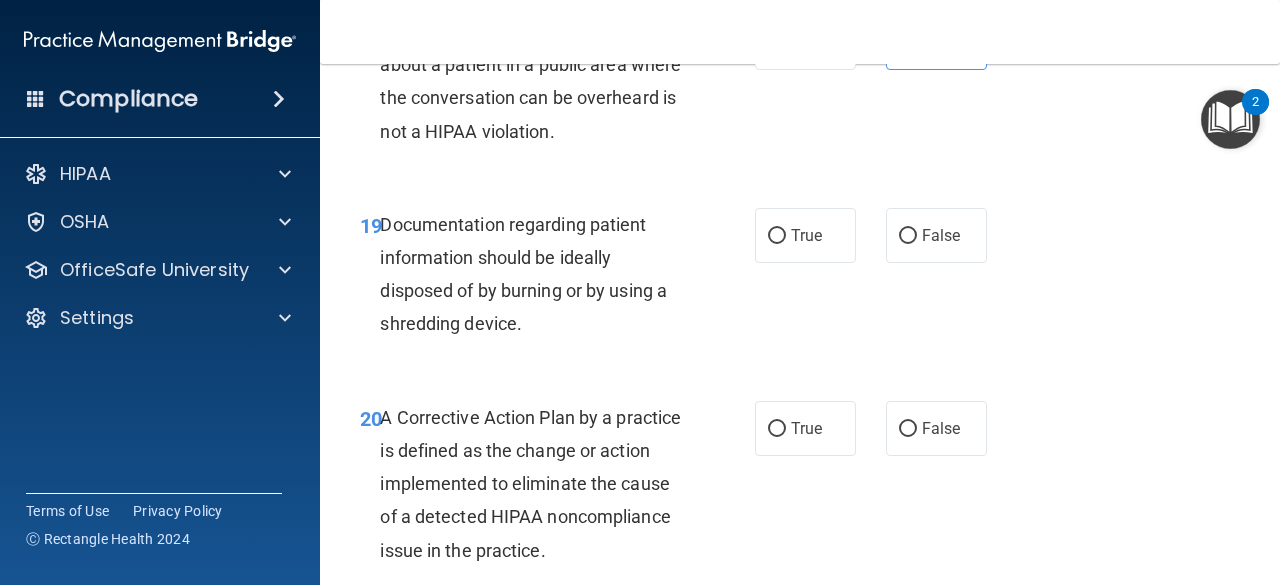 scroll, scrollTop: 3600, scrollLeft: 0, axis: vertical 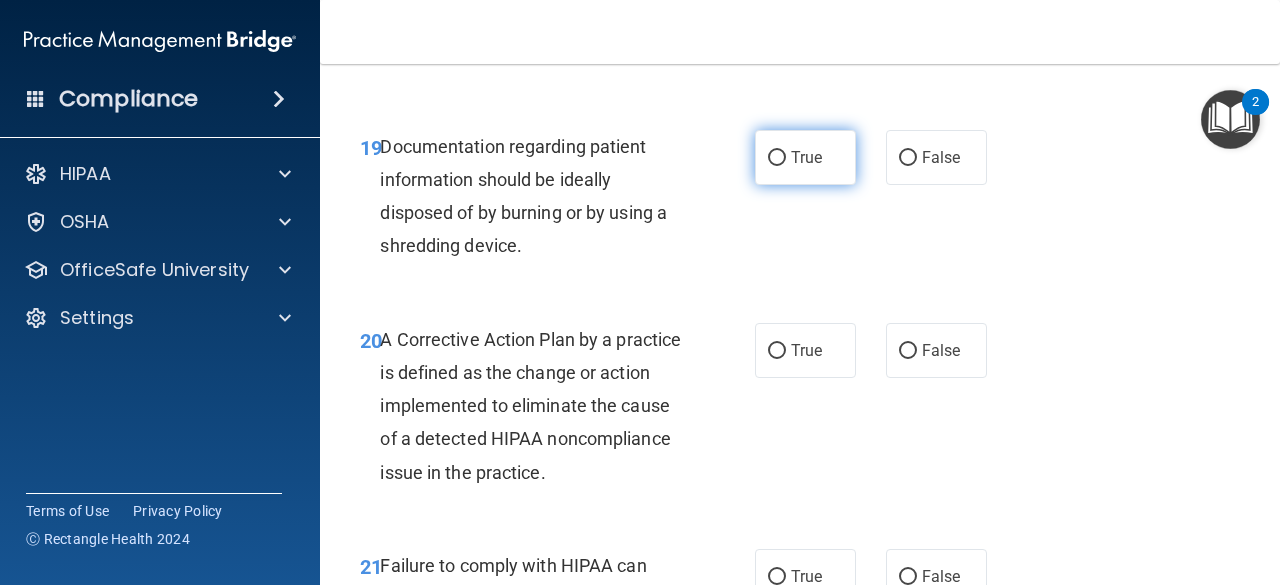 click on "True" at bounding box center (806, 157) 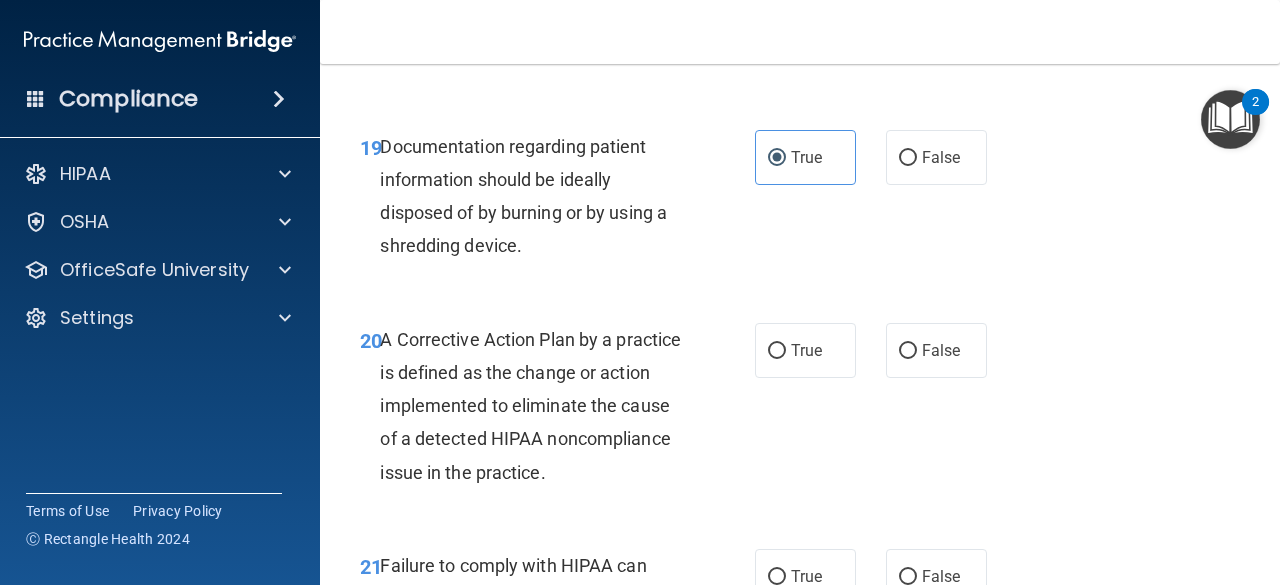scroll, scrollTop: 3700, scrollLeft: 0, axis: vertical 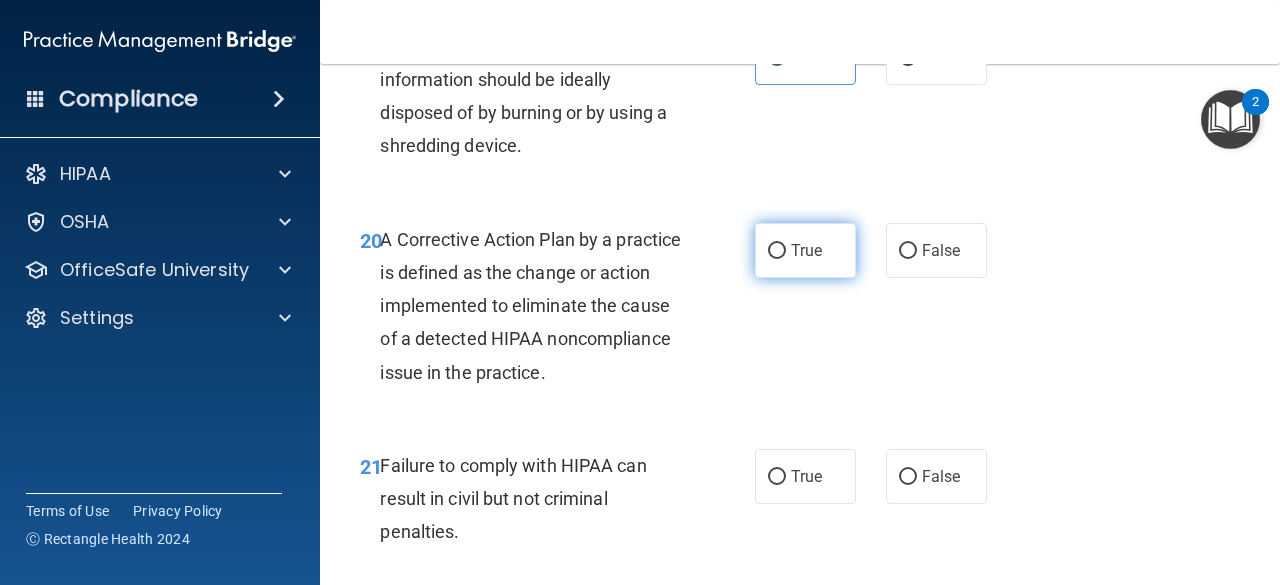 click on "True" at bounding box center [806, 250] 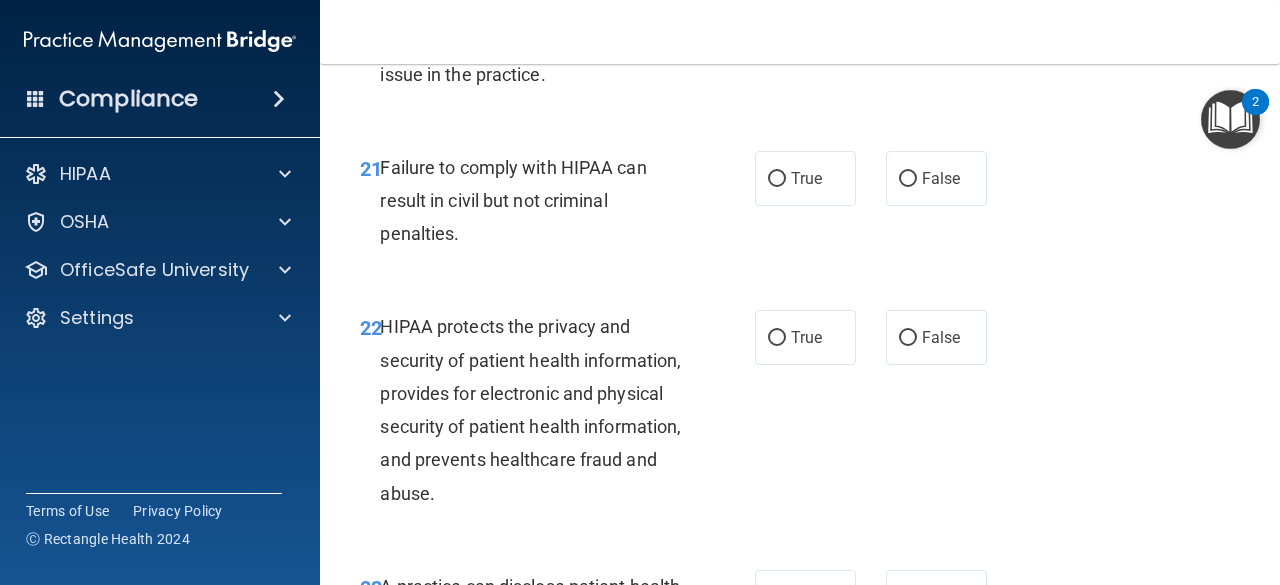 scroll, scrollTop: 4000, scrollLeft: 0, axis: vertical 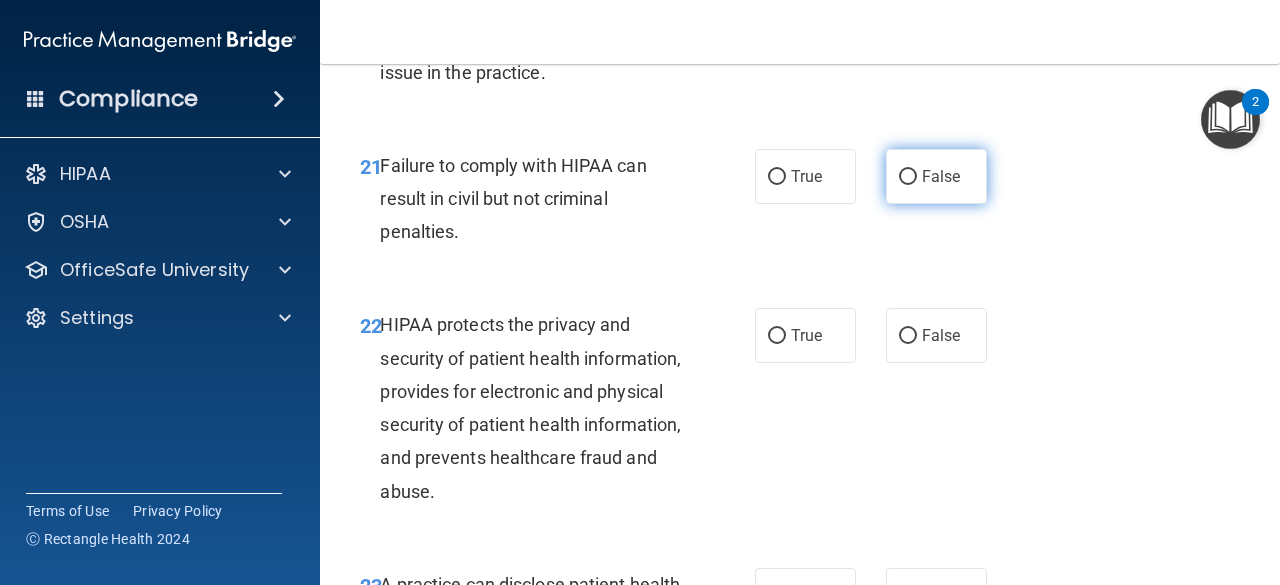 click on "False" at bounding box center [941, 176] 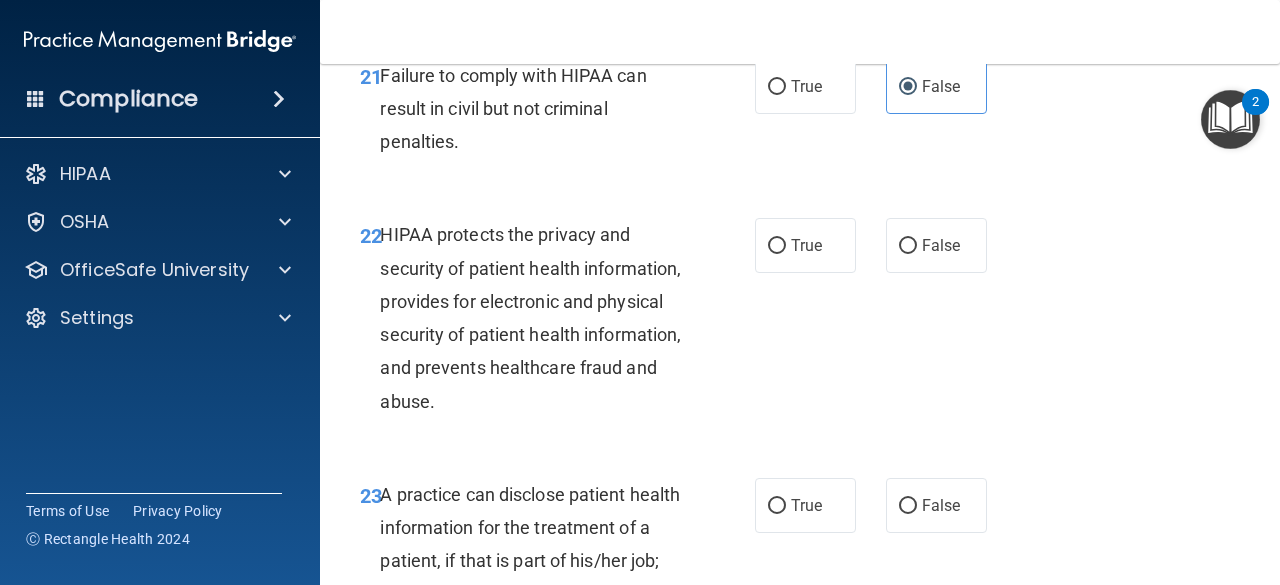 scroll, scrollTop: 4200, scrollLeft: 0, axis: vertical 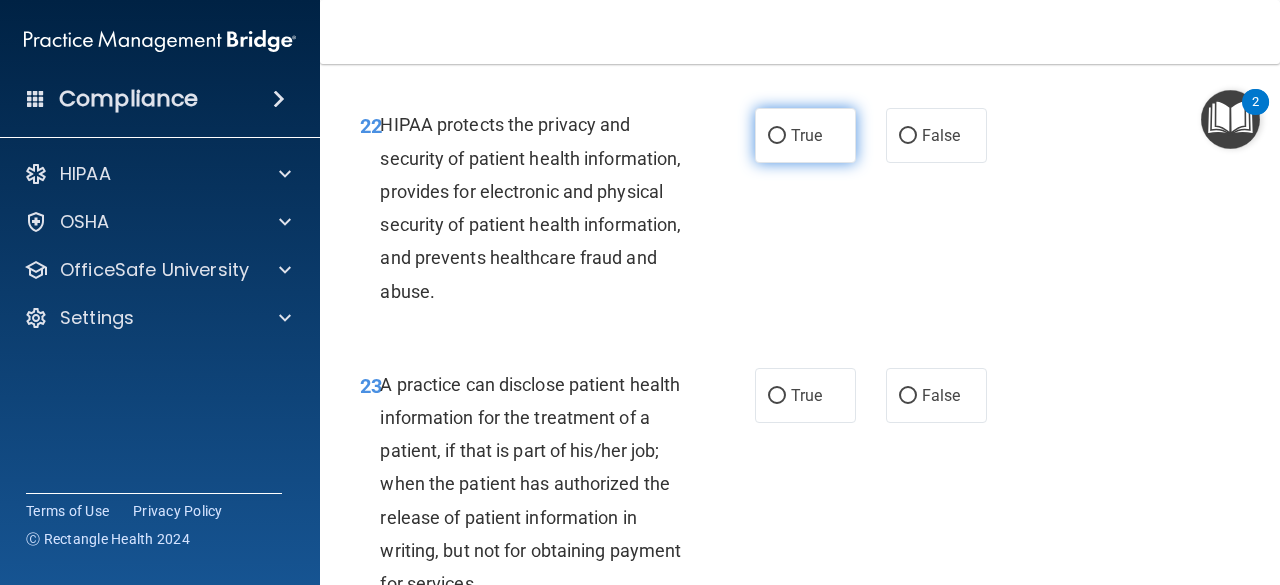 click on "True" at bounding box center (806, 135) 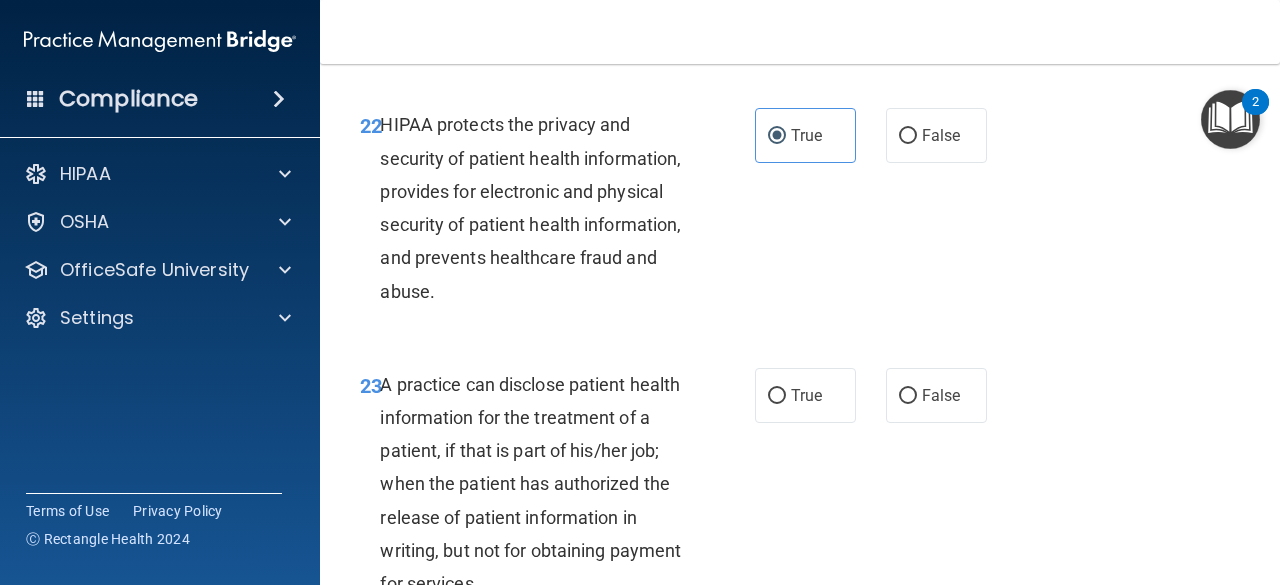 scroll, scrollTop: 4400, scrollLeft: 0, axis: vertical 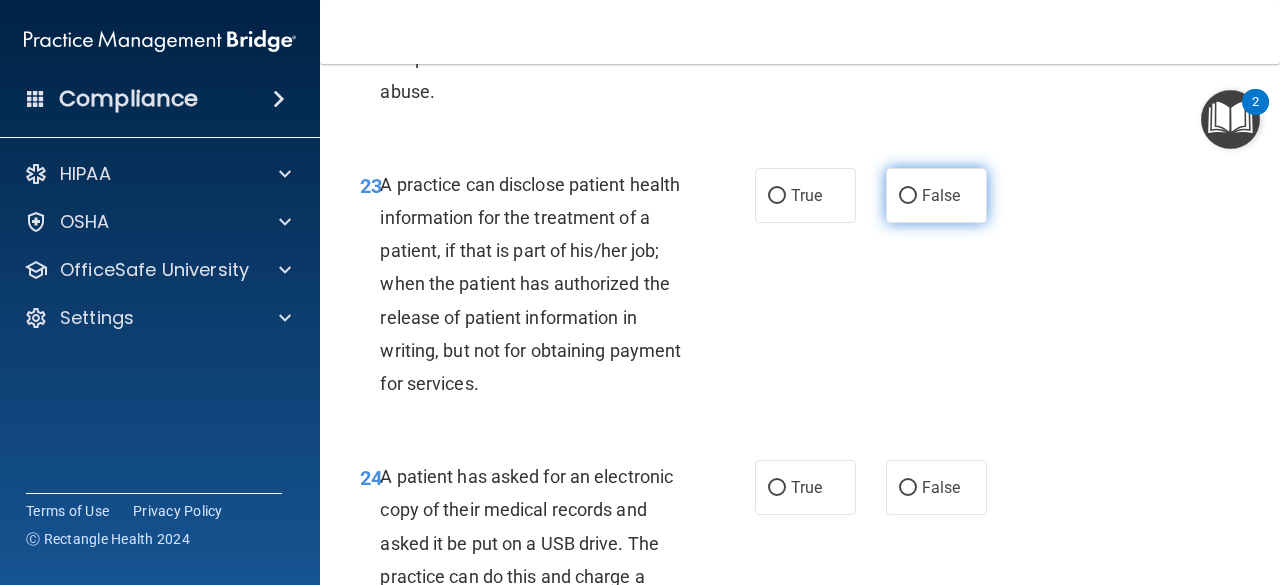 drag, startPoint x: 926, startPoint y: 266, endPoint x: 912, endPoint y: 275, distance: 16.643316 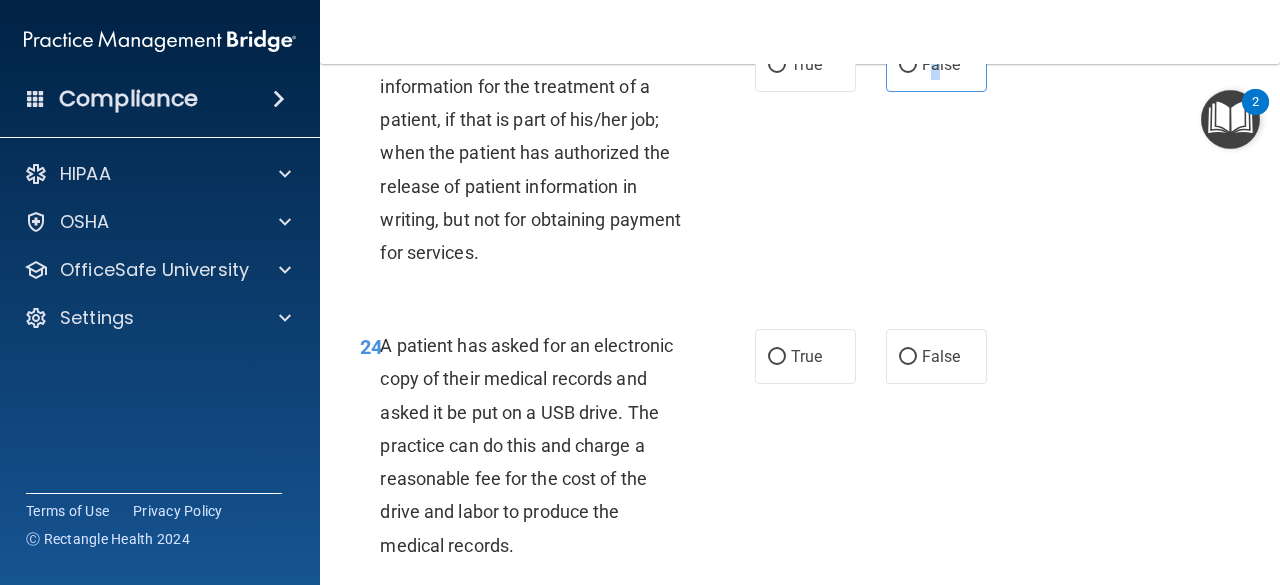 scroll, scrollTop: 4500, scrollLeft: 0, axis: vertical 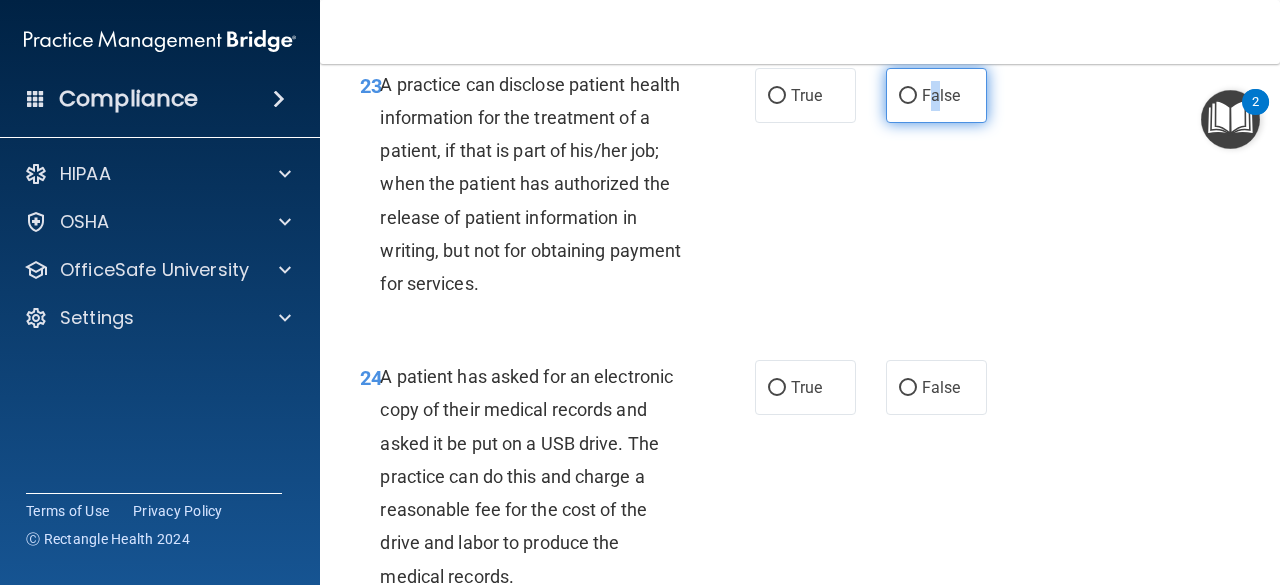 click on "False" at bounding box center (936, 95) 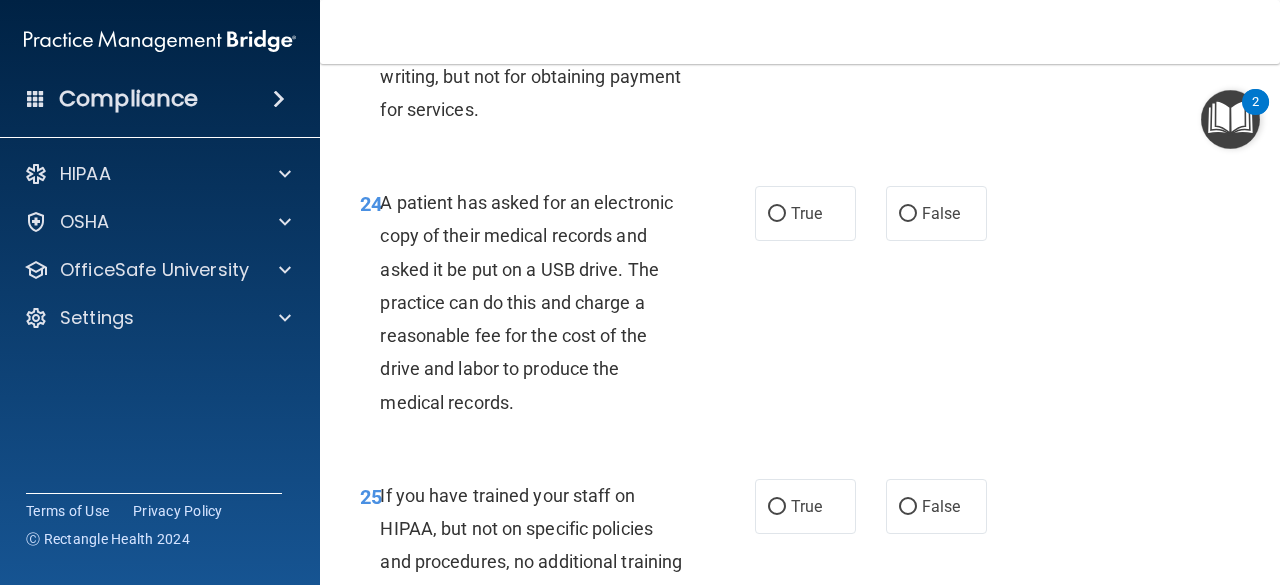 scroll, scrollTop: 4700, scrollLeft: 0, axis: vertical 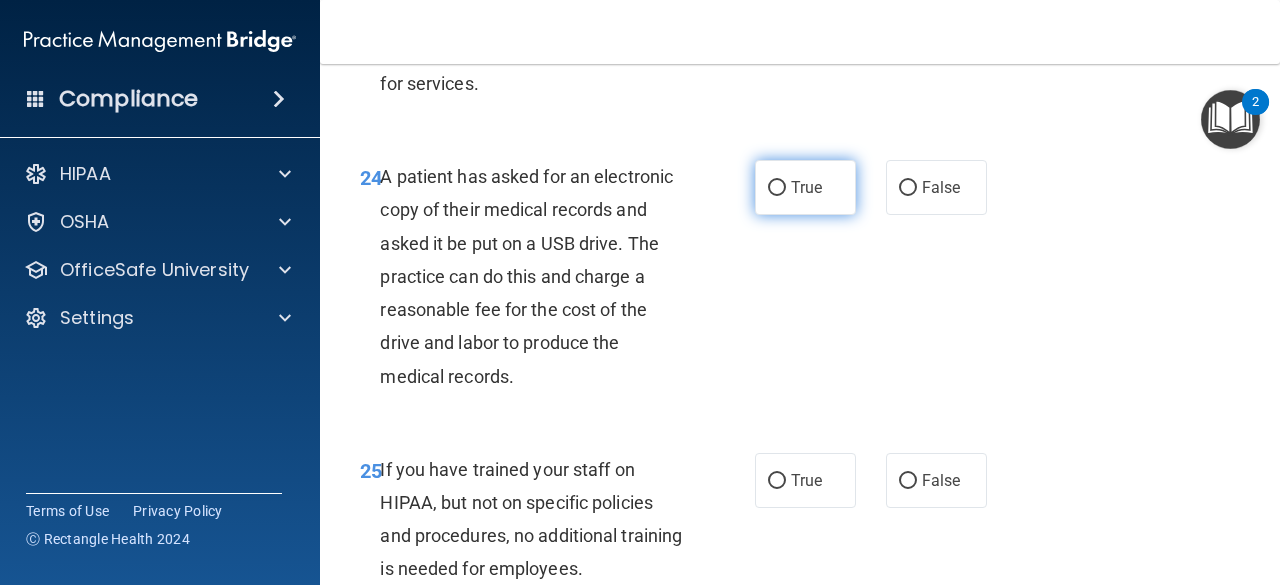 click on "True" at bounding box center (777, 188) 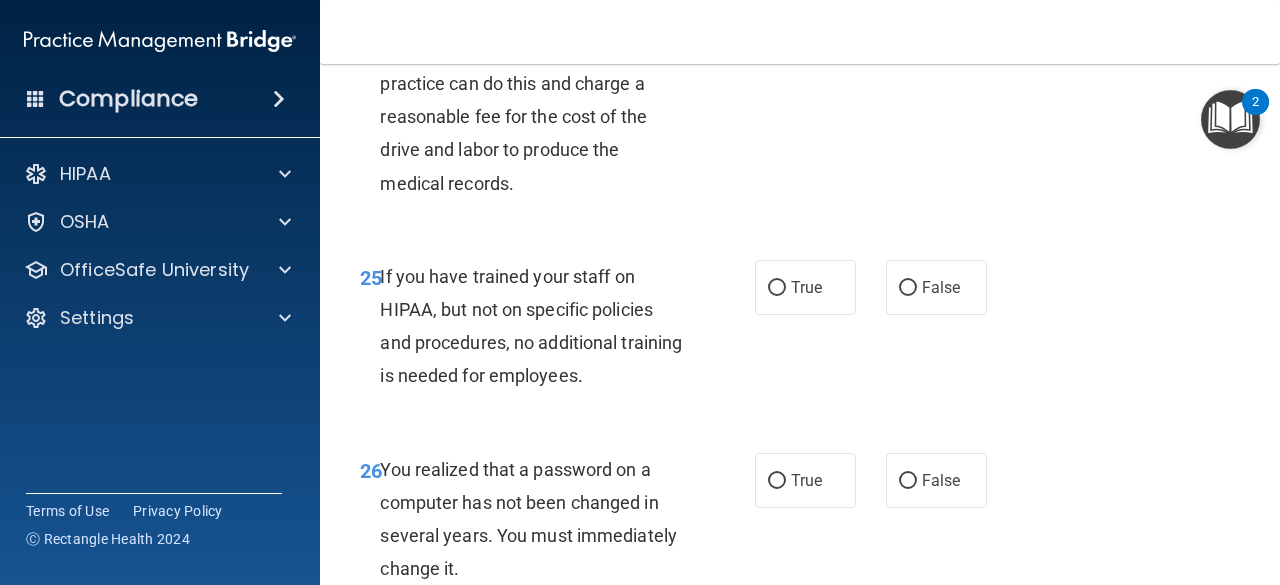 scroll, scrollTop: 4900, scrollLeft: 0, axis: vertical 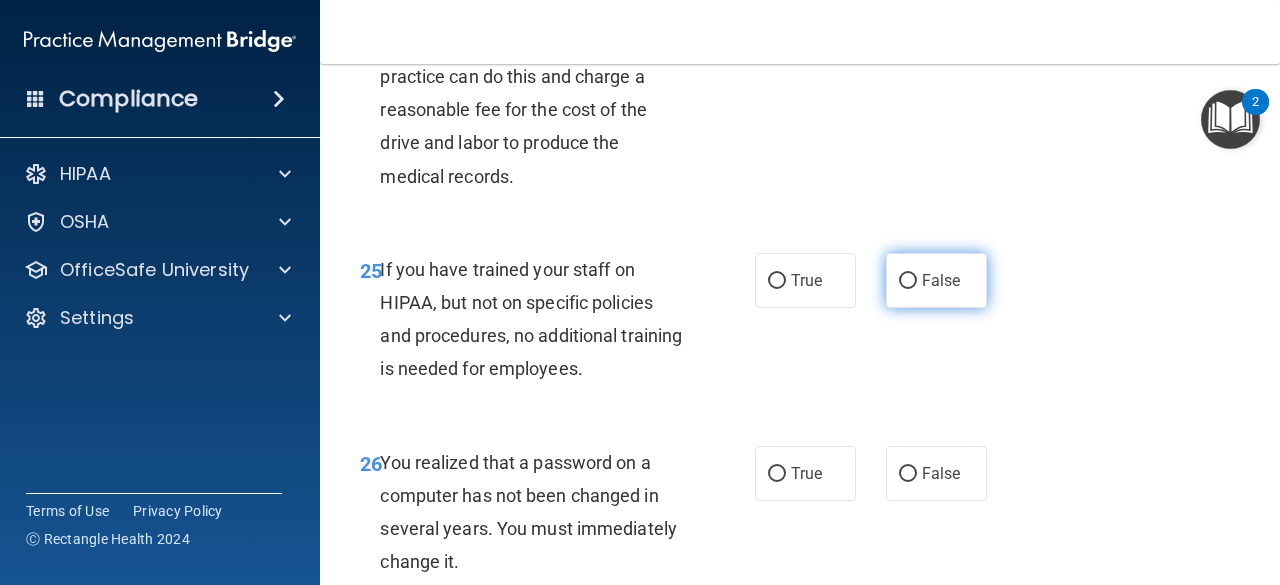 click on "False" at bounding box center (908, 281) 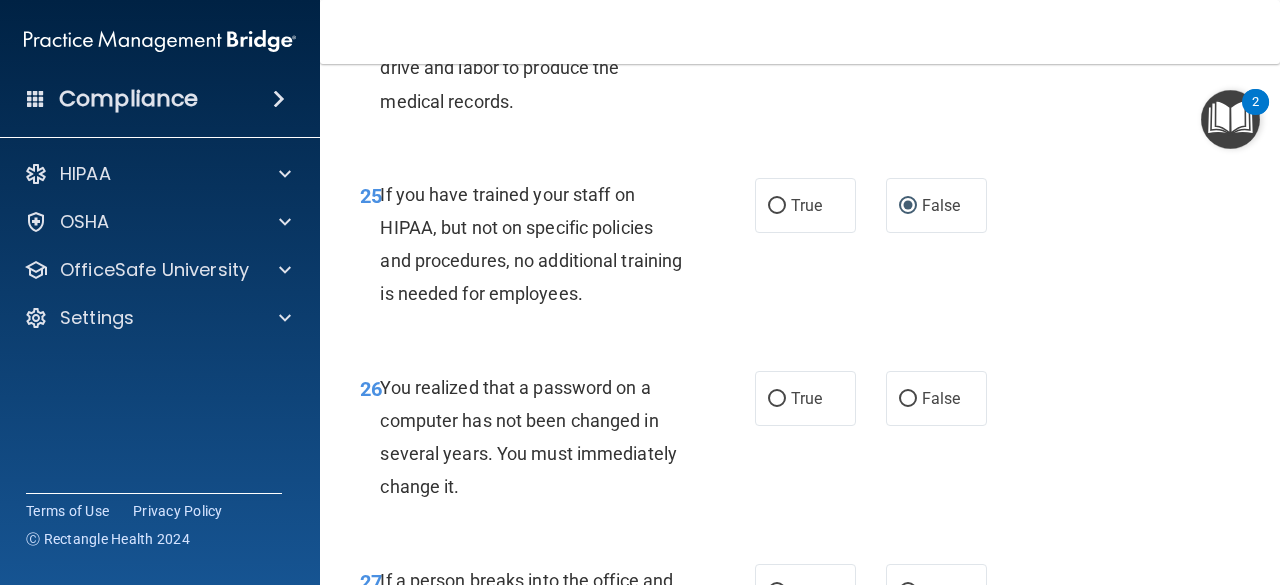 scroll, scrollTop: 5100, scrollLeft: 0, axis: vertical 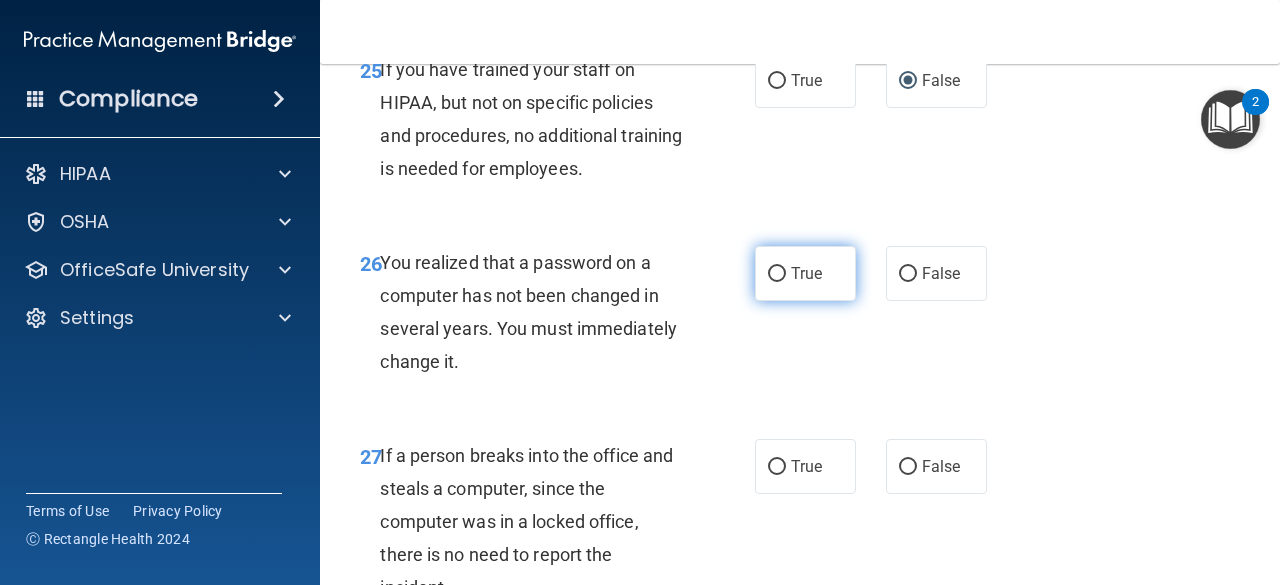 click on "True" at bounding box center [805, 273] 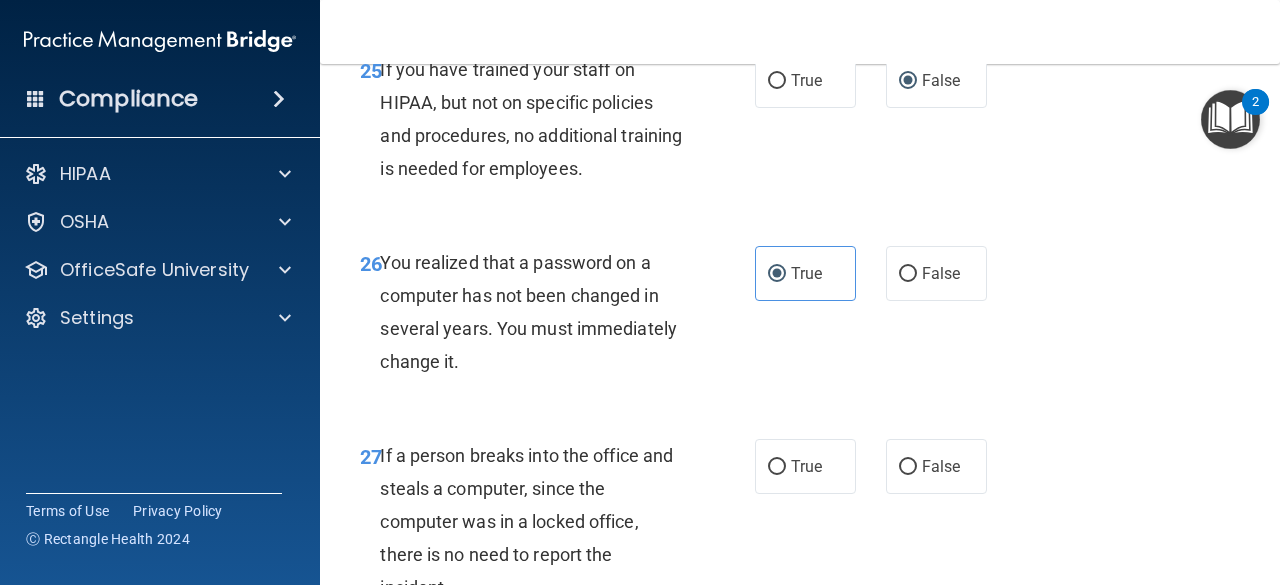 scroll, scrollTop: 5300, scrollLeft: 0, axis: vertical 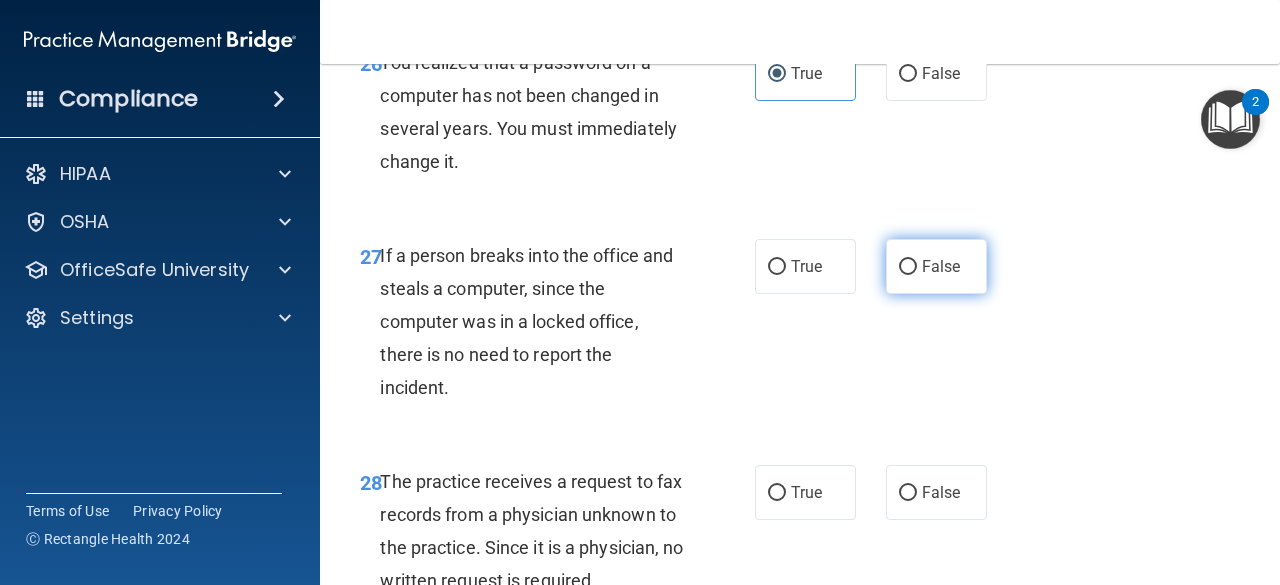 drag, startPoint x: 912, startPoint y: 335, endPoint x: 892, endPoint y: 337, distance: 20.09975 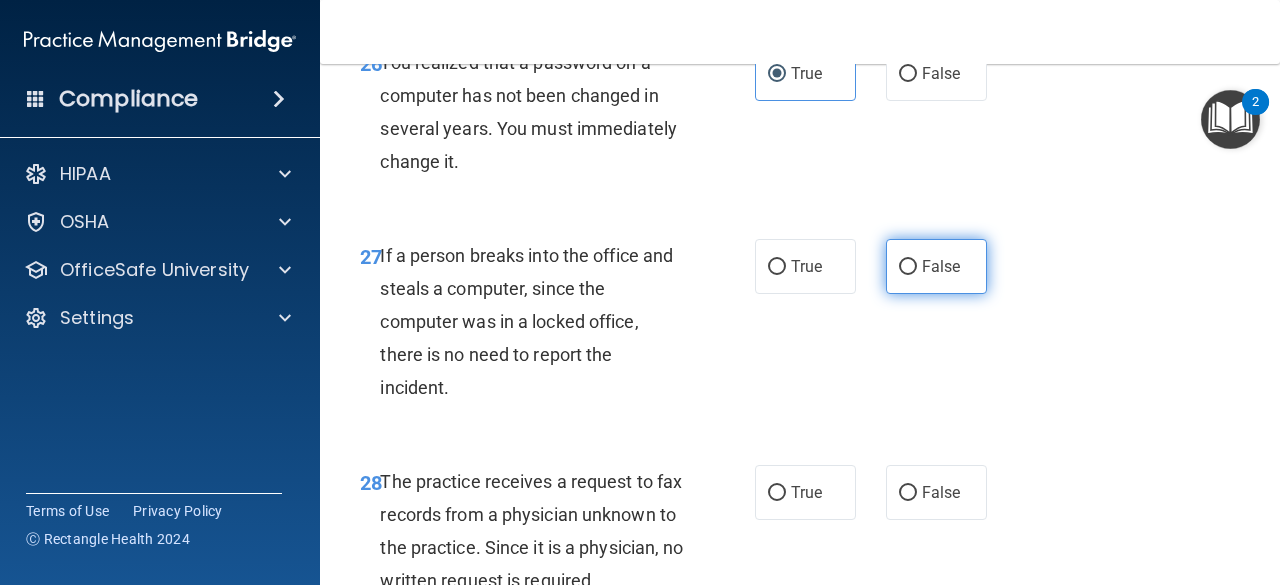click on "False" at bounding box center [908, 267] 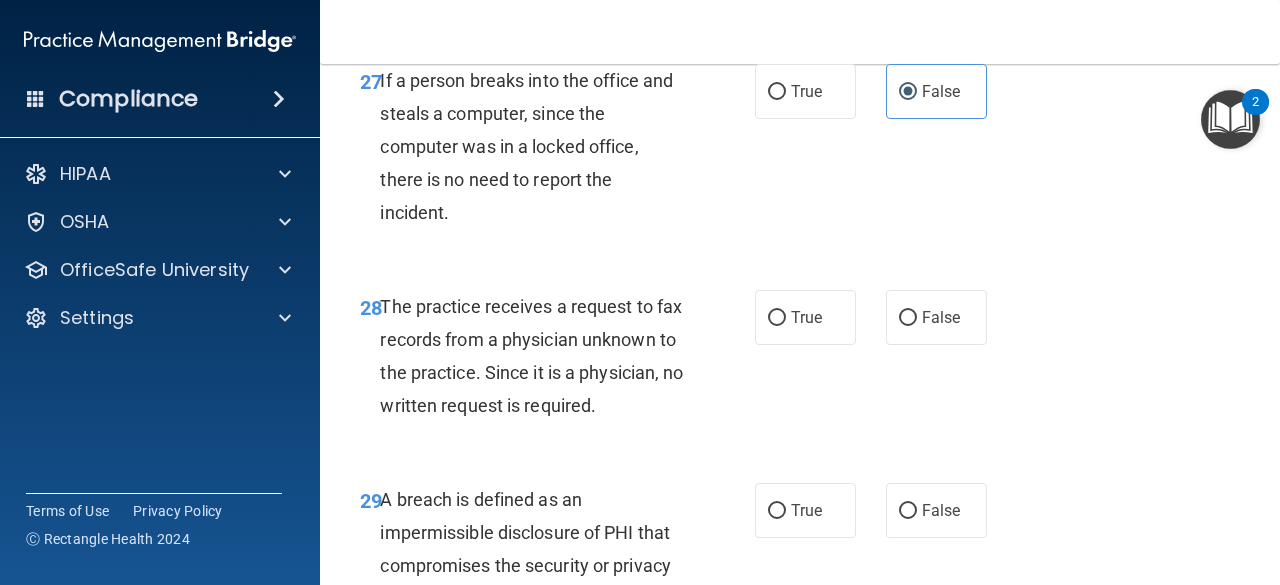 scroll, scrollTop: 5600, scrollLeft: 0, axis: vertical 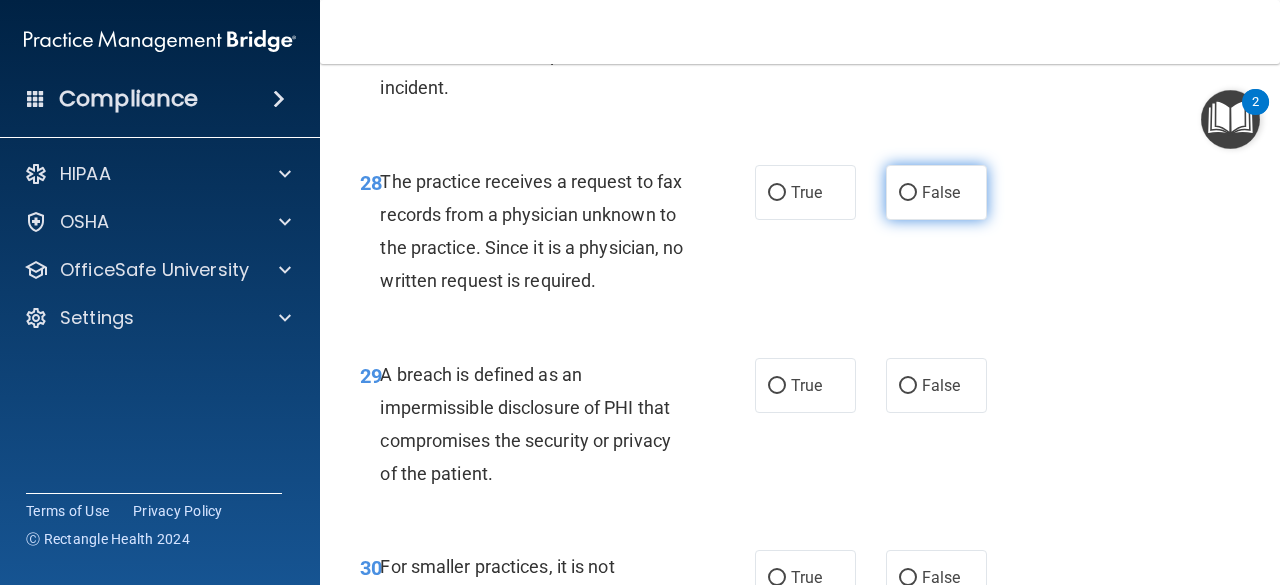 drag, startPoint x: 891, startPoint y: 250, endPoint x: 880, endPoint y: 255, distance: 12.083046 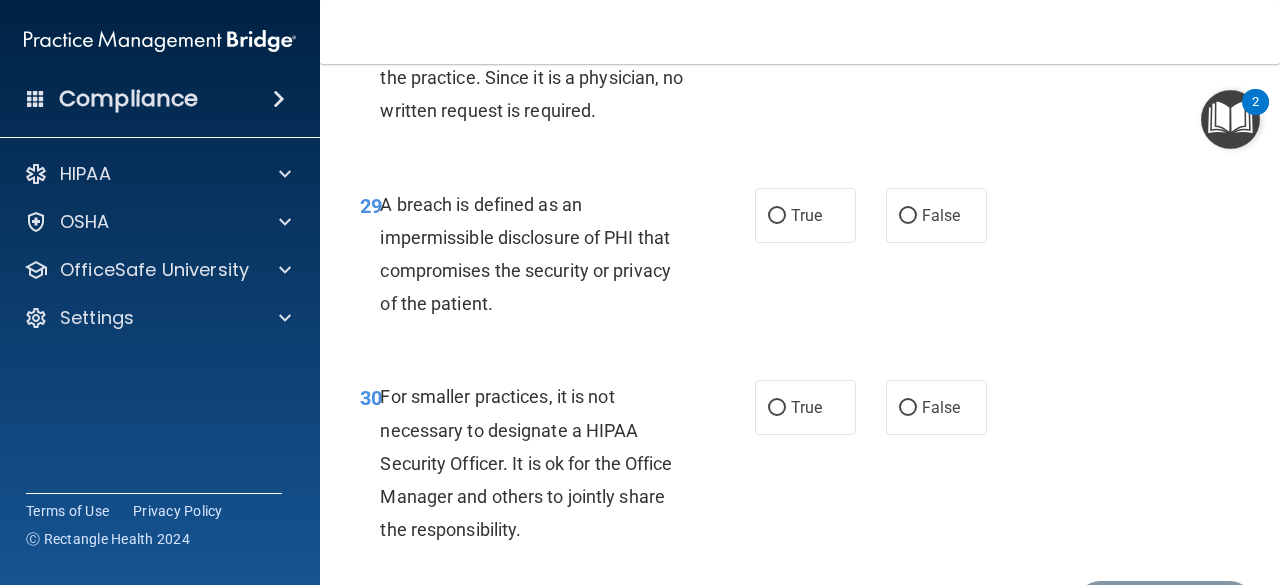 scroll, scrollTop: 5800, scrollLeft: 0, axis: vertical 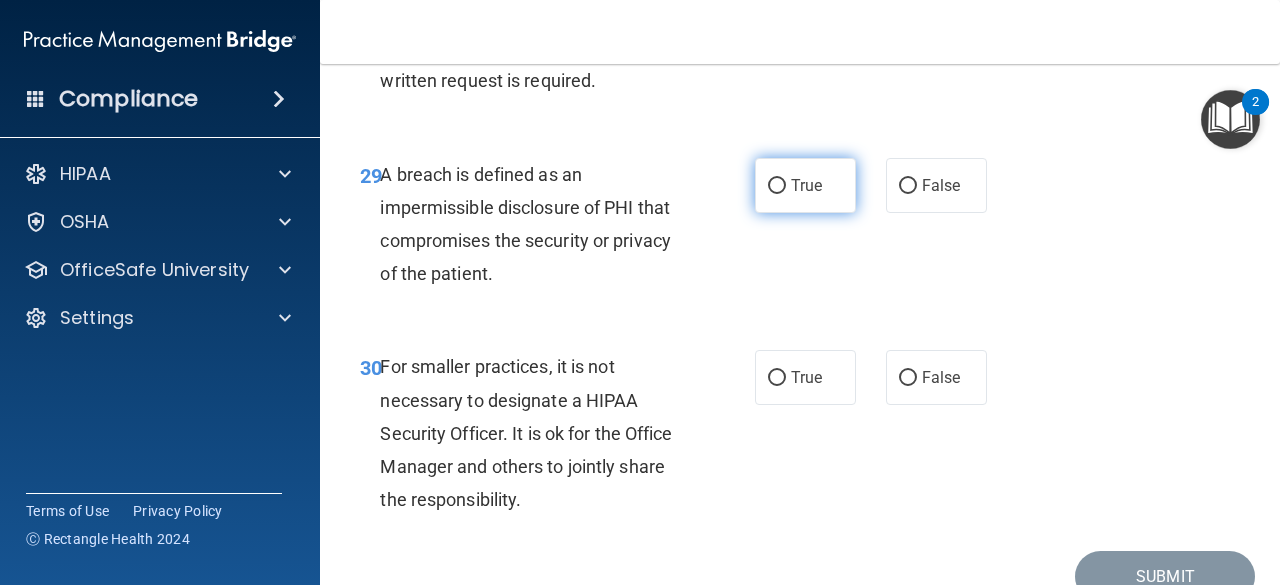 click on "True" at bounding box center [777, 186] 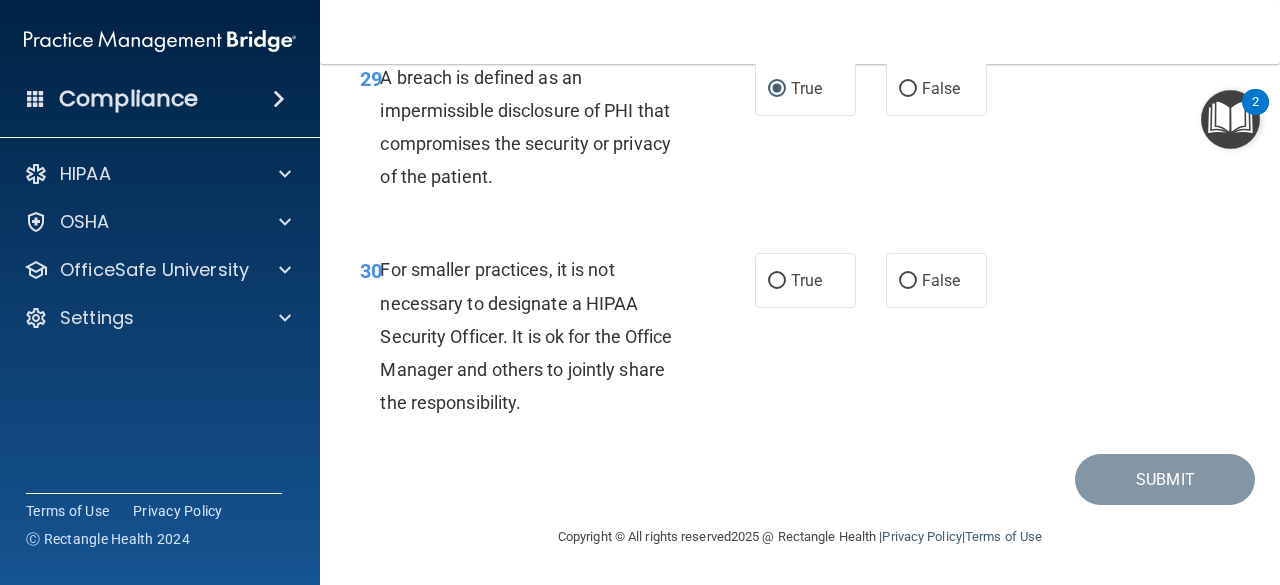 scroll, scrollTop: 5996, scrollLeft: 0, axis: vertical 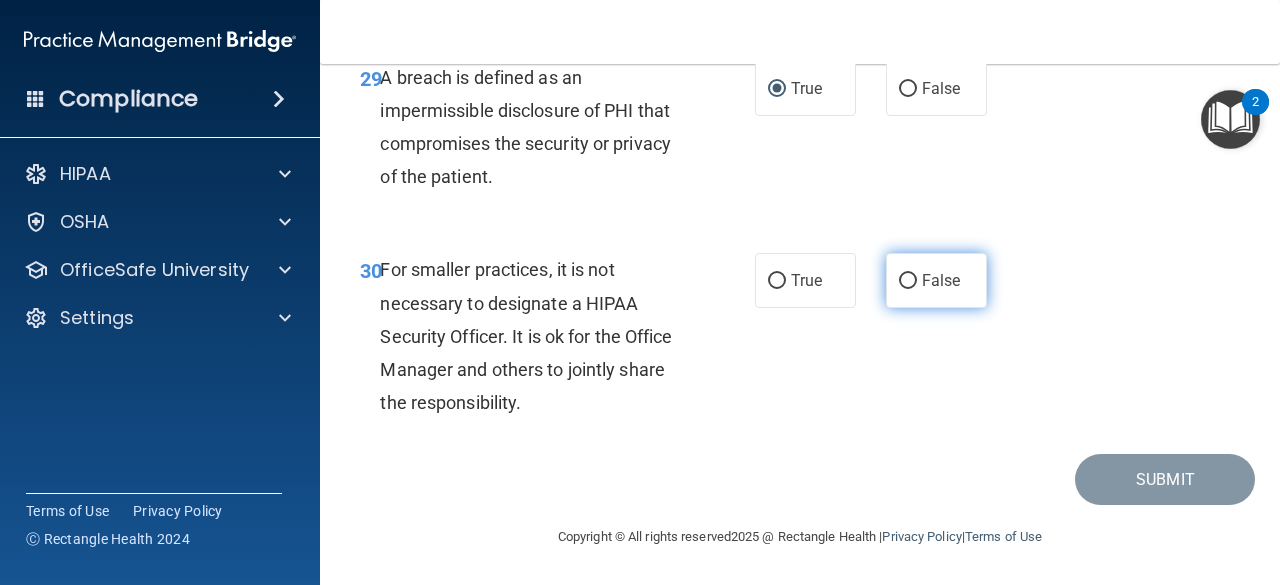 click on "False" at bounding box center [908, 281] 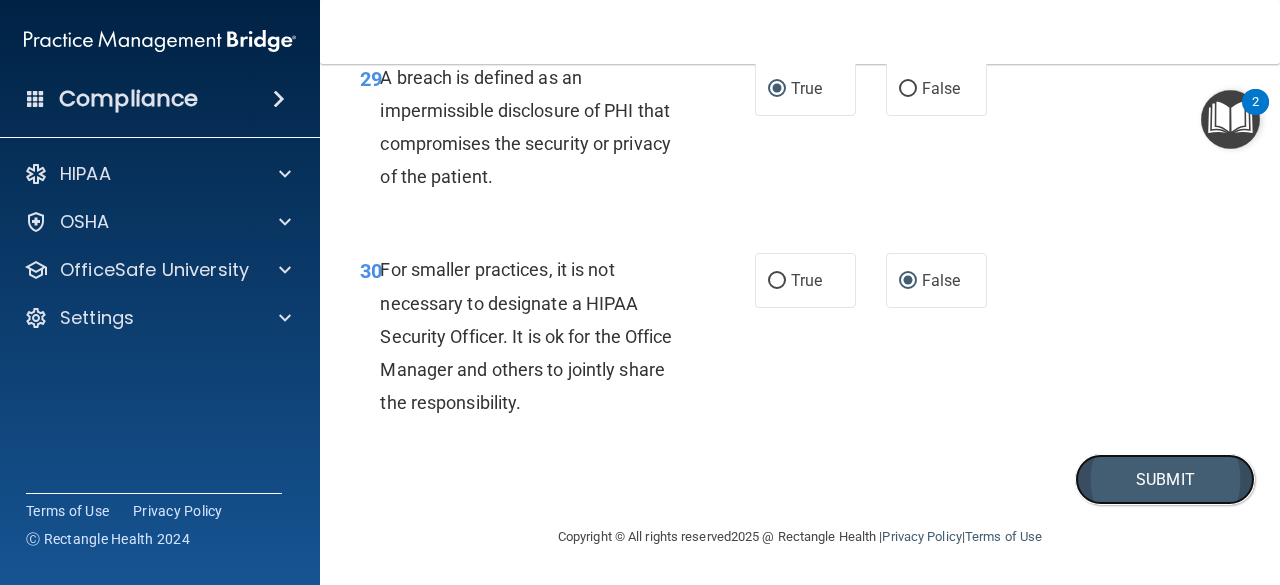 click on "Submit" at bounding box center (1165, 479) 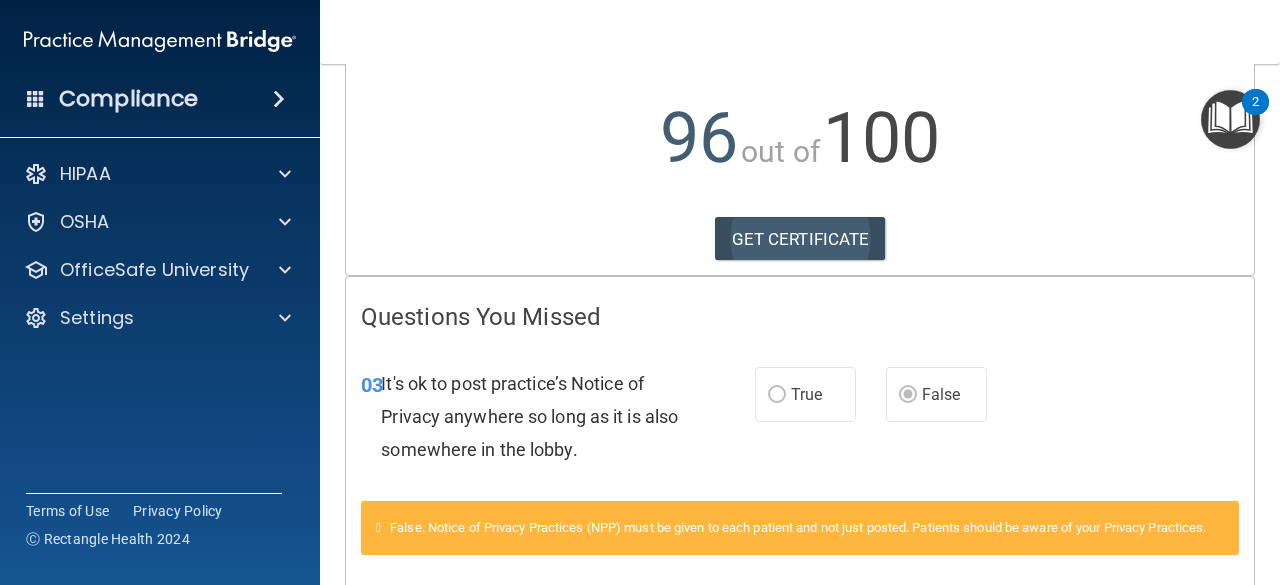 scroll, scrollTop: 106, scrollLeft: 0, axis: vertical 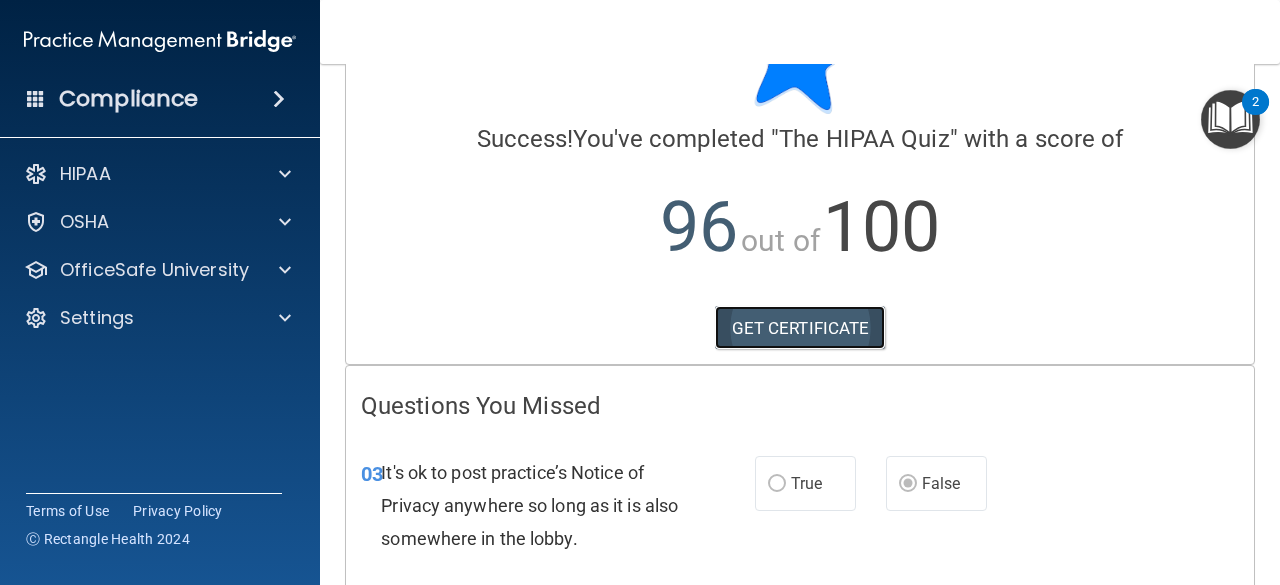 click on "GET CERTIFICATE" at bounding box center [800, 328] 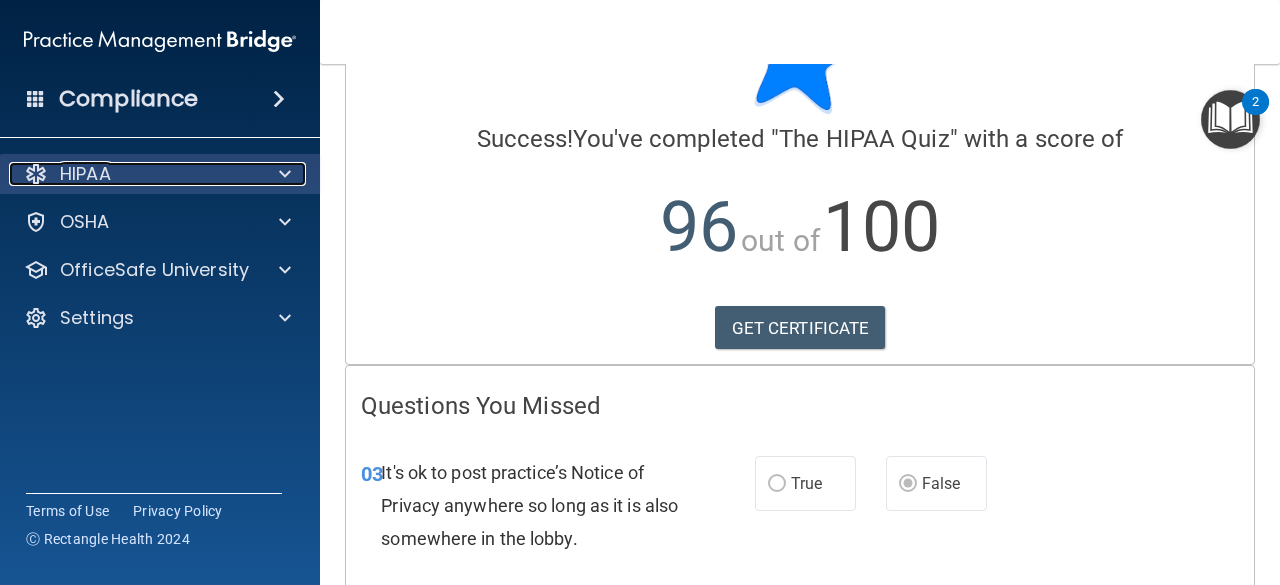 click on "HIPAA" at bounding box center (133, 174) 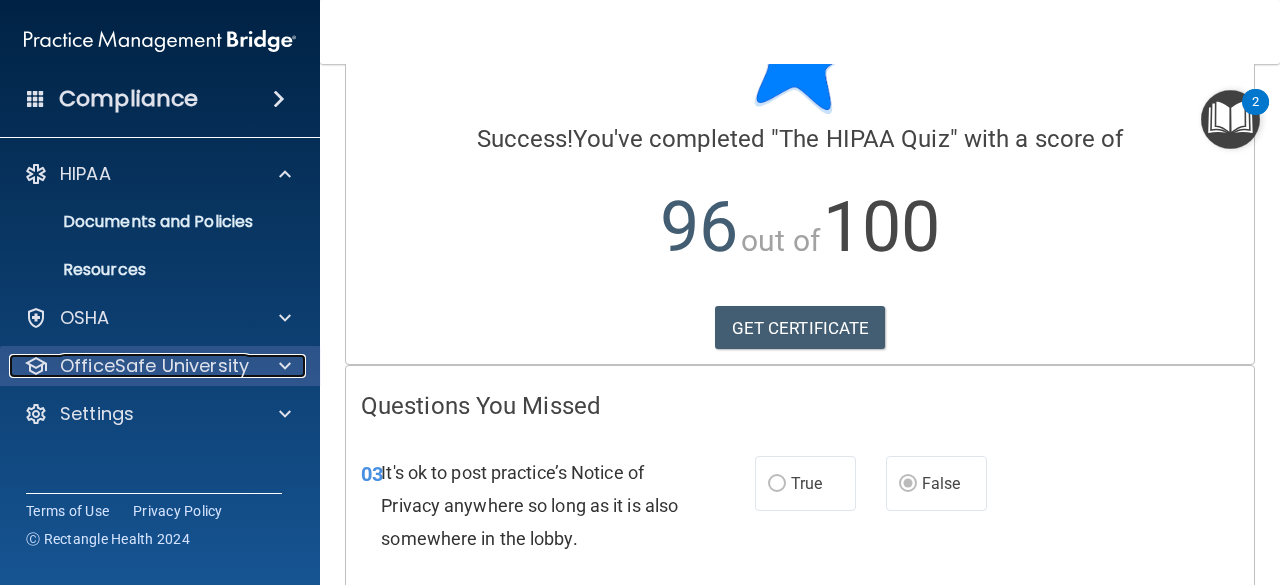 click on "OfficeSafe University" at bounding box center [154, 366] 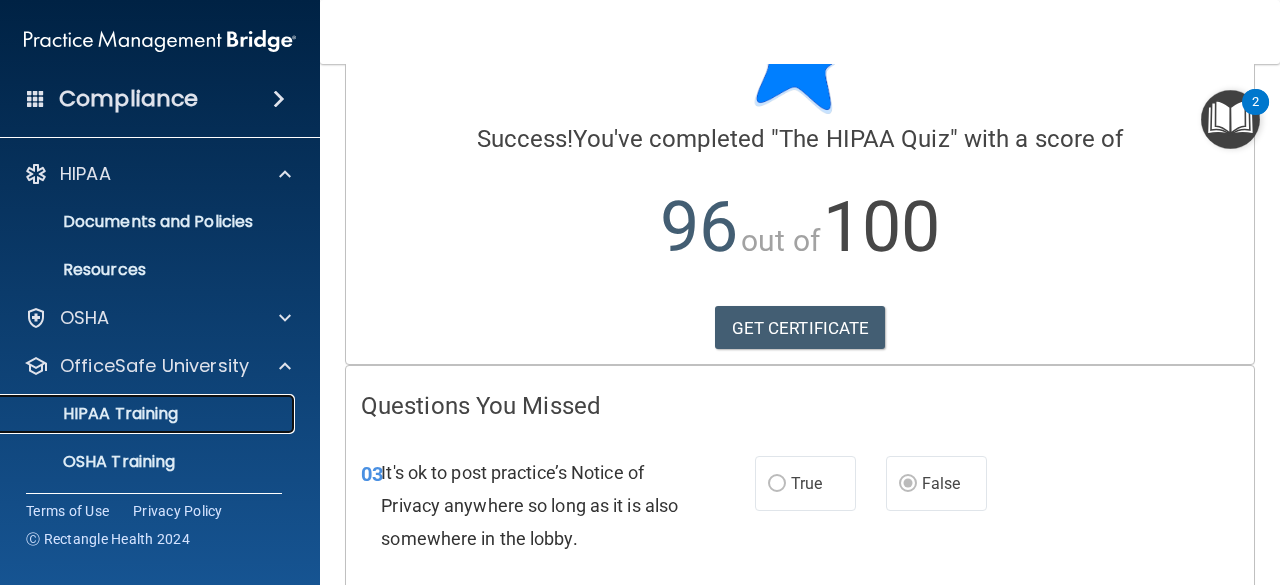 click on "HIPAA Training" at bounding box center (149, 414) 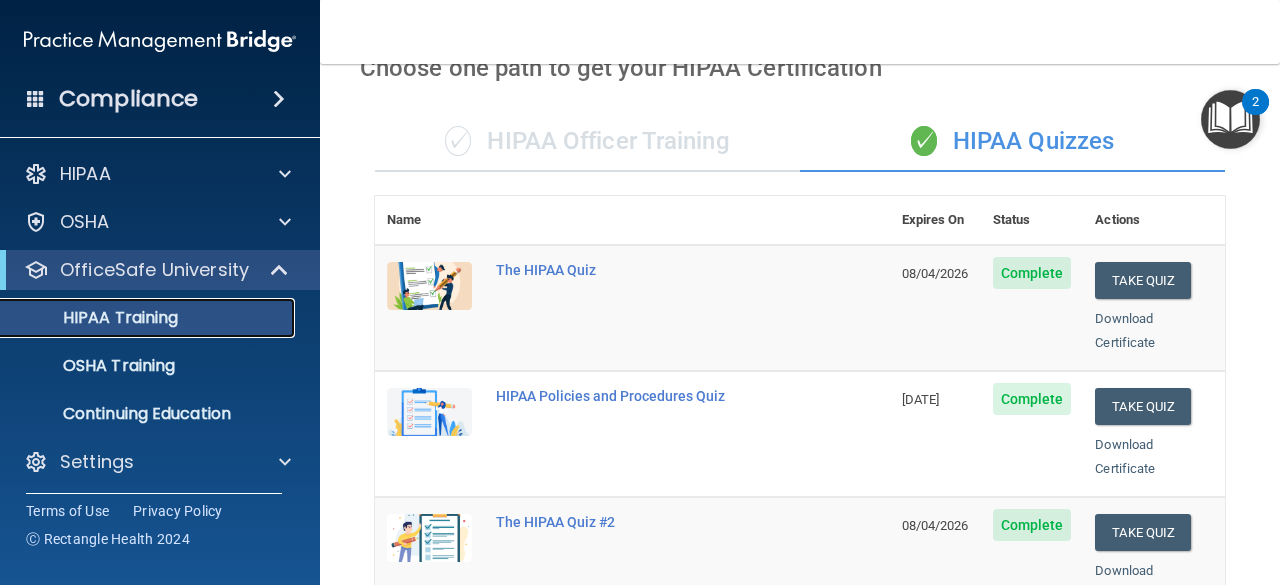 scroll, scrollTop: 106, scrollLeft: 0, axis: vertical 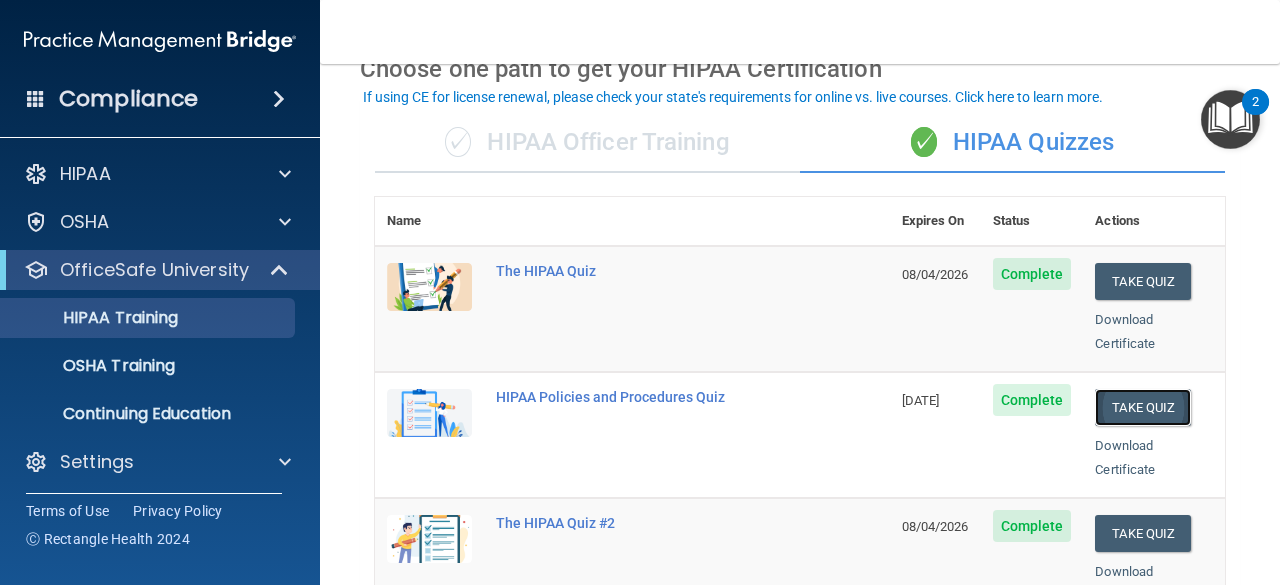 click on "Take Quiz" at bounding box center (1143, 407) 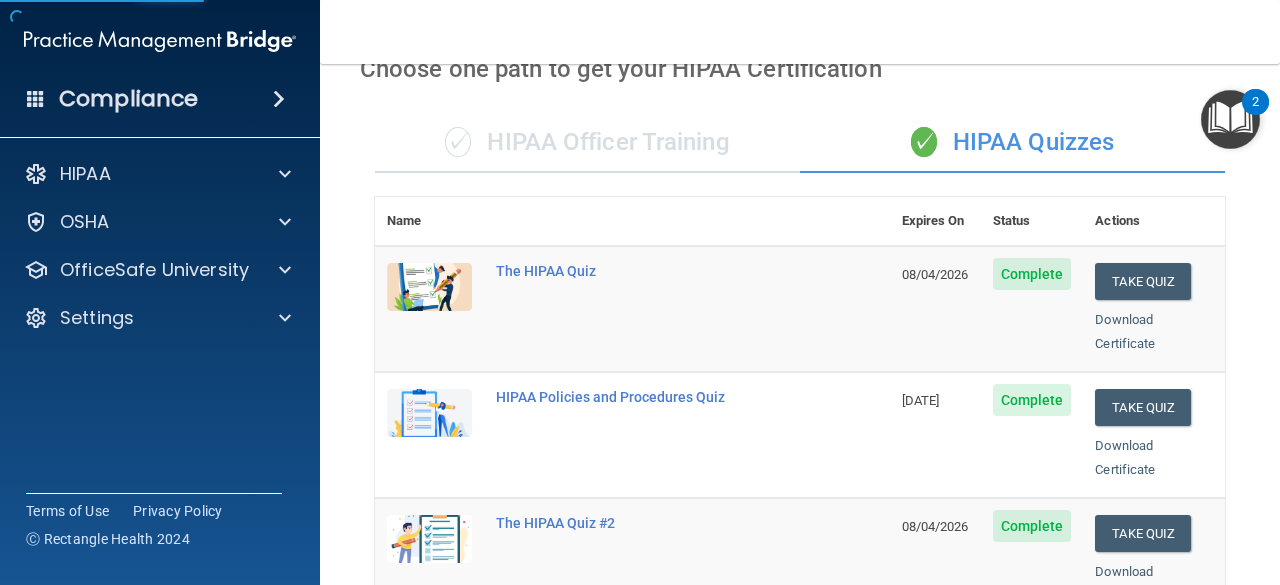 scroll, scrollTop: 0, scrollLeft: 0, axis: both 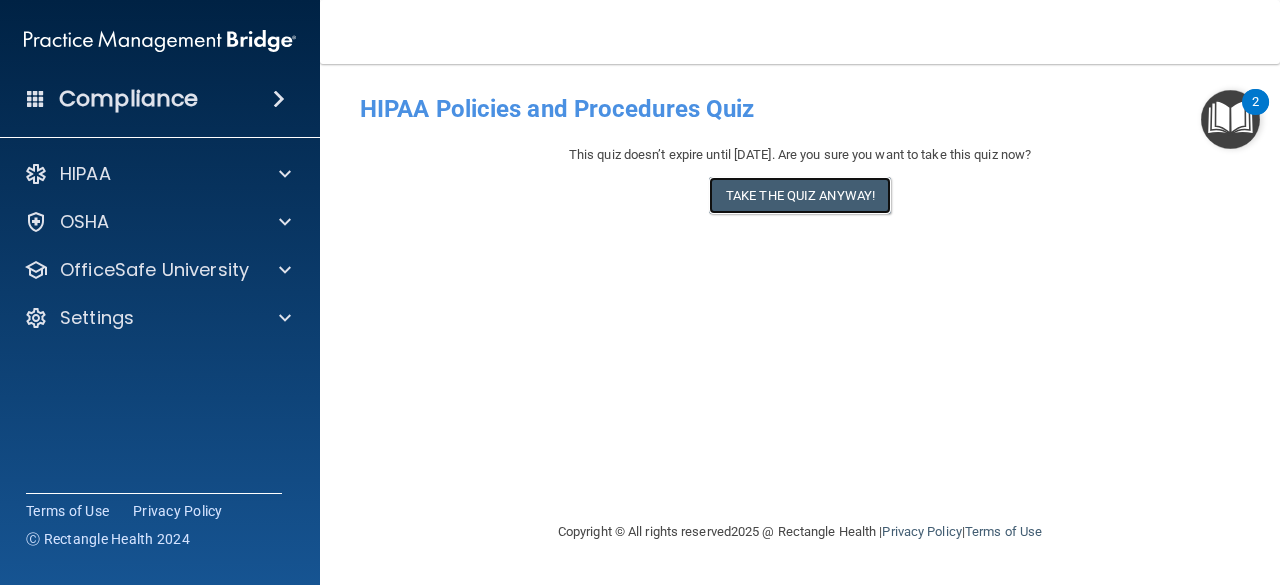 click on "Take the quiz anyway!" at bounding box center [800, 195] 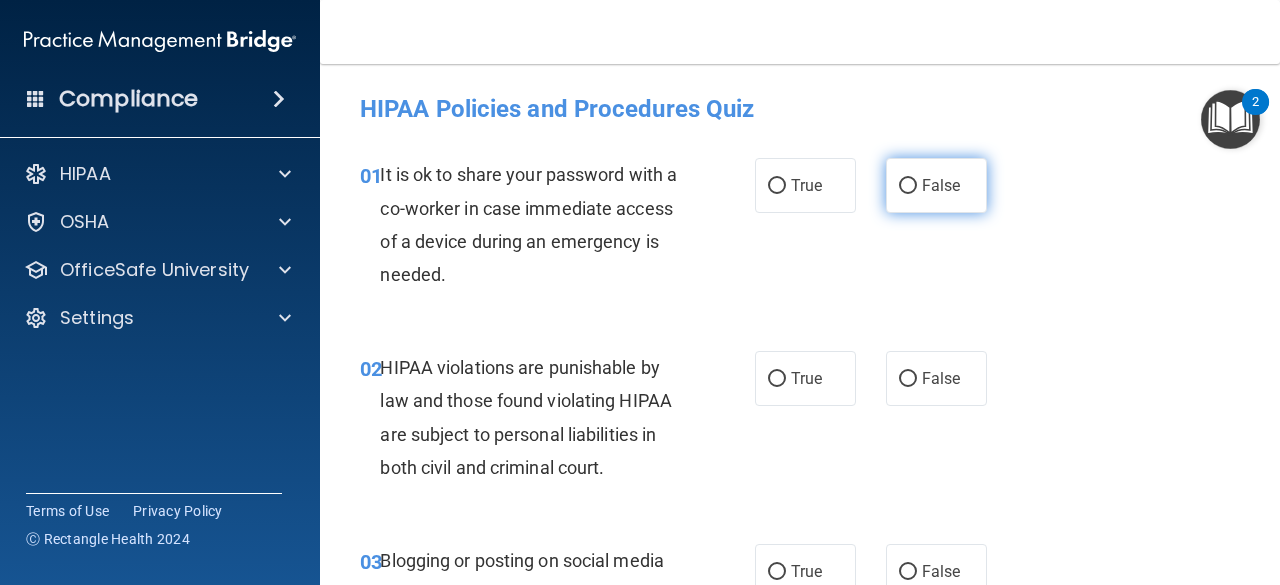click on "False" at bounding box center [936, 185] 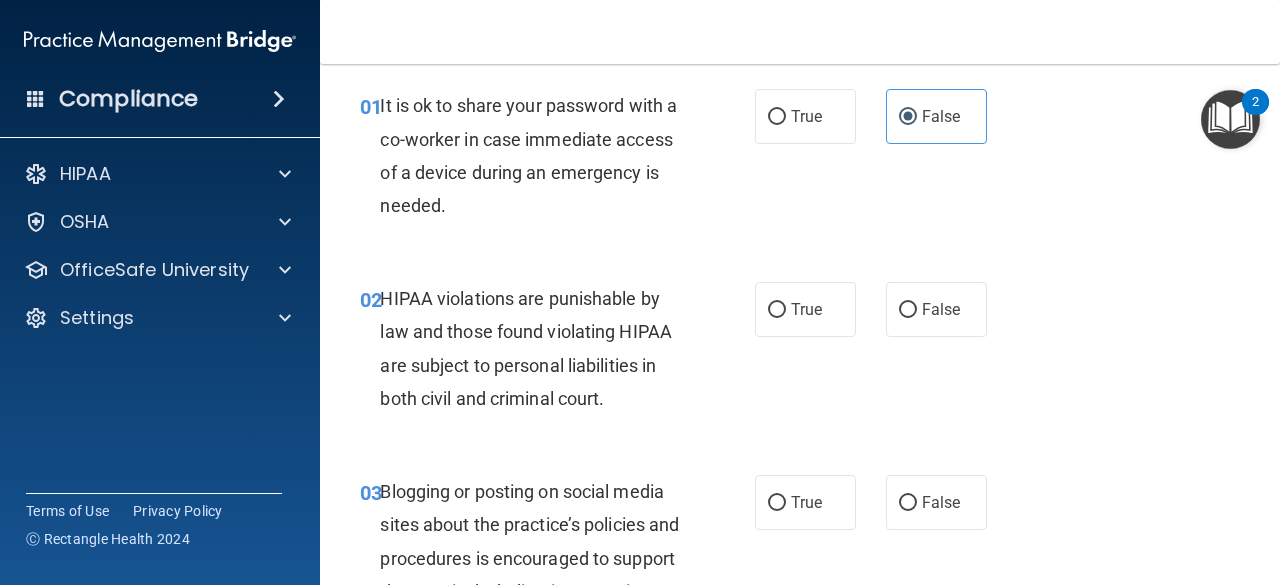 scroll, scrollTop: 100, scrollLeft: 0, axis: vertical 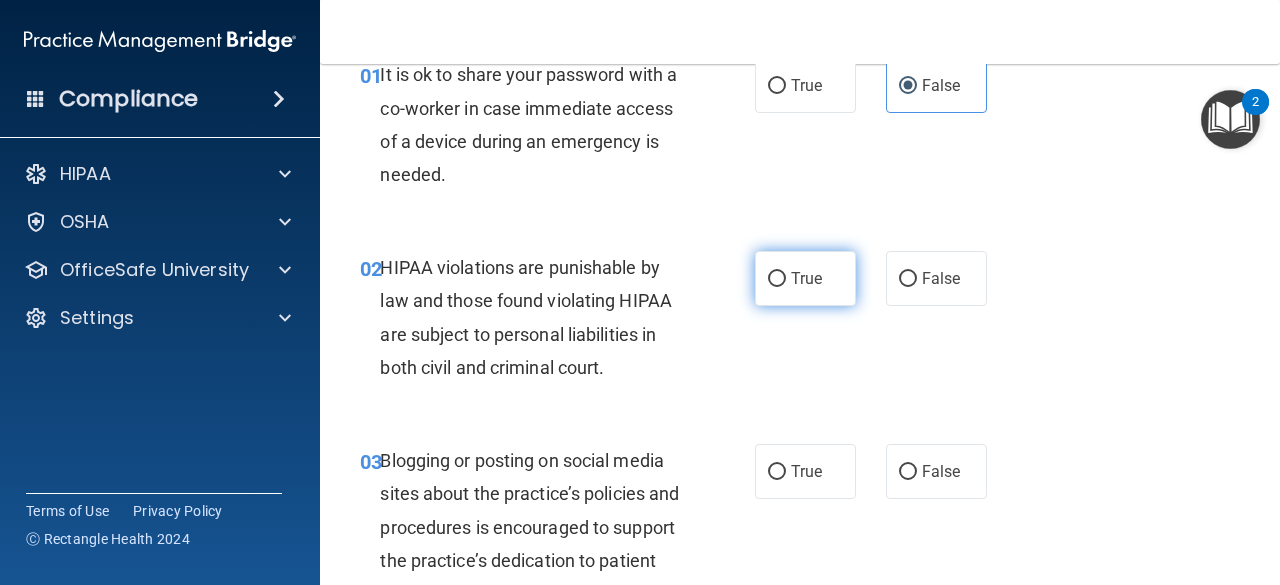 click on "True" at bounding box center [777, 279] 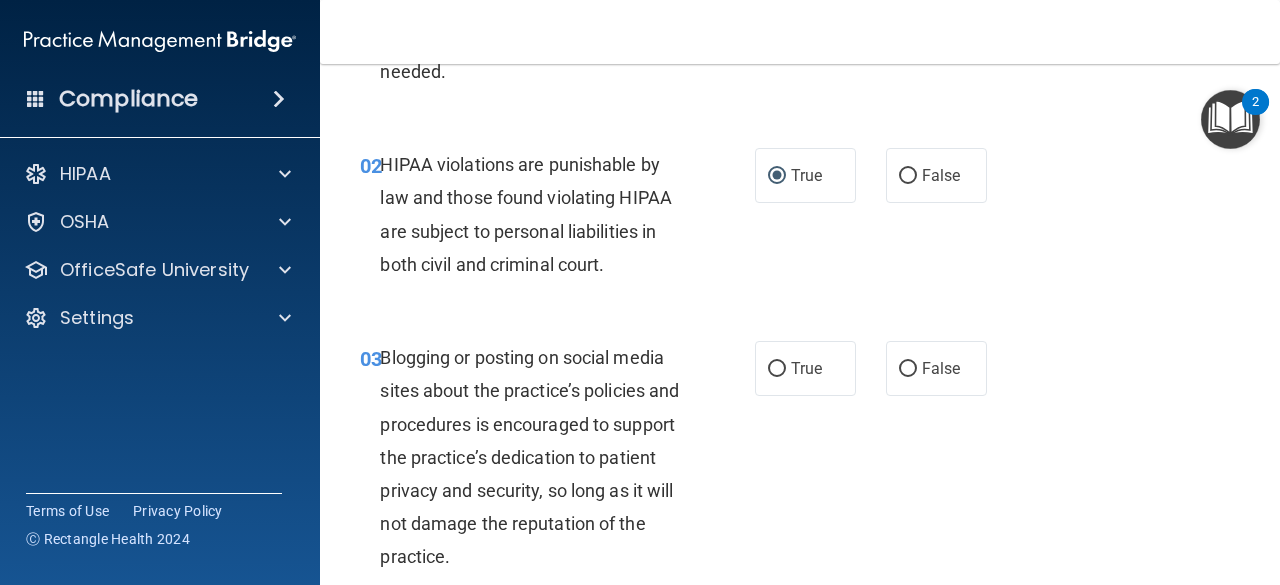 scroll, scrollTop: 300, scrollLeft: 0, axis: vertical 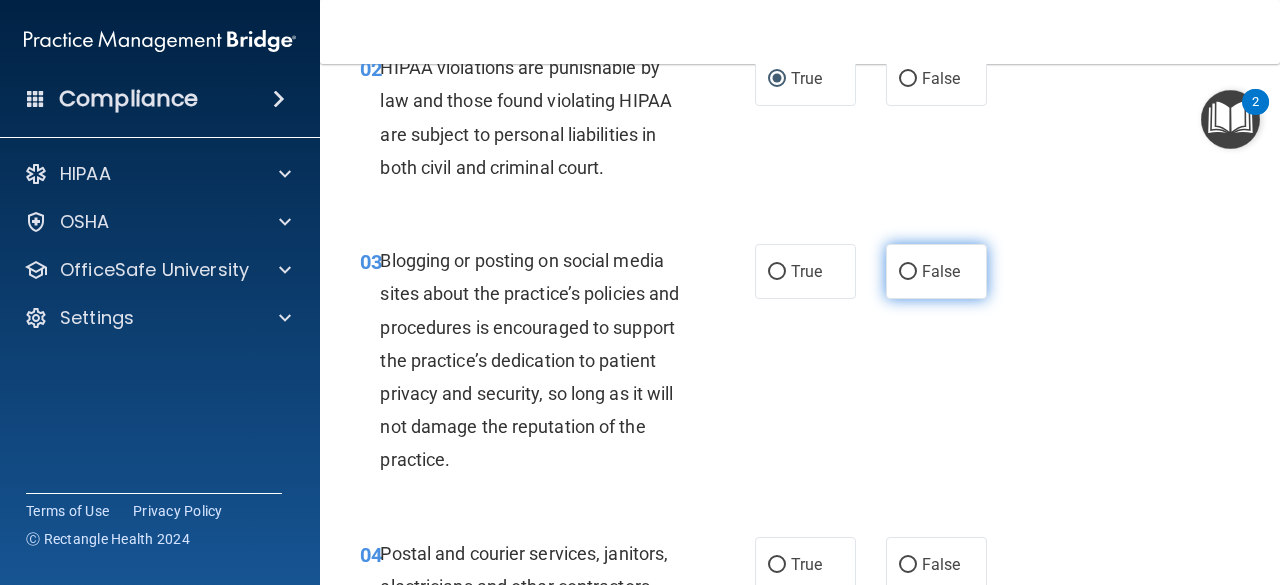click on "False" at bounding box center (936, 271) 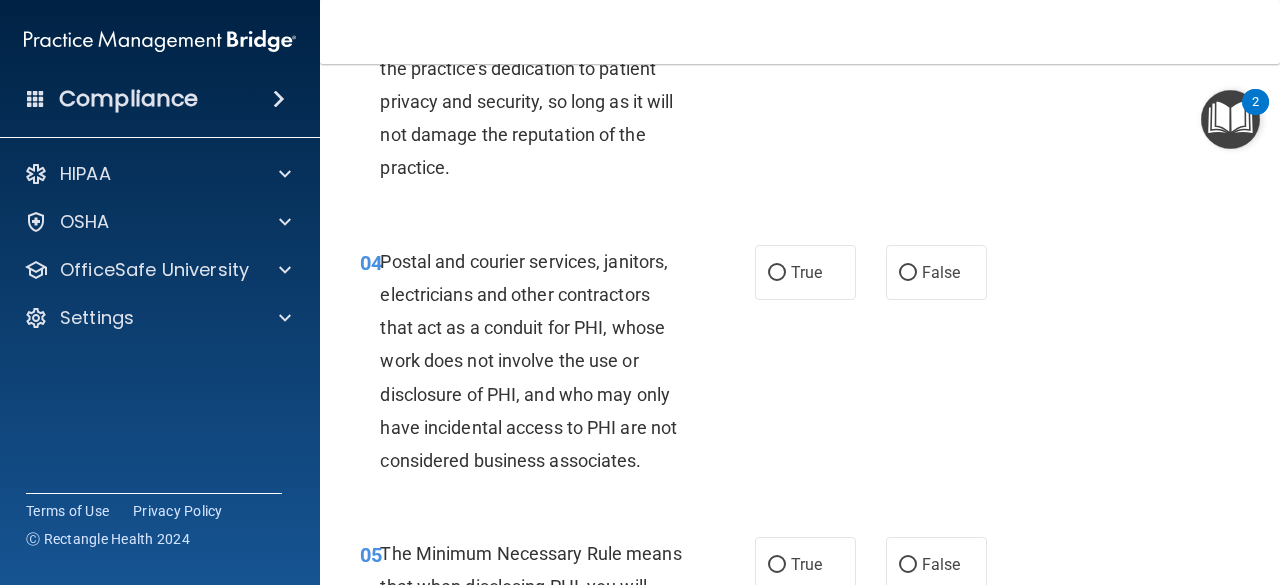 scroll, scrollTop: 600, scrollLeft: 0, axis: vertical 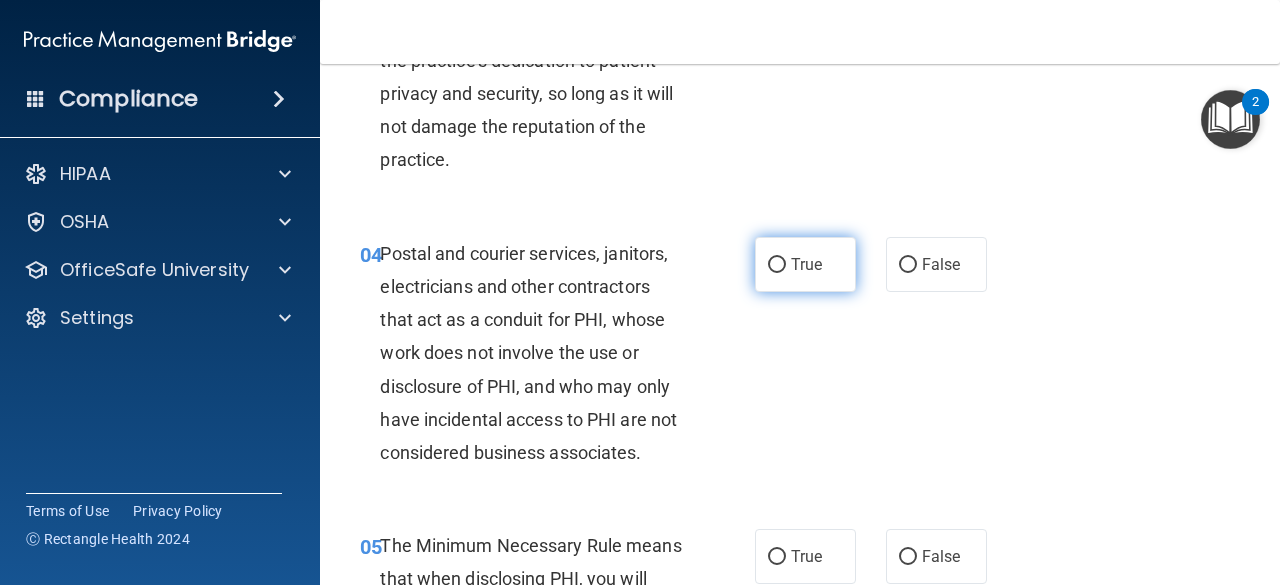 drag, startPoint x: 784, startPoint y: 267, endPoint x: 776, endPoint y: 275, distance: 11.313708 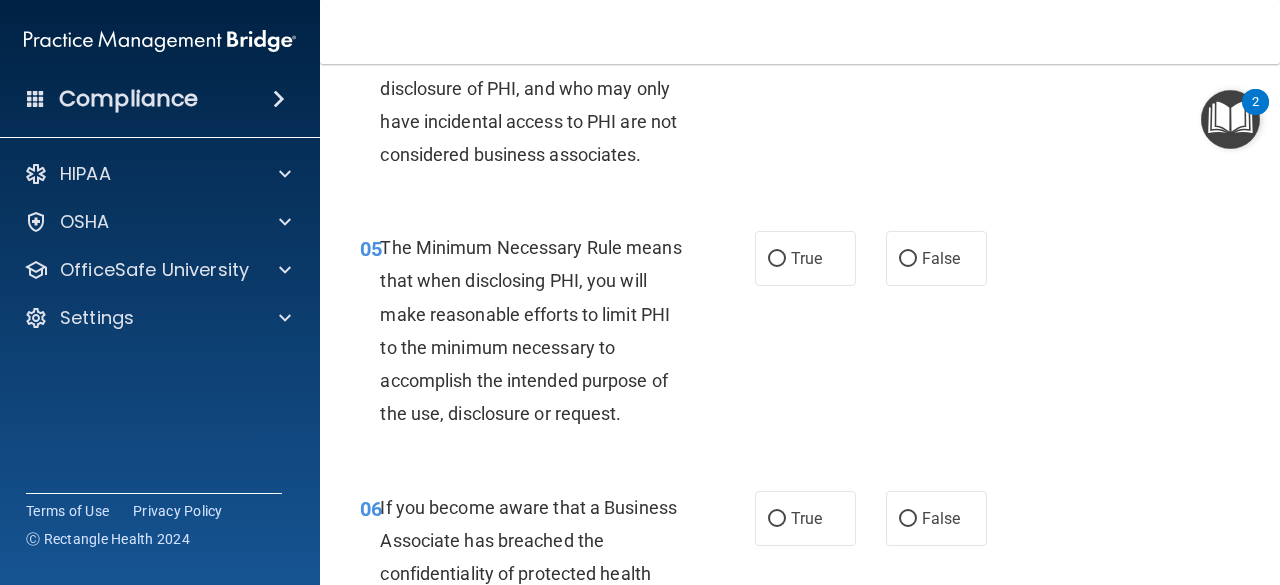 scroll, scrollTop: 900, scrollLeft: 0, axis: vertical 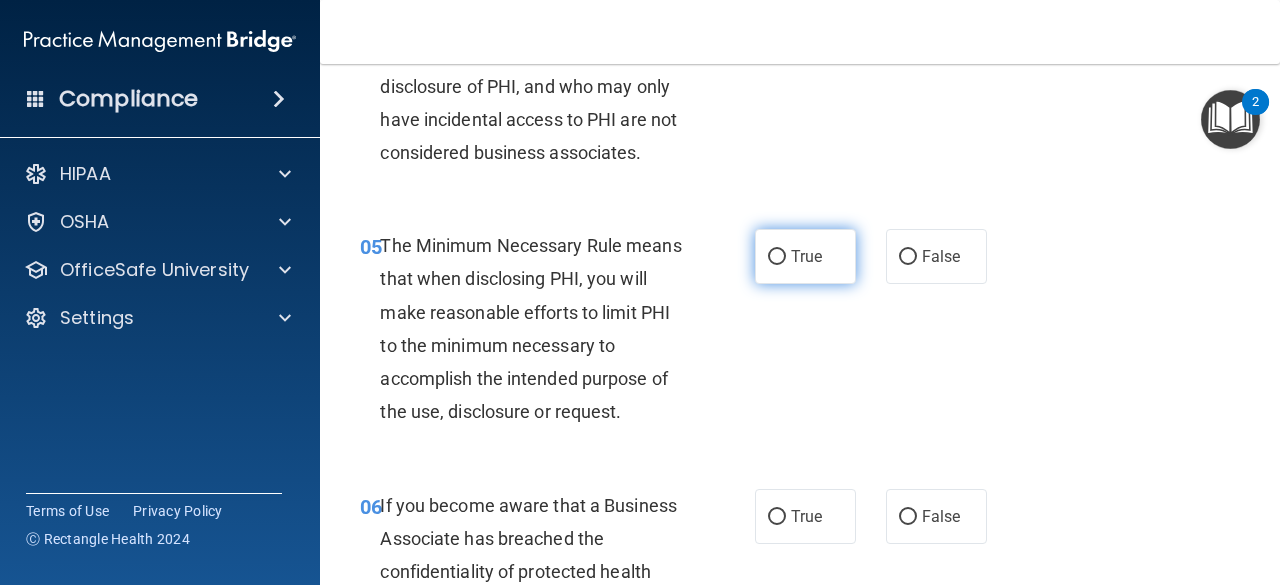 click on "True" at bounding box center (777, 257) 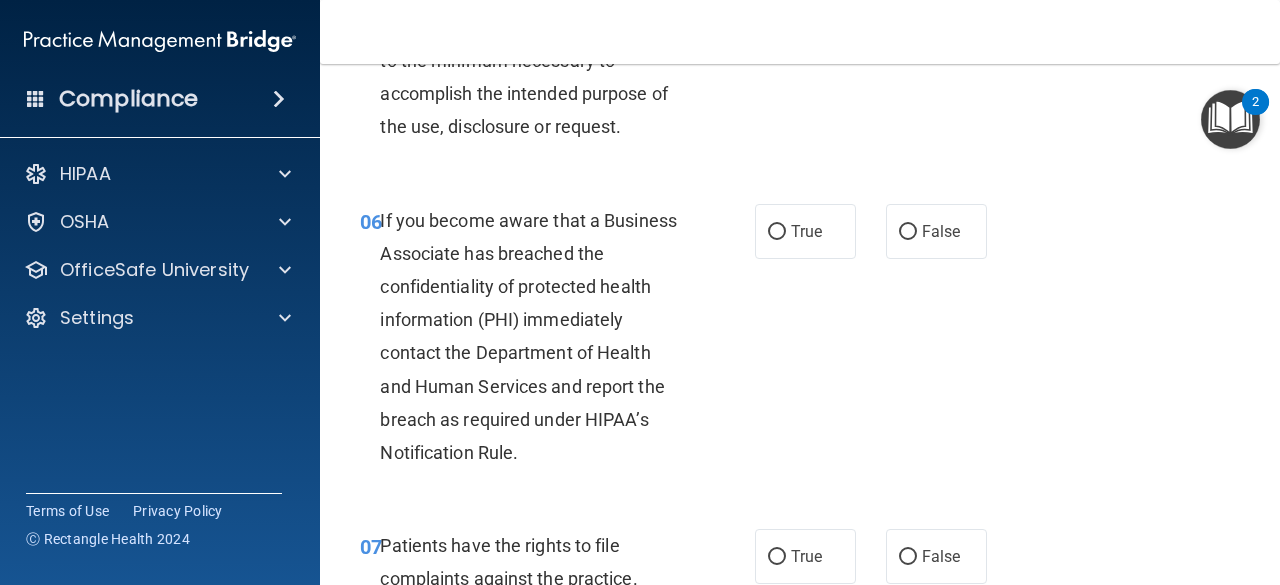 scroll, scrollTop: 1200, scrollLeft: 0, axis: vertical 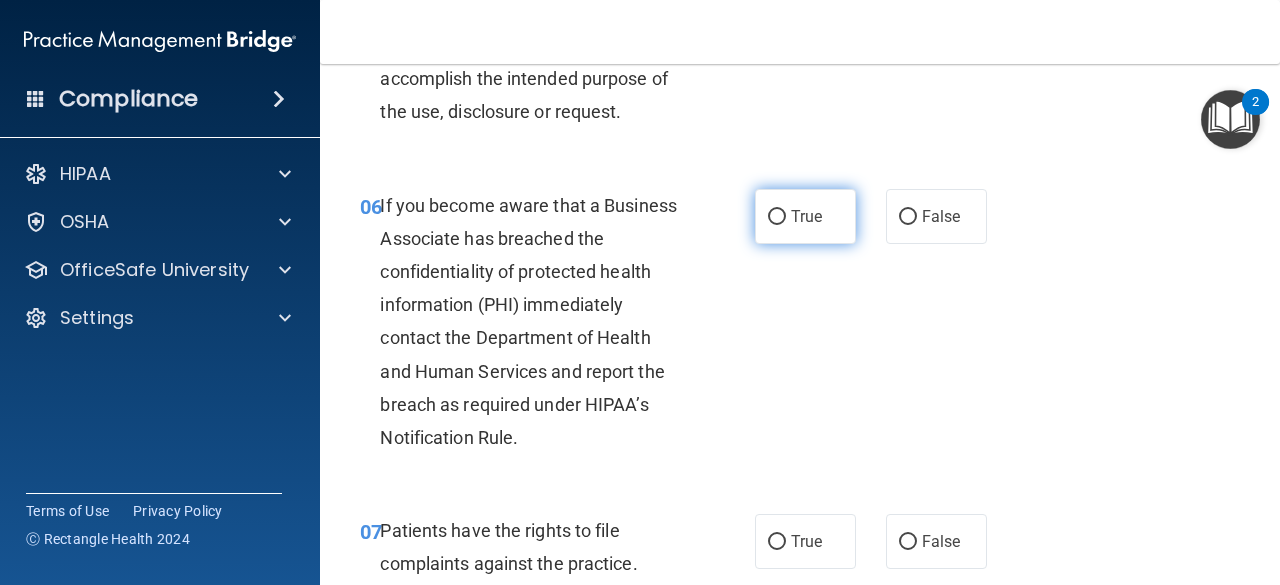 click on "True" at bounding box center (777, 217) 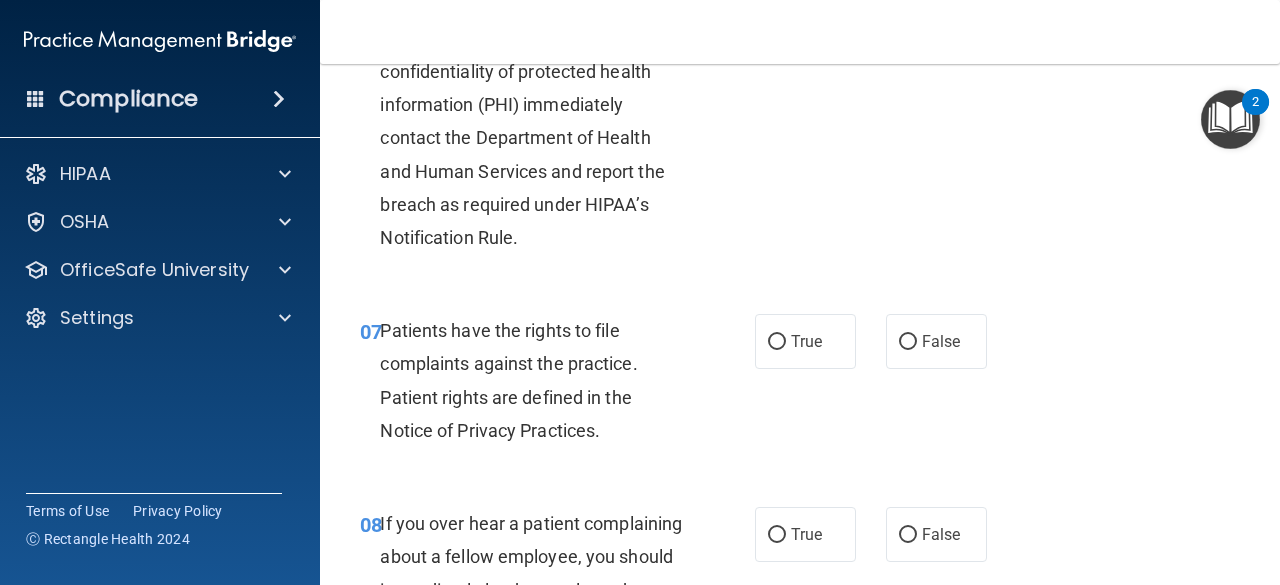 scroll, scrollTop: 1500, scrollLeft: 0, axis: vertical 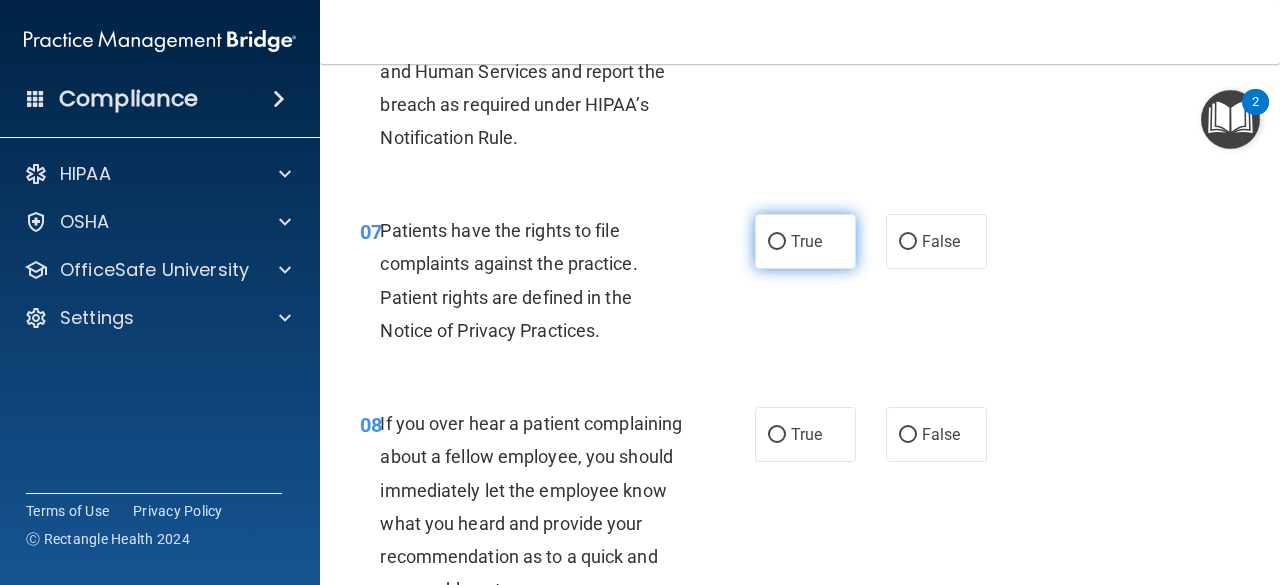 click on "True" at bounding box center [777, 242] 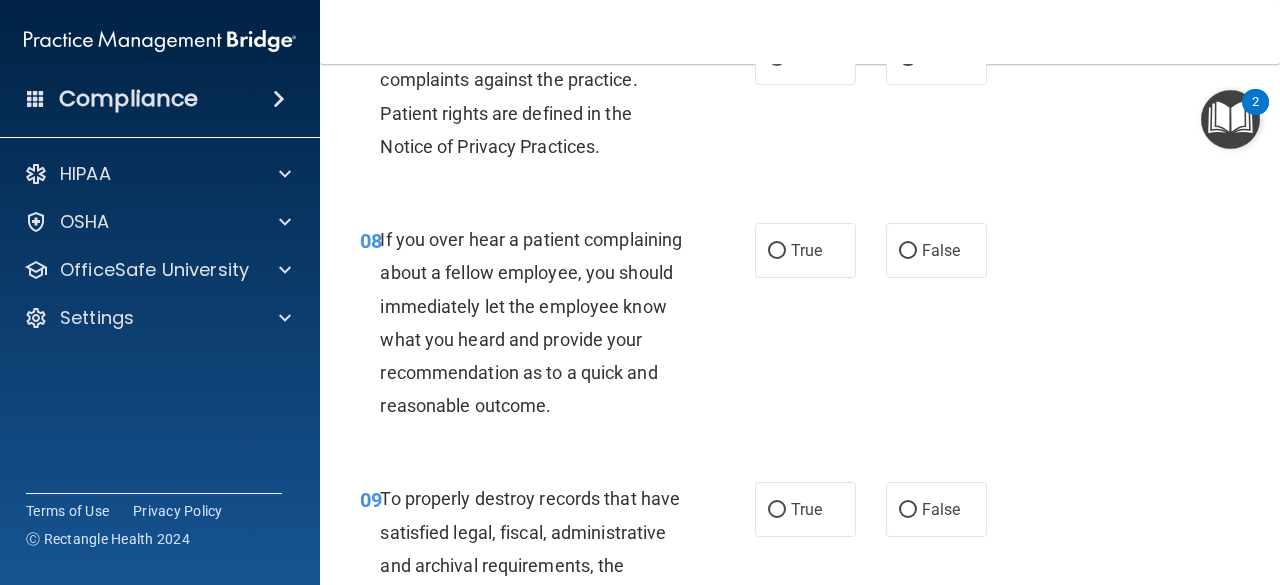 scroll, scrollTop: 1700, scrollLeft: 0, axis: vertical 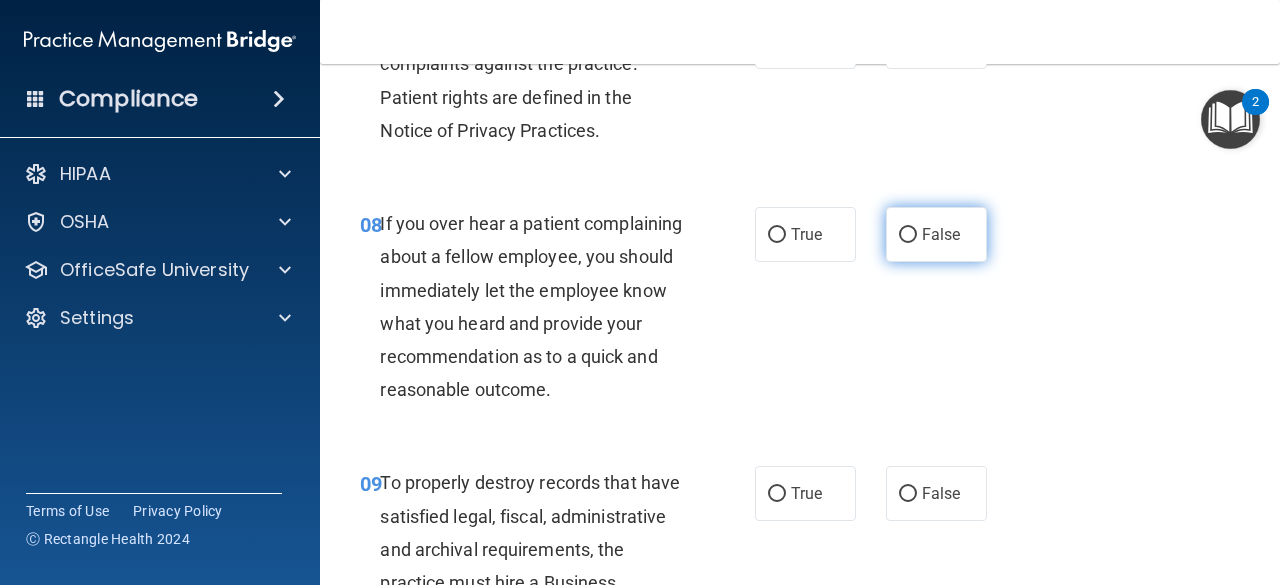 click on "False" at bounding box center (936, 234) 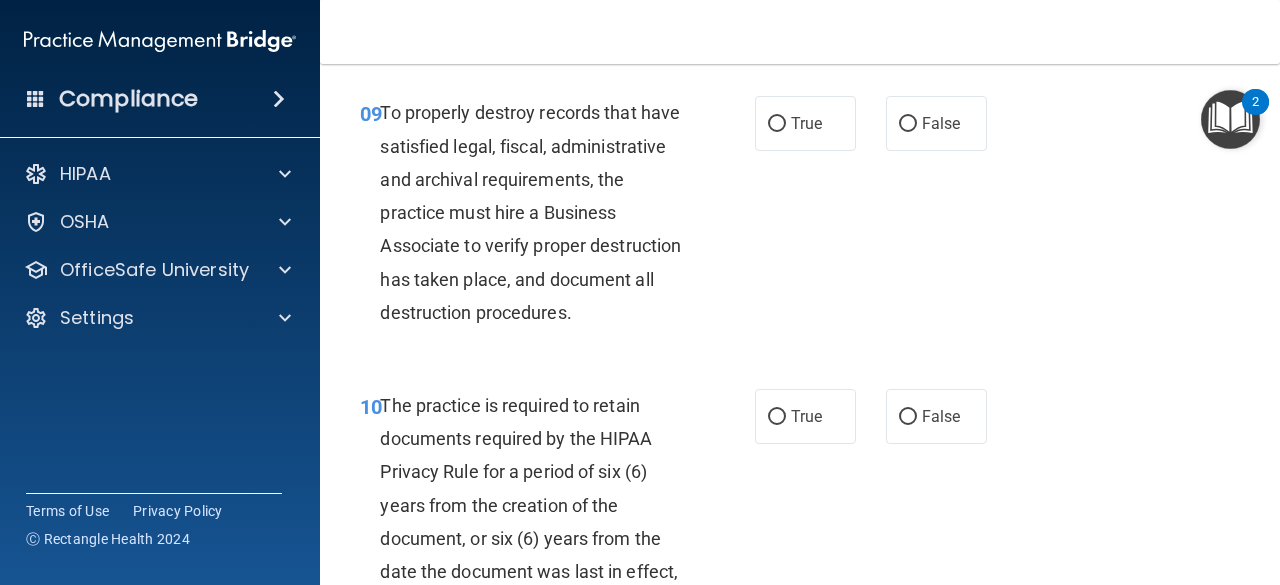 scroll, scrollTop: 2100, scrollLeft: 0, axis: vertical 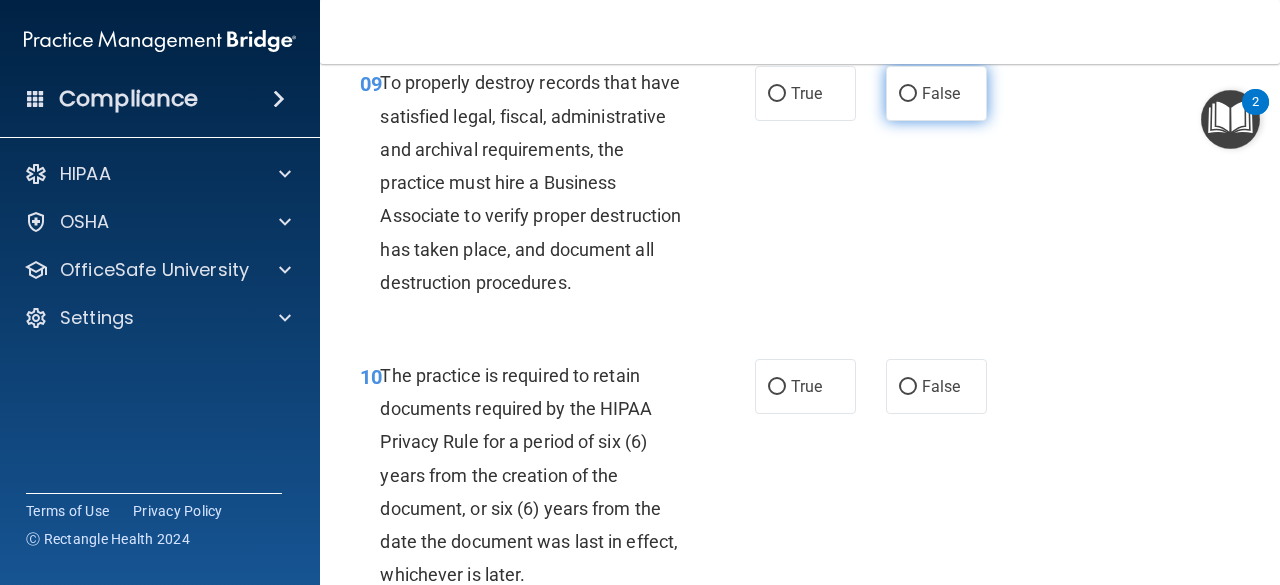 click on "False" at bounding box center [908, 94] 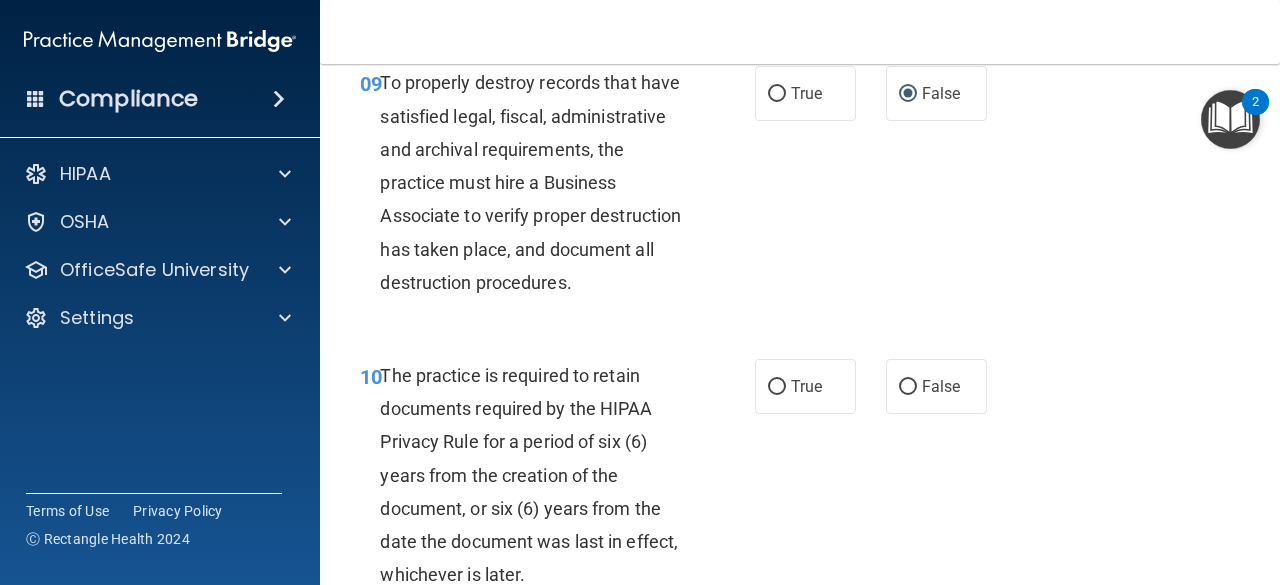 scroll, scrollTop: 2300, scrollLeft: 0, axis: vertical 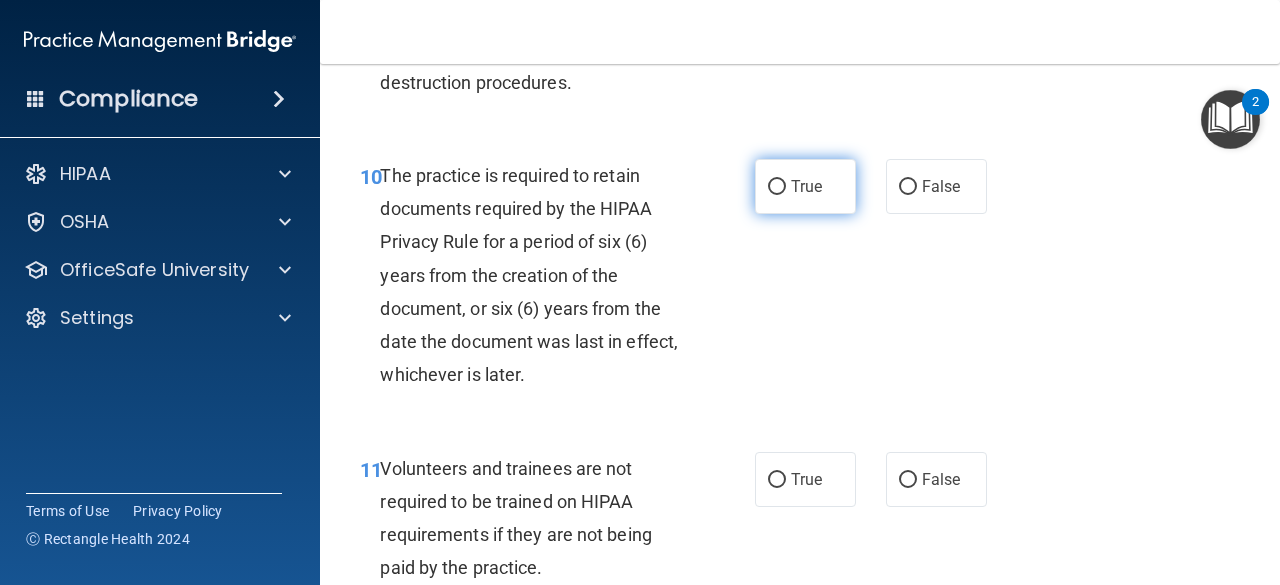 click on "True" at bounding box center (777, 187) 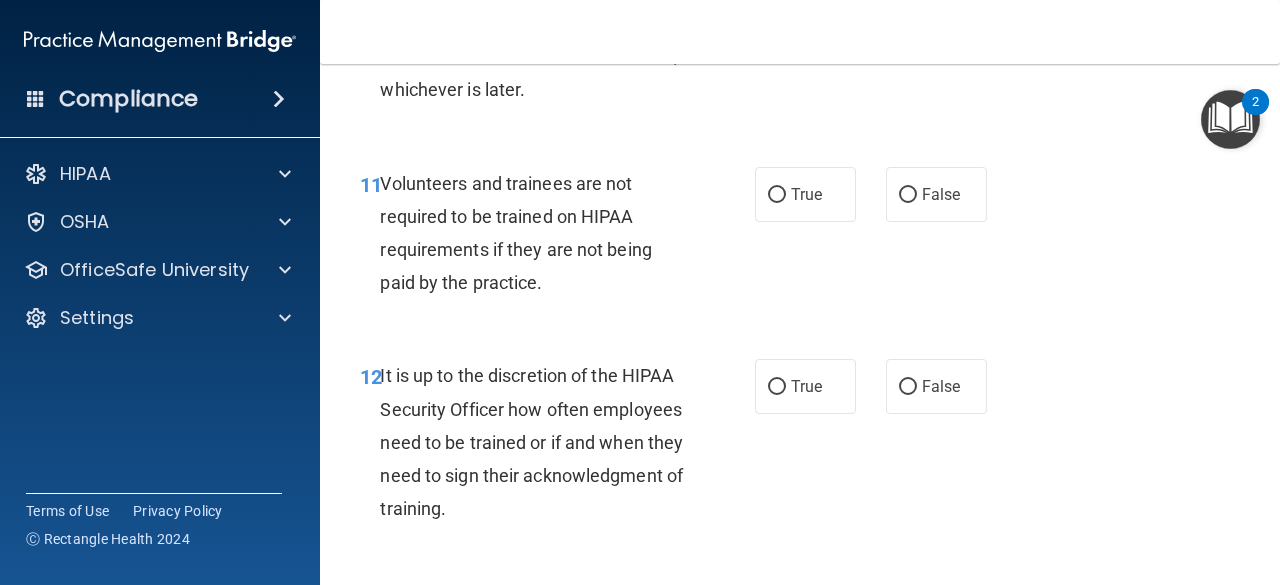 scroll, scrollTop: 2600, scrollLeft: 0, axis: vertical 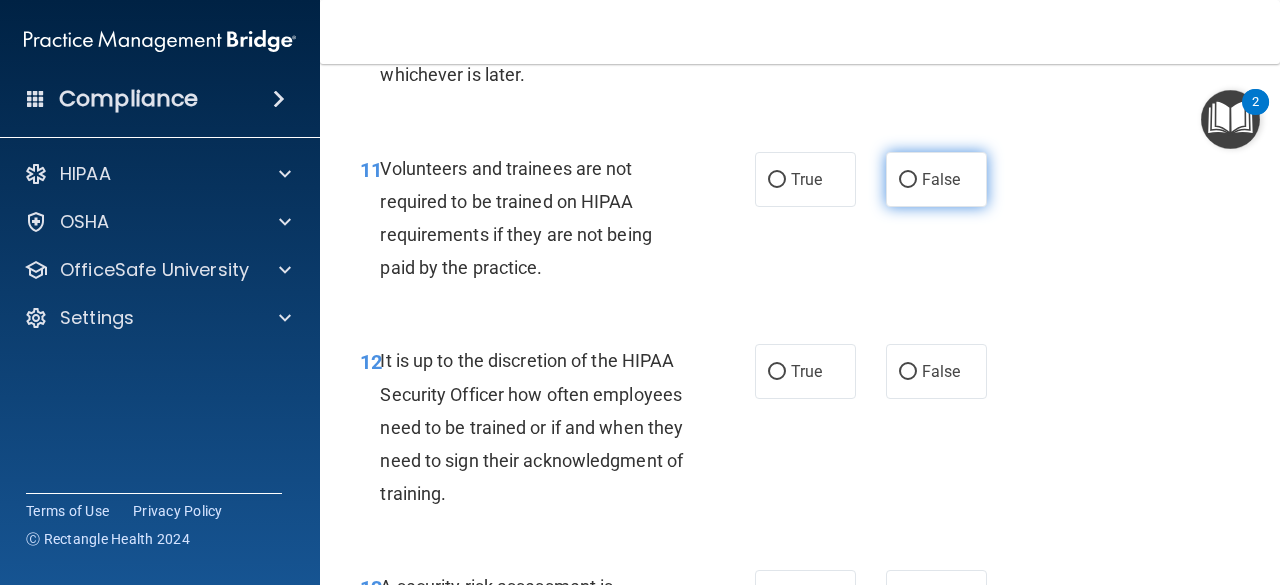 click on "False" at bounding box center (908, 180) 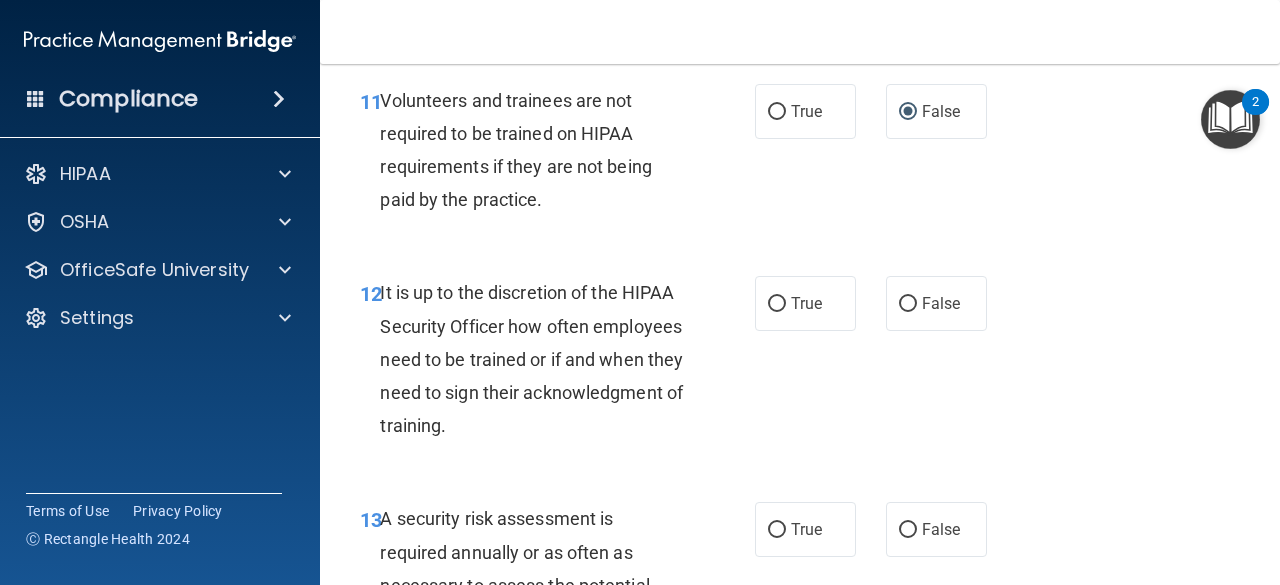 scroll, scrollTop: 2700, scrollLeft: 0, axis: vertical 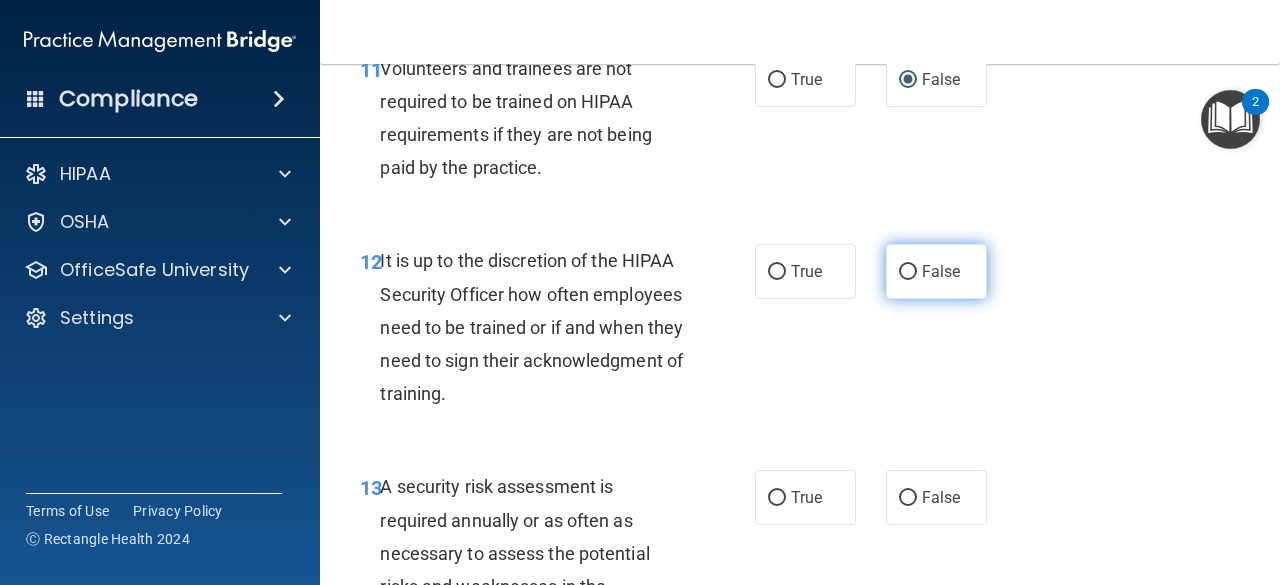 click on "False" at bounding box center [908, 272] 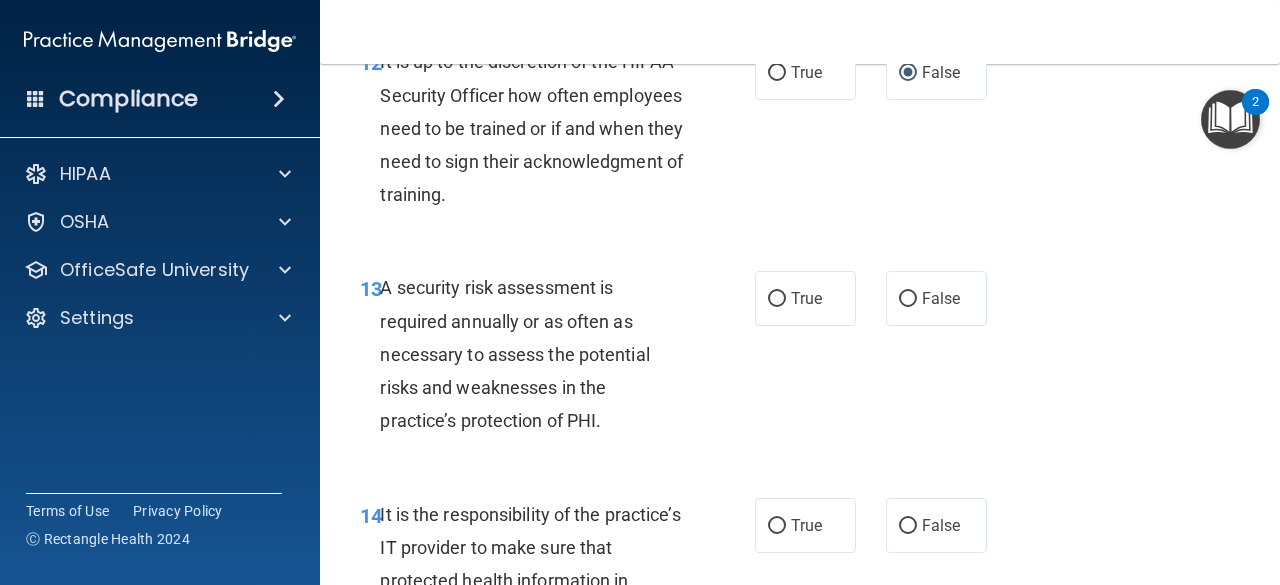 scroll, scrollTop: 2900, scrollLeft: 0, axis: vertical 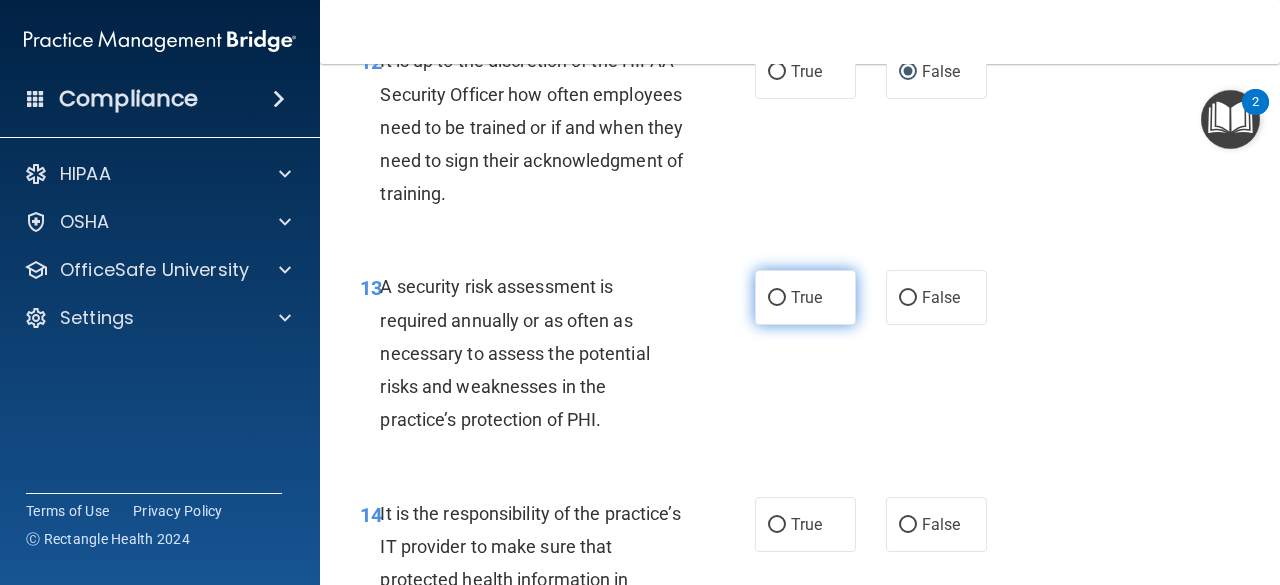 drag, startPoint x: 755, startPoint y: 353, endPoint x: 768, endPoint y: 363, distance: 16.40122 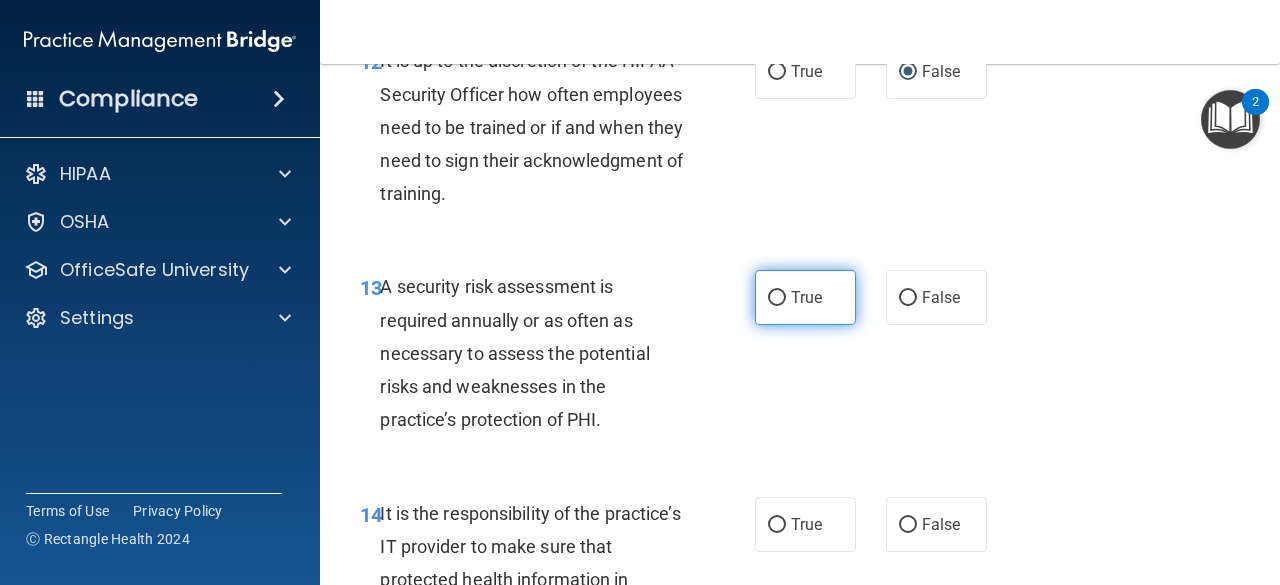 click on "True" at bounding box center (777, 298) 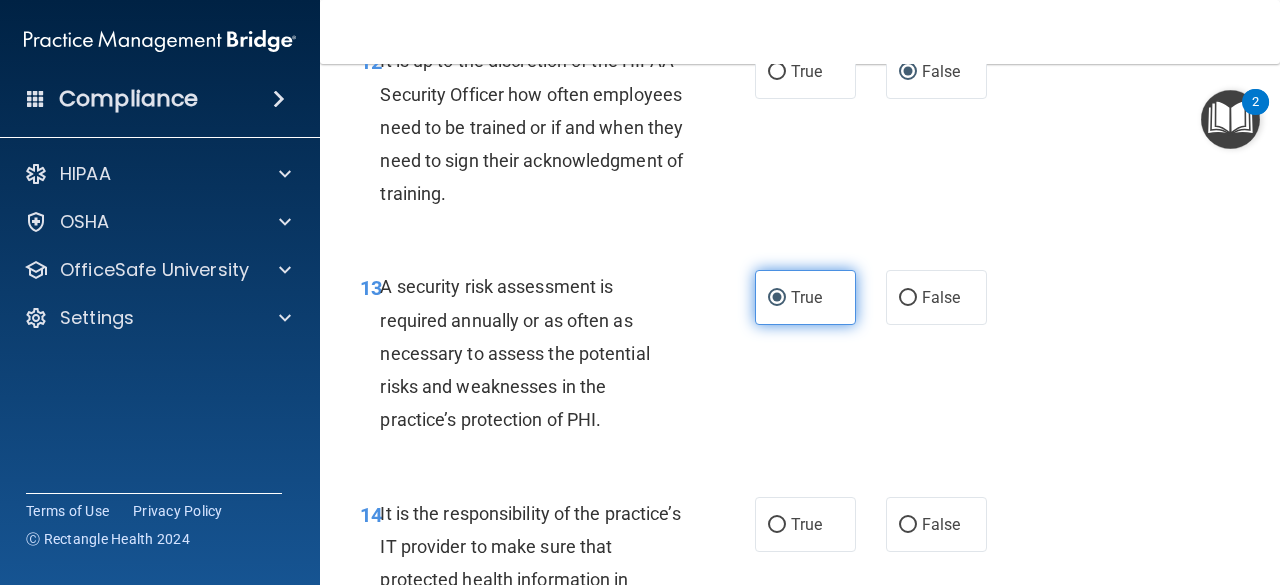 scroll, scrollTop: 3100, scrollLeft: 0, axis: vertical 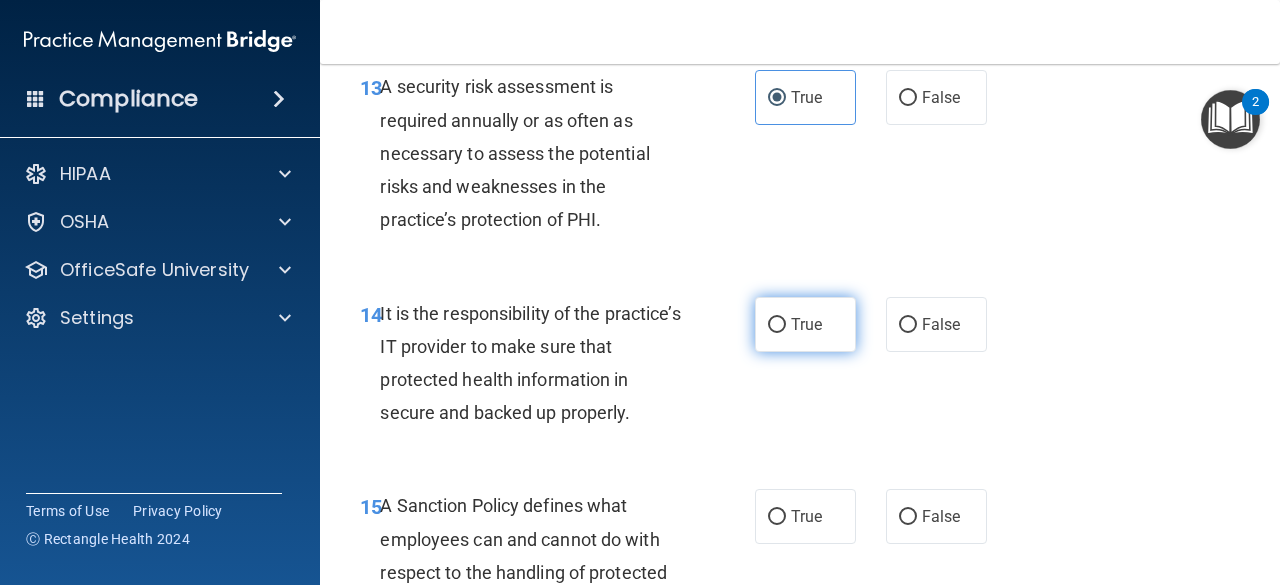 click on "True" at bounding box center (805, 324) 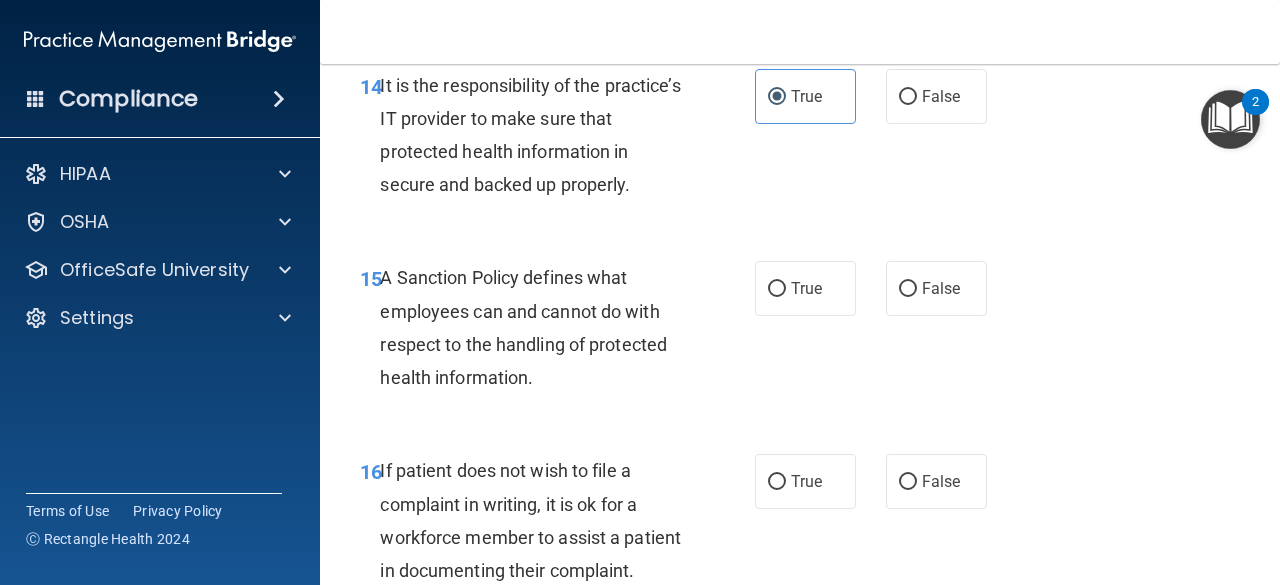 scroll, scrollTop: 3400, scrollLeft: 0, axis: vertical 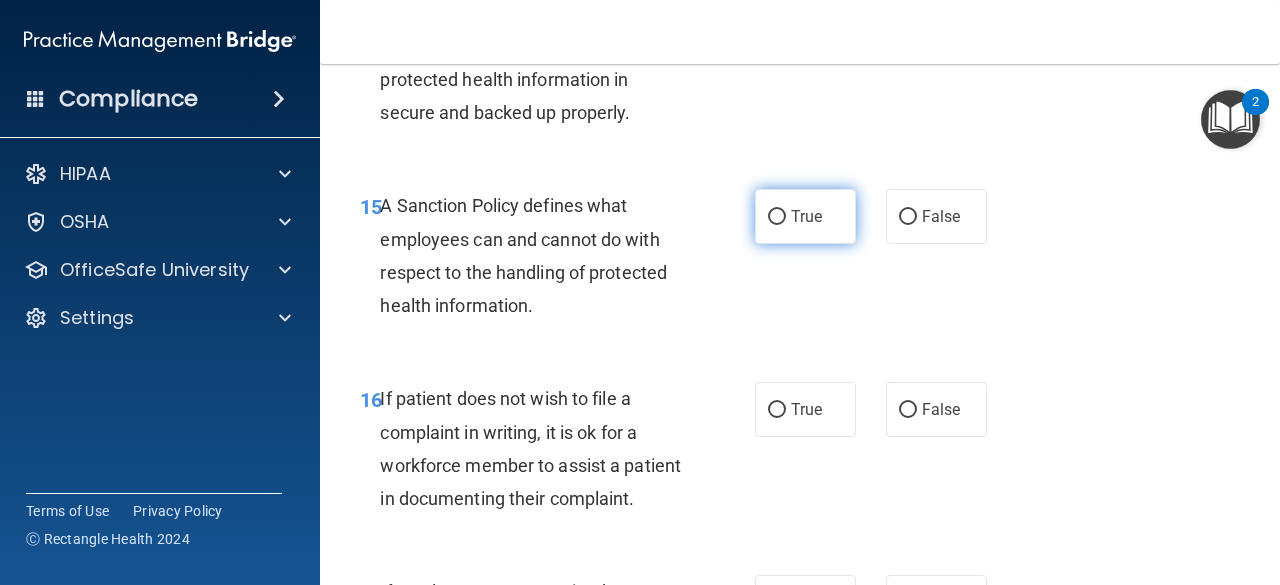 click on "True" at bounding box center (777, 217) 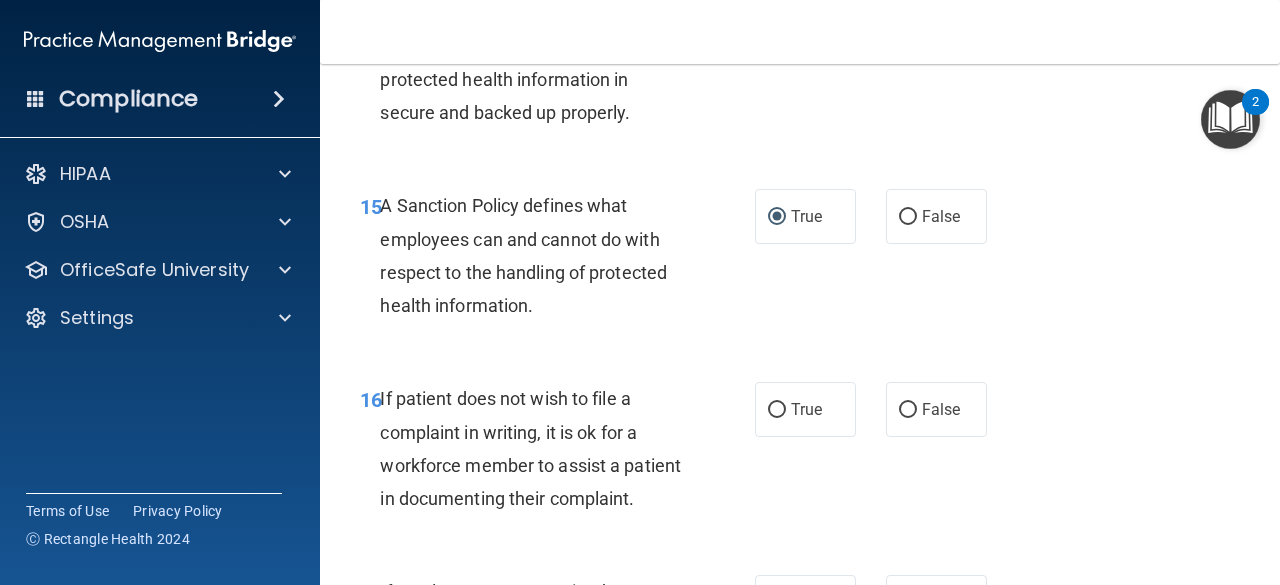 scroll, scrollTop: 3600, scrollLeft: 0, axis: vertical 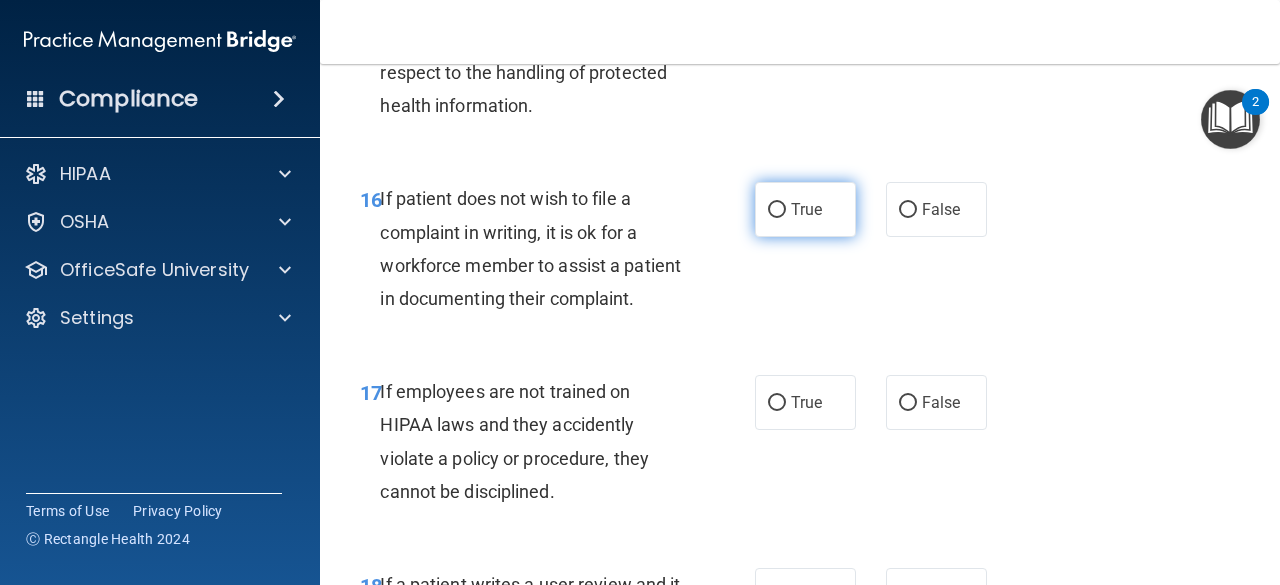 click on "True" at bounding box center [777, 210] 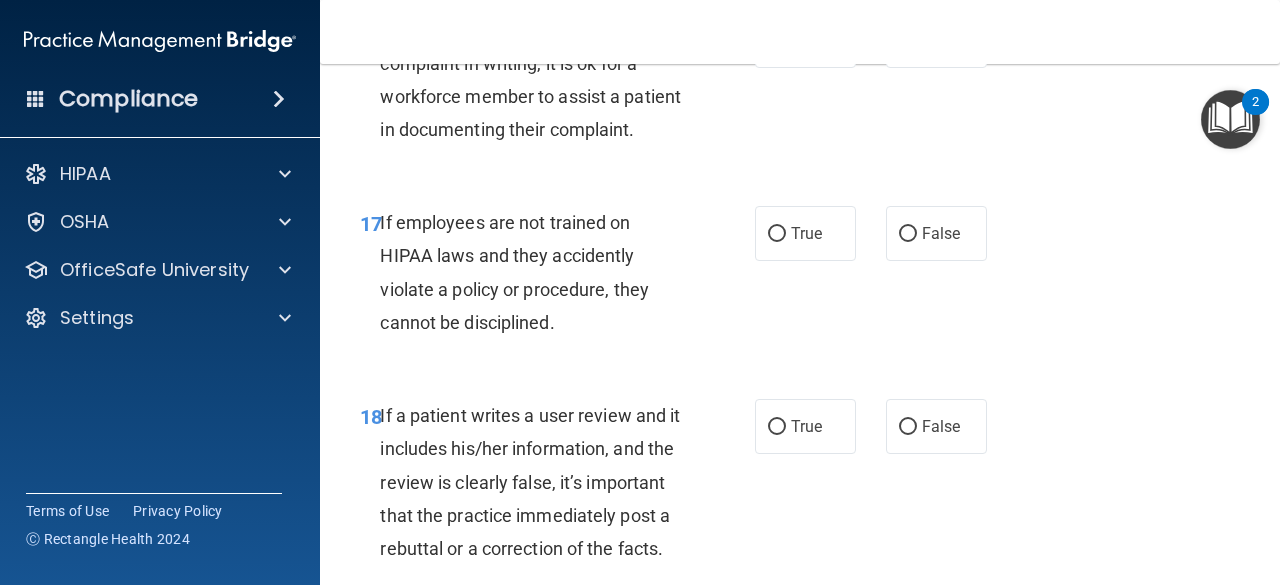 scroll, scrollTop: 3800, scrollLeft: 0, axis: vertical 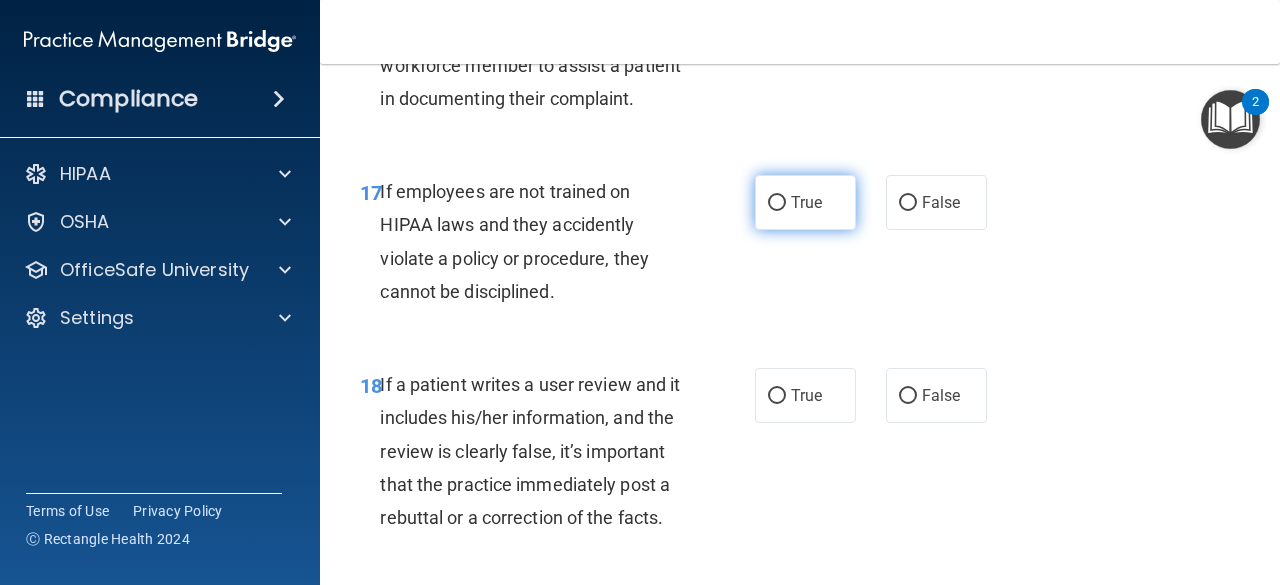 click on "True" at bounding box center (806, 202) 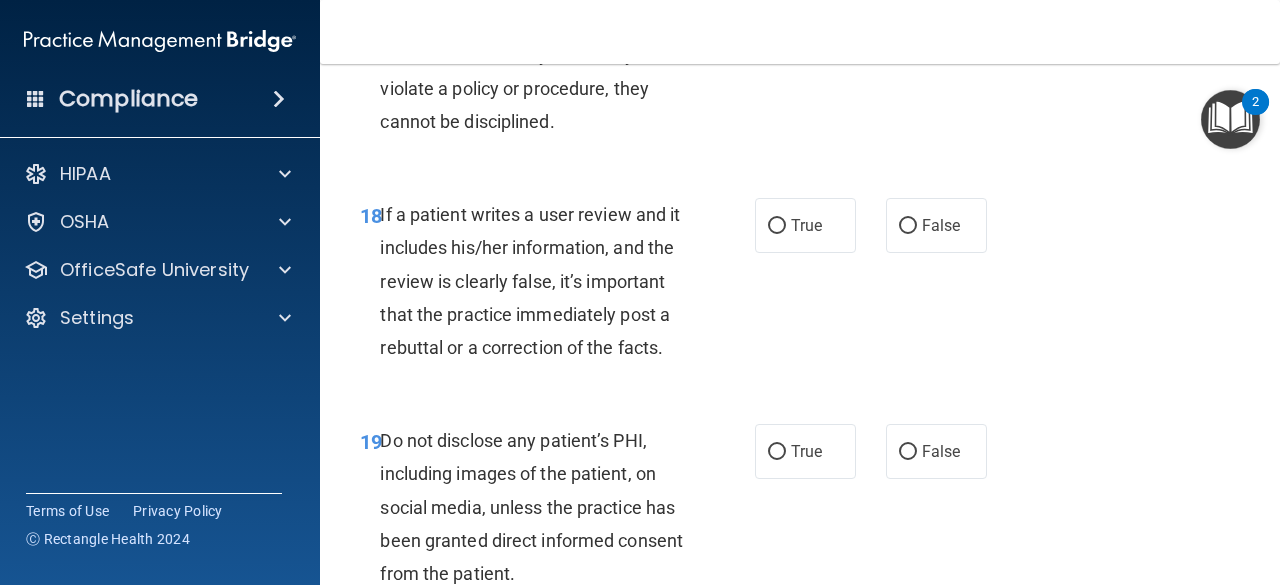 scroll, scrollTop: 4000, scrollLeft: 0, axis: vertical 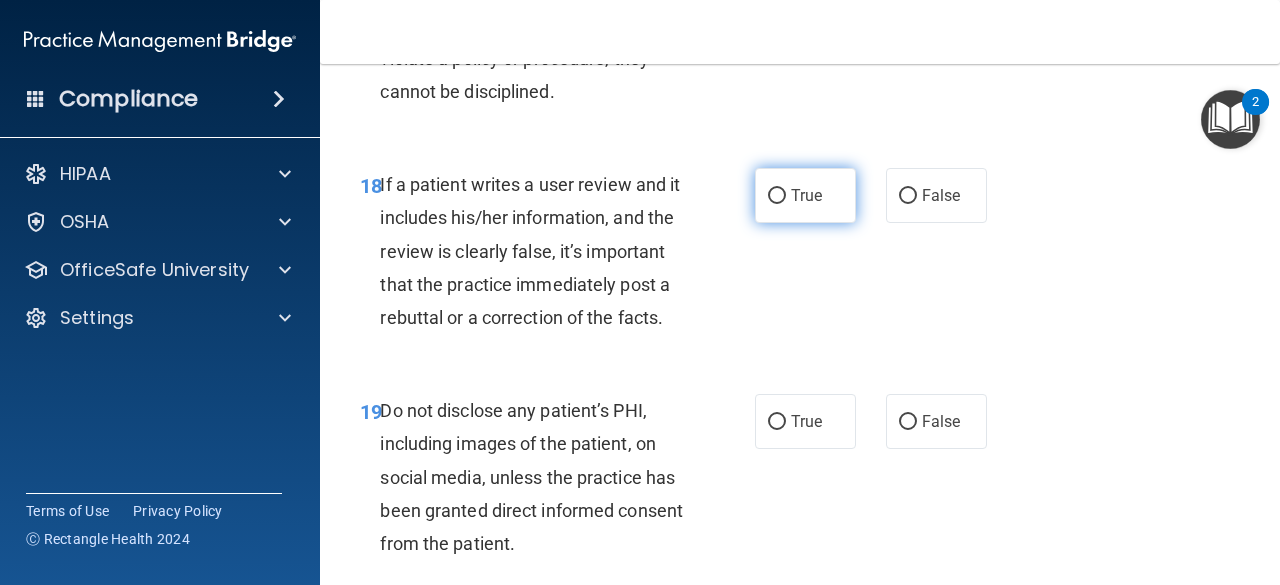 click on "True" at bounding box center (777, 196) 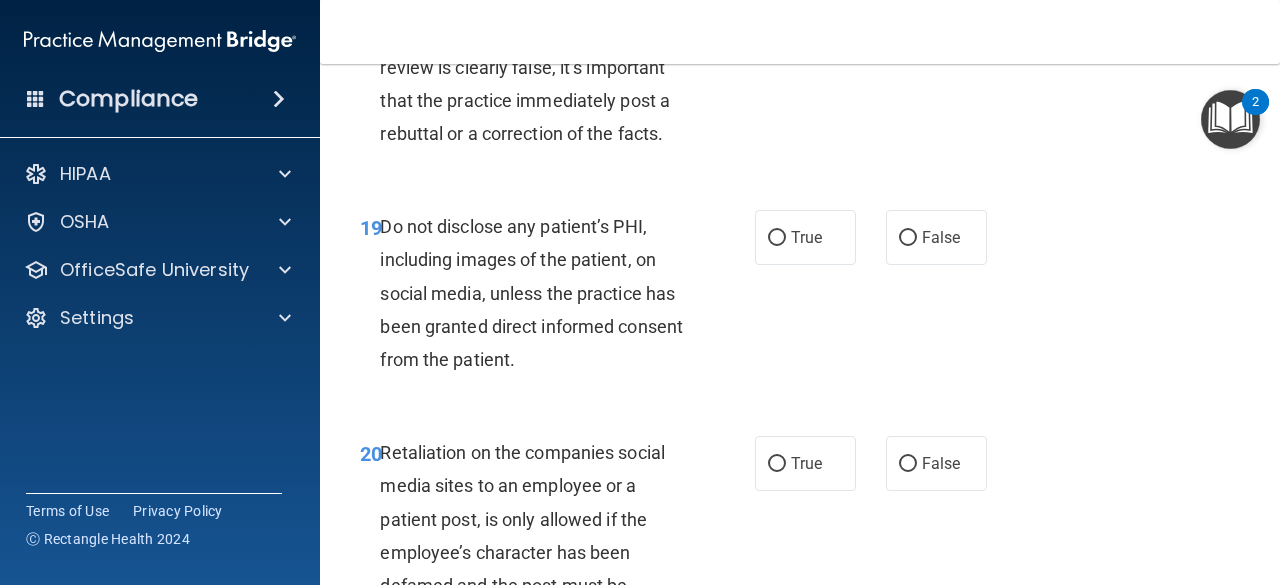 scroll, scrollTop: 4300, scrollLeft: 0, axis: vertical 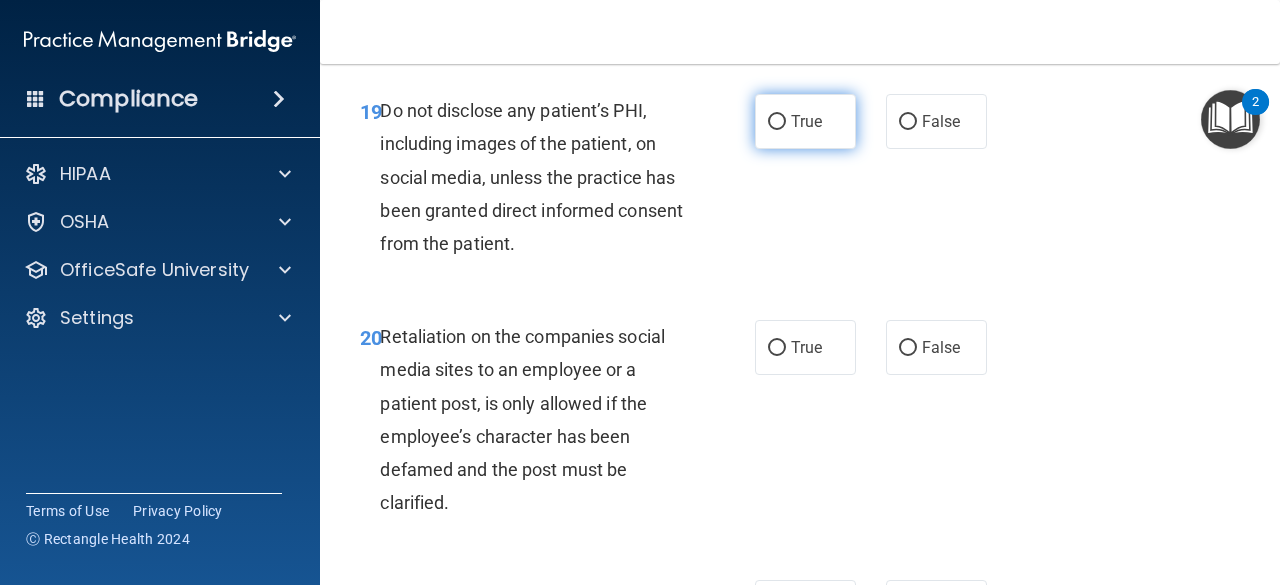 click on "True" at bounding box center (777, 122) 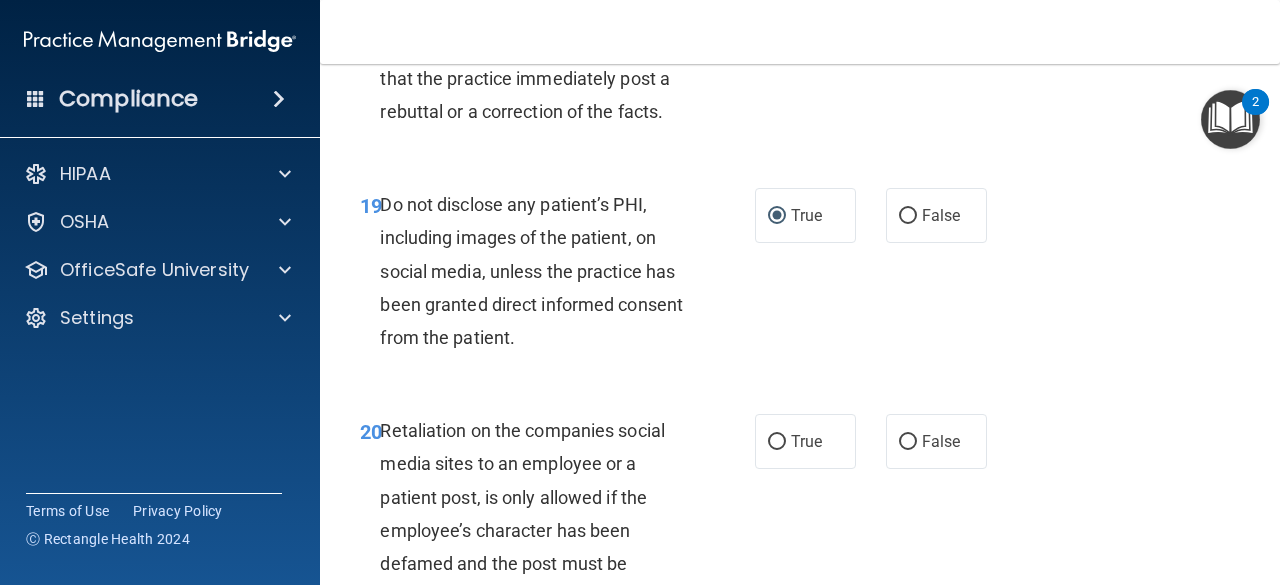 scroll, scrollTop: 4200, scrollLeft: 0, axis: vertical 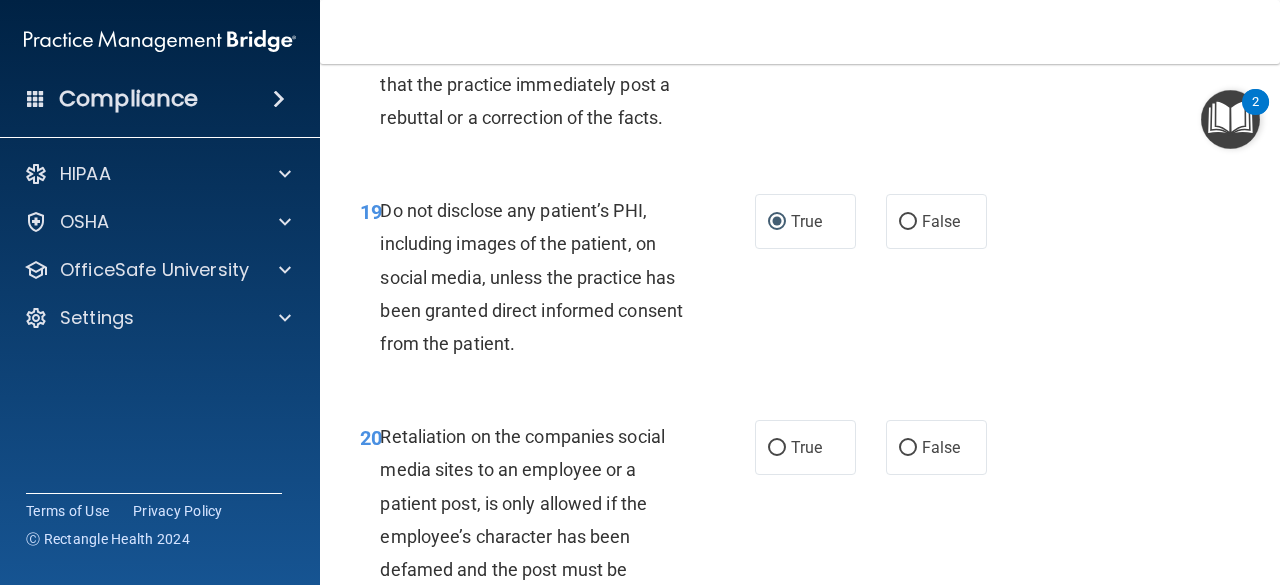 click on "False" at bounding box center (908, -4) 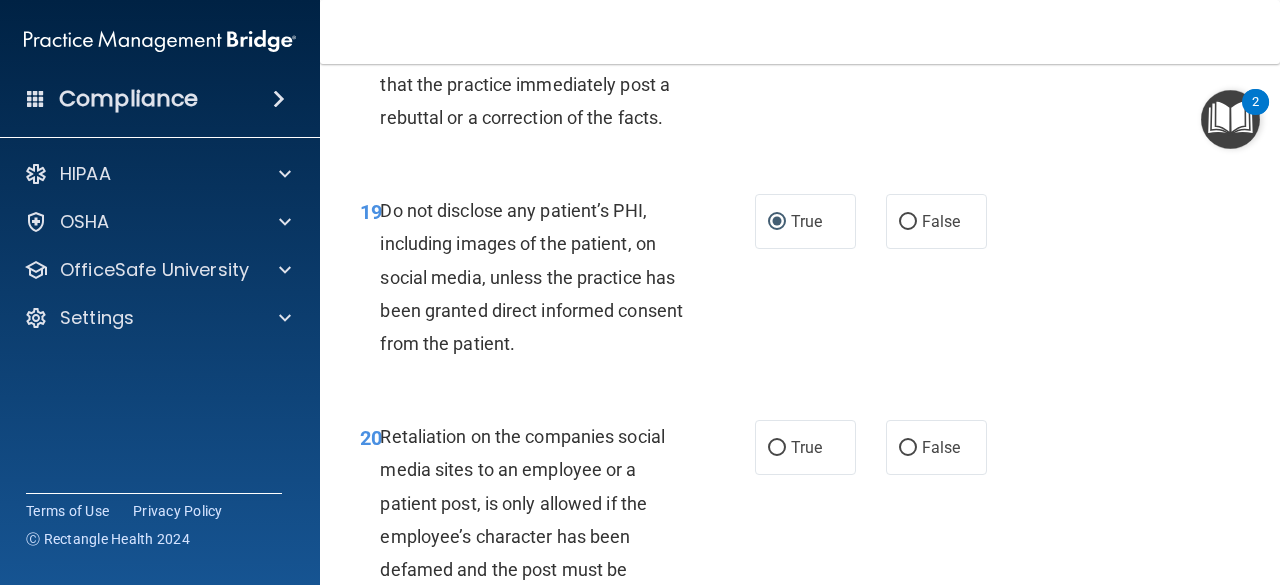 radio on "false" 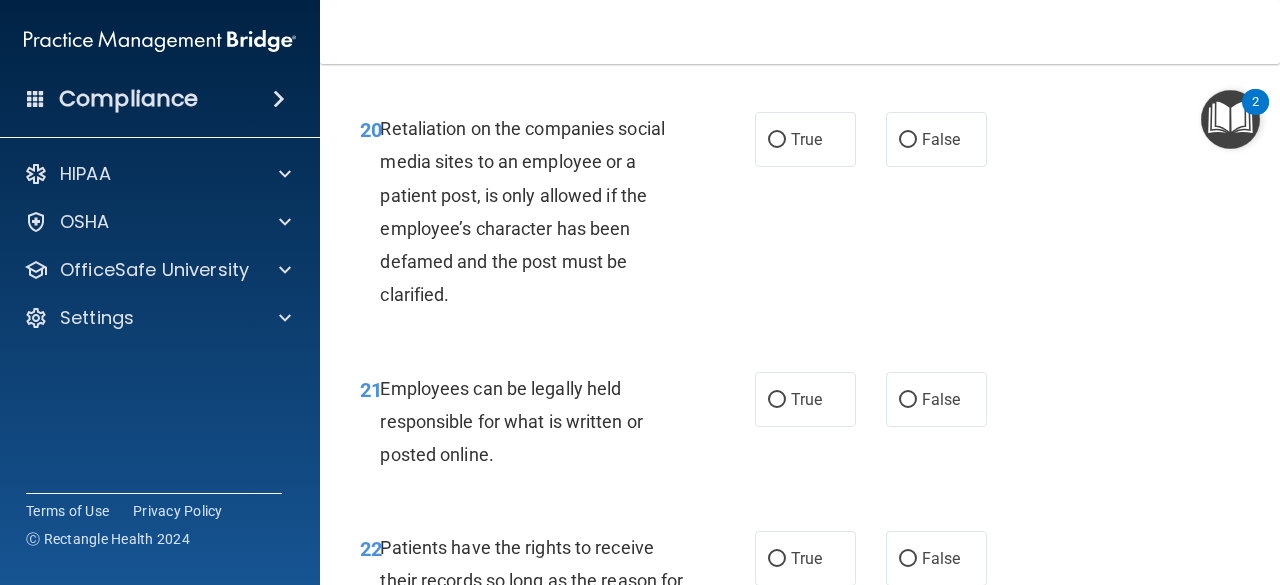 scroll, scrollTop: 4600, scrollLeft: 0, axis: vertical 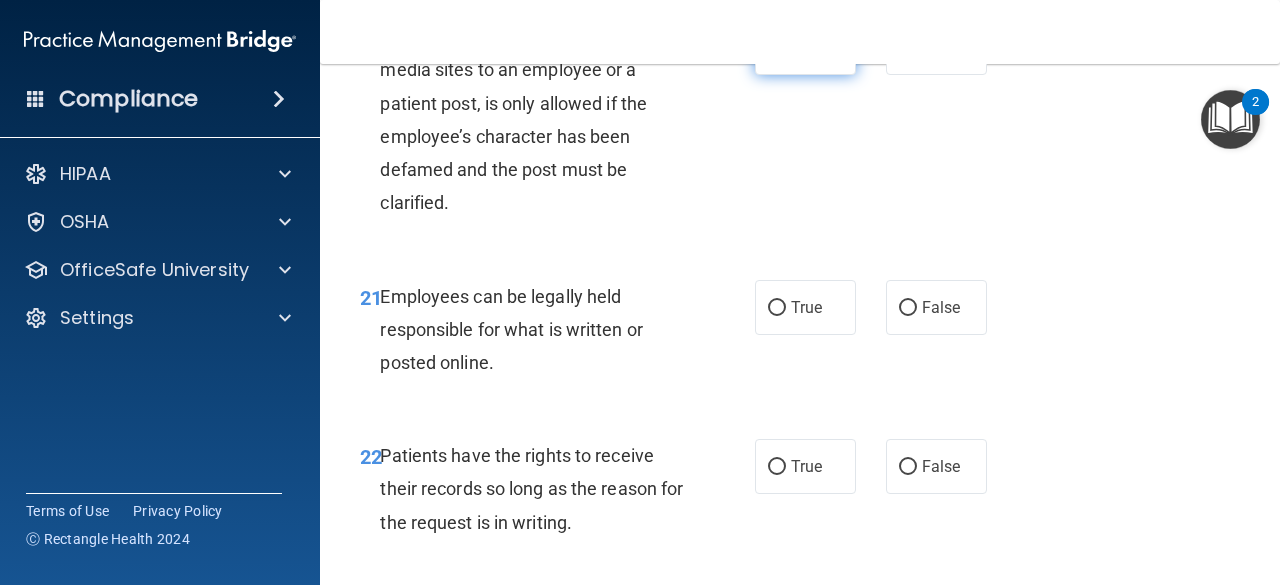 click on "True" at bounding box center (777, 48) 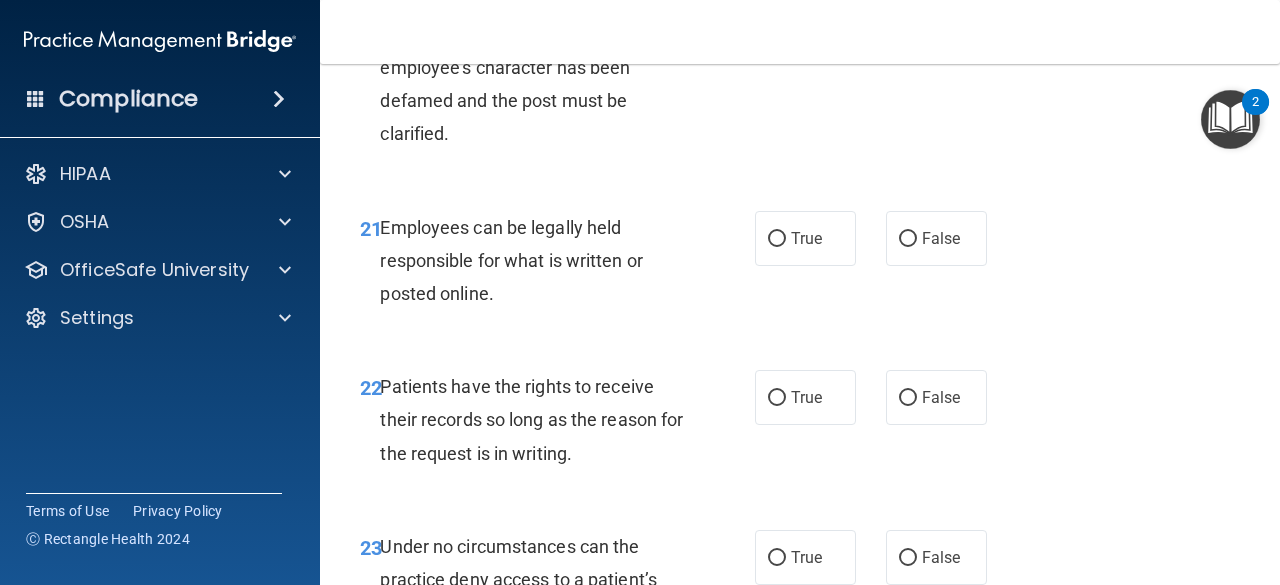 scroll, scrollTop: 4700, scrollLeft: 0, axis: vertical 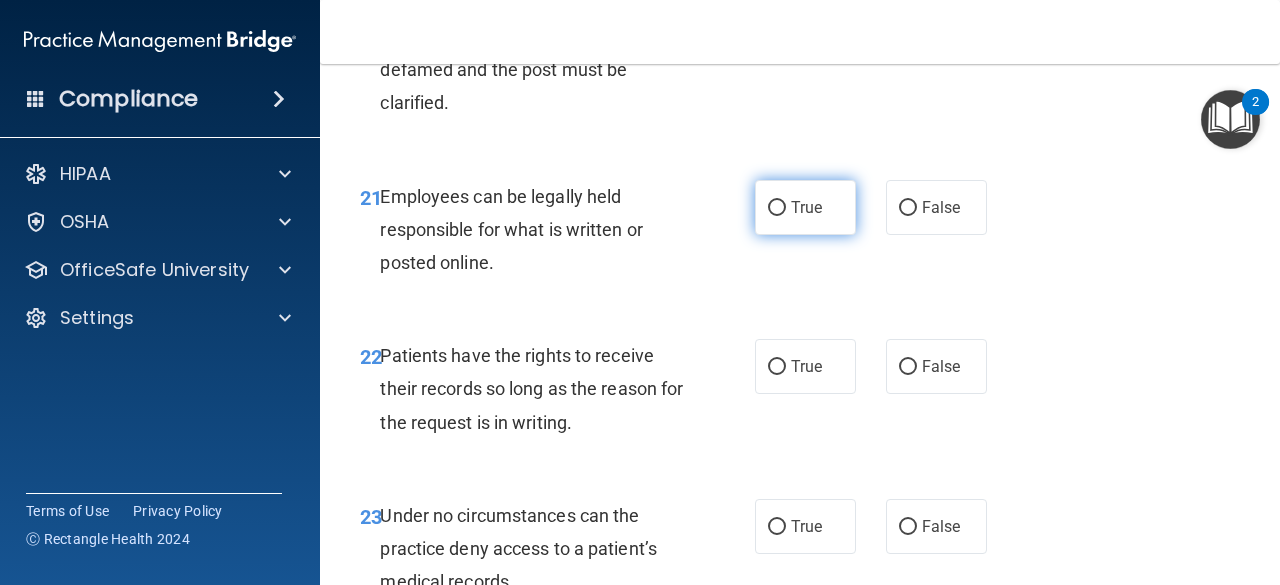 click on "True" at bounding box center (806, 207) 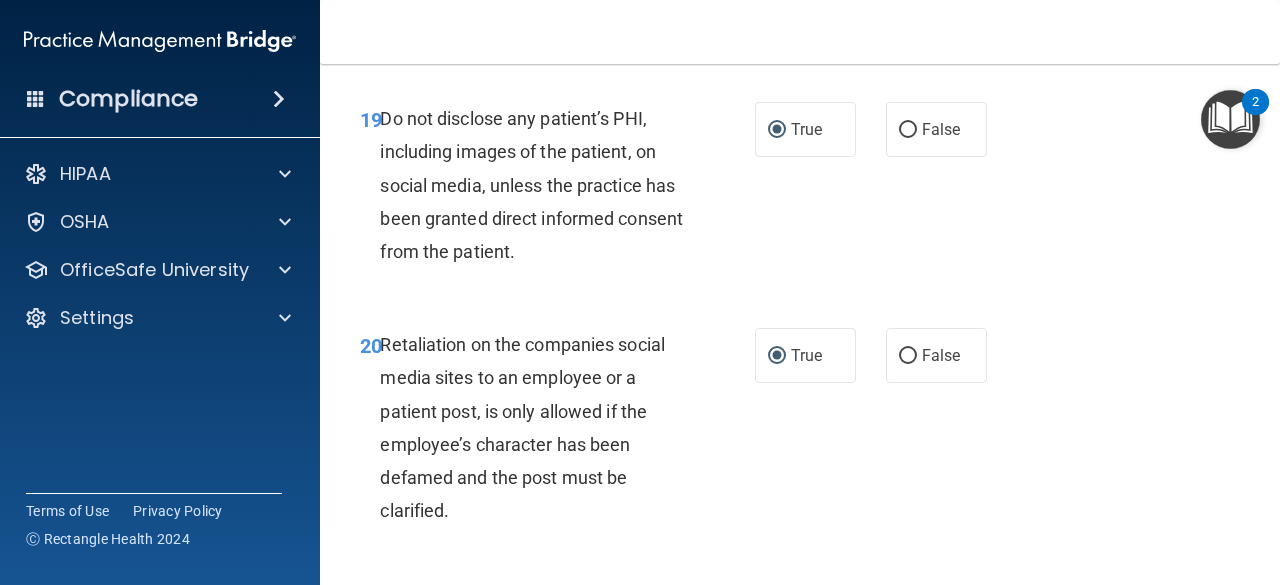 scroll, scrollTop: 4100, scrollLeft: 0, axis: vertical 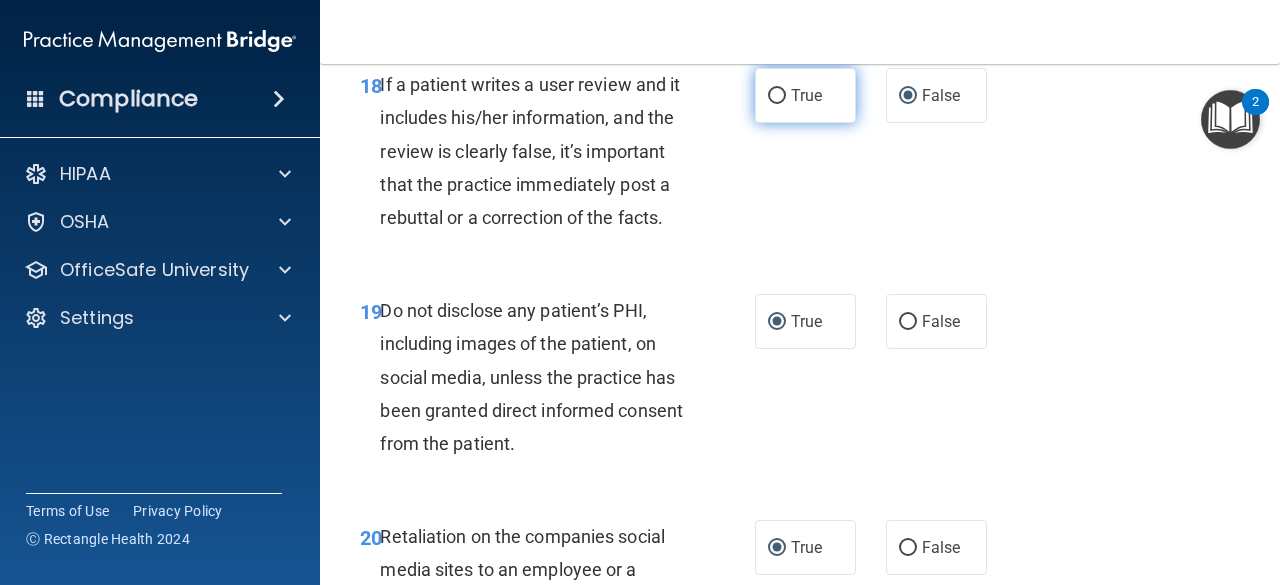 click on "True" at bounding box center [806, 95] 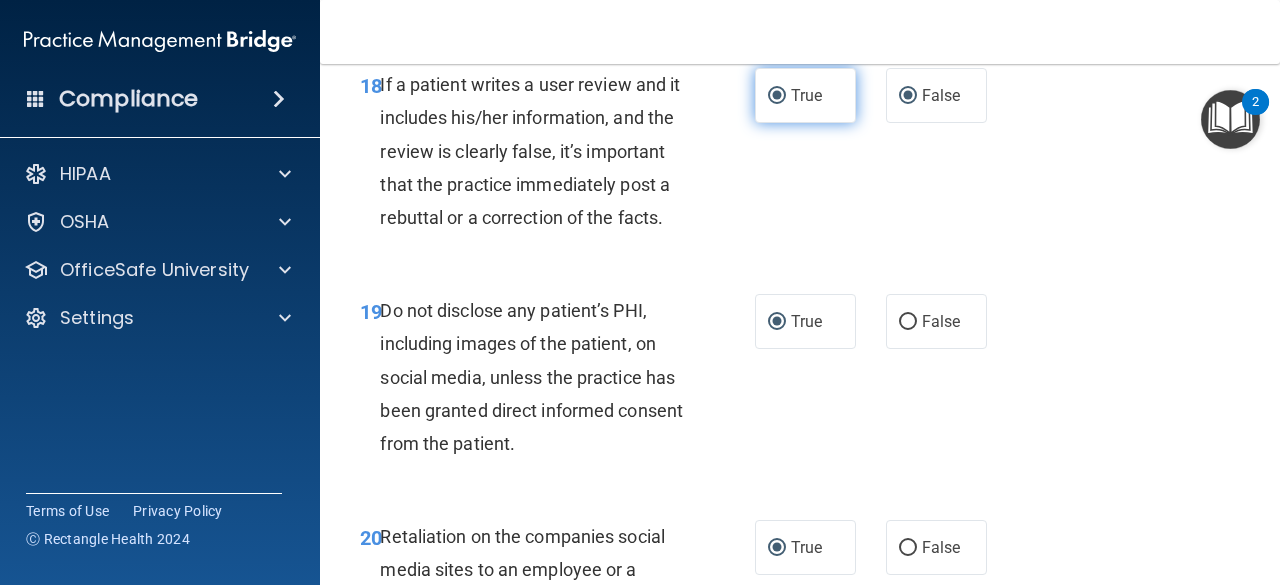 radio on "false" 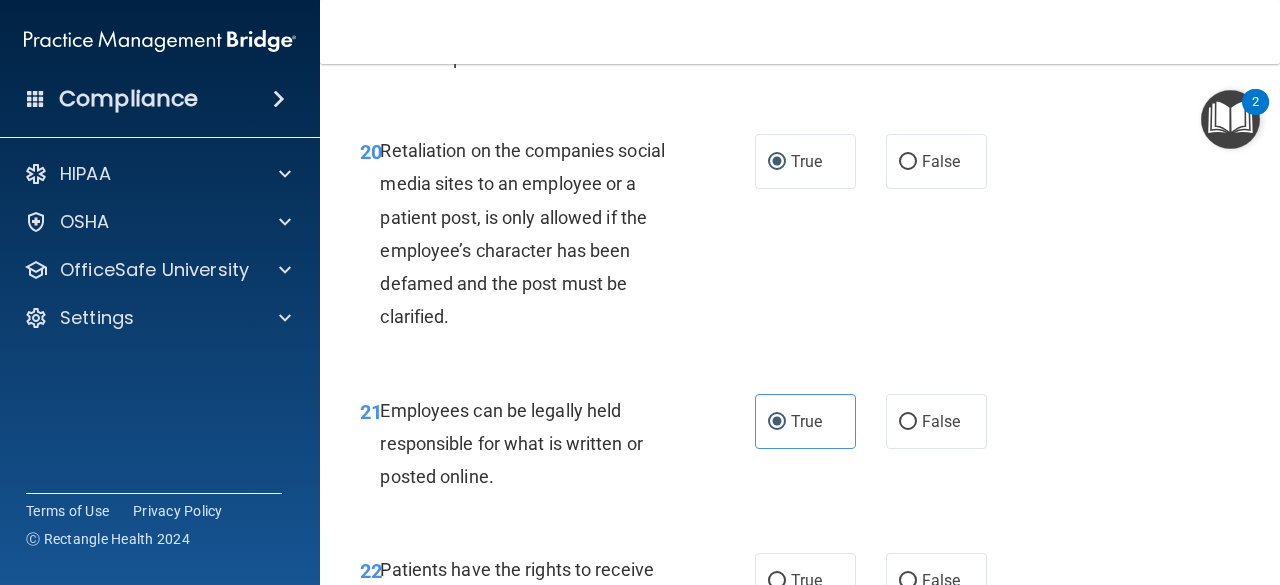 scroll, scrollTop: 4600, scrollLeft: 0, axis: vertical 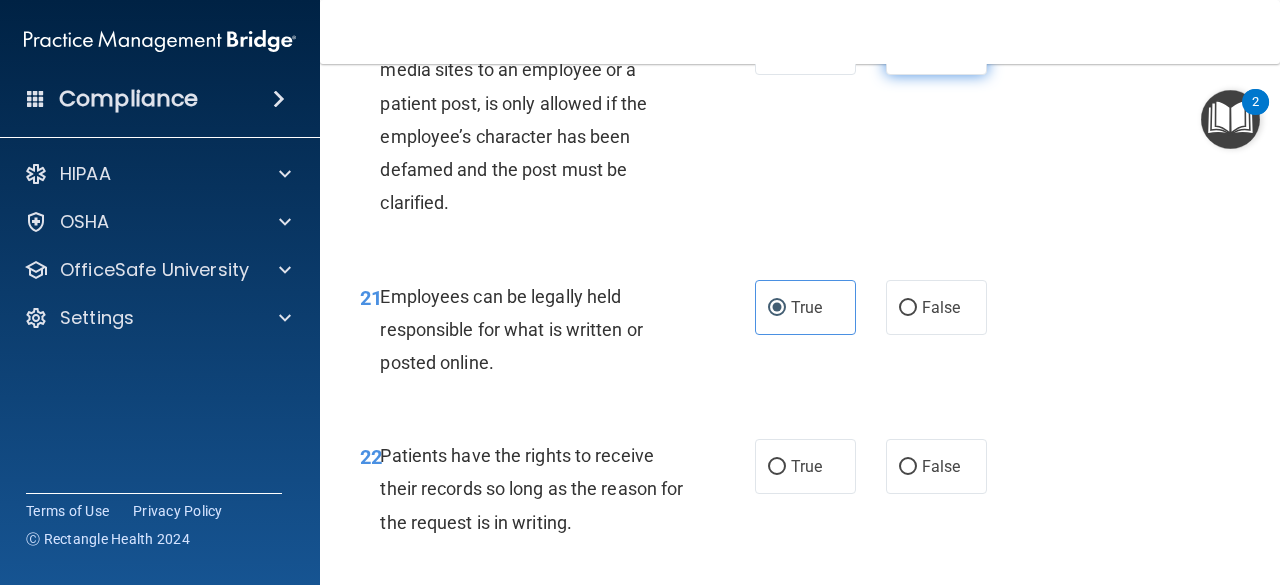 click on "False" at bounding box center [908, 48] 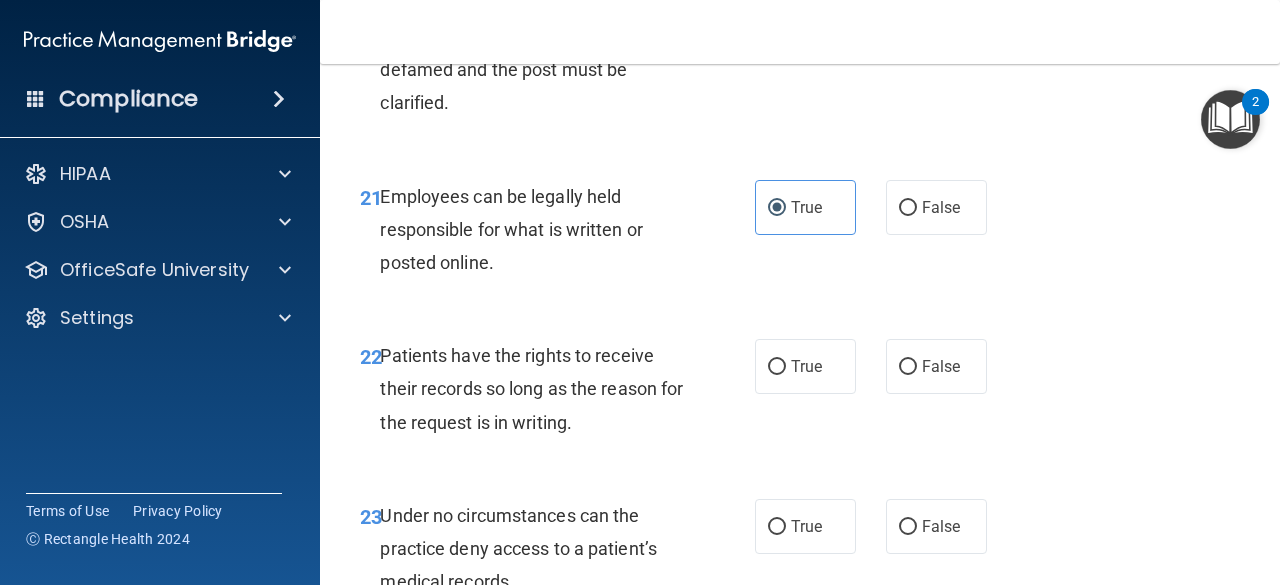 scroll, scrollTop: 4800, scrollLeft: 0, axis: vertical 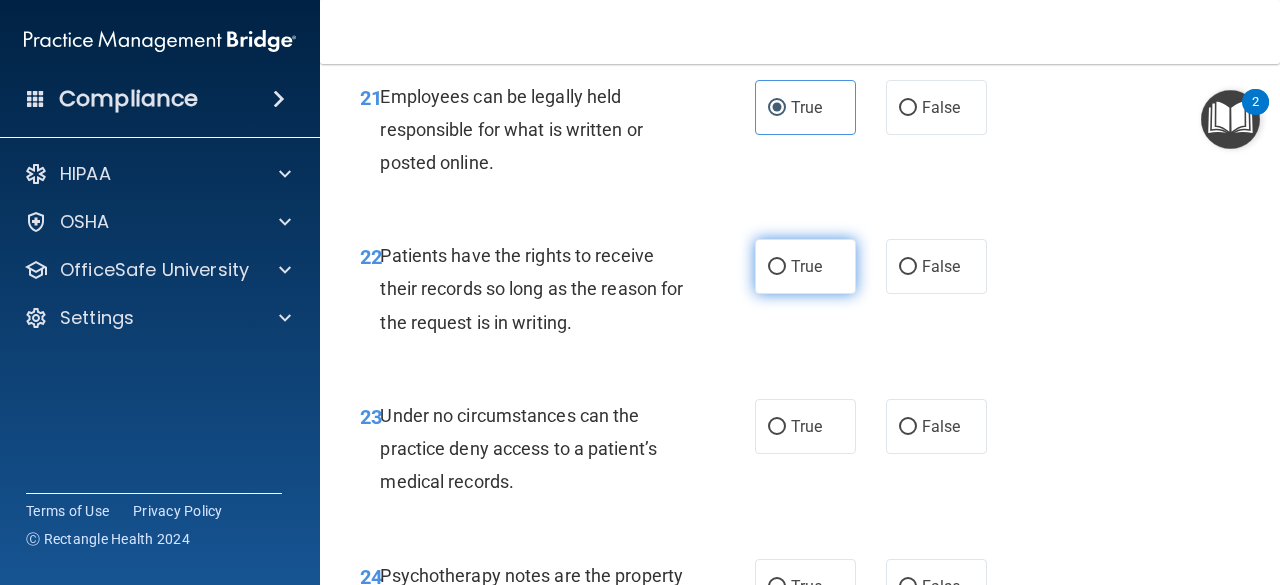 click on "True" at bounding box center (777, 267) 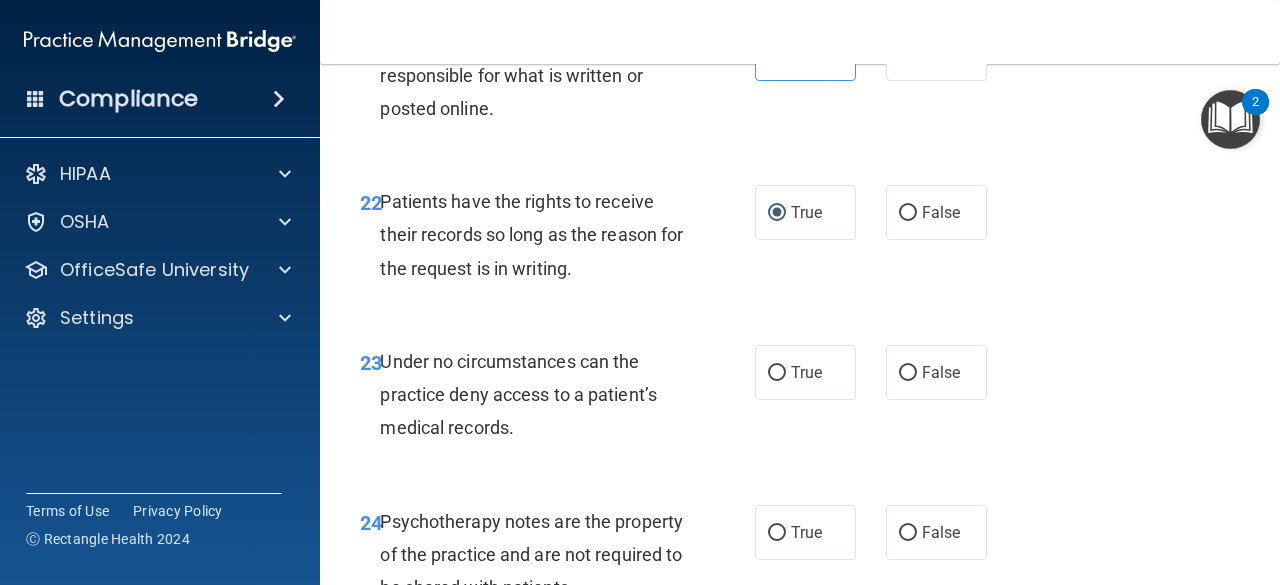 scroll, scrollTop: 4900, scrollLeft: 0, axis: vertical 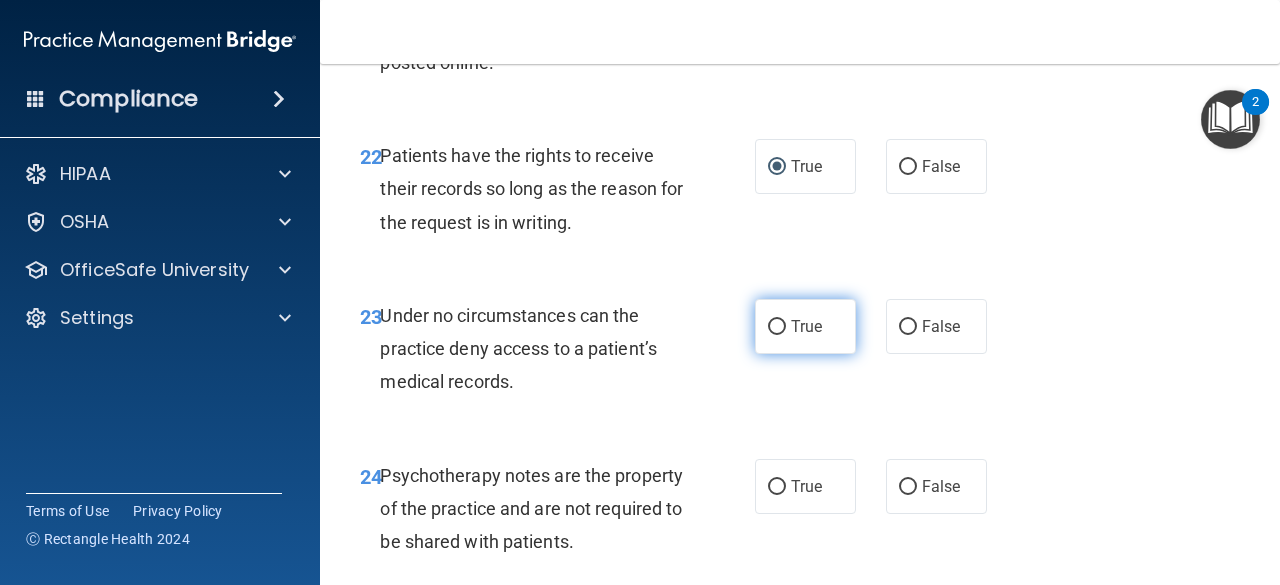 click on "True" at bounding box center [777, 327] 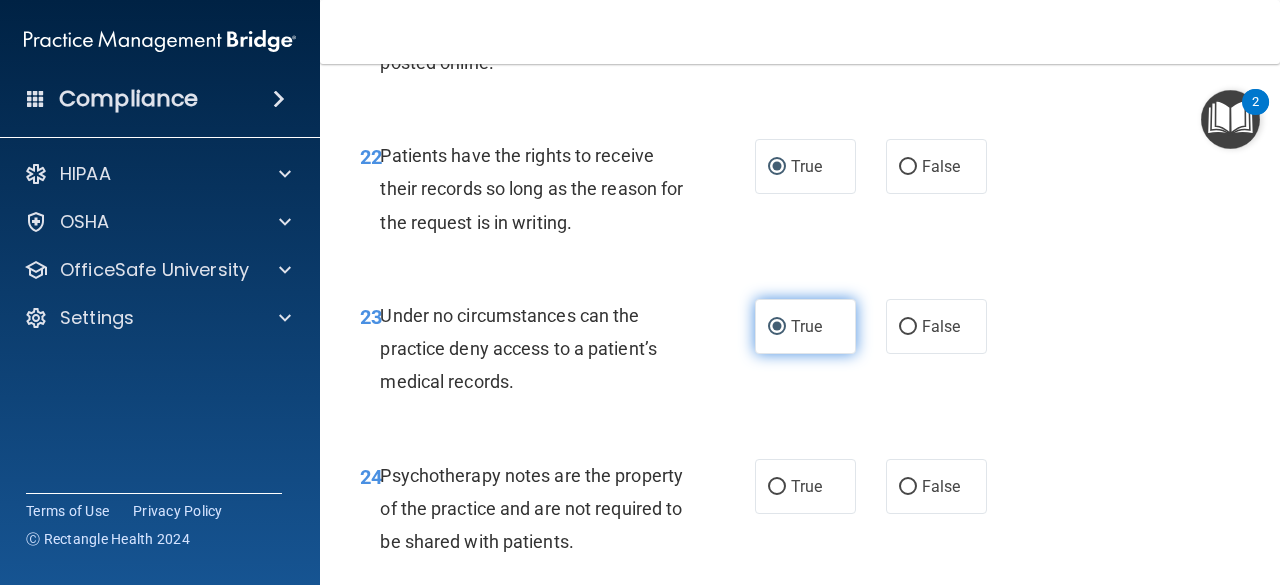scroll, scrollTop: 5100, scrollLeft: 0, axis: vertical 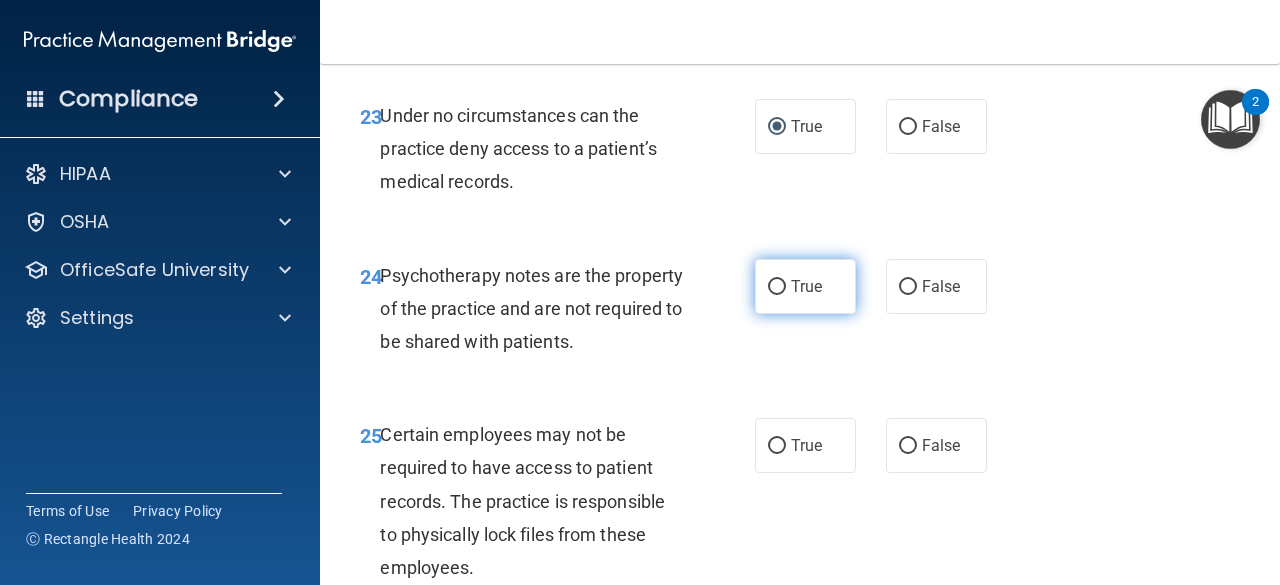 click on "True" at bounding box center [777, 287] 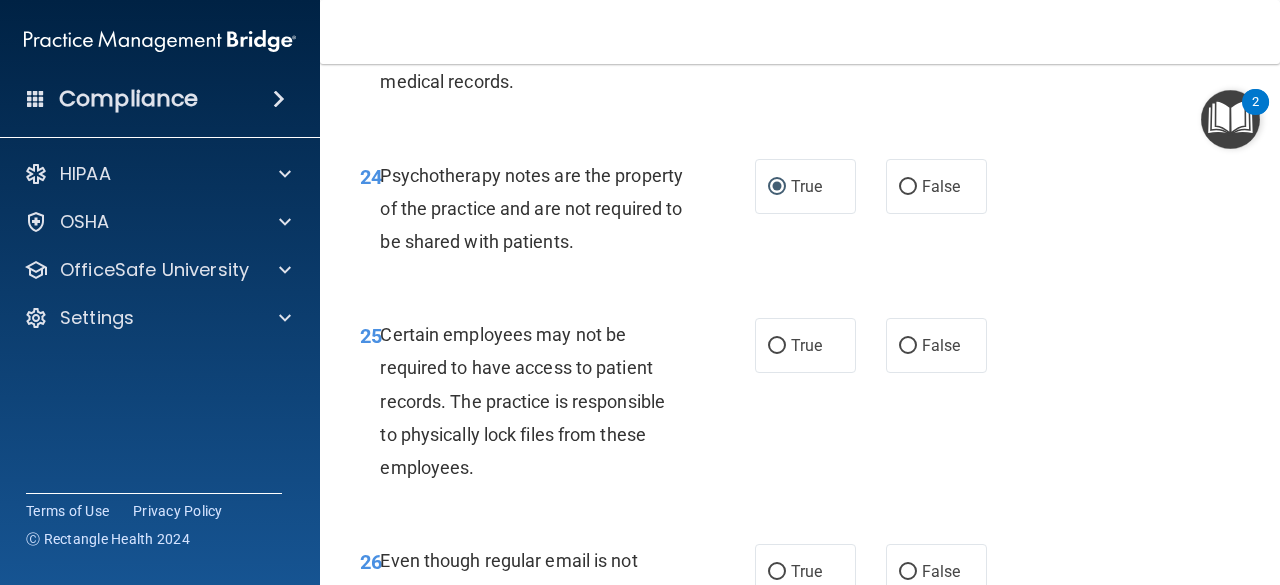 scroll, scrollTop: 5300, scrollLeft: 0, axis: vertical 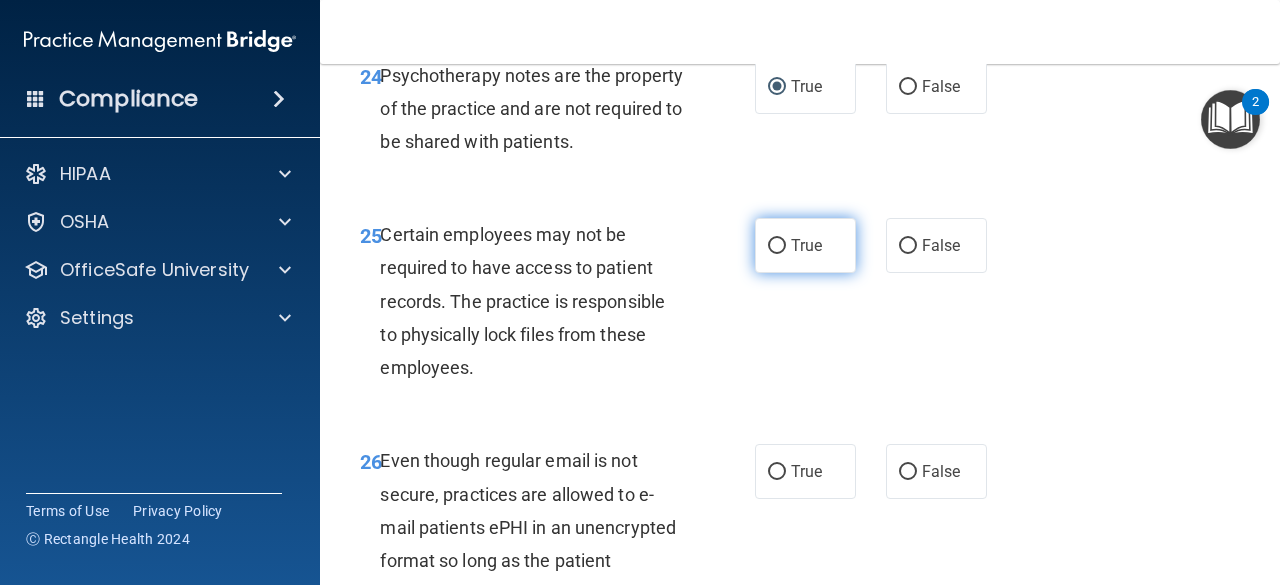click on "True" at bounding box center (805, 245) 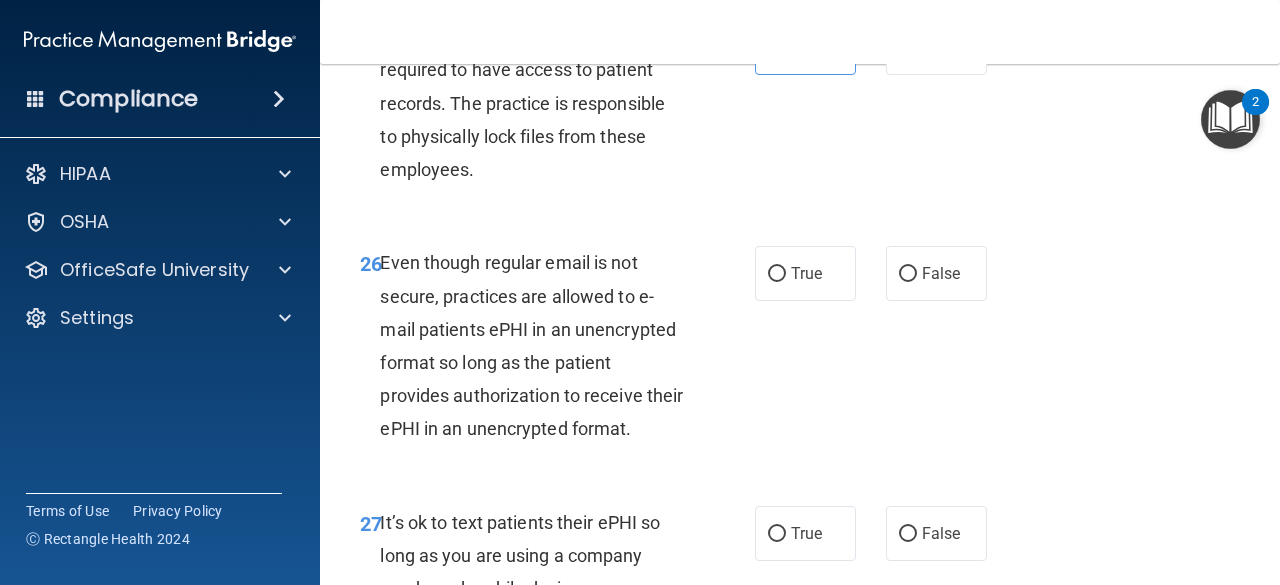 scroll, scrollTop: 5500, scrollLeft: 0, axis: vertical 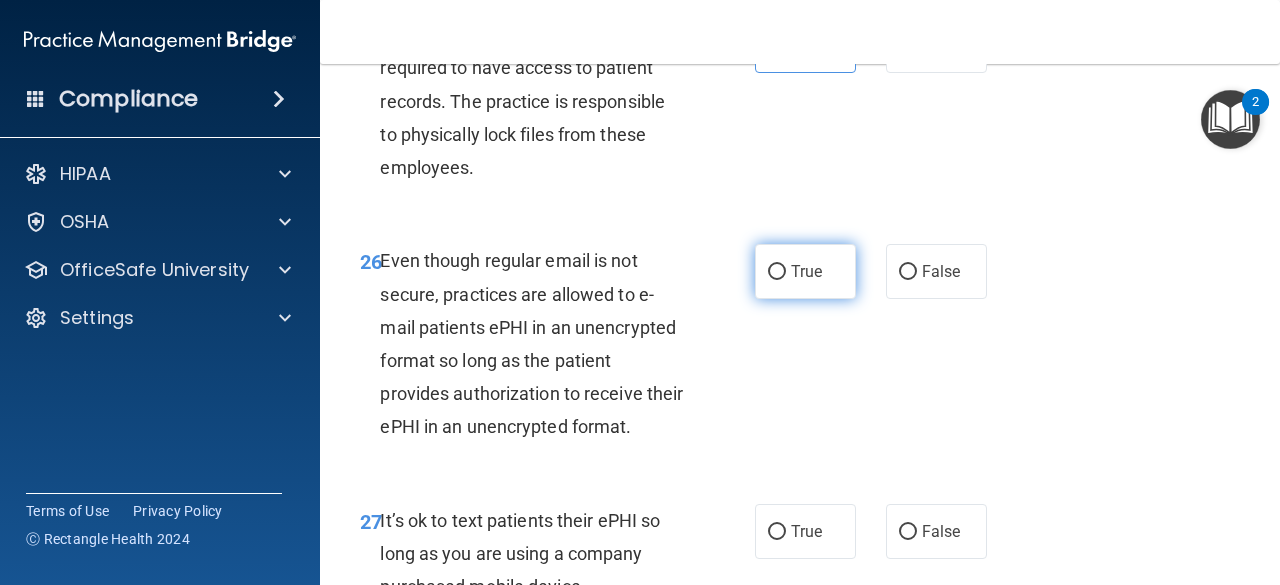 click on "True" at bounding box center (777, 272) 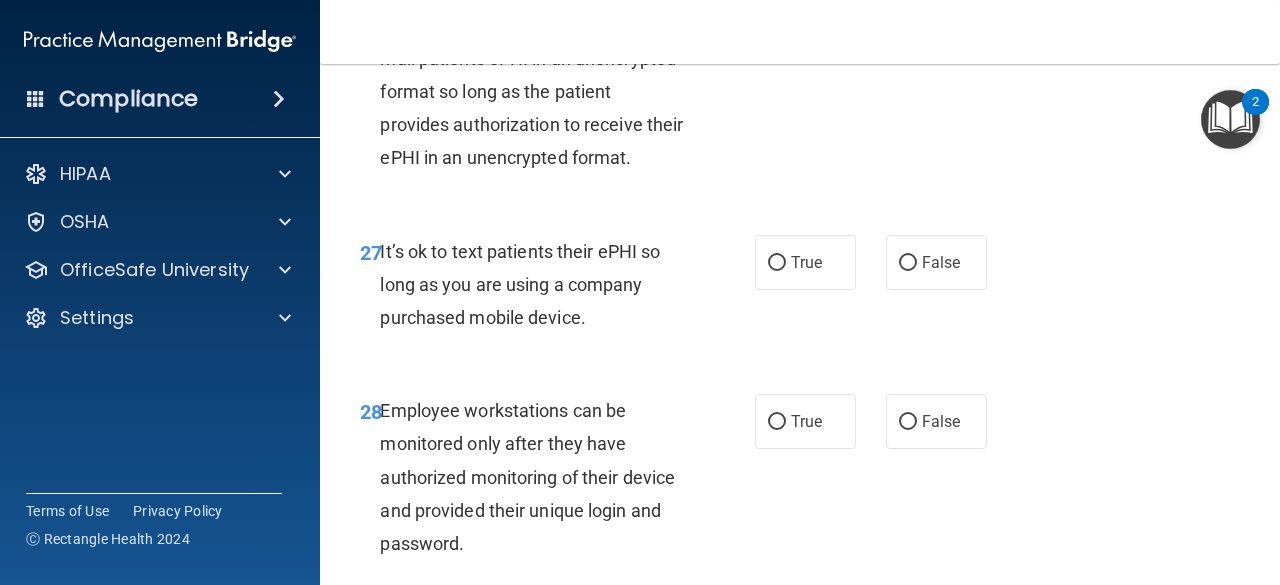 scroll, scrollTop: 5800, scrollLeft: 0, axis: vertical 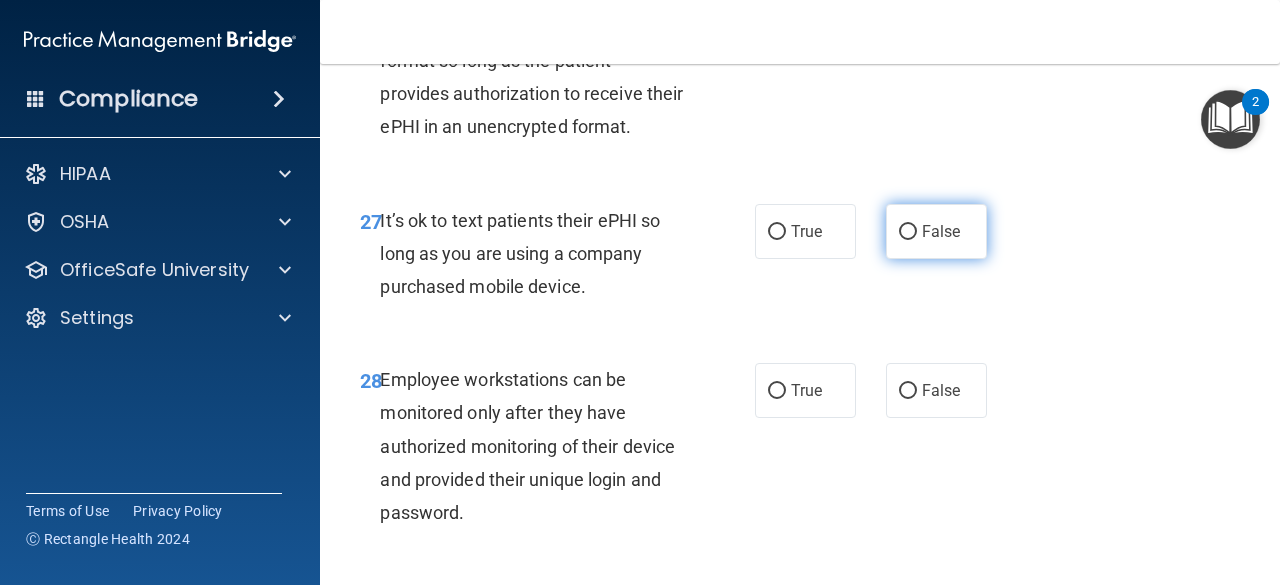 click on "False" at bounding box center [908, 232] 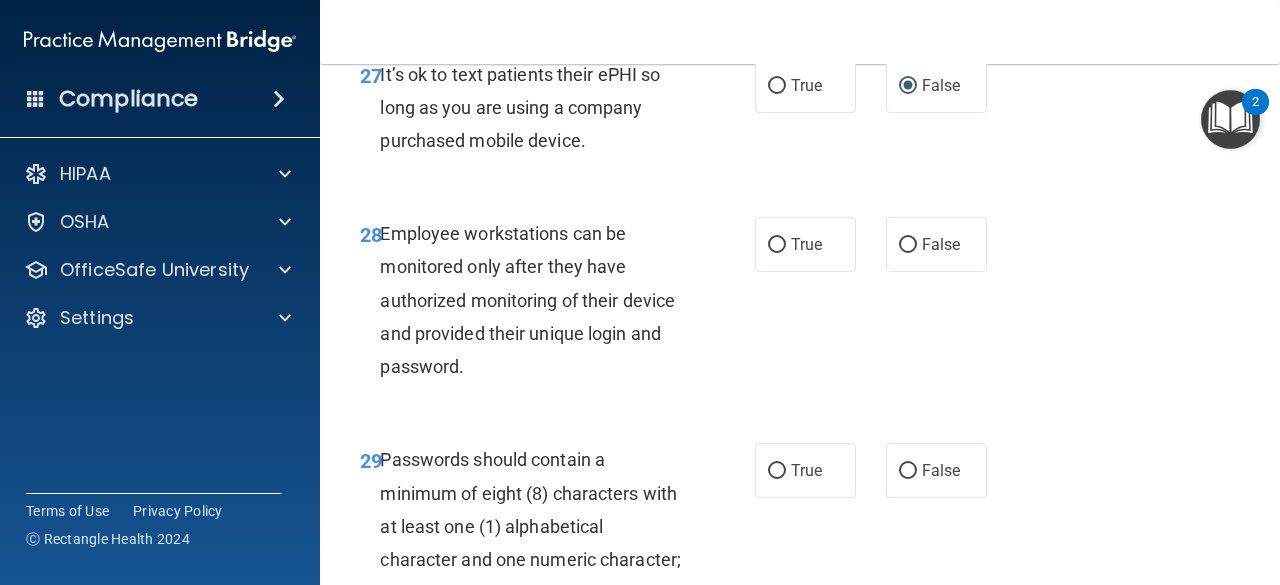 scroll, scrollTop: 6000, scrollLeft: 0, axis: vertical 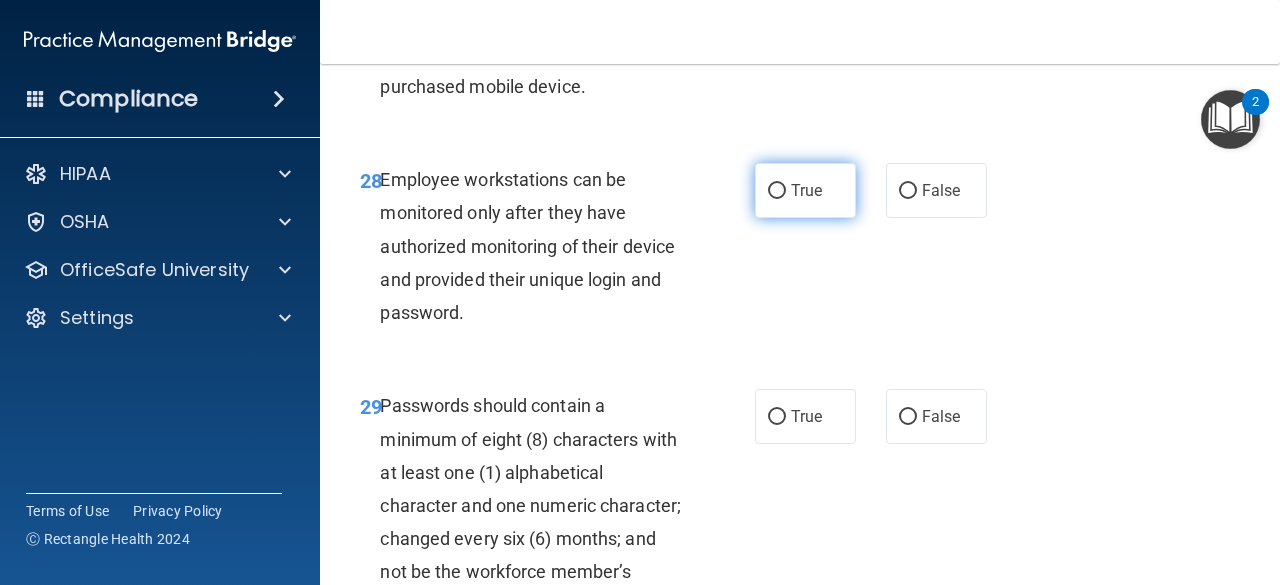 click on "True" at bounding box center [805, 190] 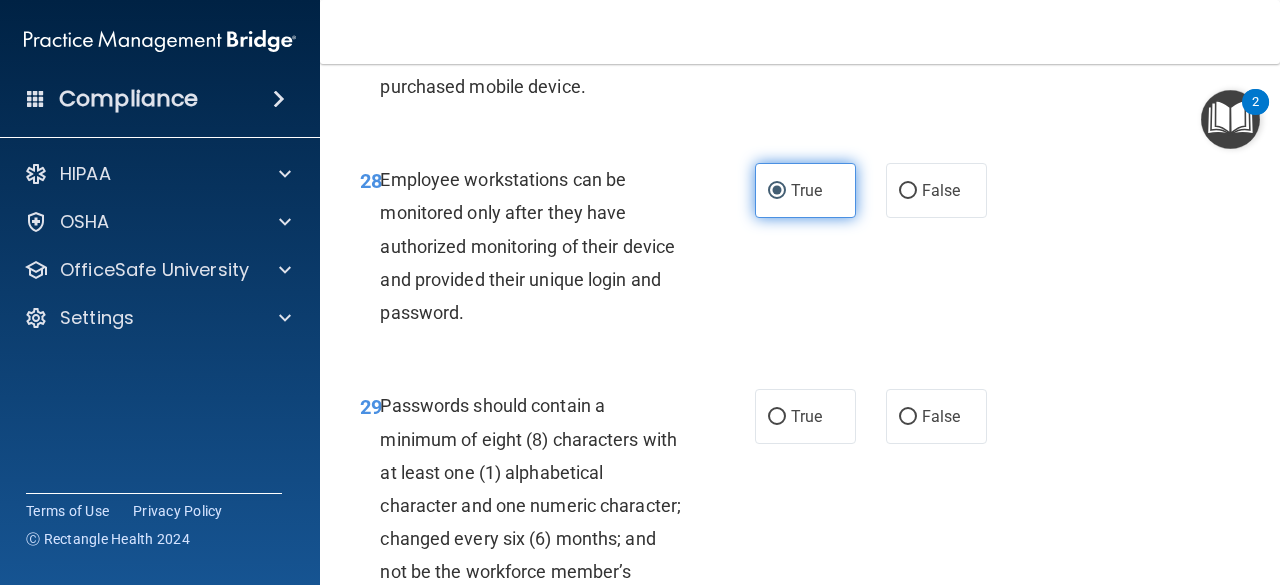 click on "True" at bounding box center [777, 191] 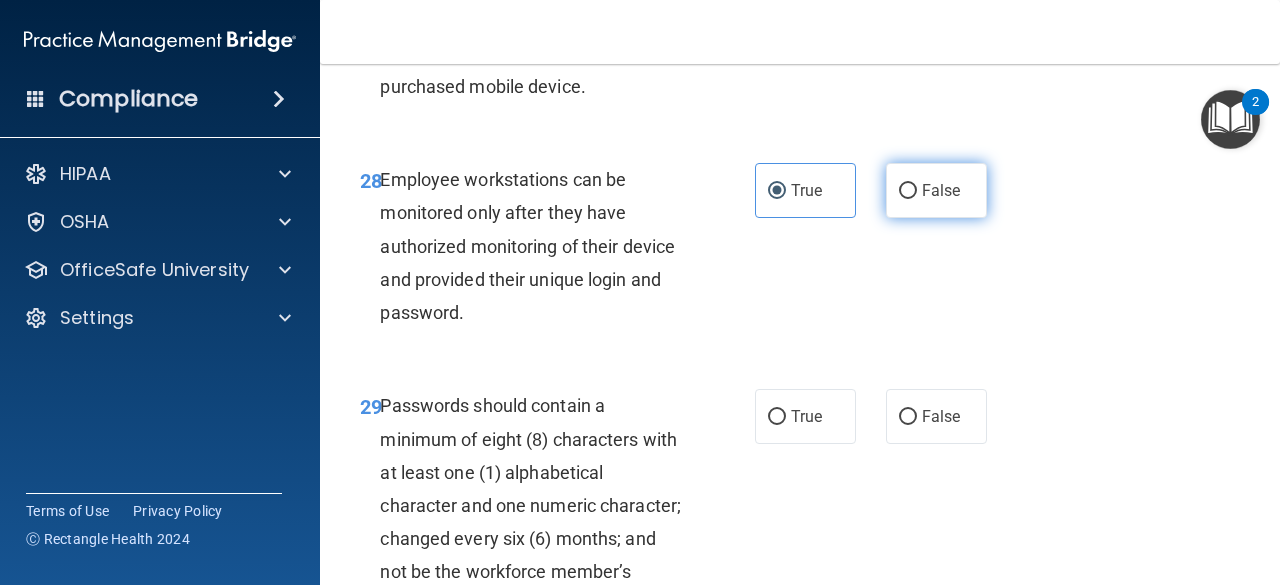 click on "False" at bounding box center [908, 191] 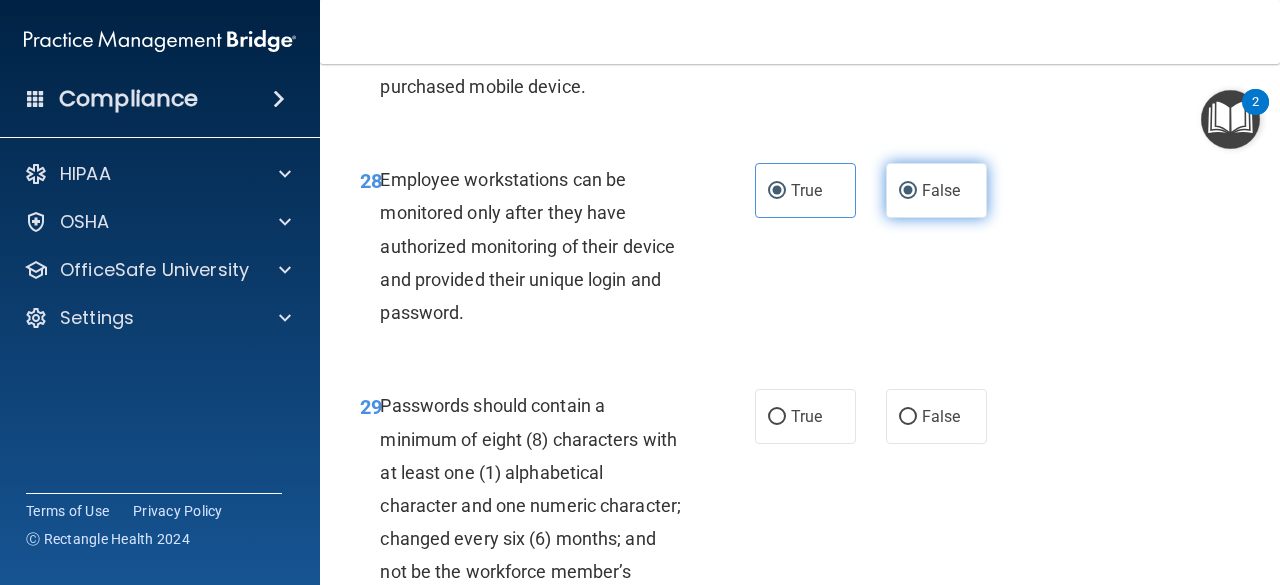 radio on "false" 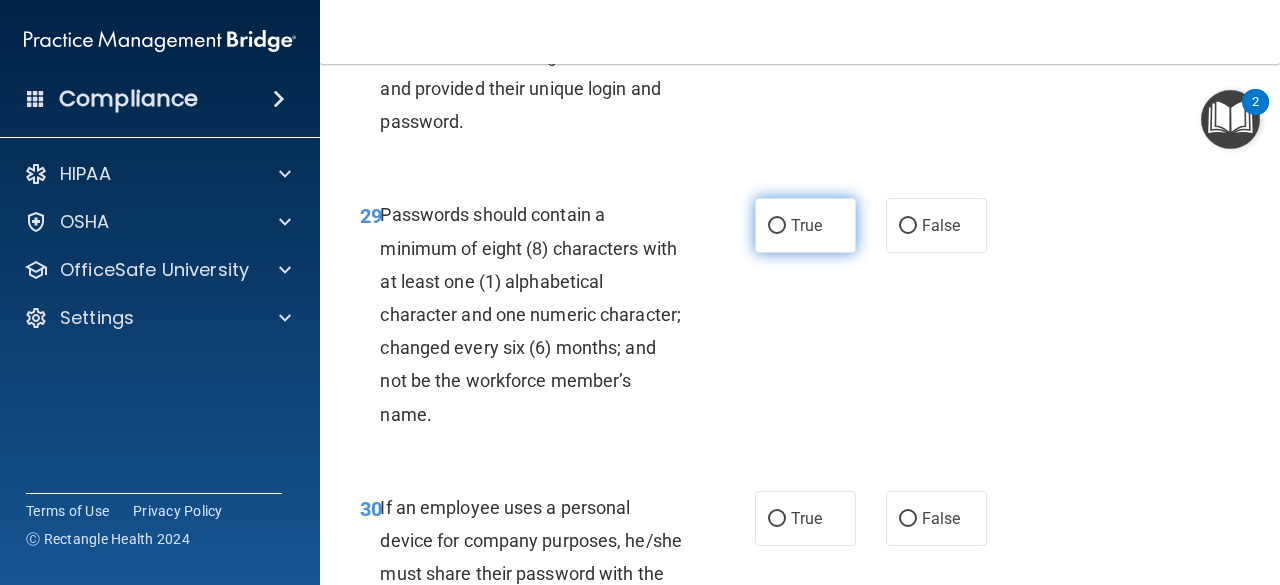 scroll, scrollTop: 6200, scrollLeft: 0, axis: vertical 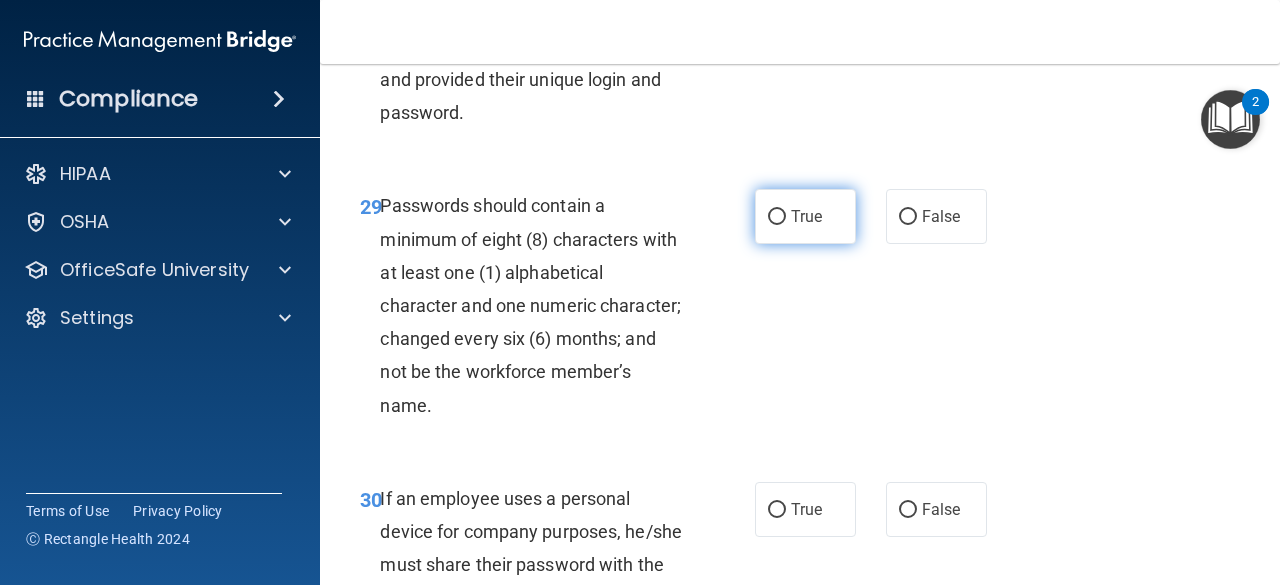 click on "True" at bounding box center (805, 216) 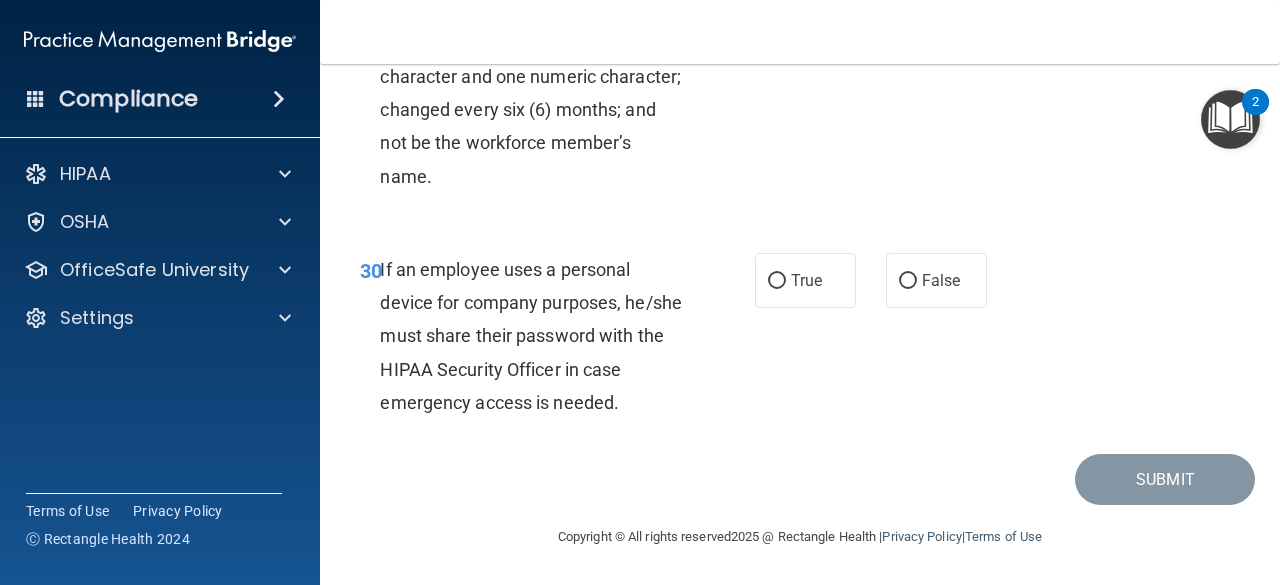 scroll, scrollTop: 6500, scrollLeft: 0, axis: vertical 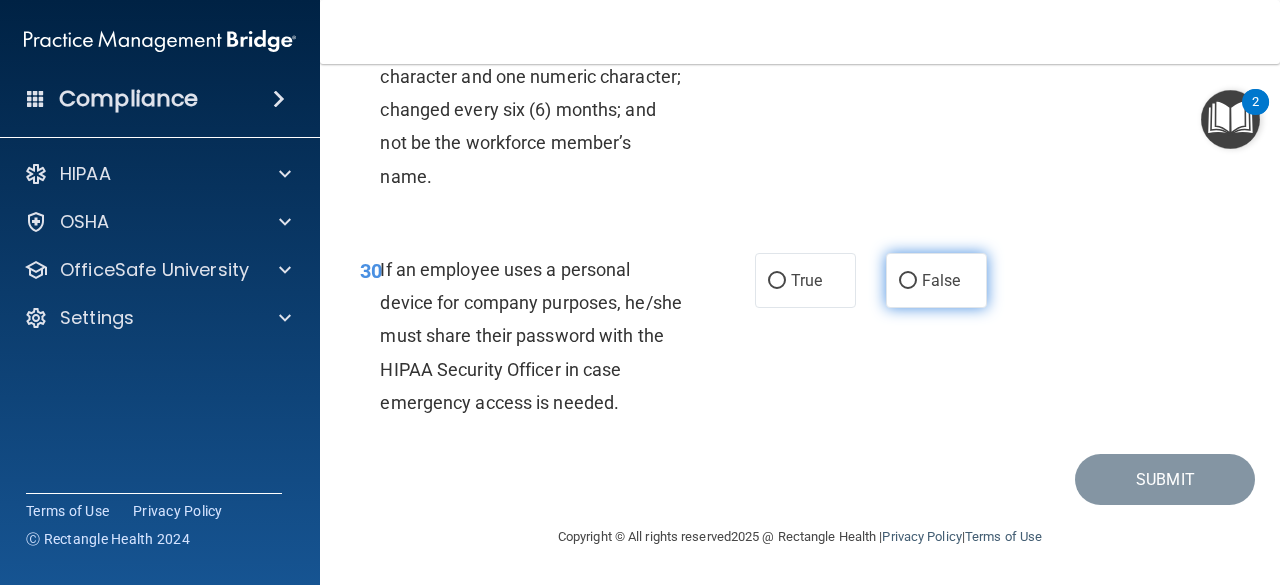 click on "False" at bounding box center (908, 281) 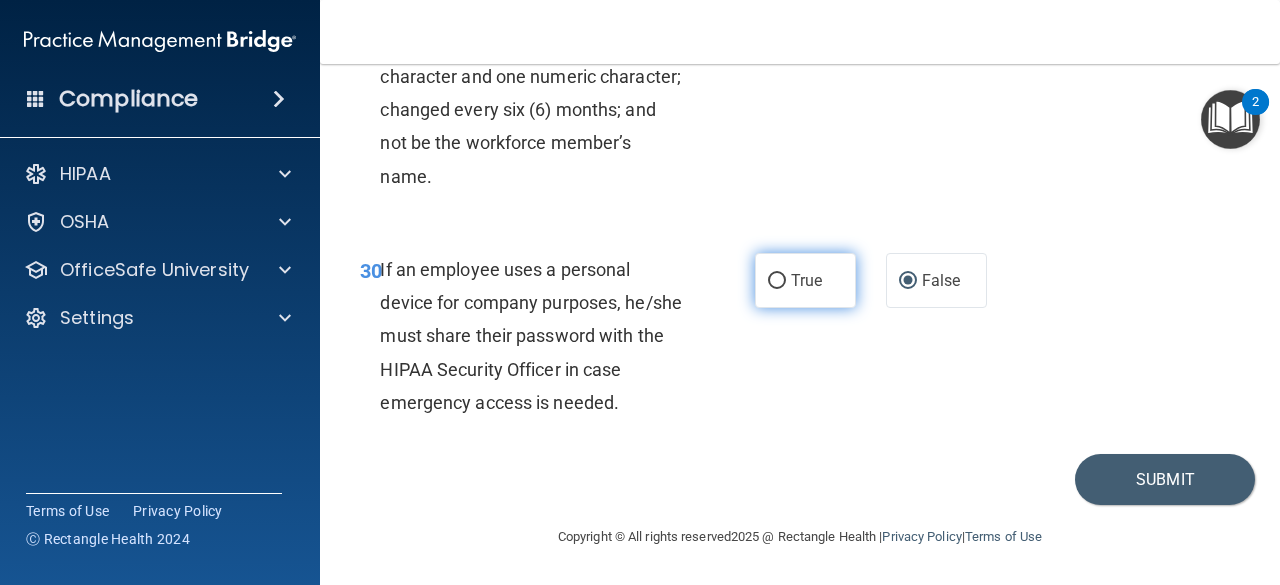 click on "True" at bounding box center [777, 281] 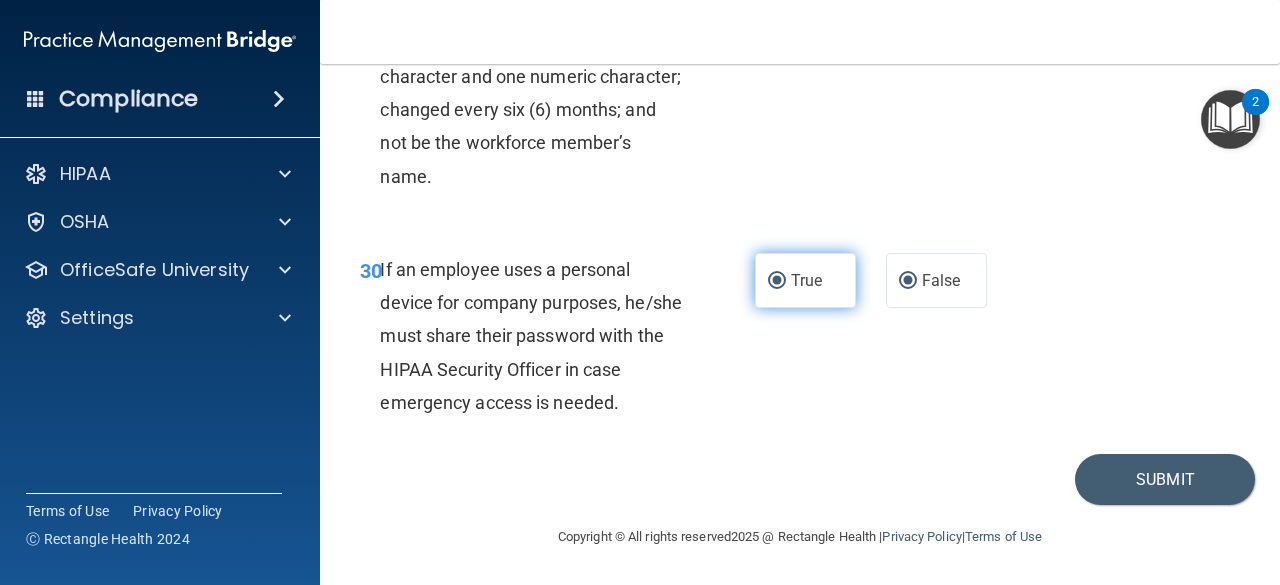 radio on "false" 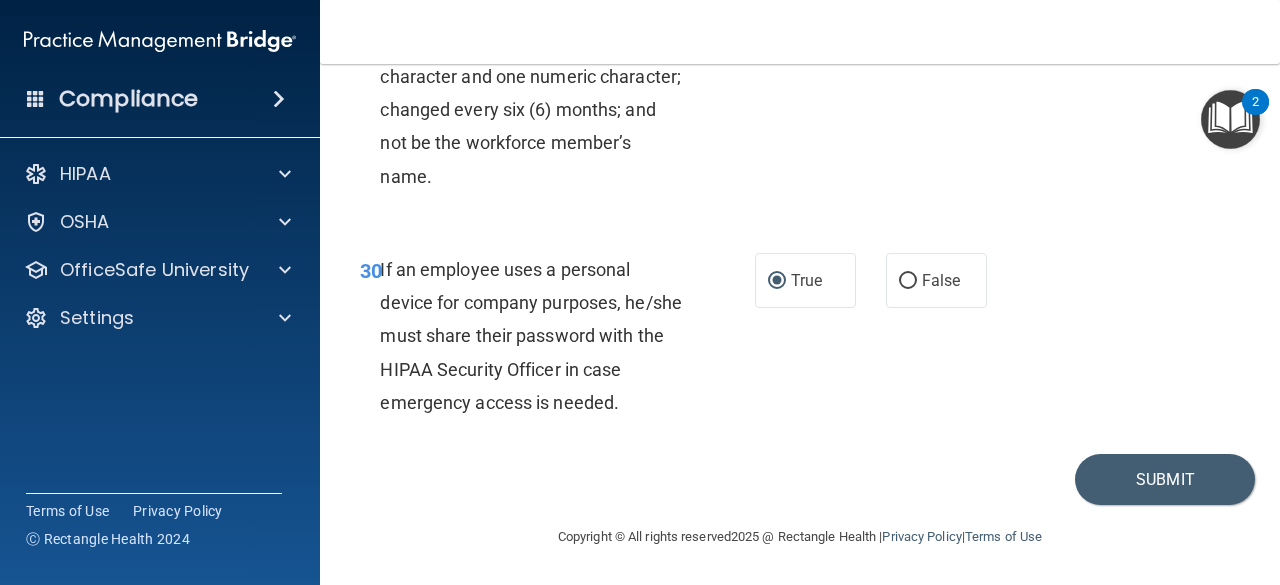 scroll, scrollTop: 6560, scrollLeft: 0, axis: vertical 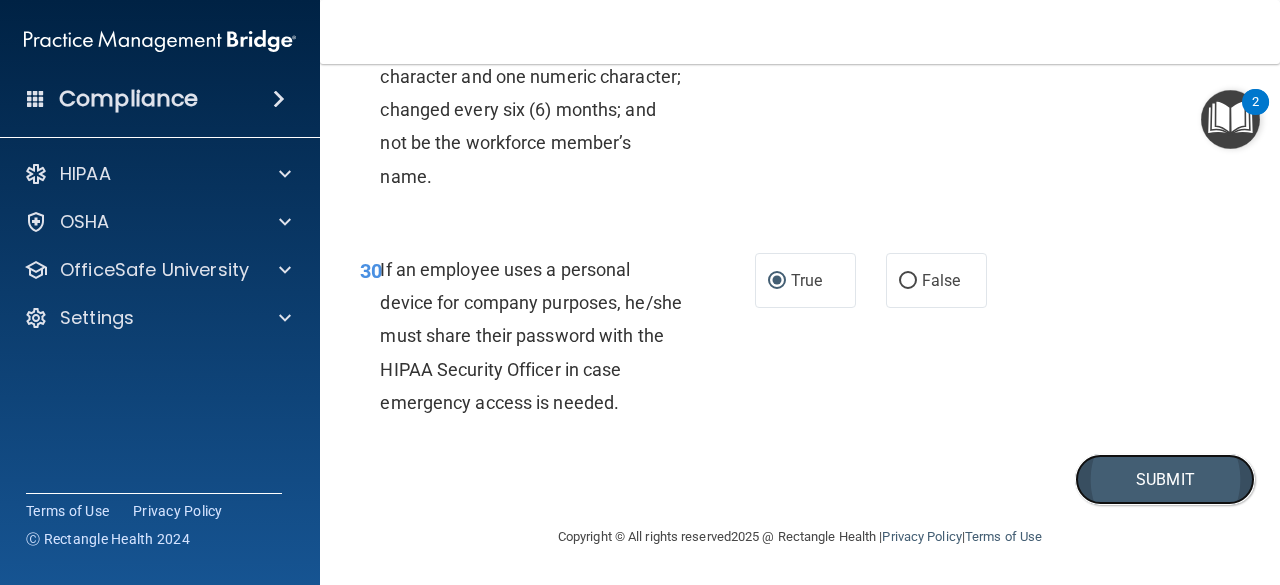 click on "Submit" at bounding box center (1165, 479) 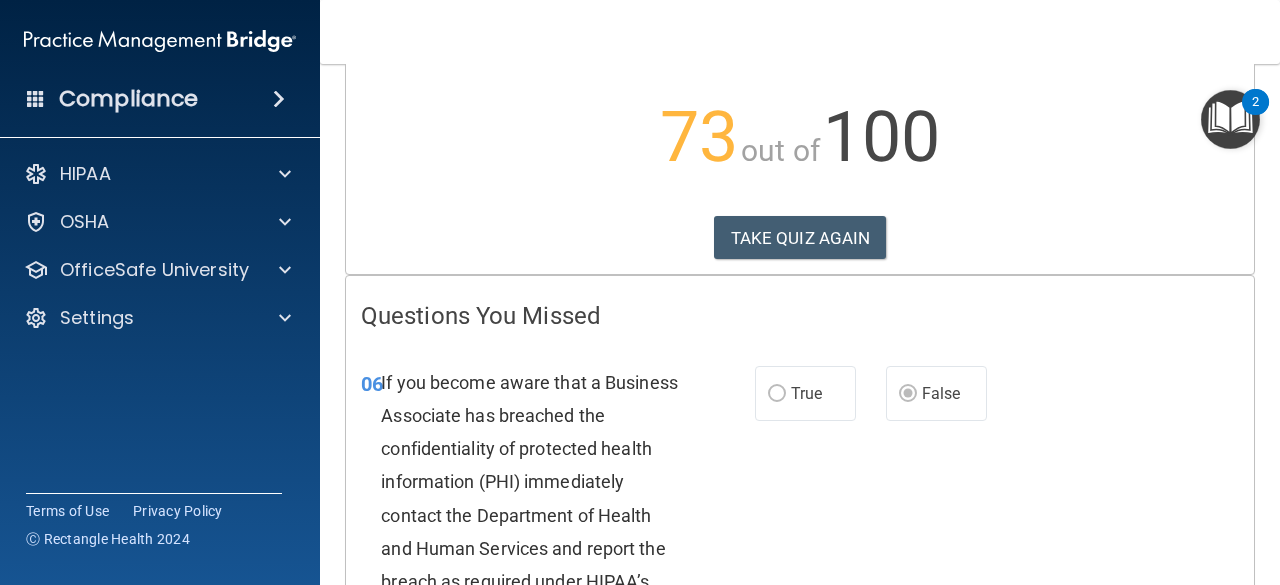 scroll, scrollTop: 0, scrollLeft: 0, axis: both 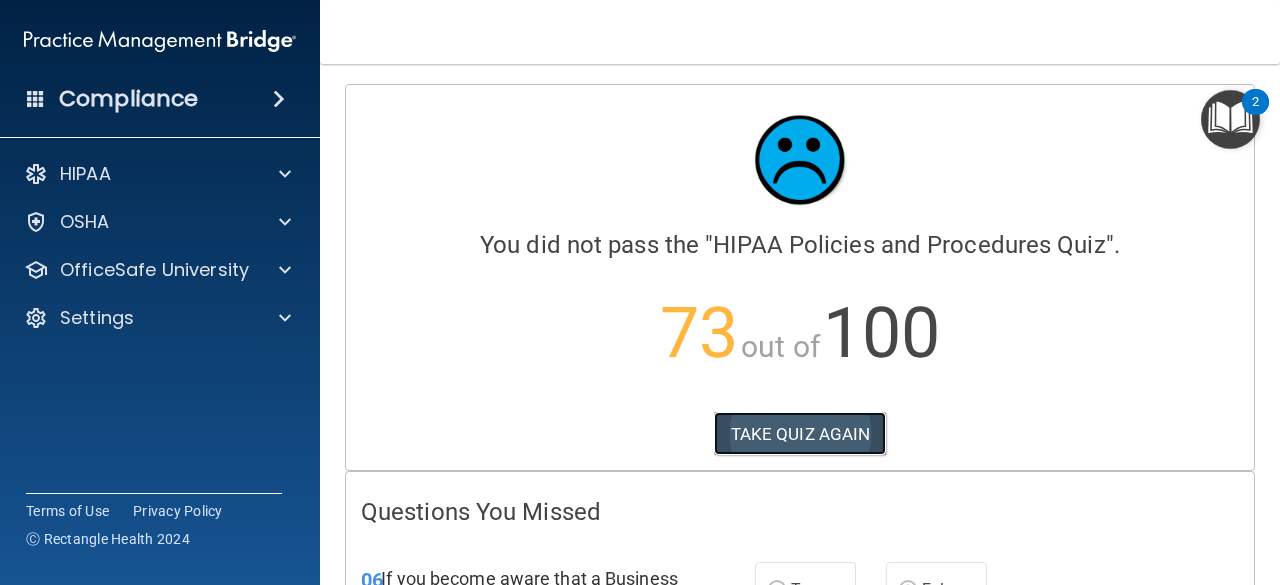 click on "TAKE QUIZ AGAIN" at bounding box center (800, 434) 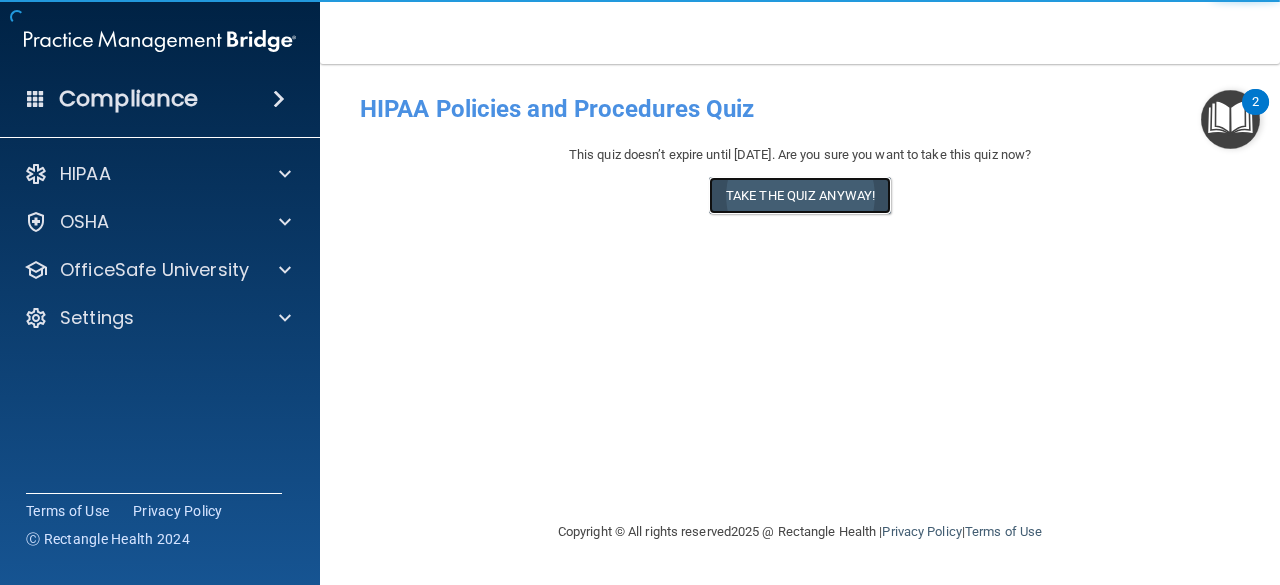 click on "Take the quiz anyway!" at bounding box center (800, 195) 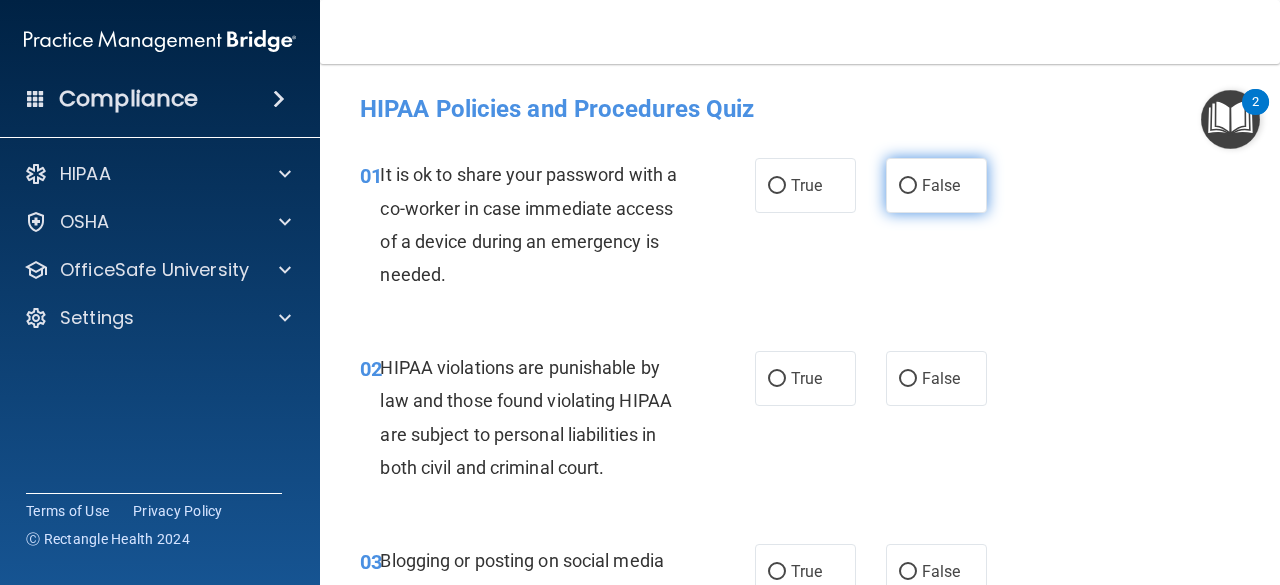 click on "False" at bounding box center [936, 185] 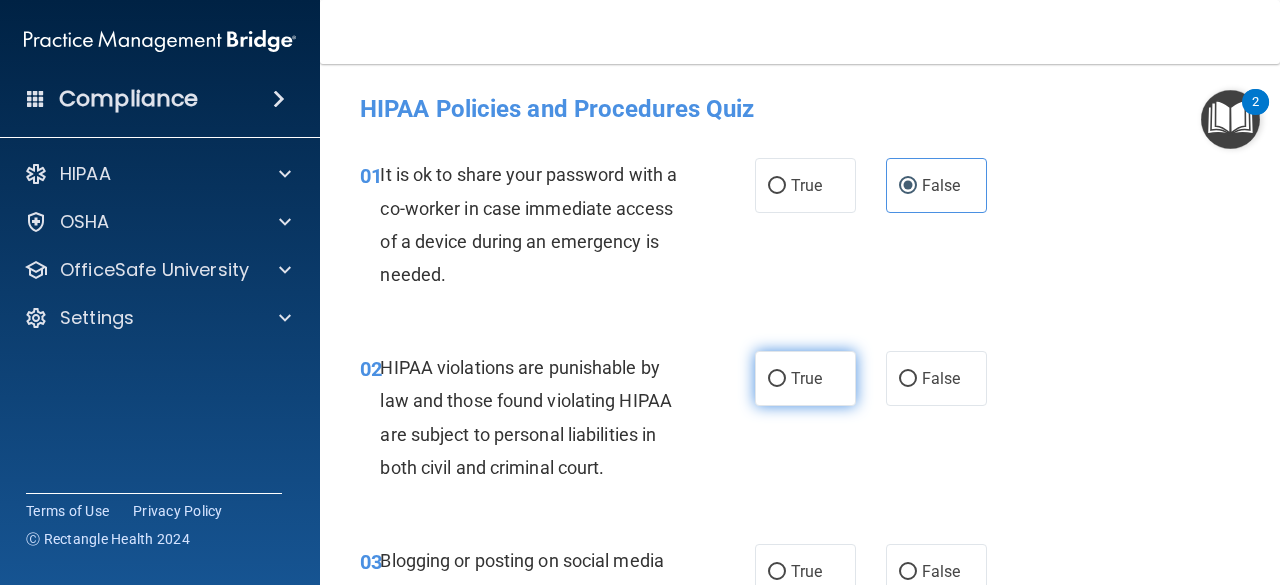 click on "True" at bounding box center (806, 378) 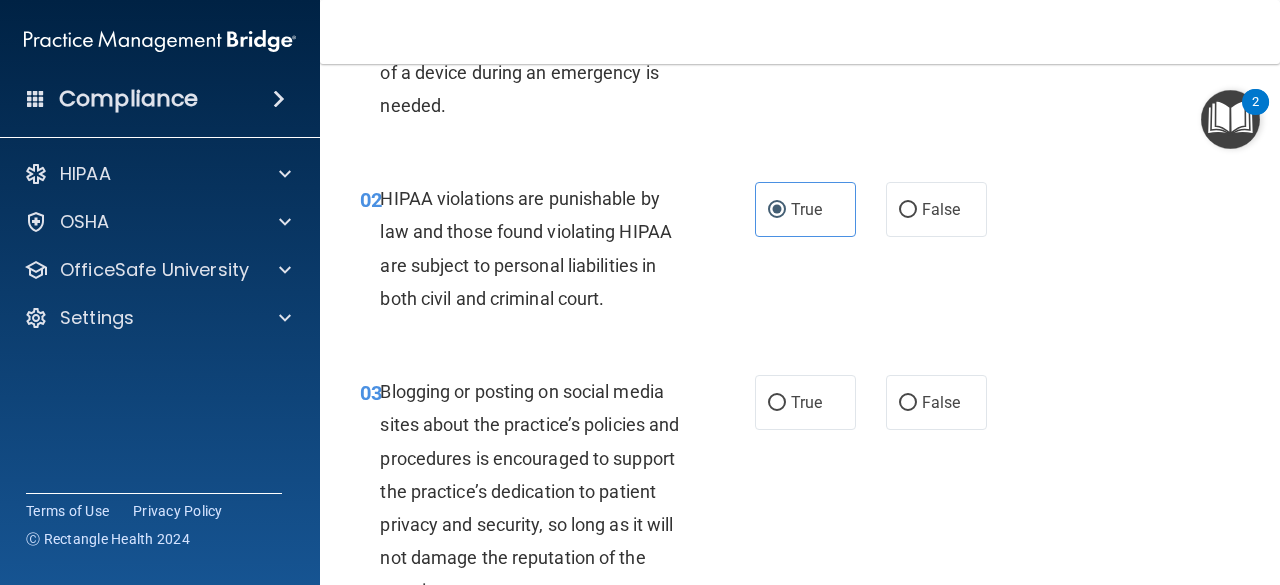 scroll, scrollTop: 200, scrollLeft: 0, axis: vertical 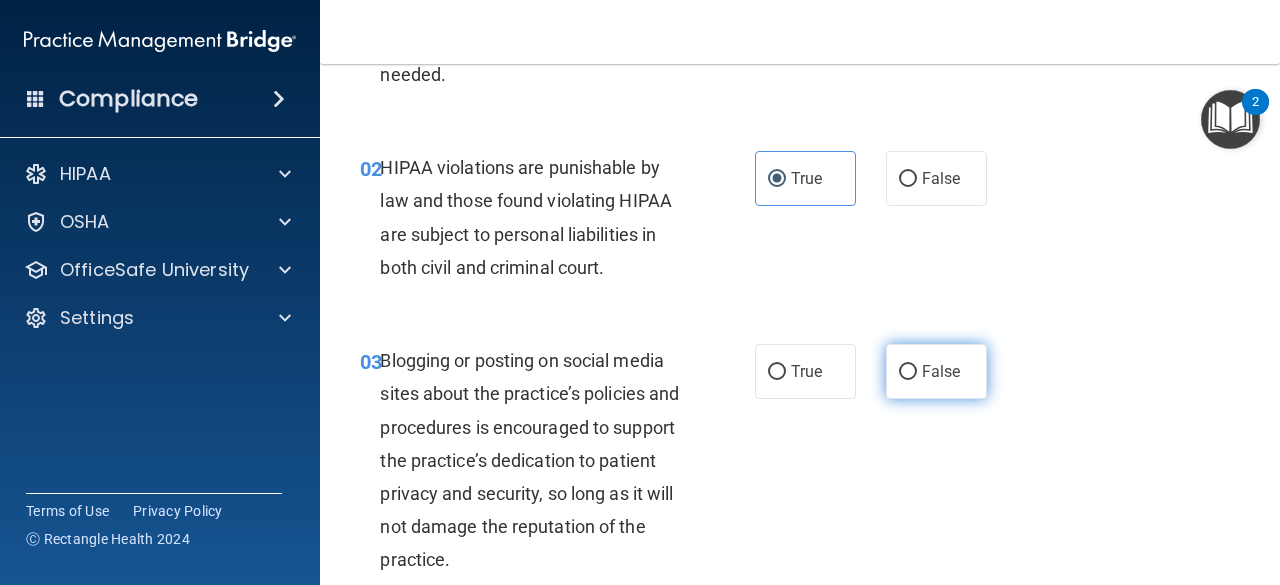click on "False" at bounding box center (908, 372) 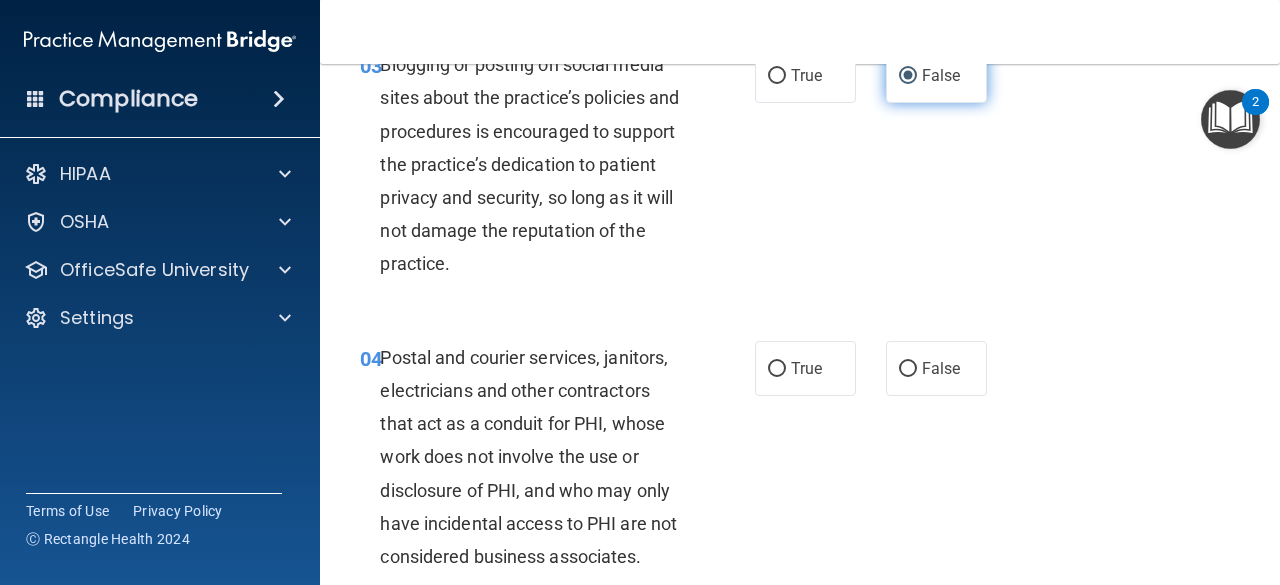 scroll, scrollTop: 500, scrollLeft: 0, axis: vertical 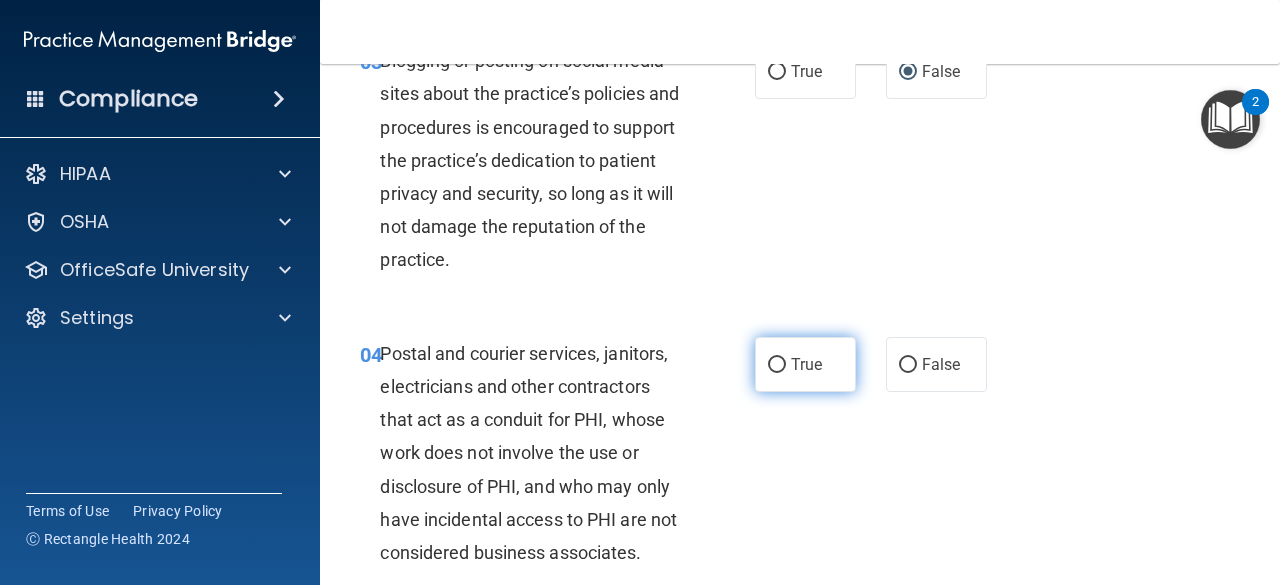 click on "True" at bounding box center (806, 364) 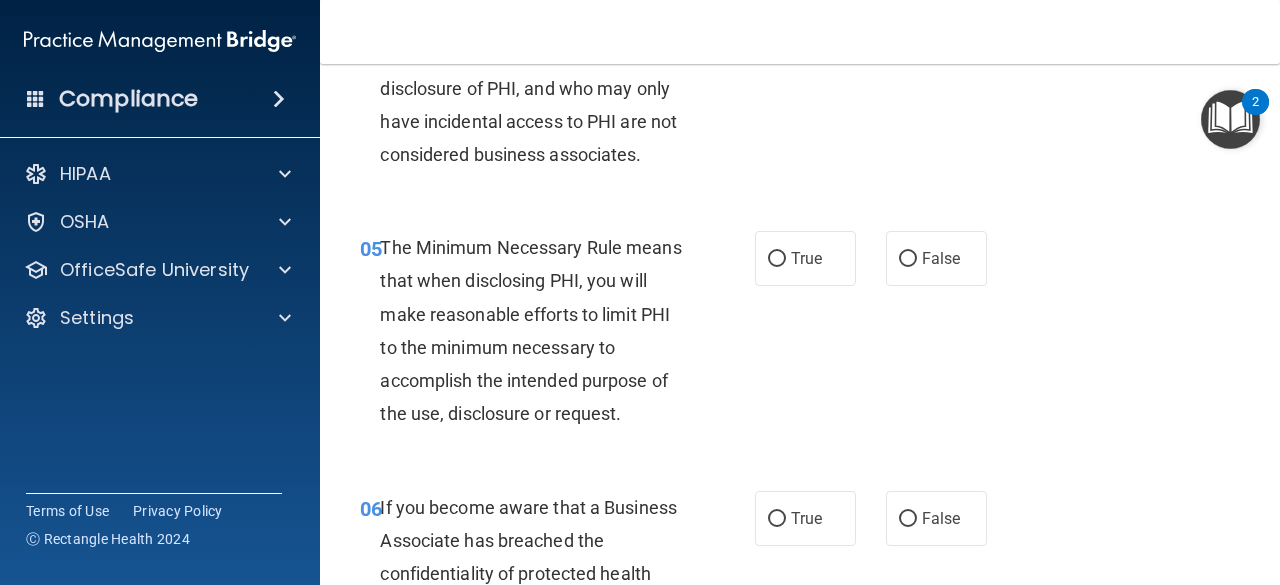 scroll, scrollTop: 900, scrollLeft: 0, axis: vertical 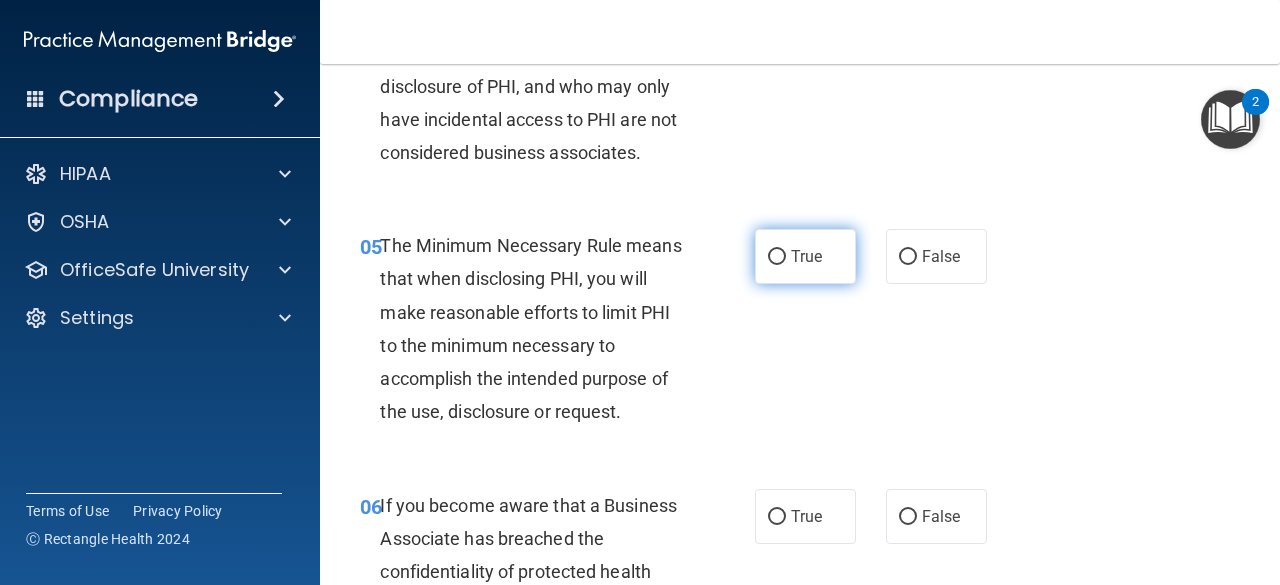 click on "True" at bounding box center (806, 256) 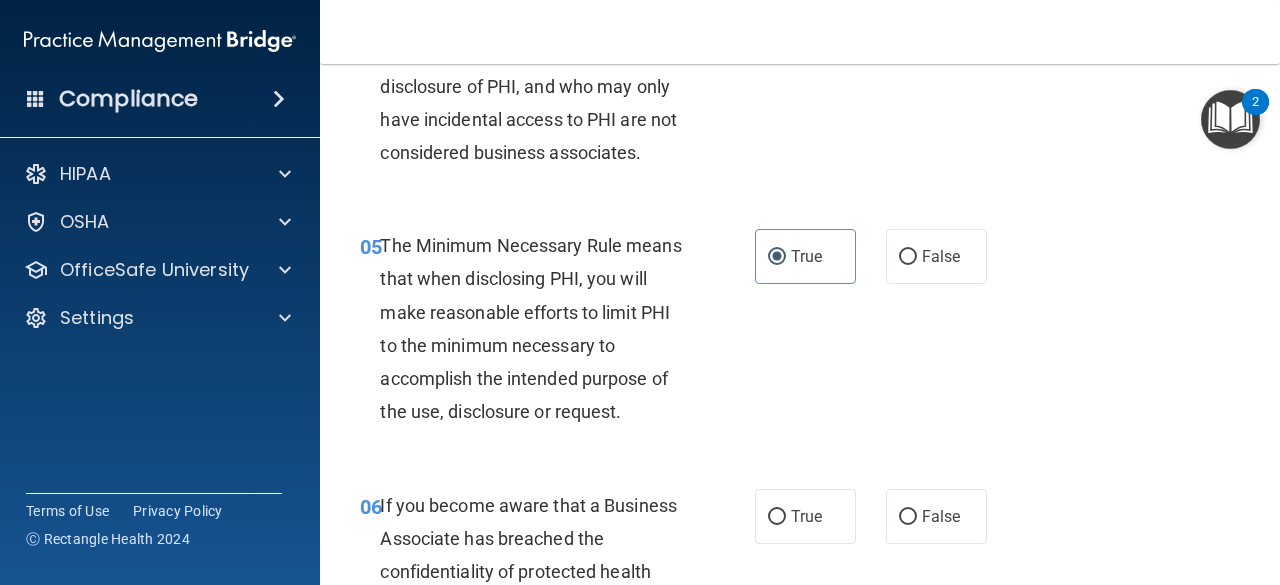 scroll, scrollTop: 1100, scrollLeft: 0, axis: vertical 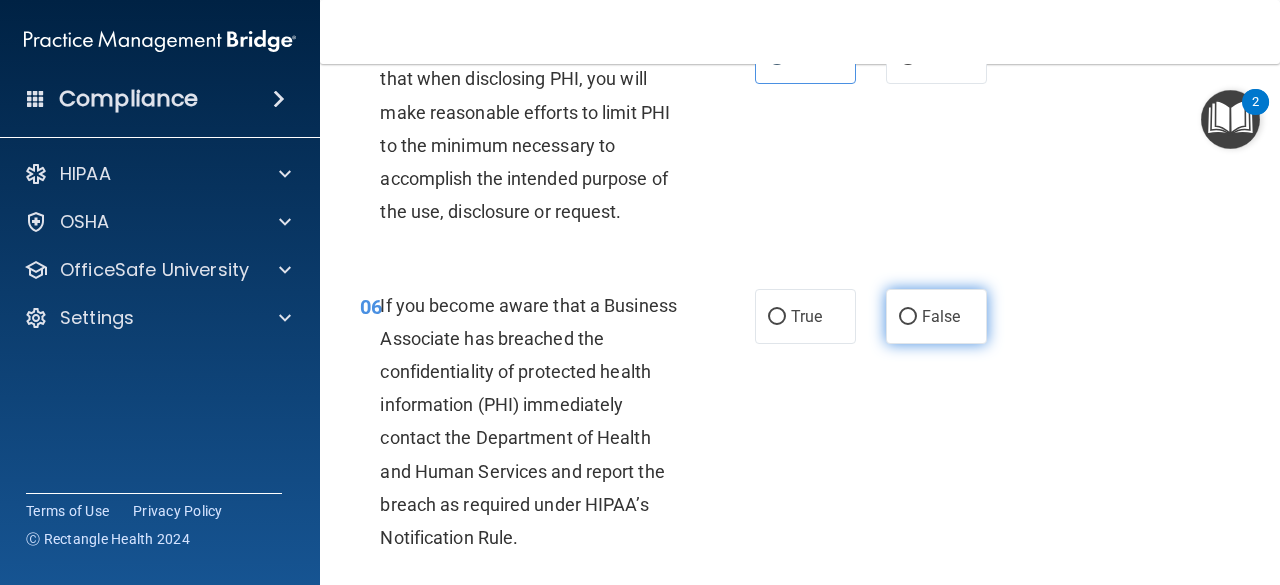click on "False" at bounding box center [936, 316] 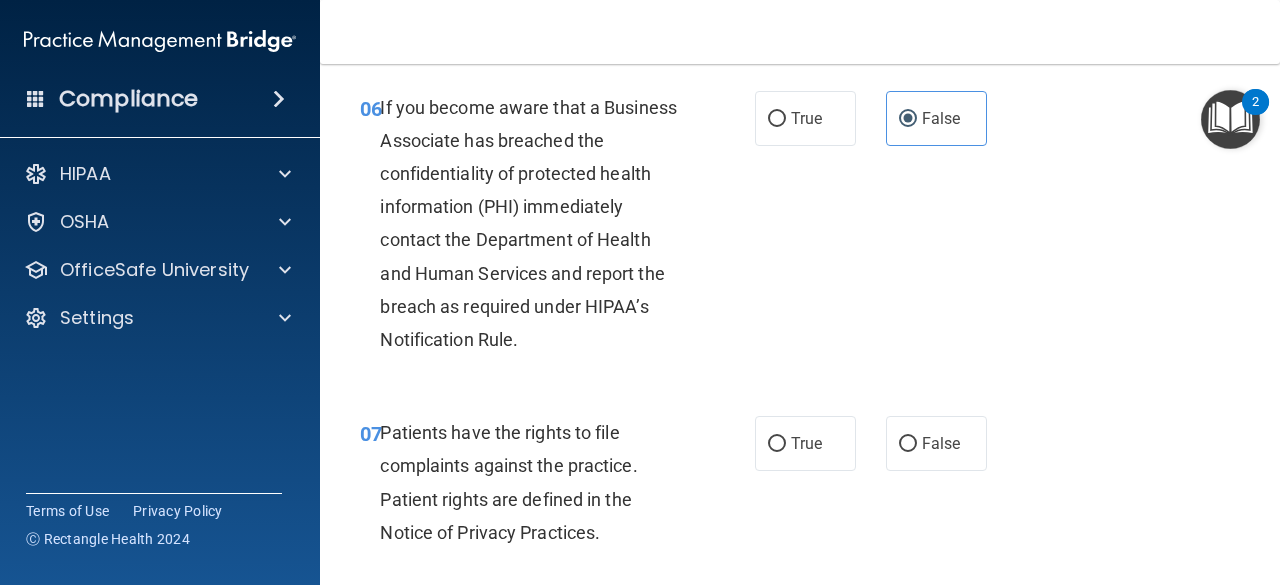 scroll, scrollTop: 1500, scrollLeft: 0, axis: vertical 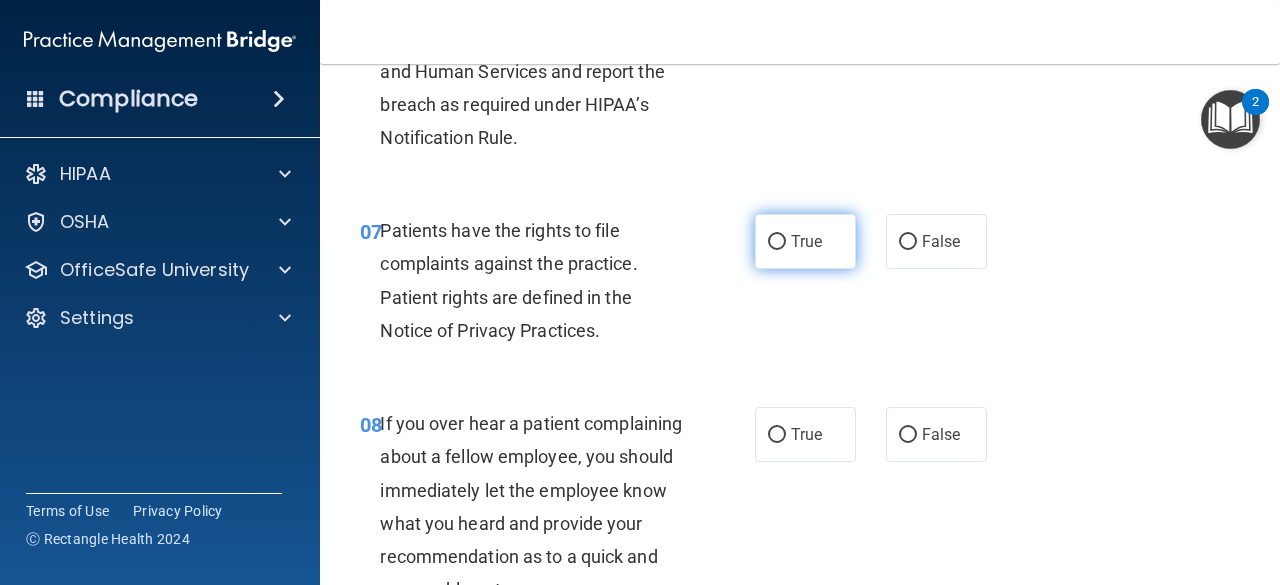 click on "True" at bounding box center (805, 241) 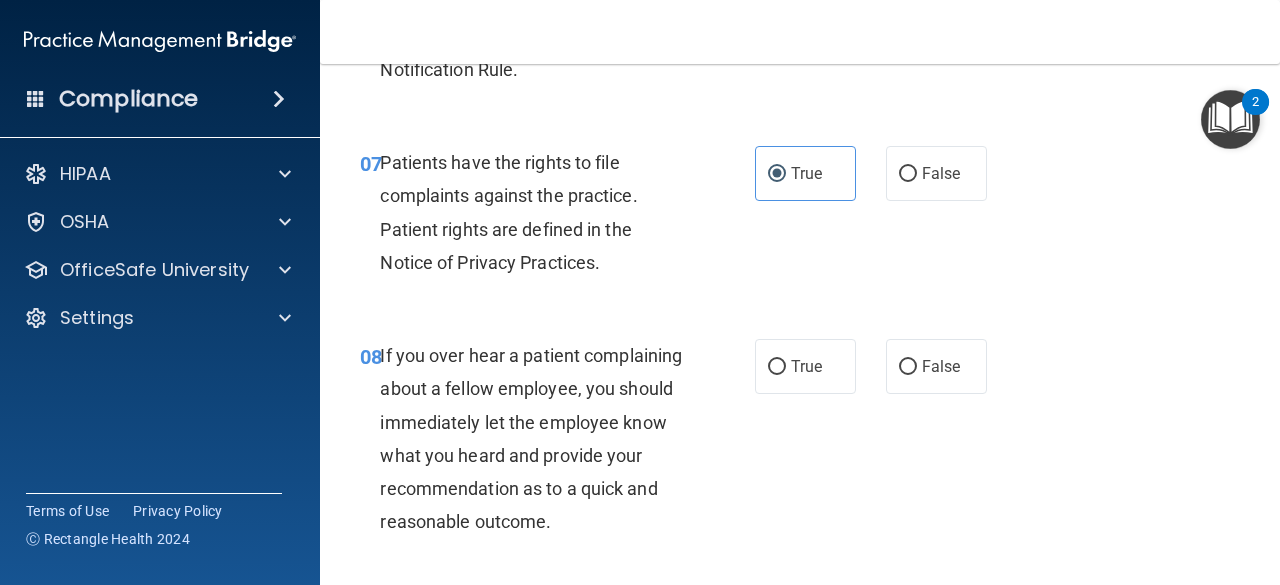 scroll, scrollTop: 1600, scrollLeft: 0, axis: vertical 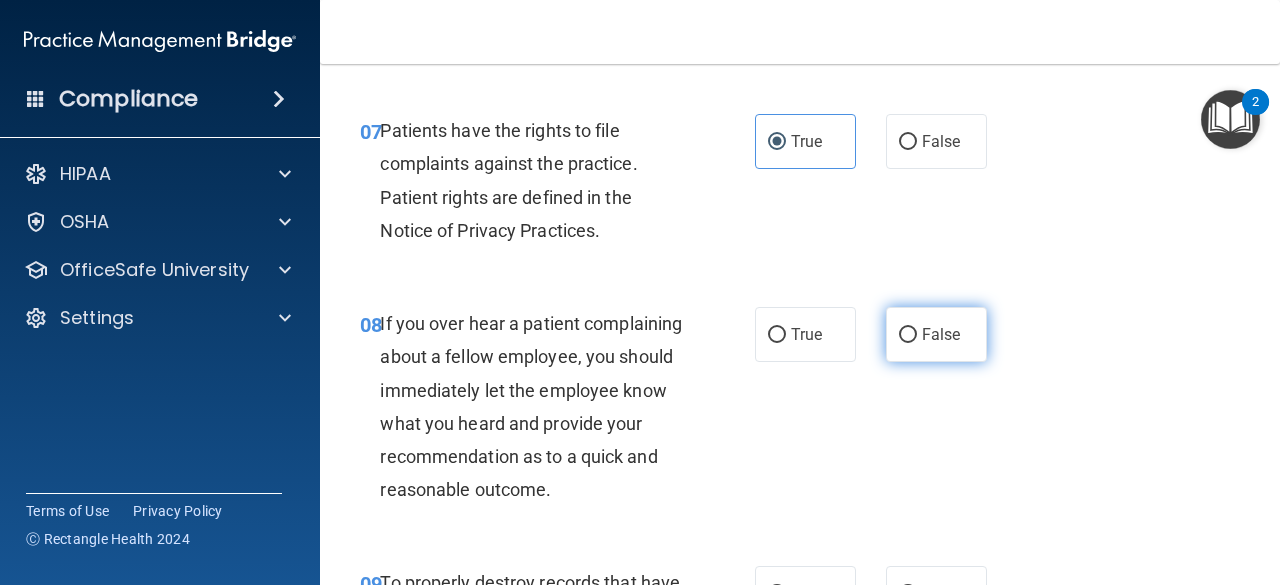 click on "False" at bounding box center (941, 334) 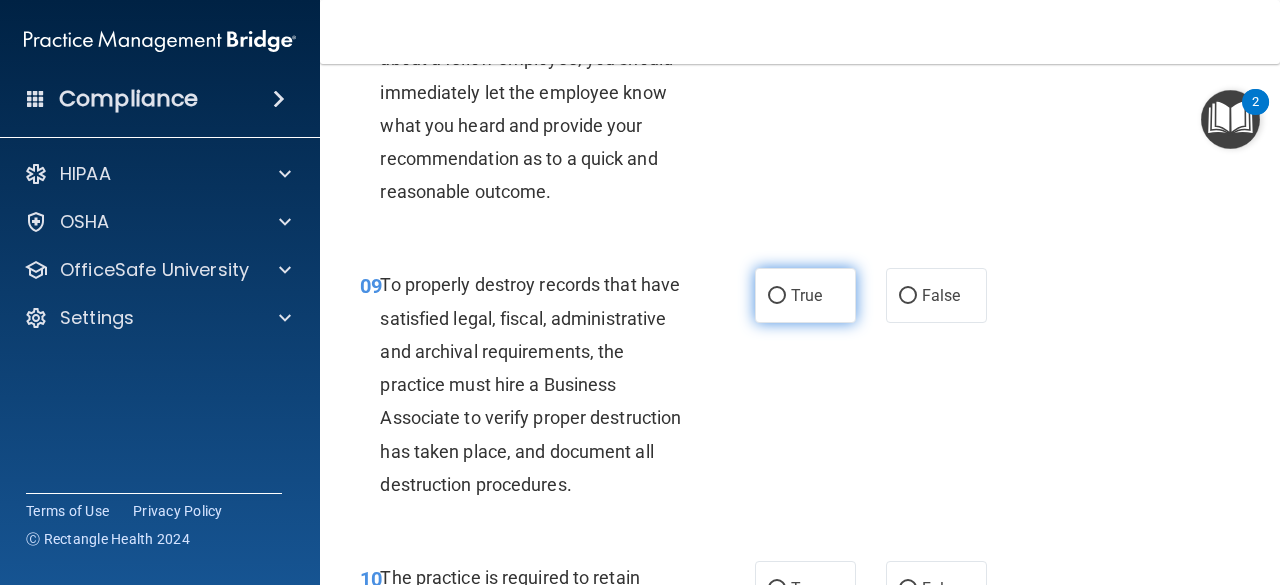 scroll, scrollTop: 1900, scrollLeft: 0, axis: vertical 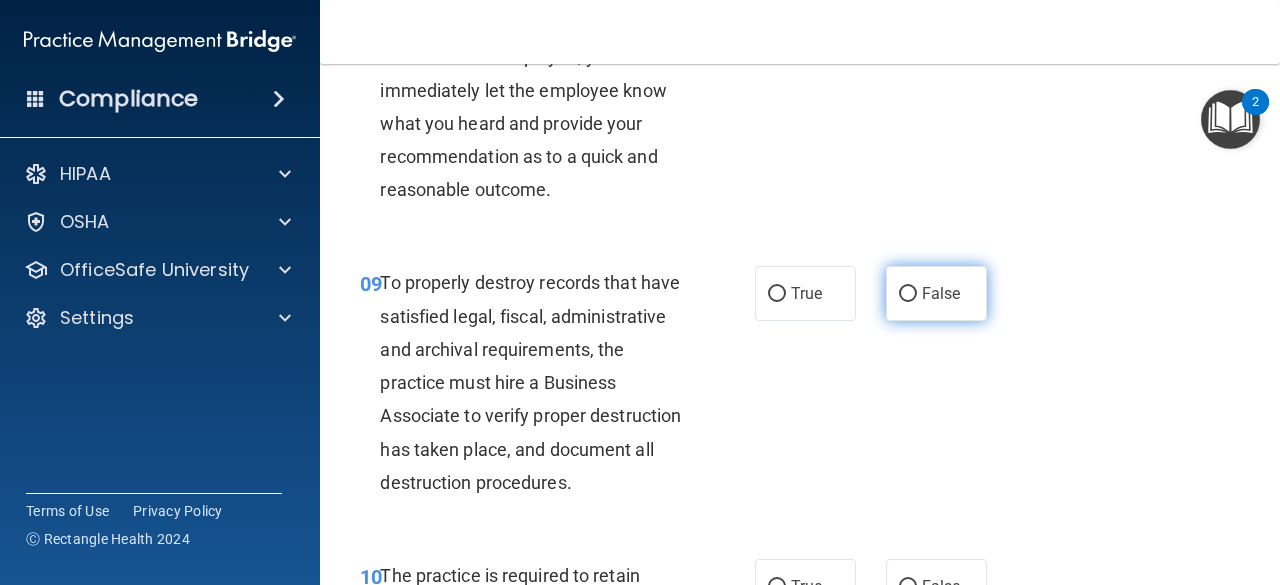 click on "False" at bounding box center (908, 294) 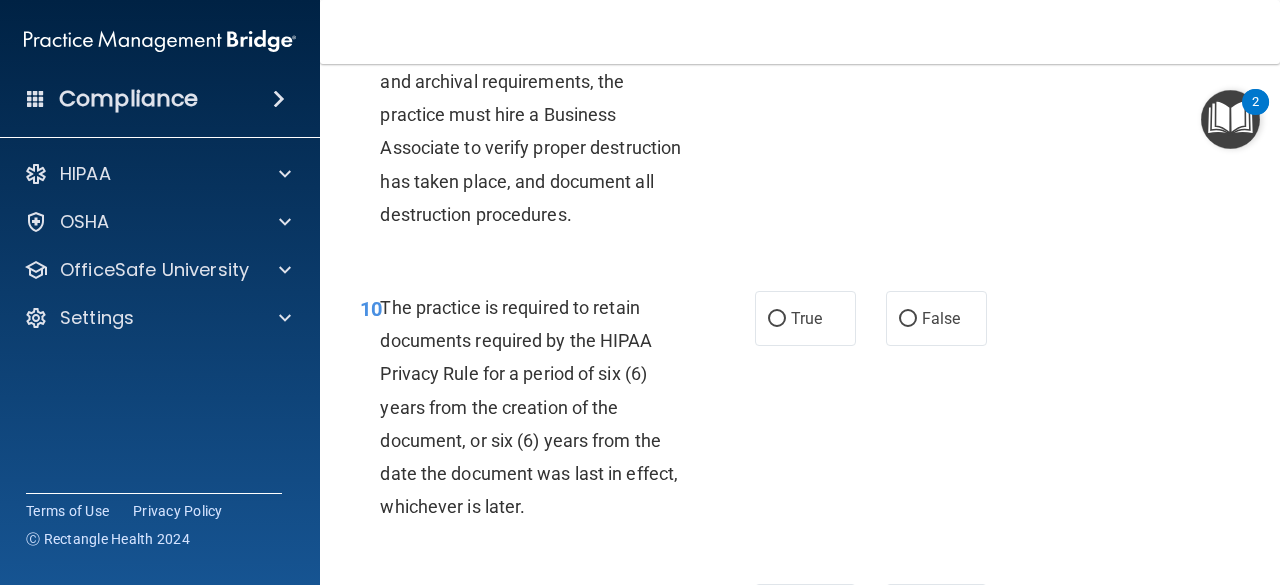 scroll, scrollTop: 2200, scrollLeft: 0, axis: vertical 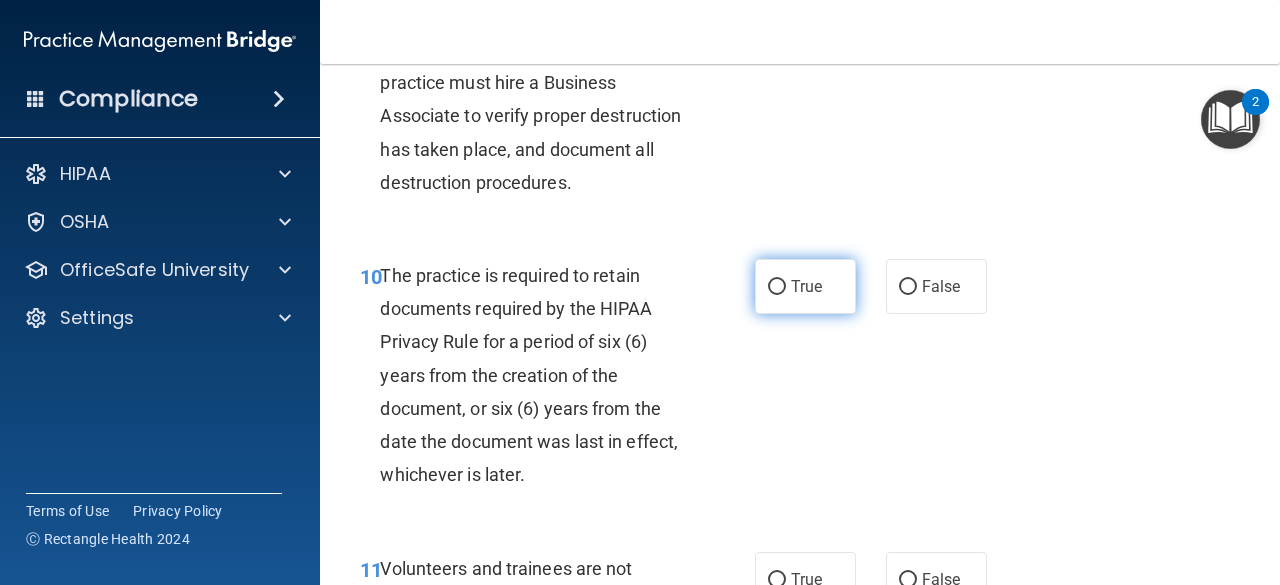 click on "True" at bounding box center [777, 287] 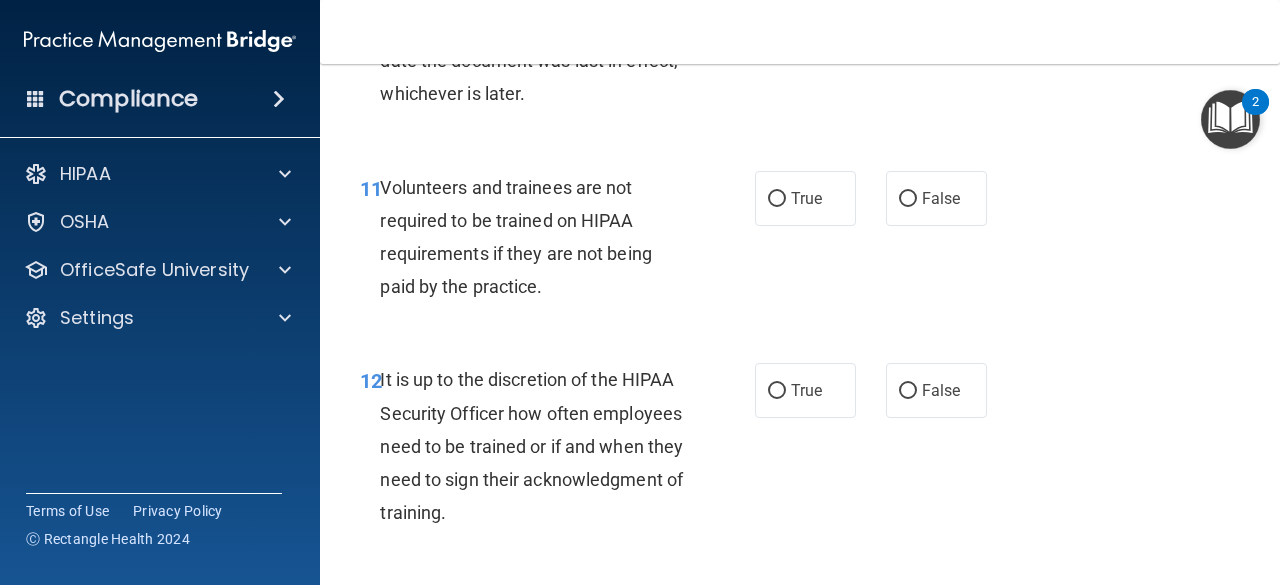 scroll, scrollTop: 2600, scrollLeft: 0, axis: vertical 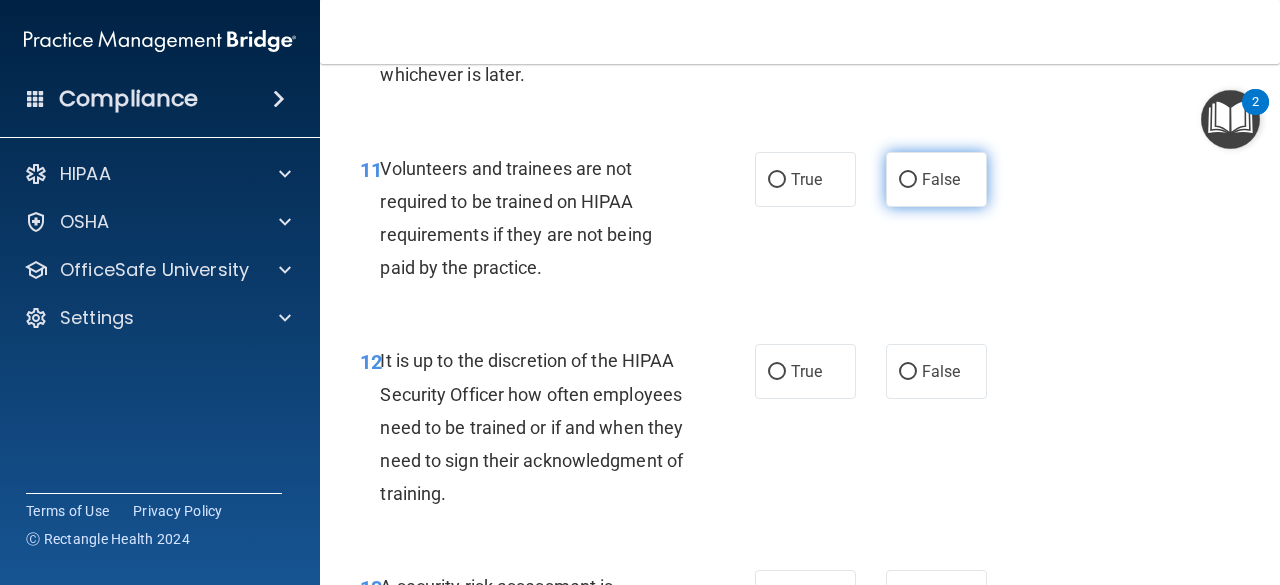 click on "False" at bounding box center (908, 180) 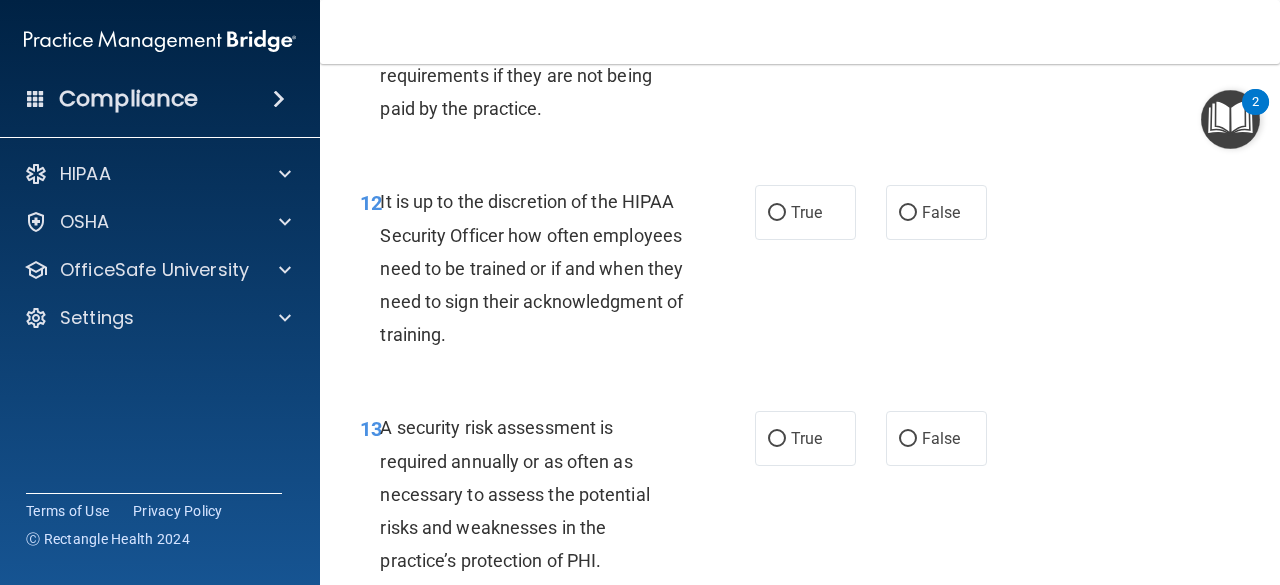 scroll, scrollTop: 2800, scrollLeft: 0, axis: vertical 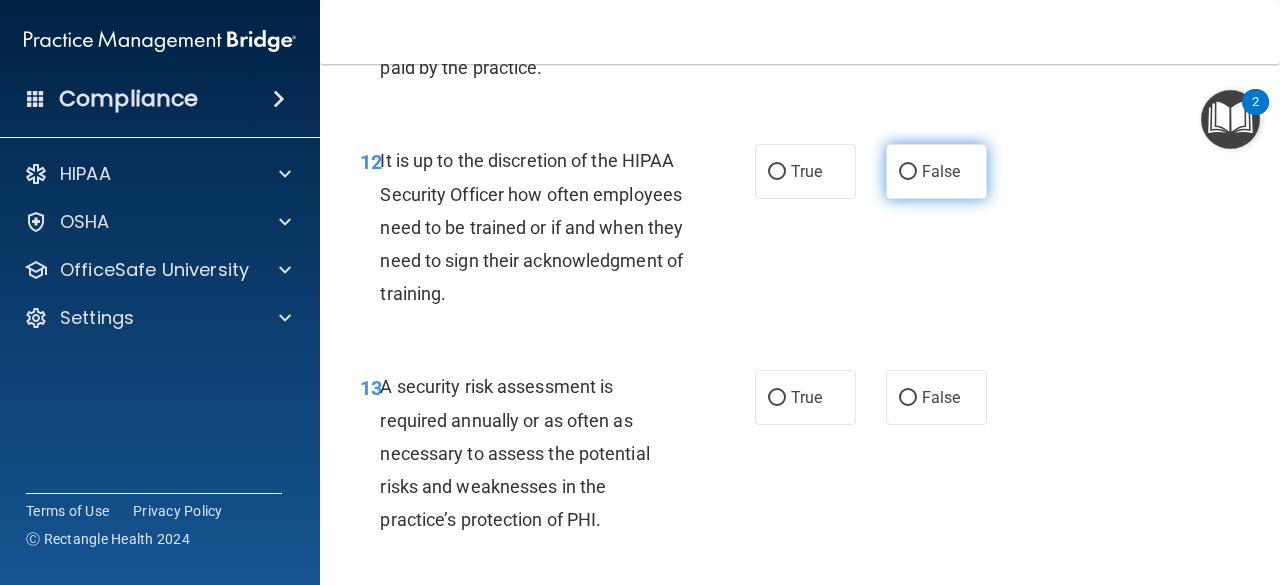 click on "False" at bounding box center (936, 171) 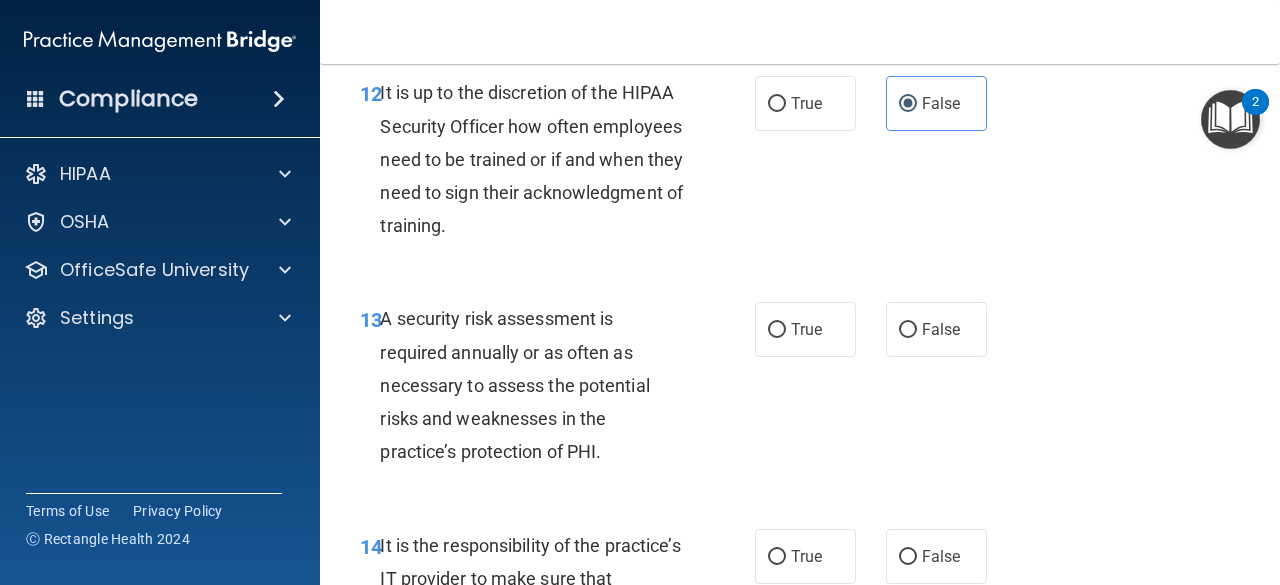 scroll, scrollTop: 2900, scrollLeft: 0, axis: vertical 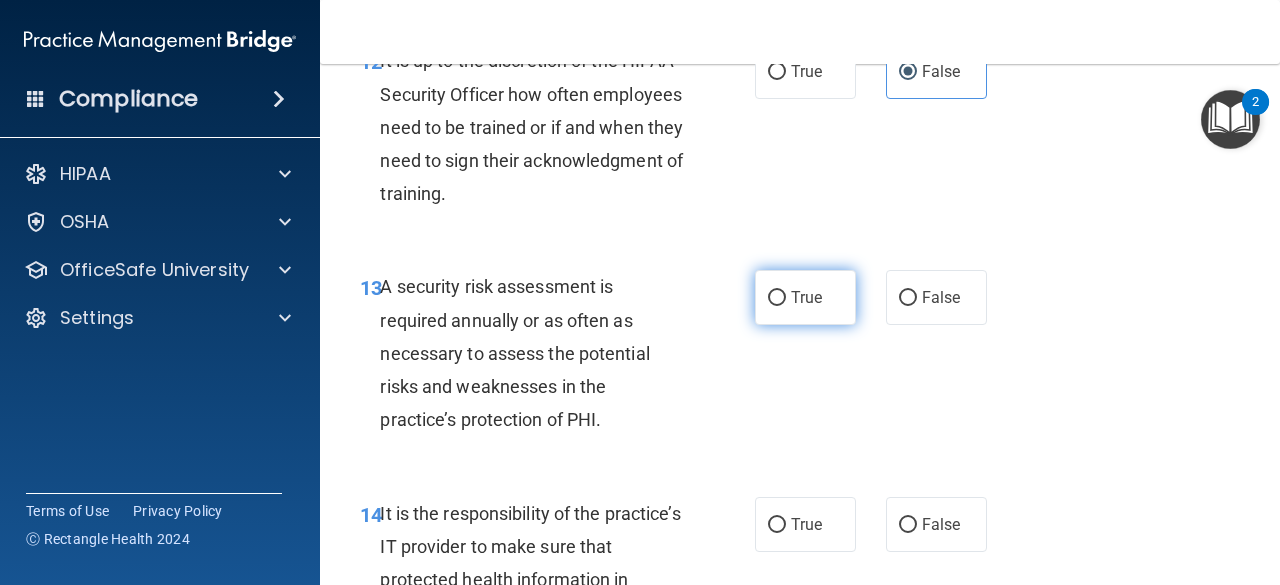 click on "True" at bounding box center [805, 297] 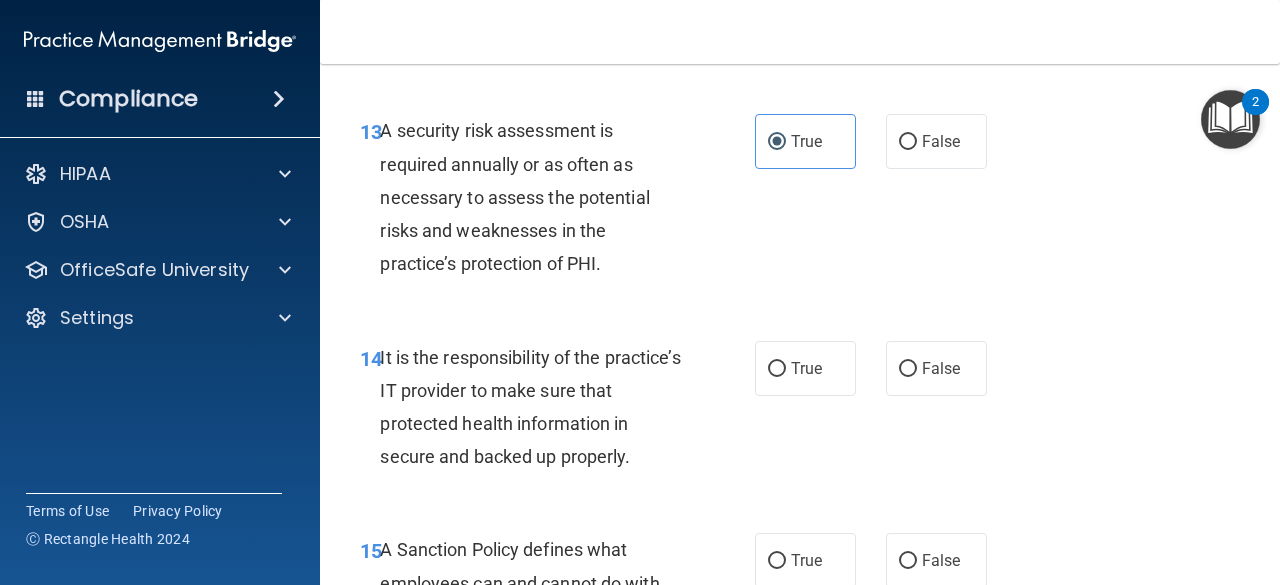 scroll, scrollTop: 3100, scrollLeft: 0, axis: vertical 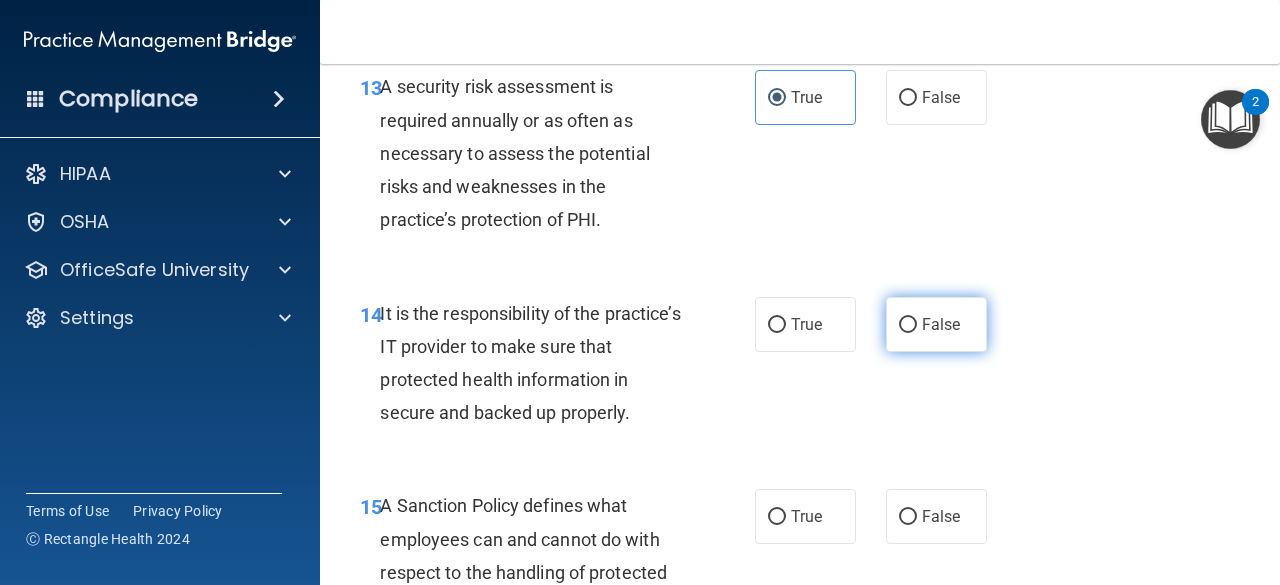 click on "False" at bounding box center [936, 324] 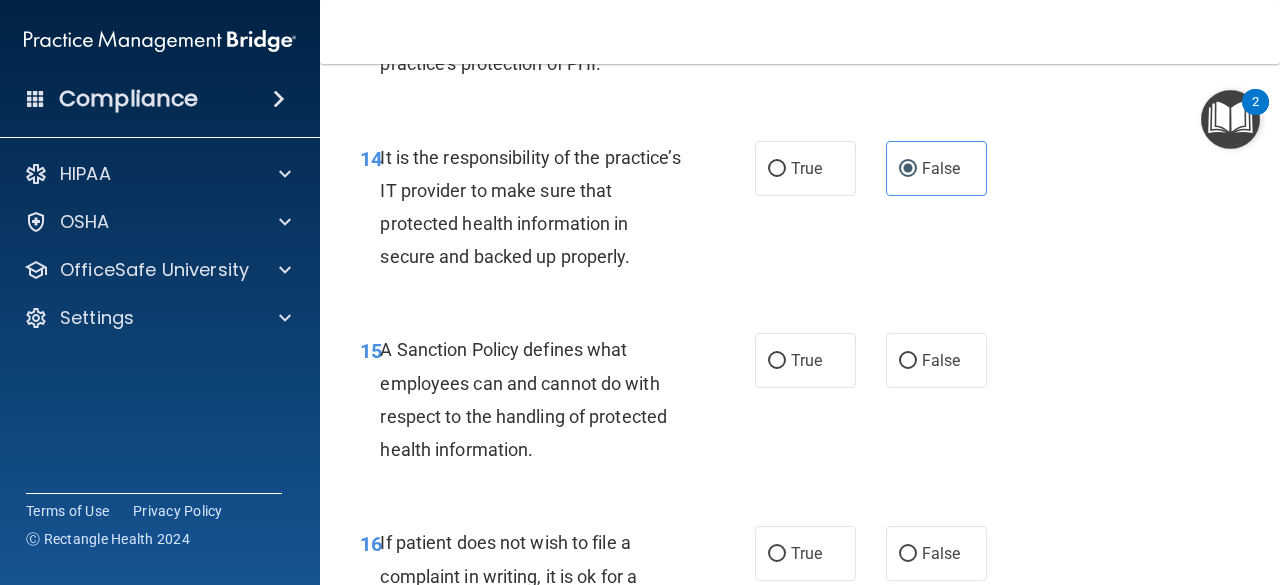 scroll, scrollTop: 3300, scrollLeft: 0, axis: vertical 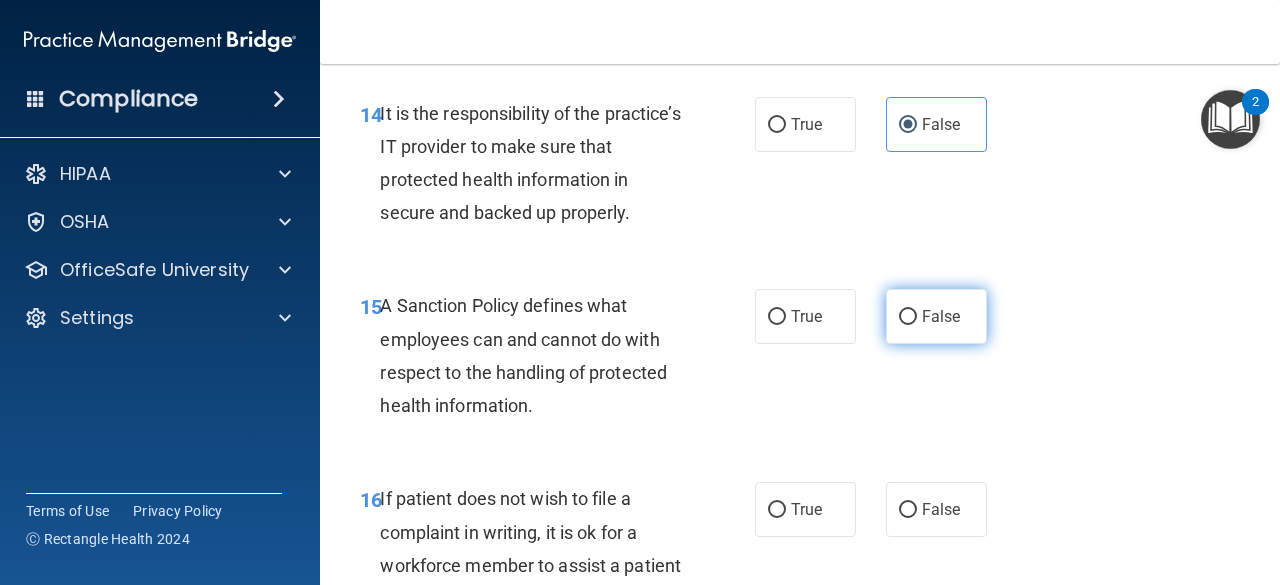 click on "False" at bounding box center (908, 317) 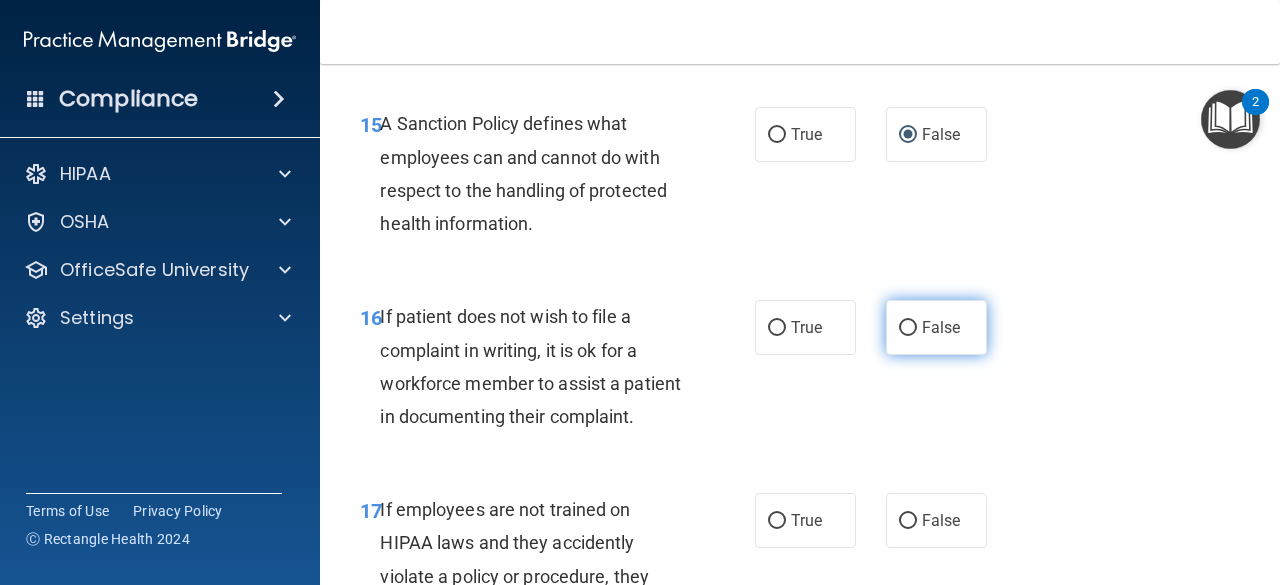 scroll, scrollTop: 3500, scrollLeft: 0, axis: vertical 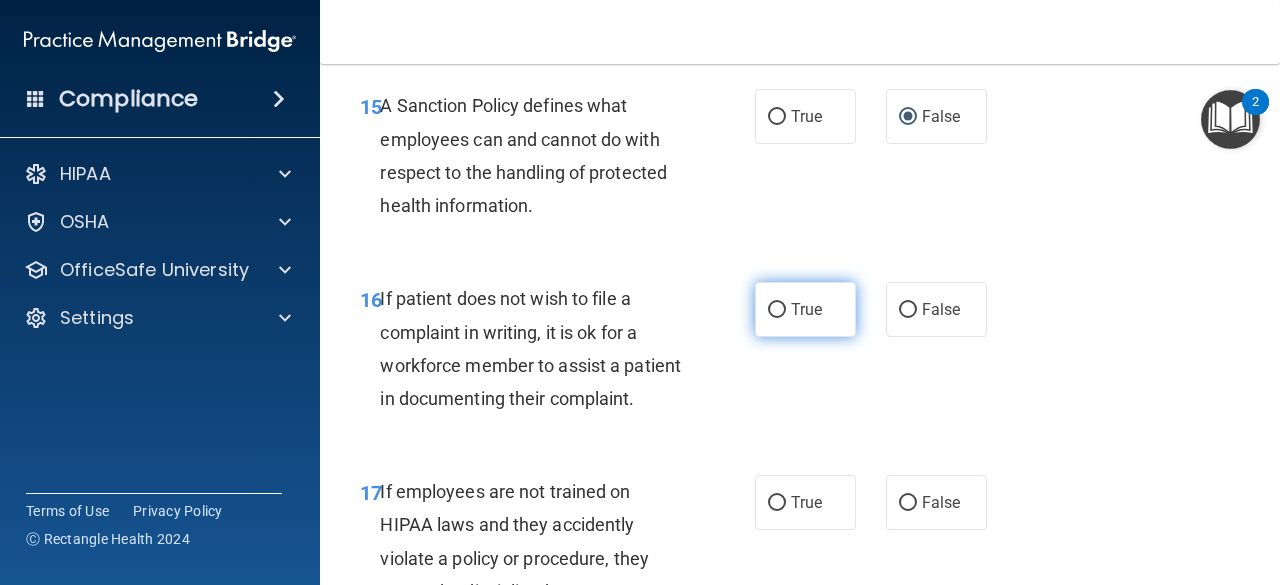 click on "True" at bounding box center (806, 309) 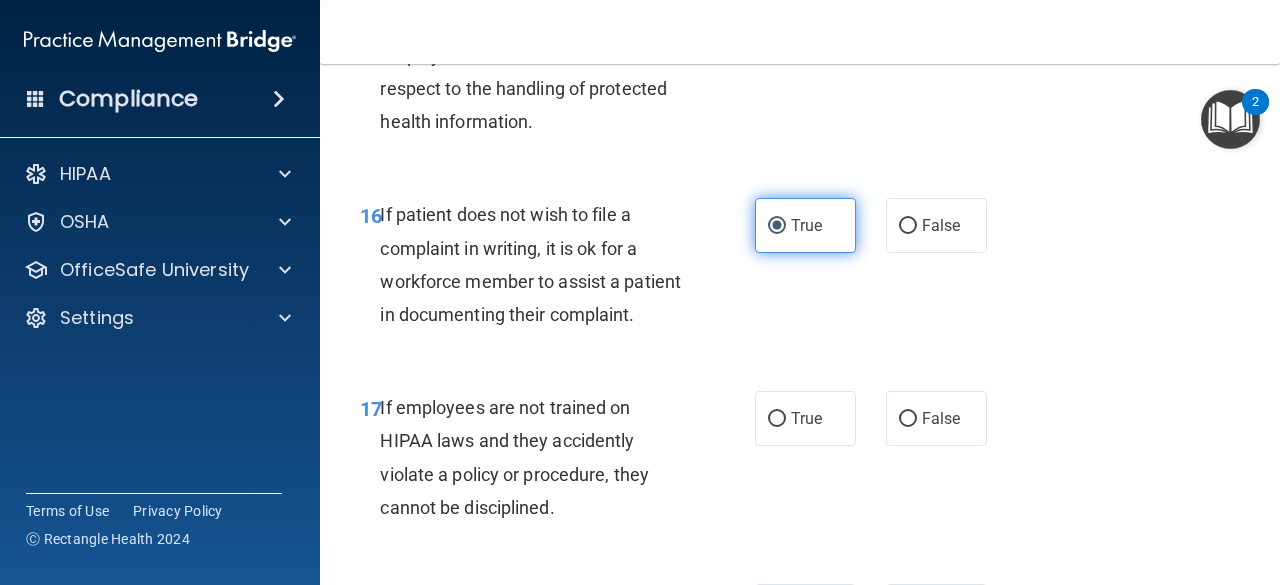 scroll, scrollTop: 3700, scrollLeft: 0, axis: vertical 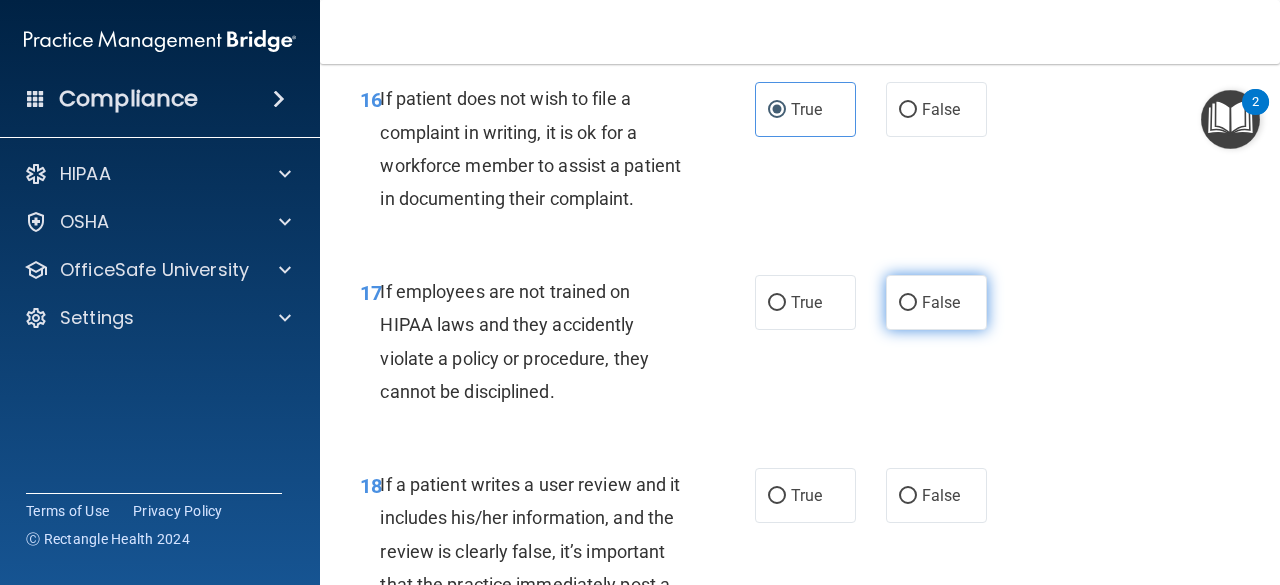 click on "False" at bounding box center (936, 302) 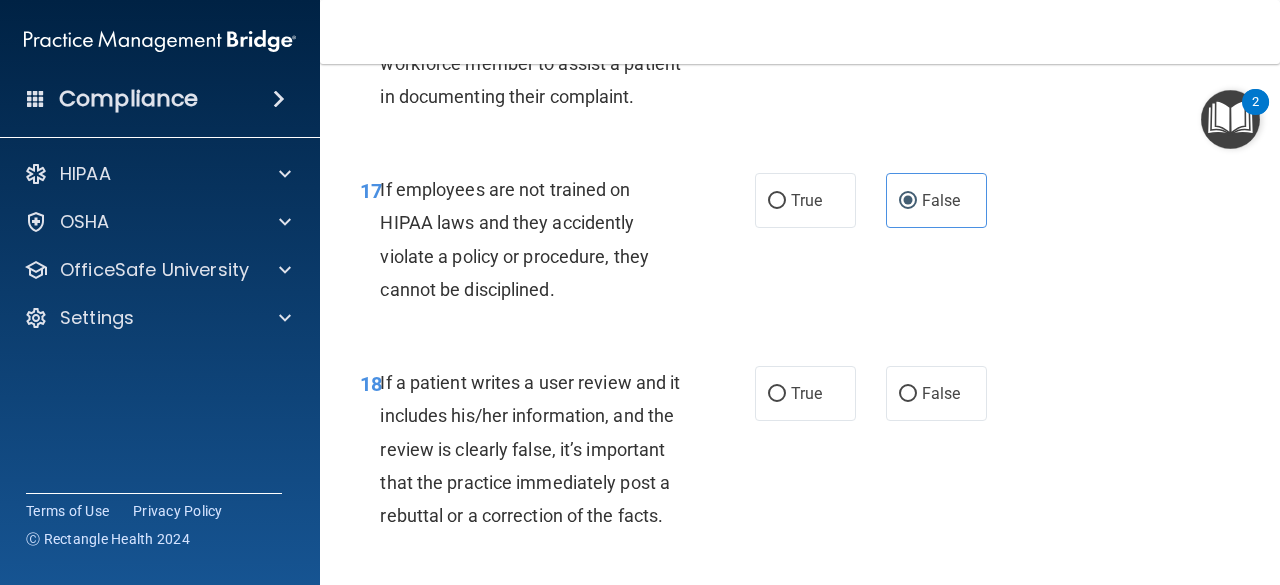 scroll, scrollTop: 3900, scrollLeft: 0, axis: vertical 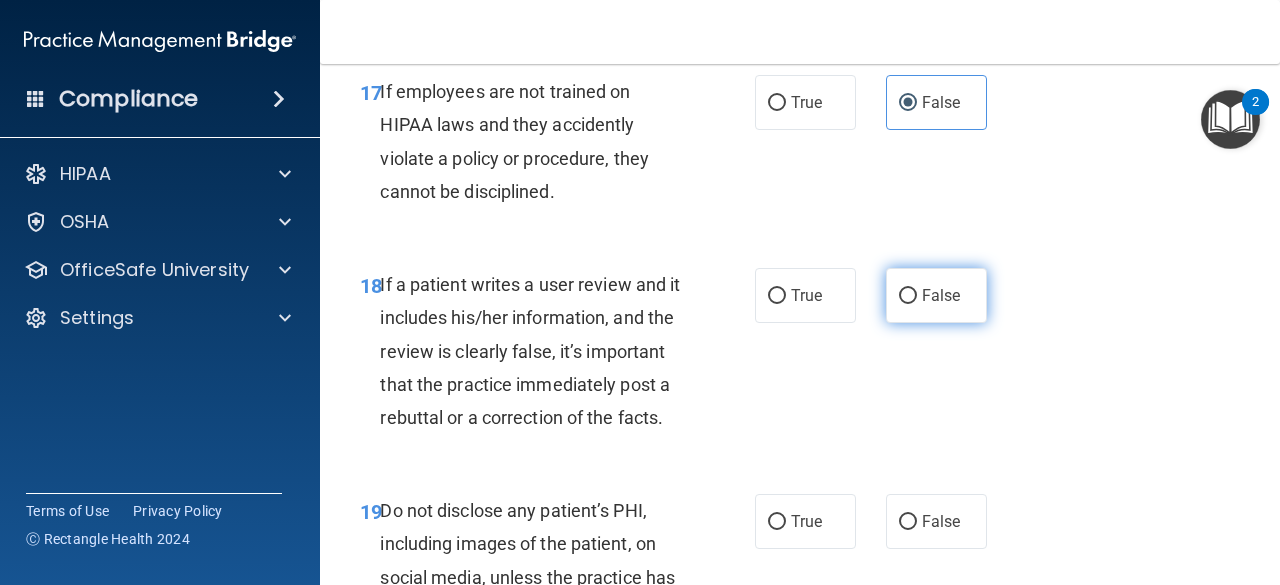click on "False" at bounding box center [908, 296] 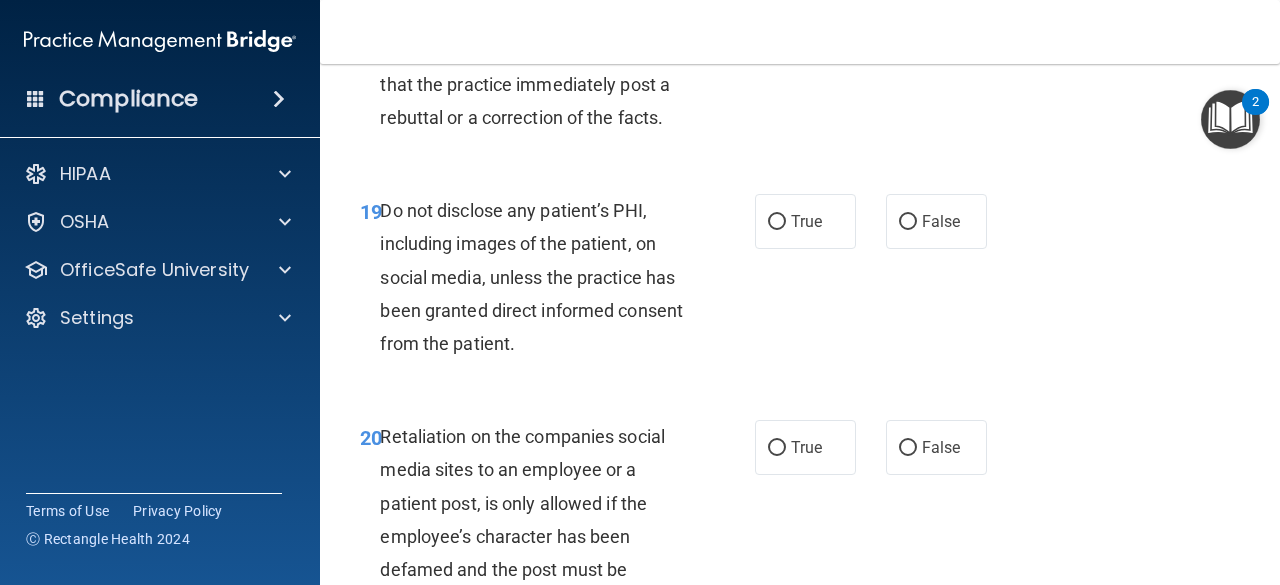 scroll, scrollTop: 4300, scrollLeft: 0, axis: vertical 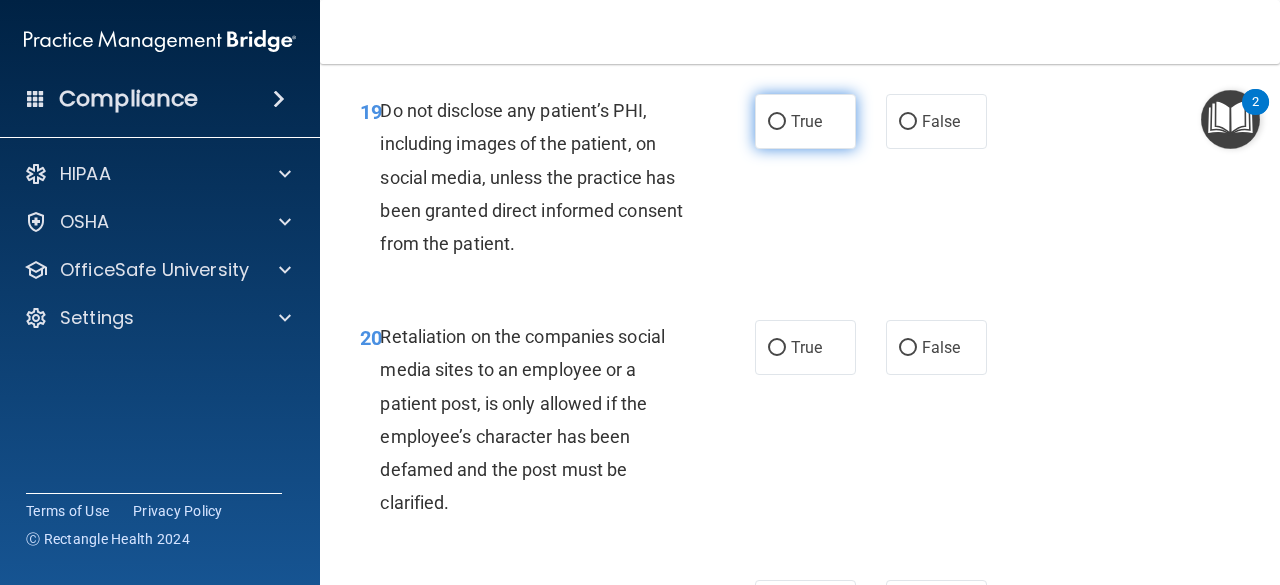 click on "True" at bounding box center [777, 122] 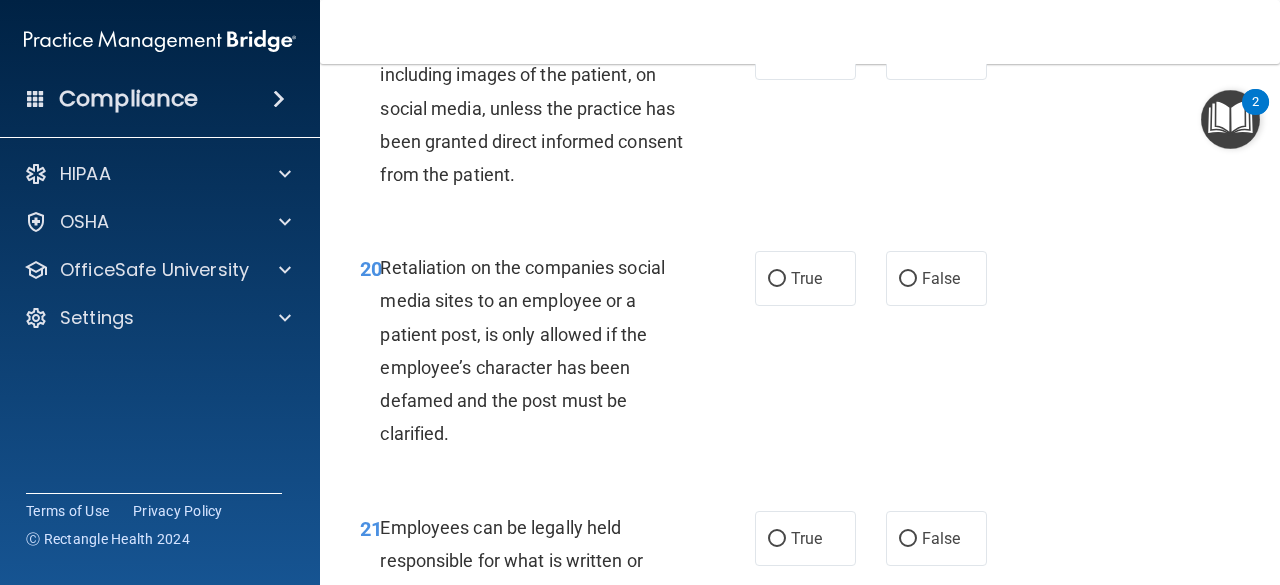 scroll, scrollTop: 4400, scrollLeft: 0, axis: vertical 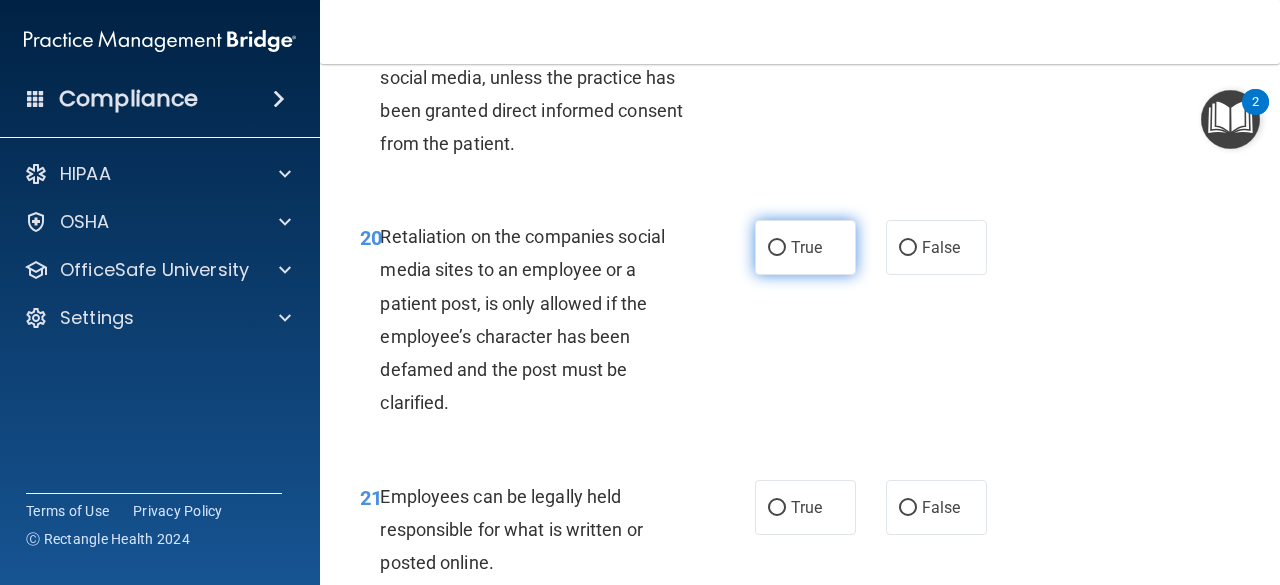 click on "True" at bounding box center [777, 248] 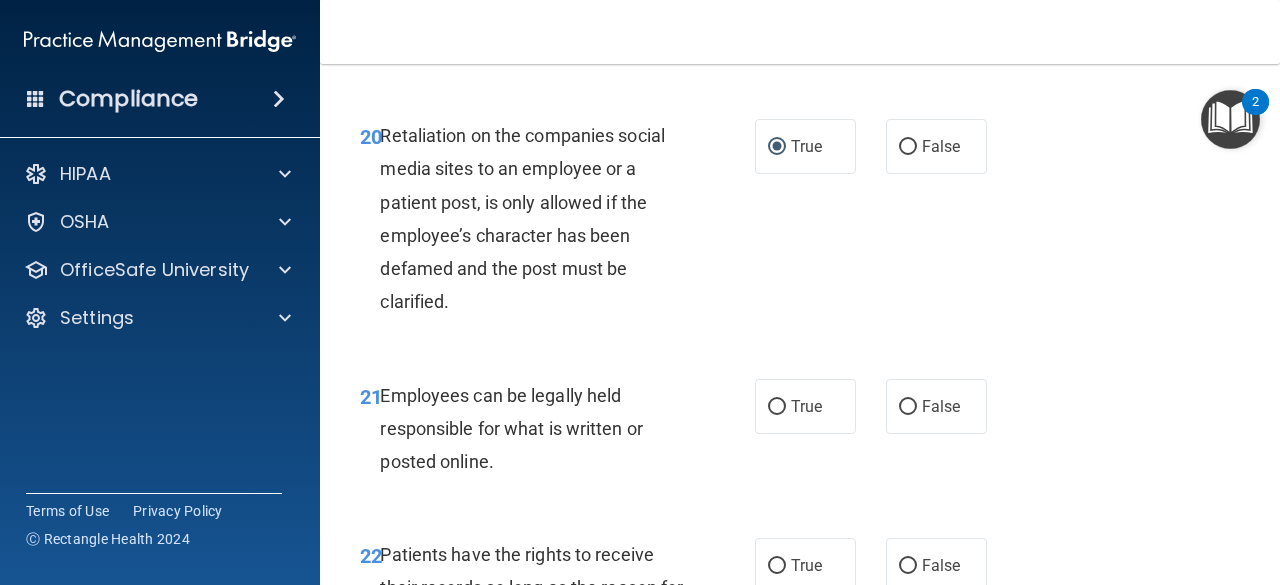 scroll, scrollTop: 4600, scrollLeft: 0, axis: vertical 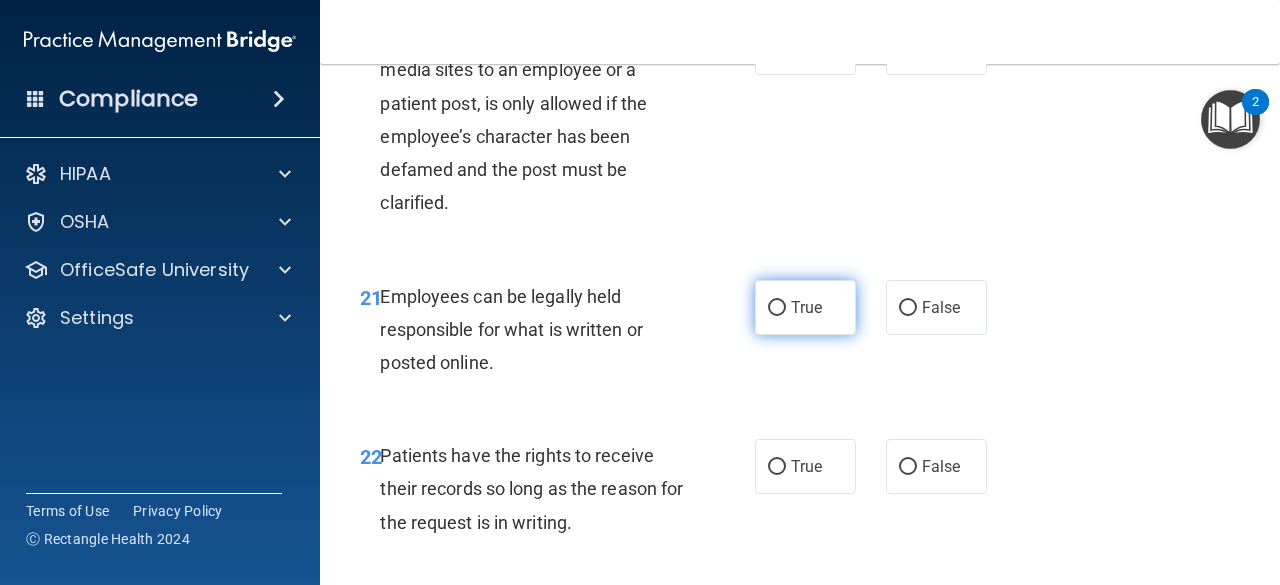 click on "True" at bounding box center (806, 307) 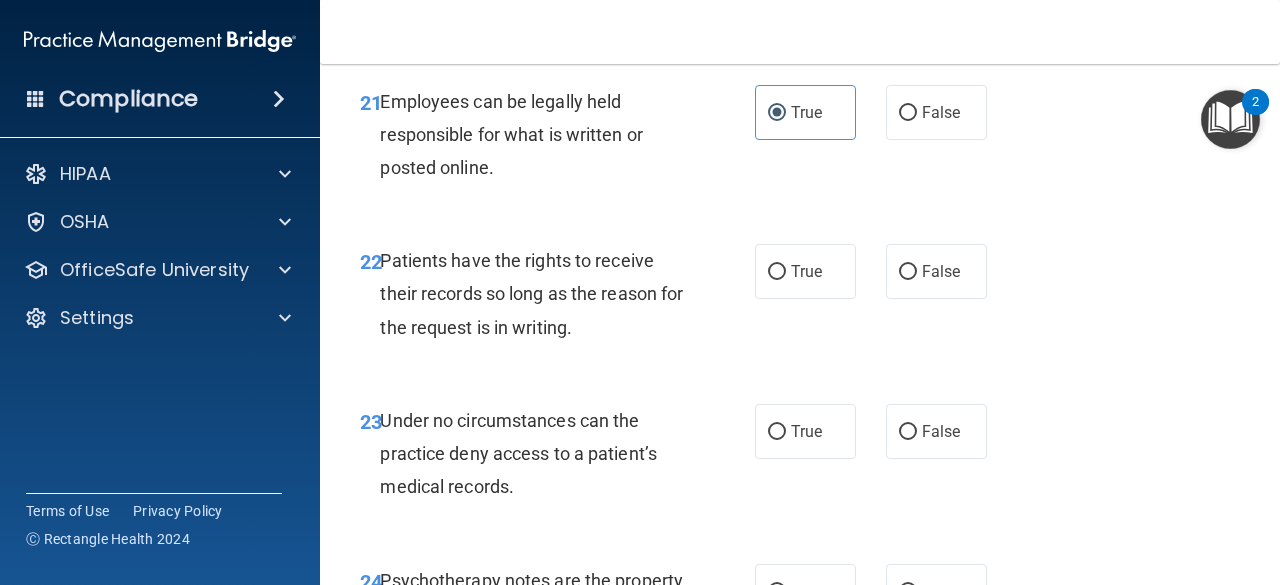 scroll, scrollTop: 4800, scrollLeft: 0, axis: vertical 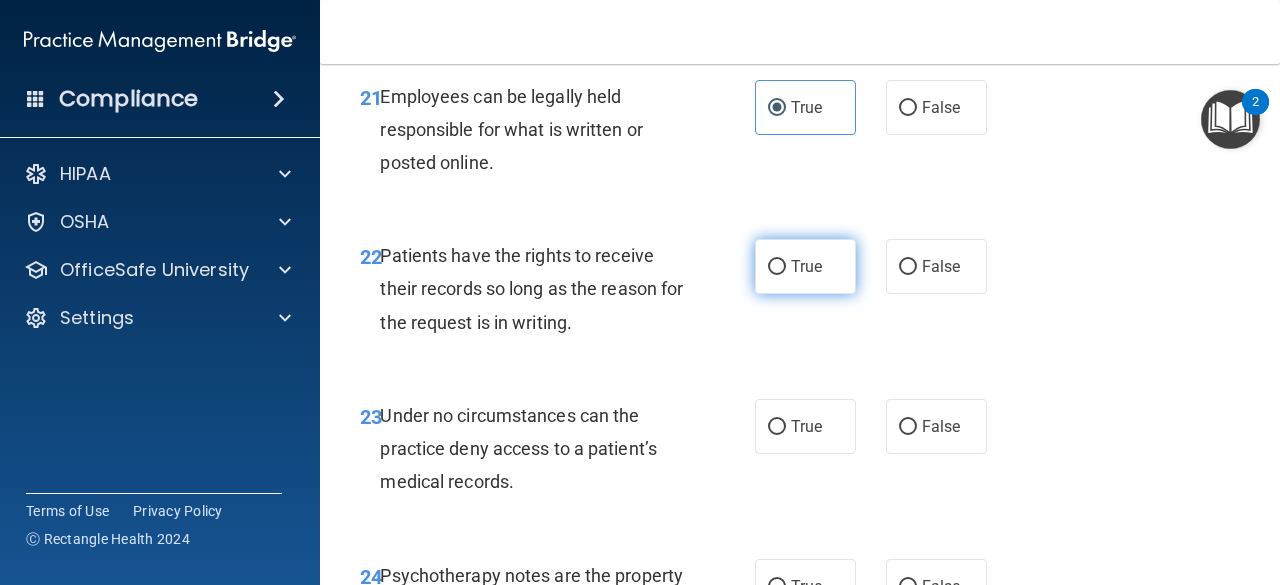 click on "True" at bounding box center (805, 266) 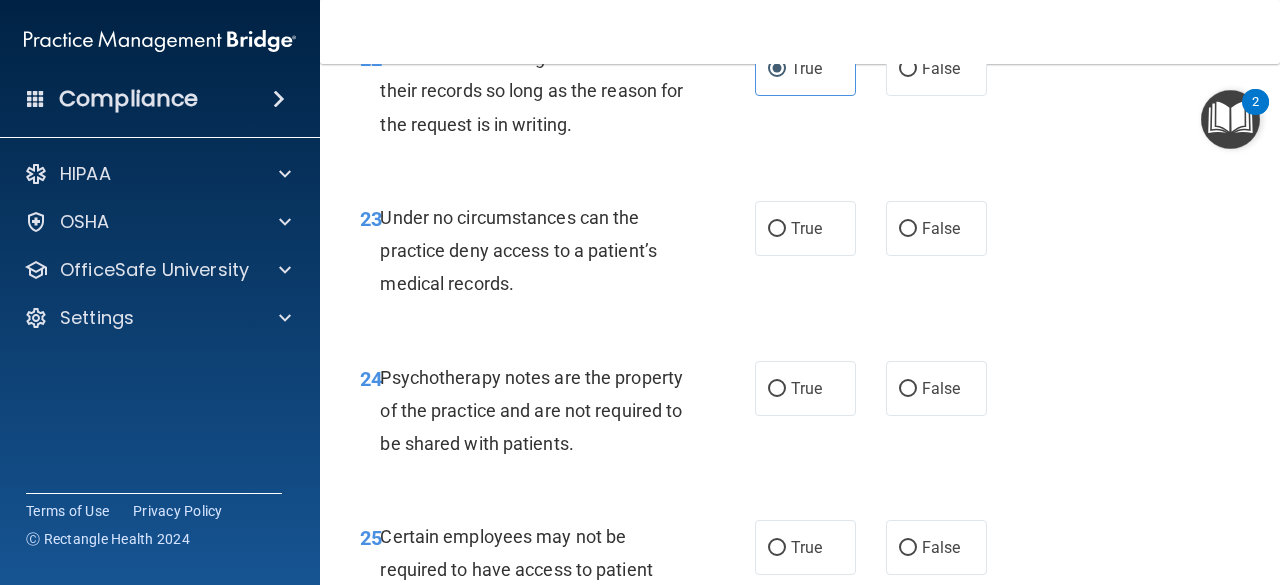scroll, scrollTop: 5000, scrollLeft: 0, axis: vertical 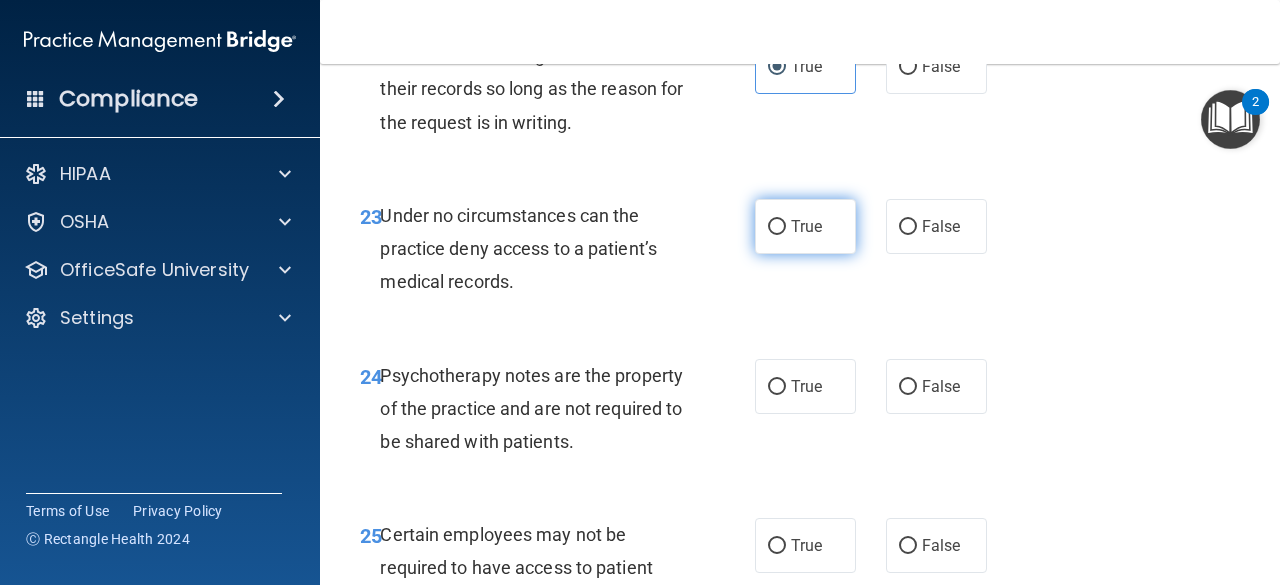 click on "True" at bounding box center [805, 226] 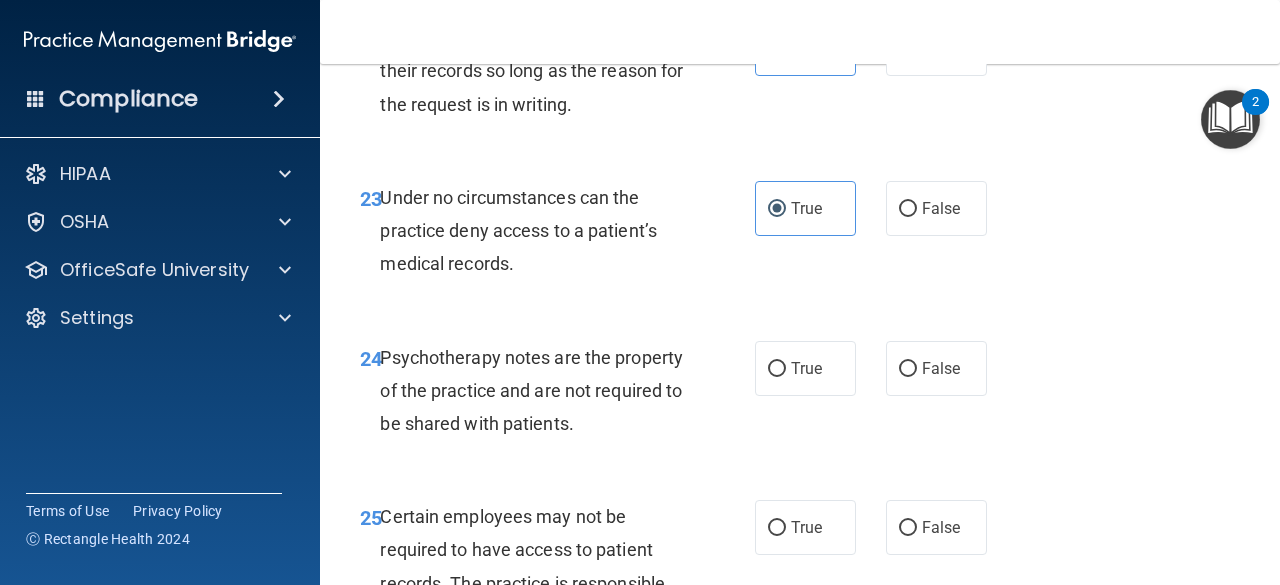 scroll, scrollTop: 5000, scrollLeft: 0, axis: vertical 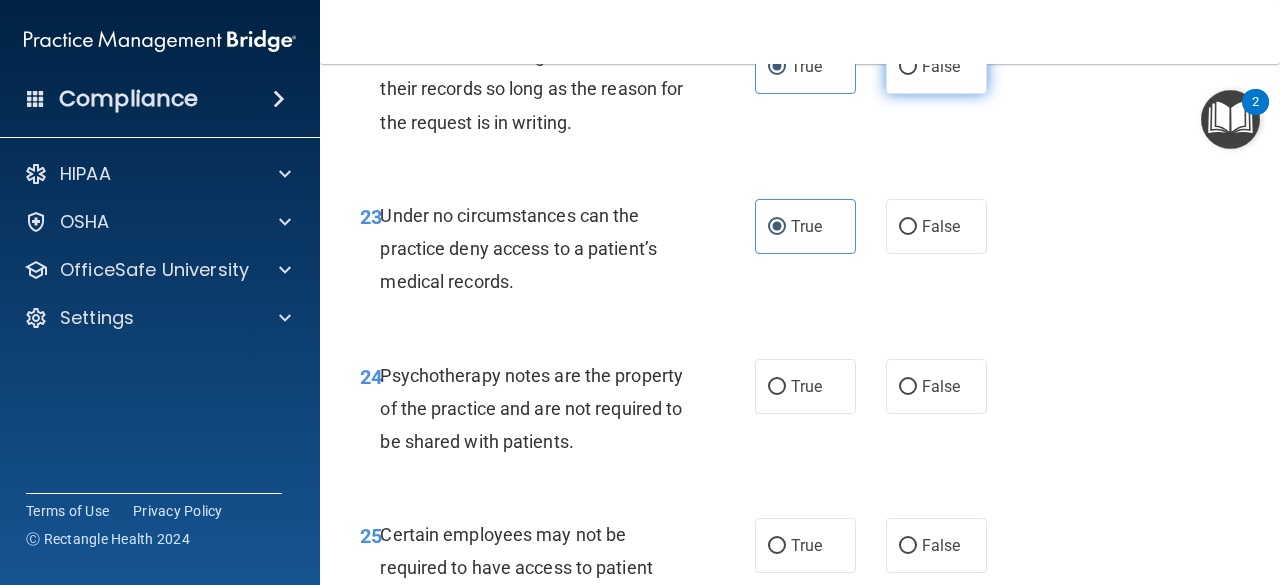 click on "False" at bounding box center [908, 67] 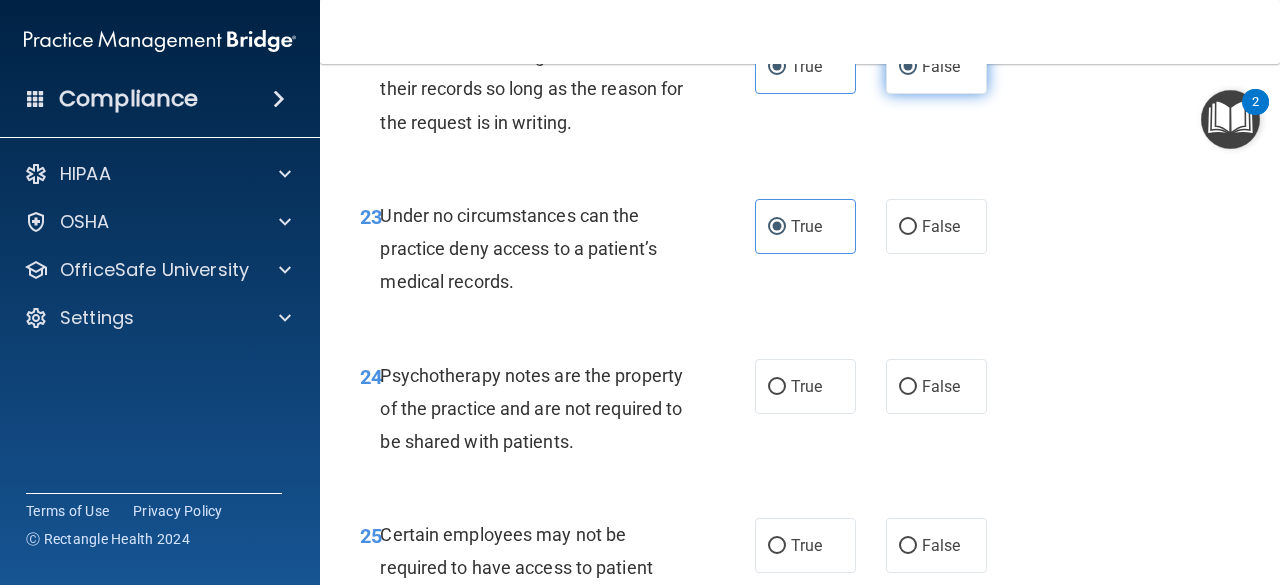 radio on "false" 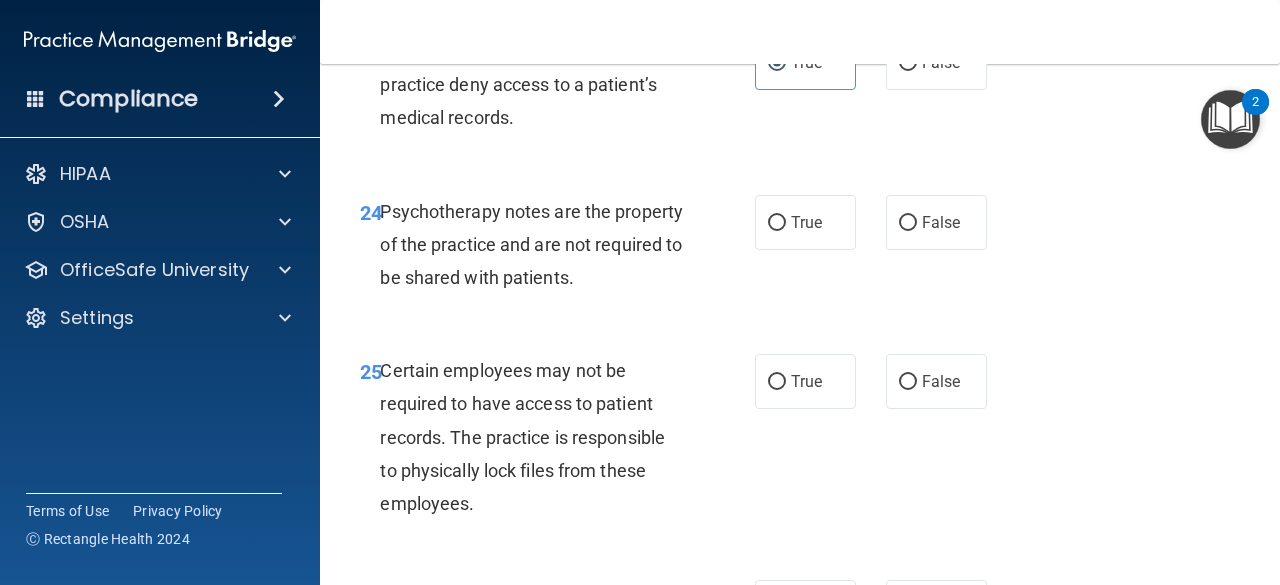 scroll, scrollTop: 5200, scrollLeft: 0, axis: vertical 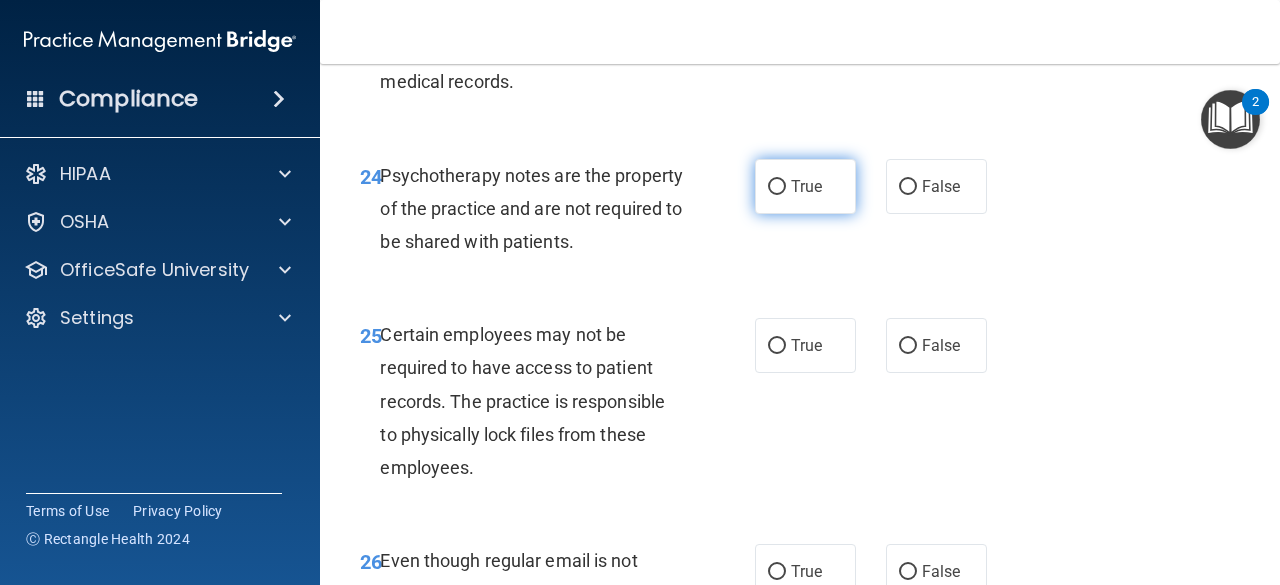 click on "True" at bounding box center [805, 186] 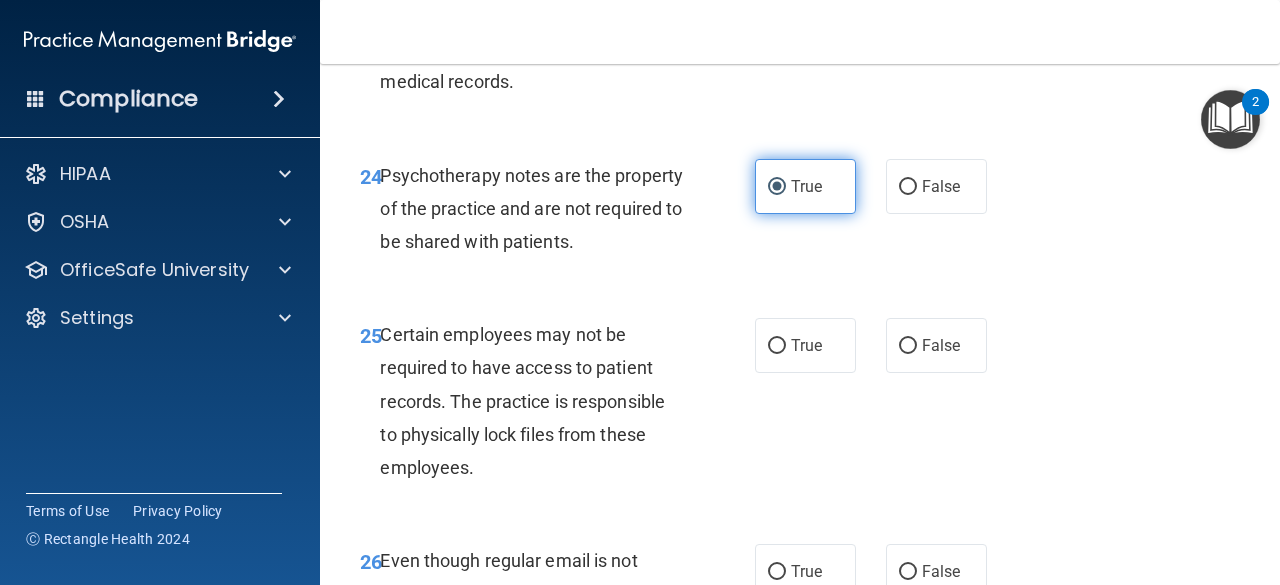 scroll, scrollTop: 5300, scrollLeft: 0, axis: vertical 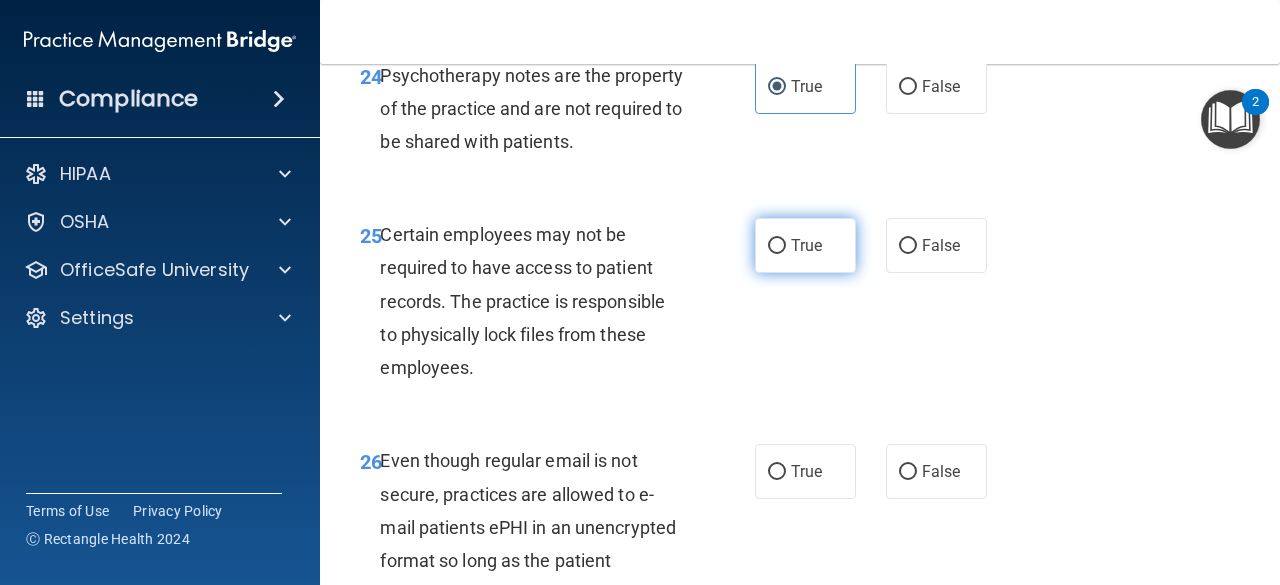 click on "True" at bounding box center (805, 245) 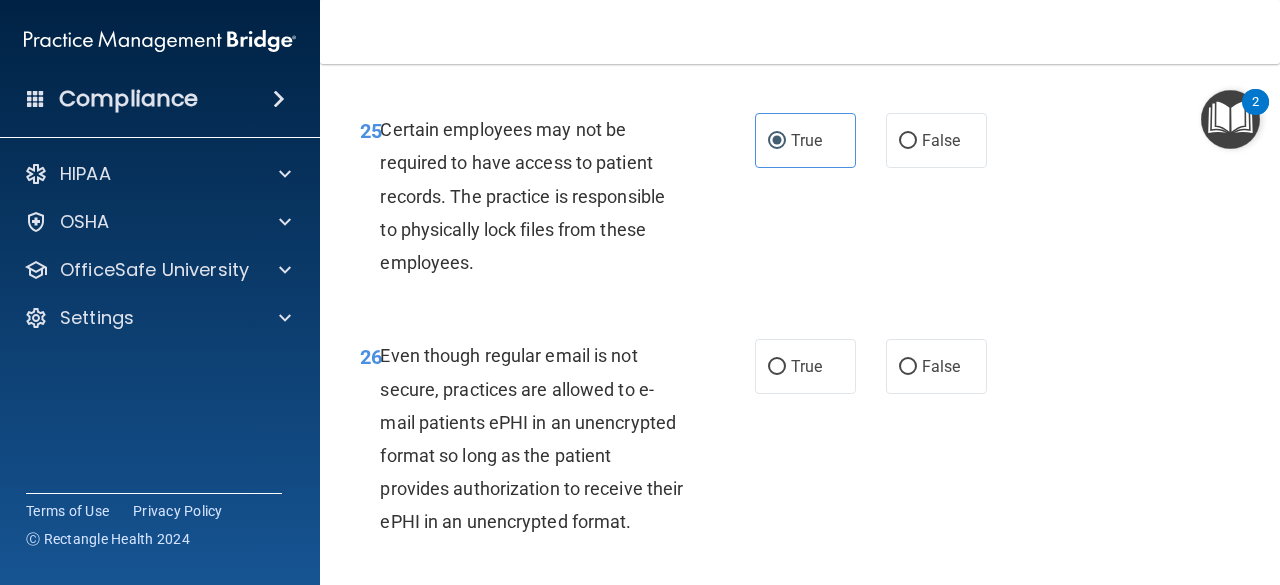 scroll, scrollTop: 5600, scrollLeft: 0, axis: vertical 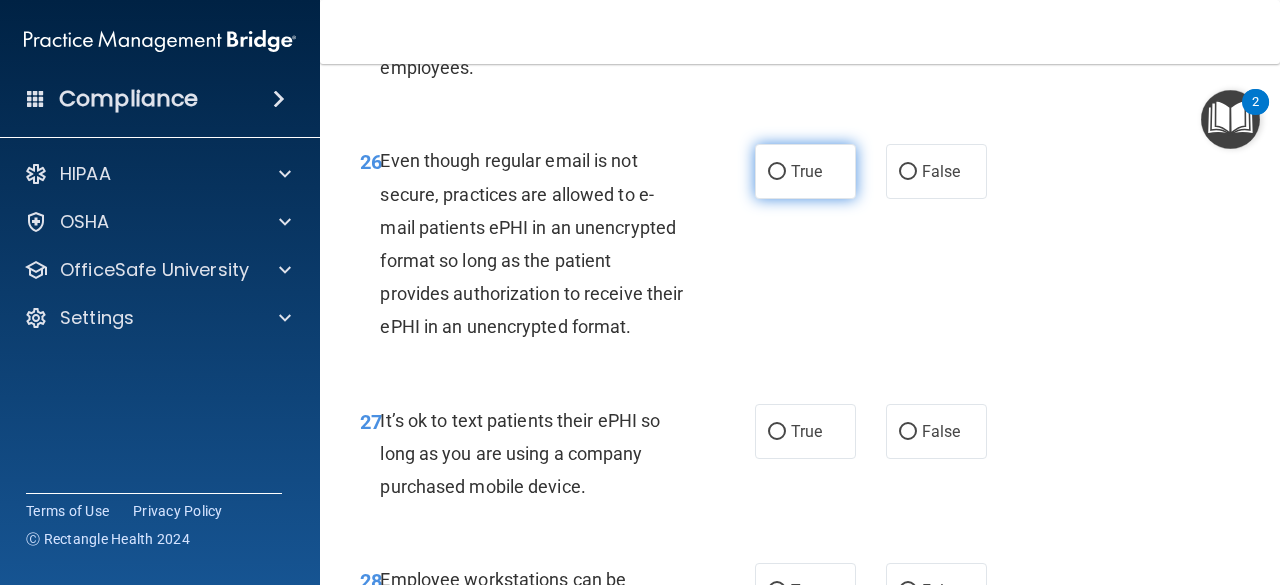 click on "True" at bounding box center (777, 172) 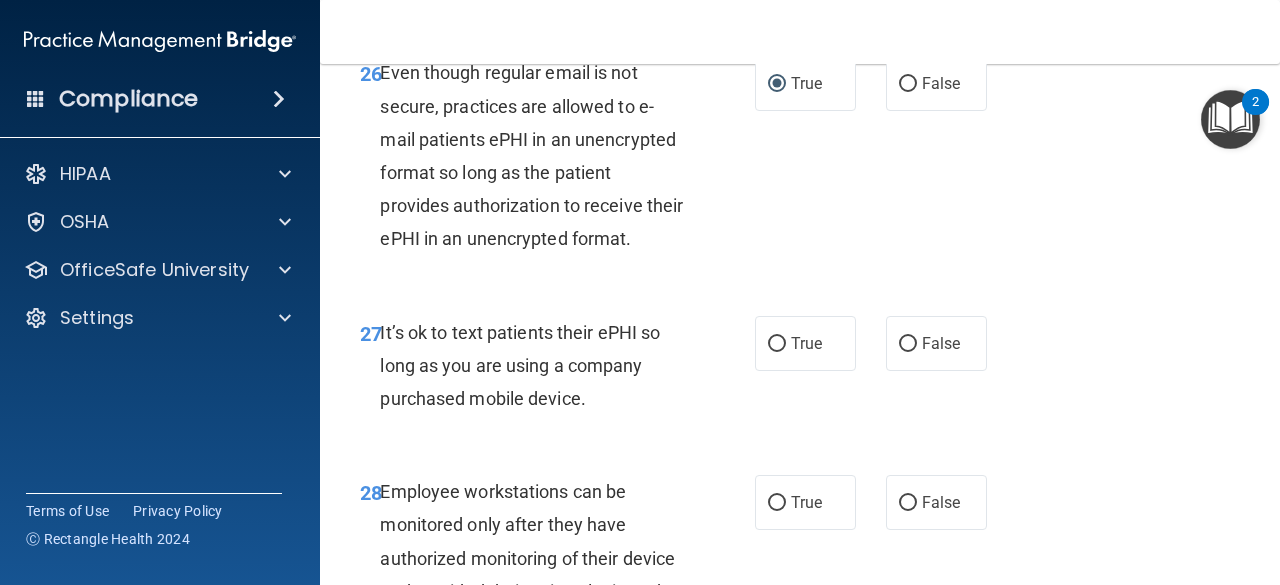scroll, scrollTop: 5800, scrollLeft: 0, axis: vertical 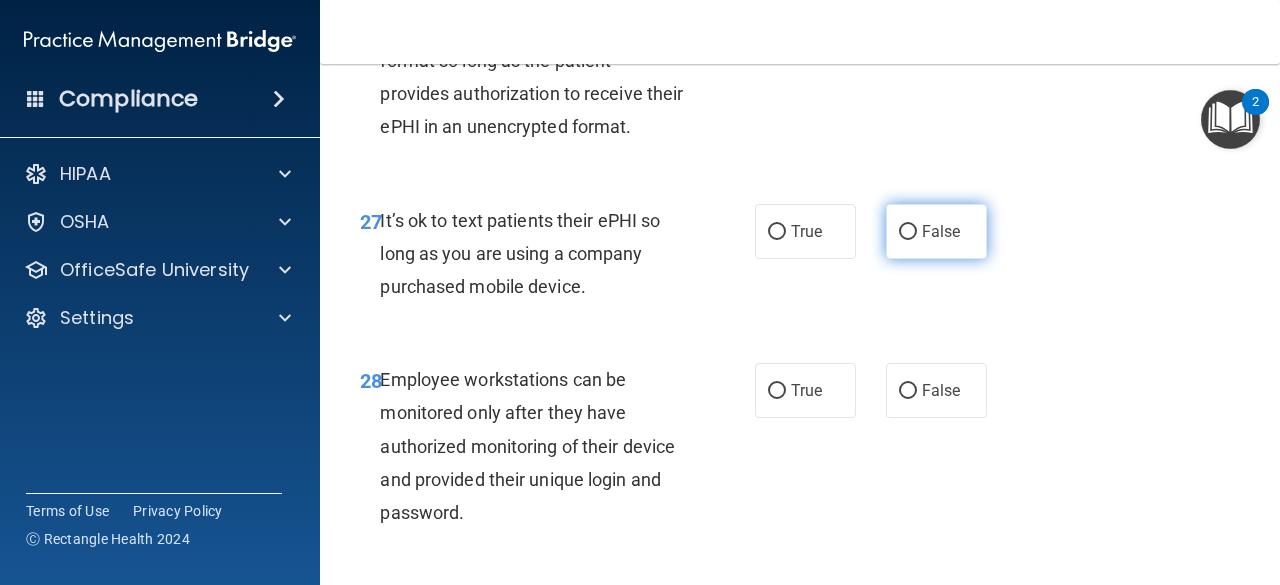 click on "False" at bounding box center (936, 231) 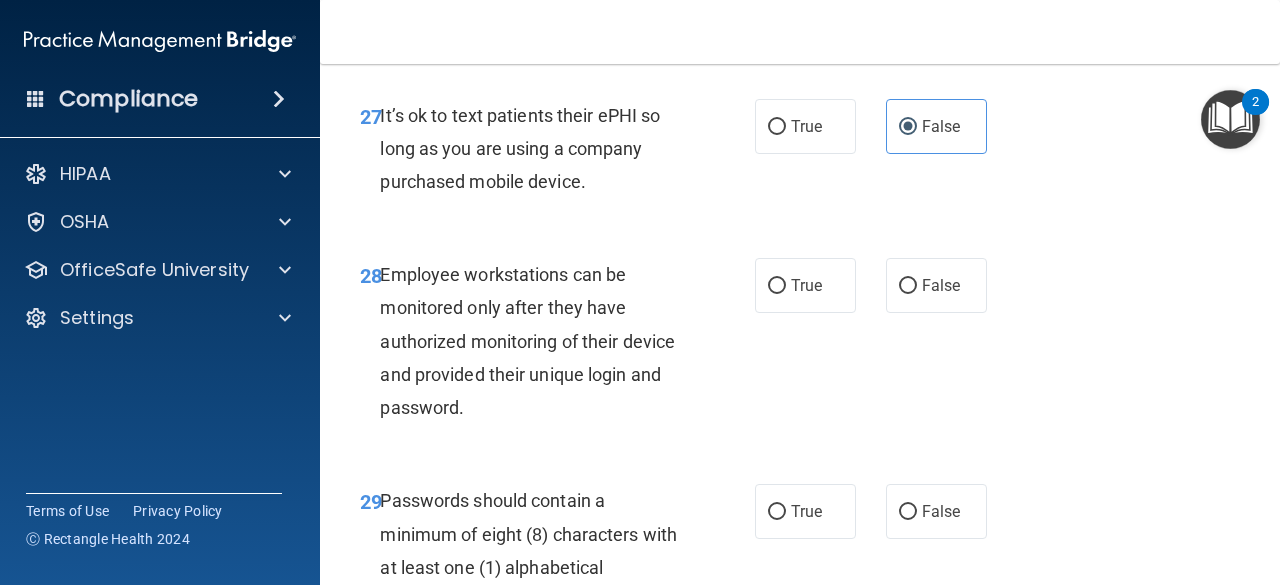scroll, scrollTop: 6000, scrollLeft: 0, axis: vertical 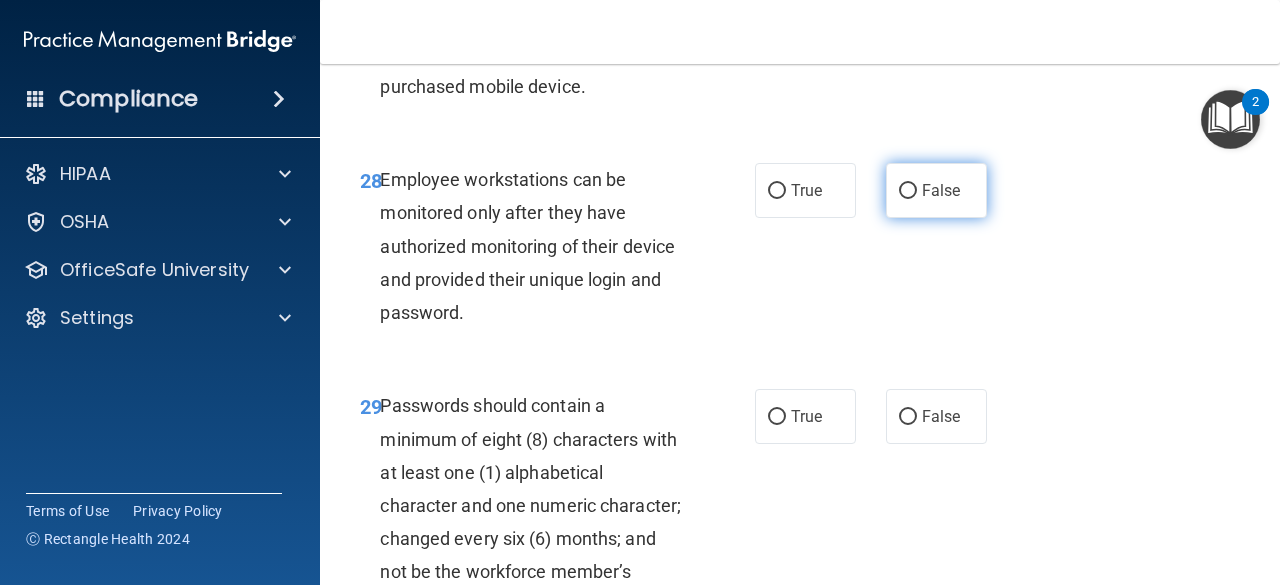 click on "False" at bounding box center [936, 190] 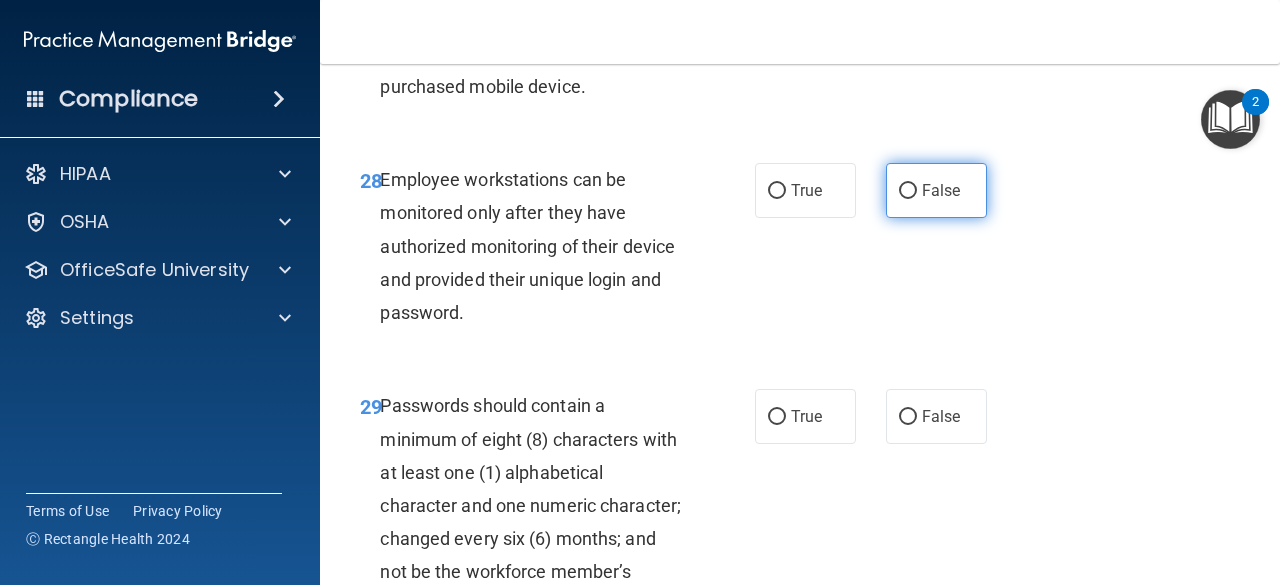 click on "False" at bounding box center [908, 191] 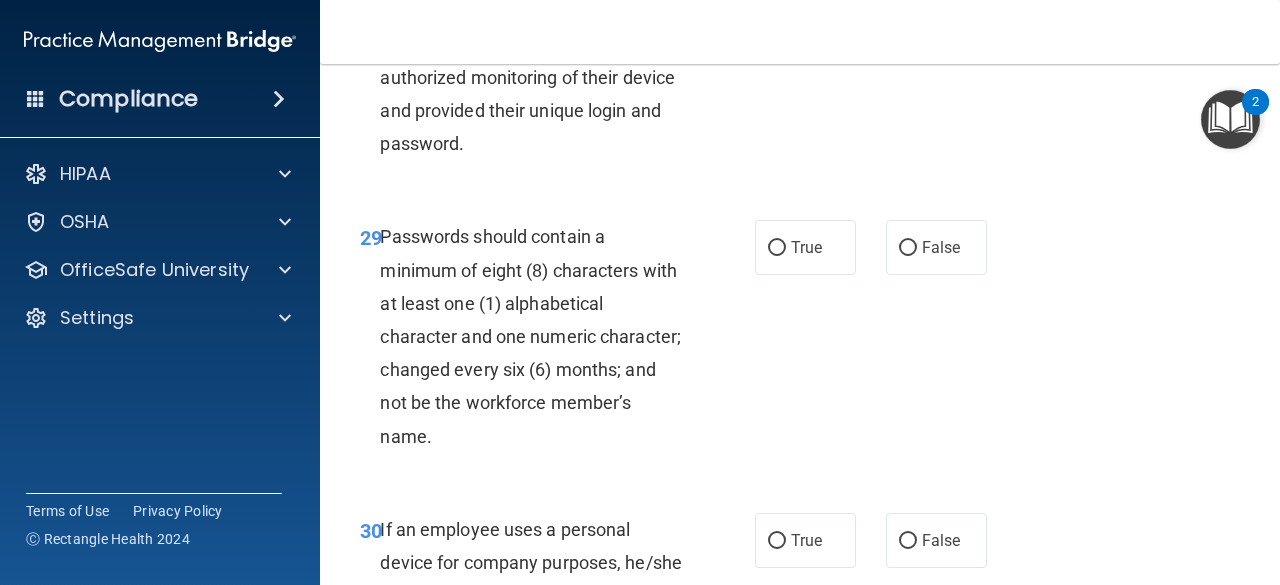 scroll, scrollTop: 6200, scrollLeft: 0, axis: vertical 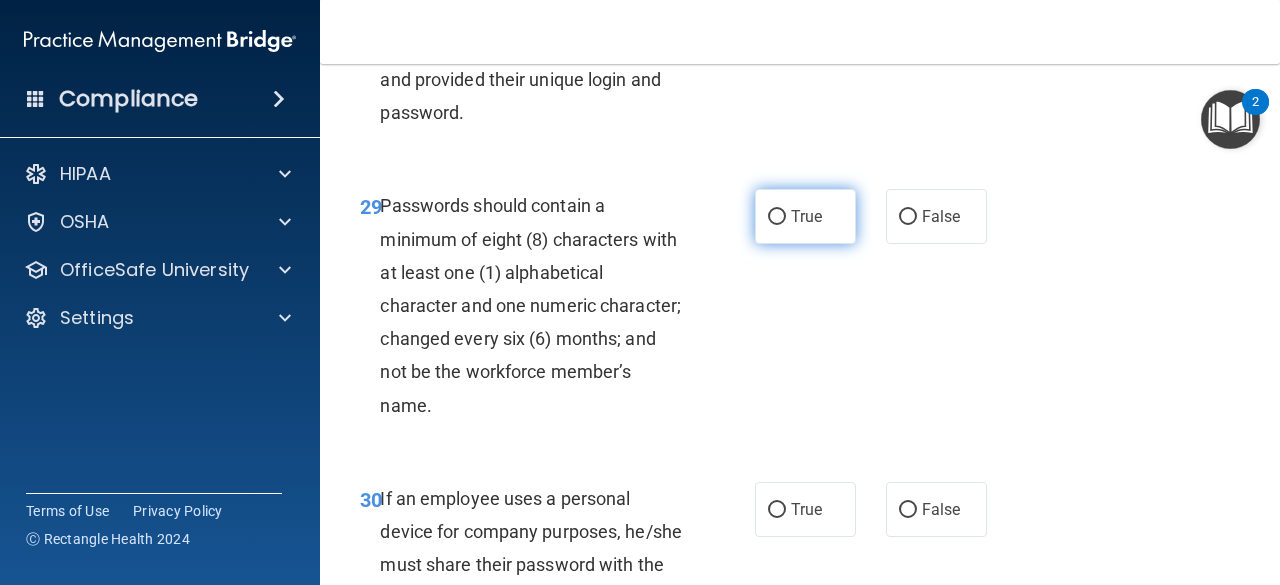 click on "True" at bounding box center (777, 217) 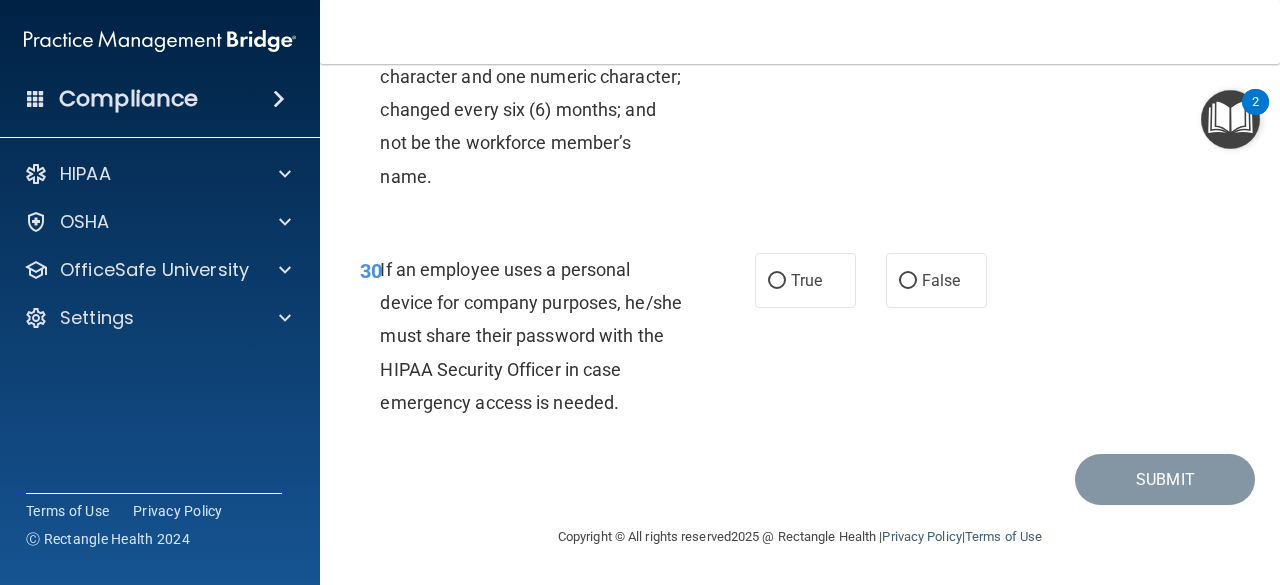 scroll, scrollTop: 6500, scrollLeft: 0, axis: vertical 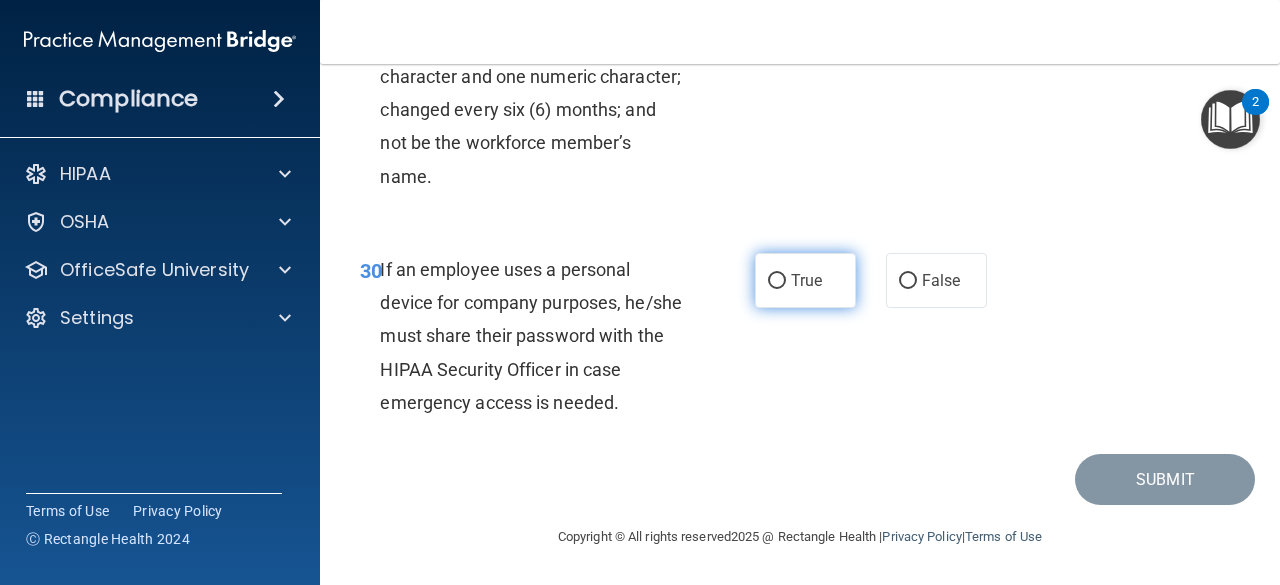click on "True" at bounding box center [805, 280] 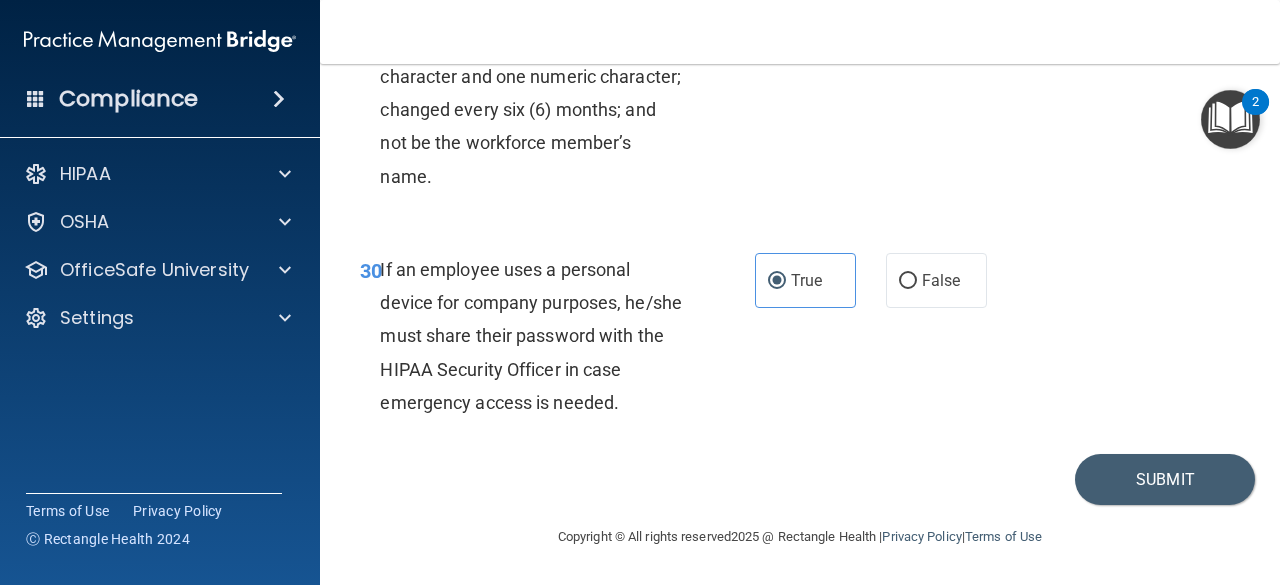 scroll, scrollTop: 6560, scrollLeft: 0, axis: vertical 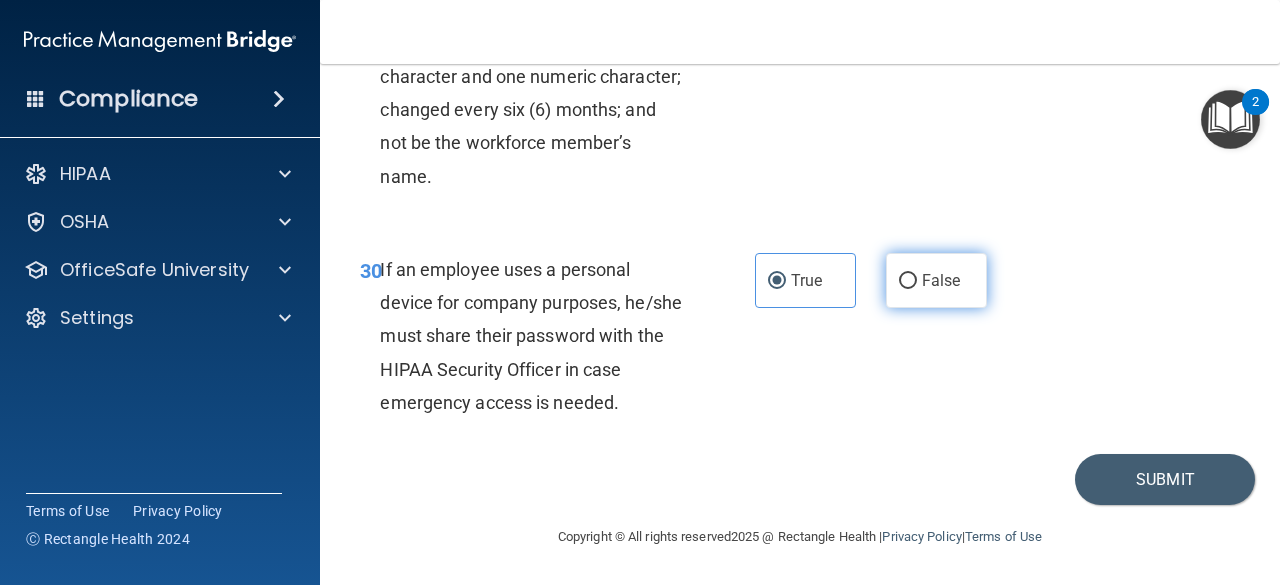 click on "False" at bounding box center [941, 280] 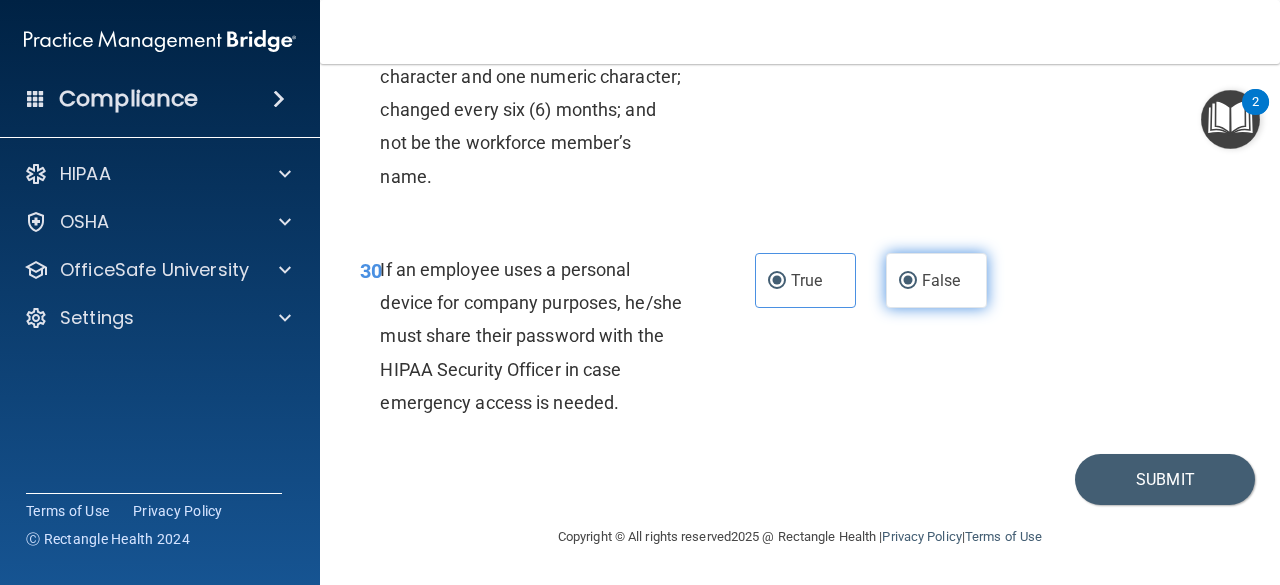 radio on "false" 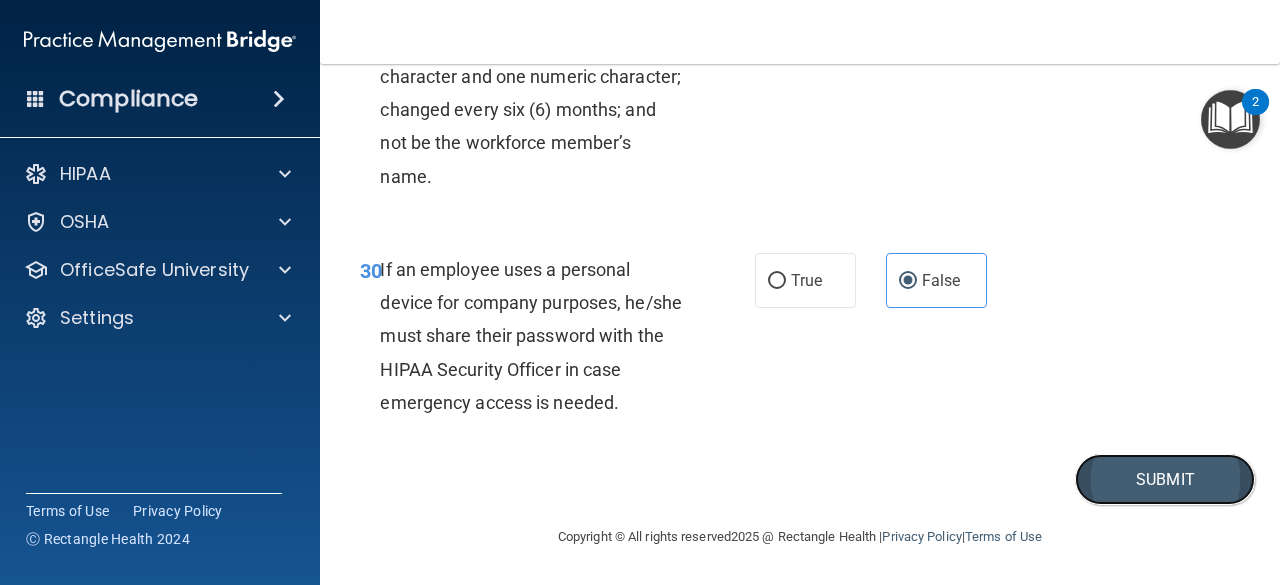 click on "Submit" at bounding box center (1165, 479) 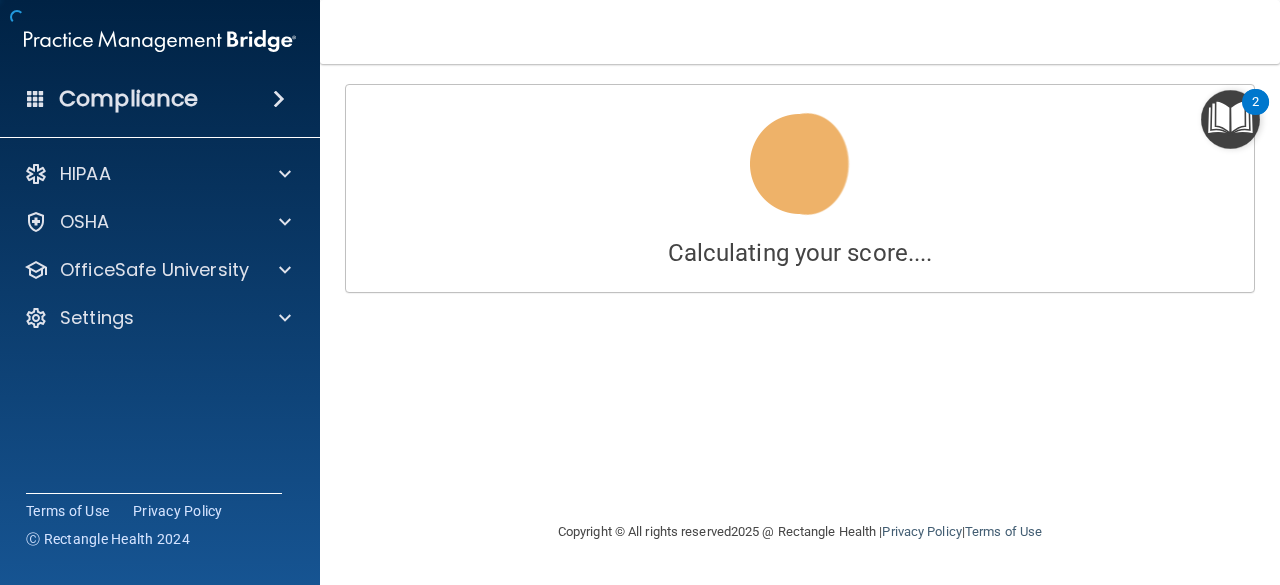 scroll, scrollTop: 0, scrollLeft: 0, axis: both 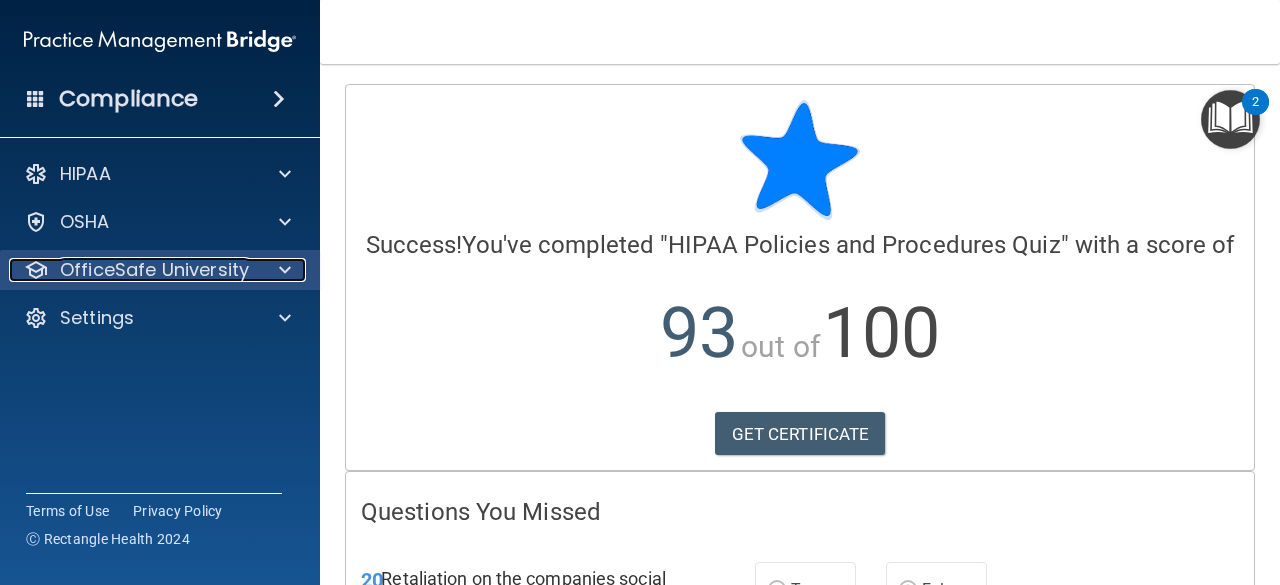 click on "OfficeSafe University" at bounding box center [154, 270] 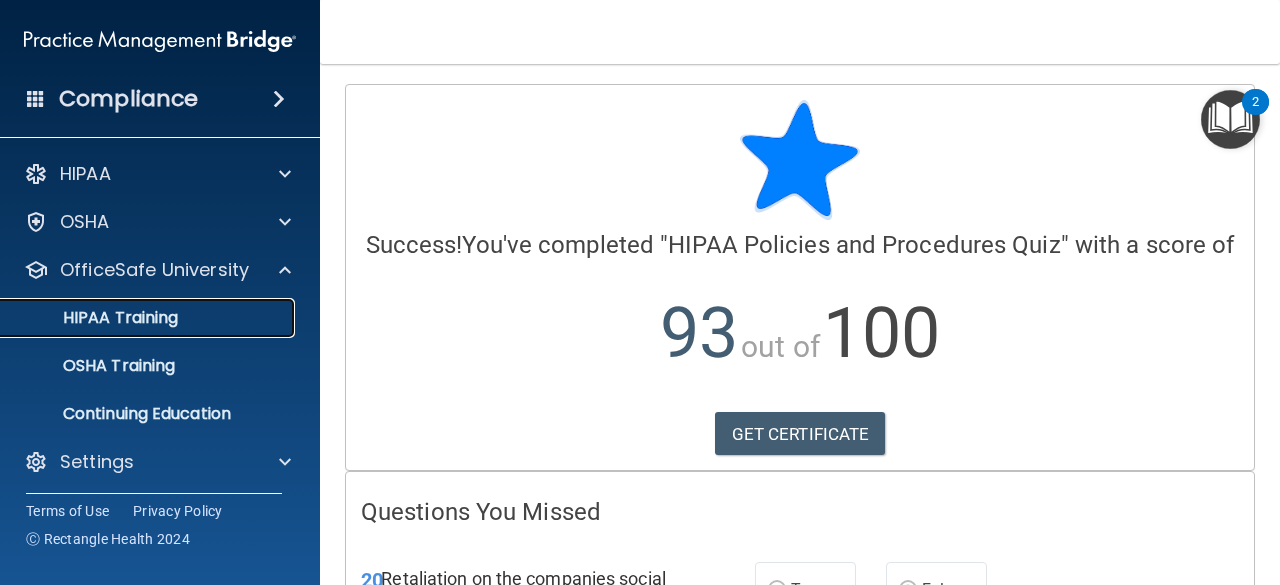 click on "HIPAA Training" at bounding box center [149, 318] 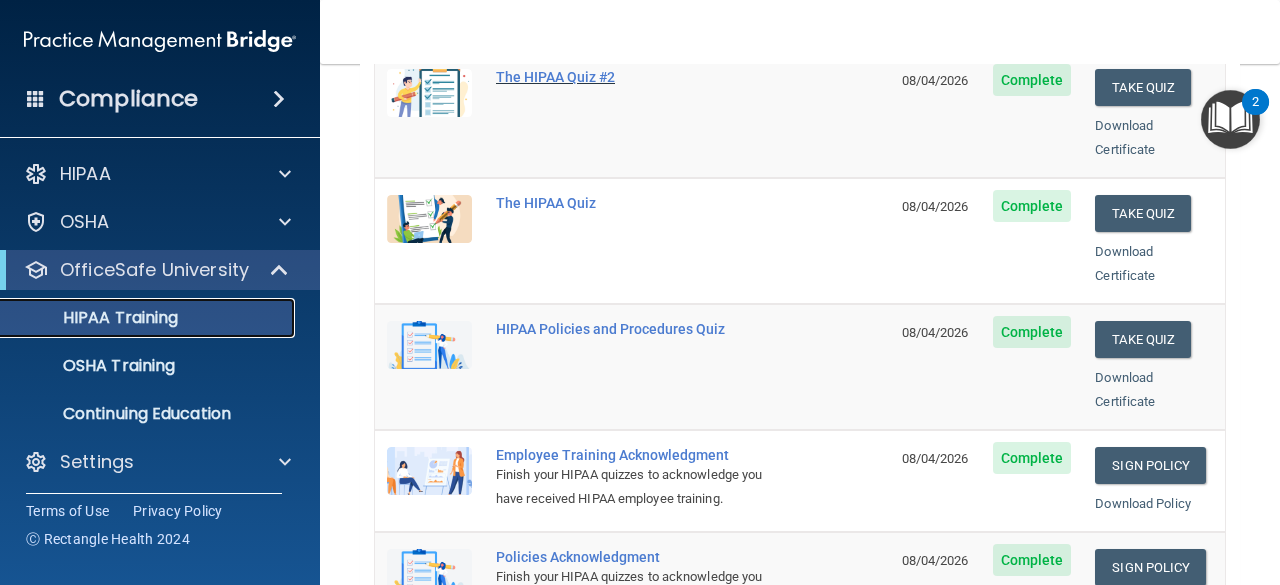 scroll, scrollTop: 0, scrollLeft: 0, axis: both 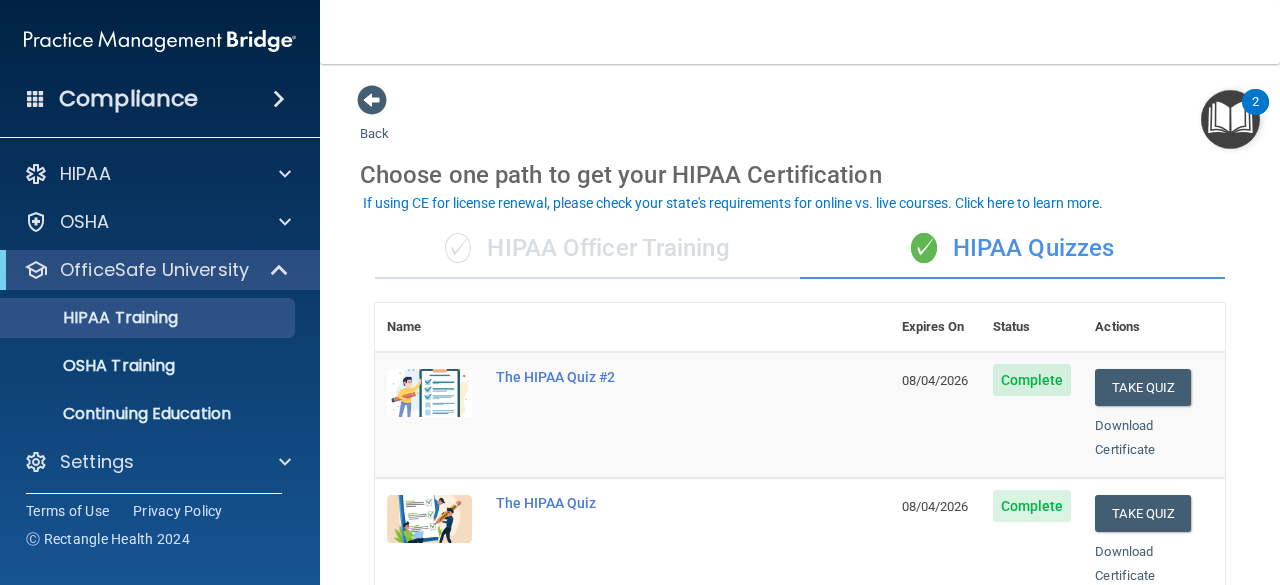 click on "✓   HIPAA Officer Training" at bounding box center (587, 249) 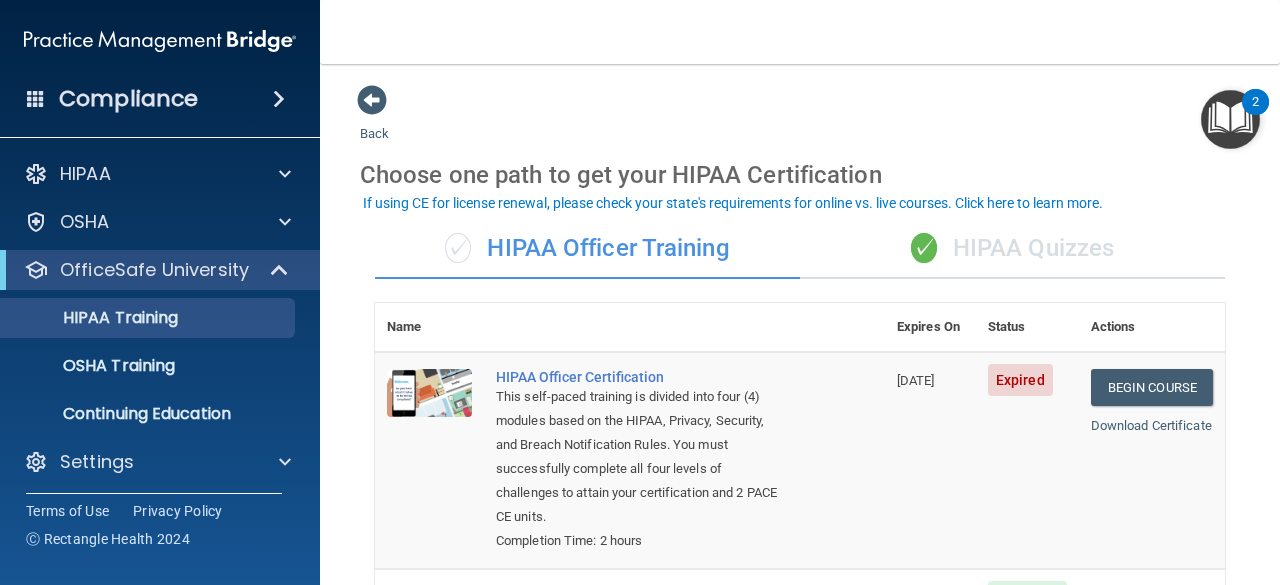 click on "✓   HIPAA Quizzes" at bounding box center [1012, 249] 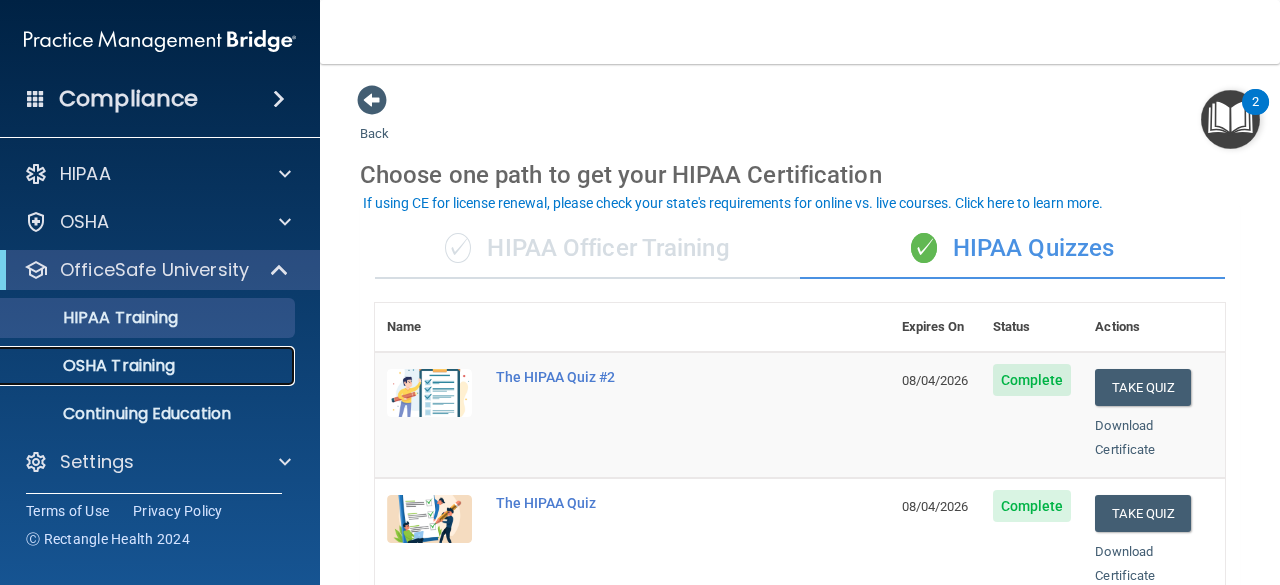 click on "OSHA Training" at bounding box center [137, 366] 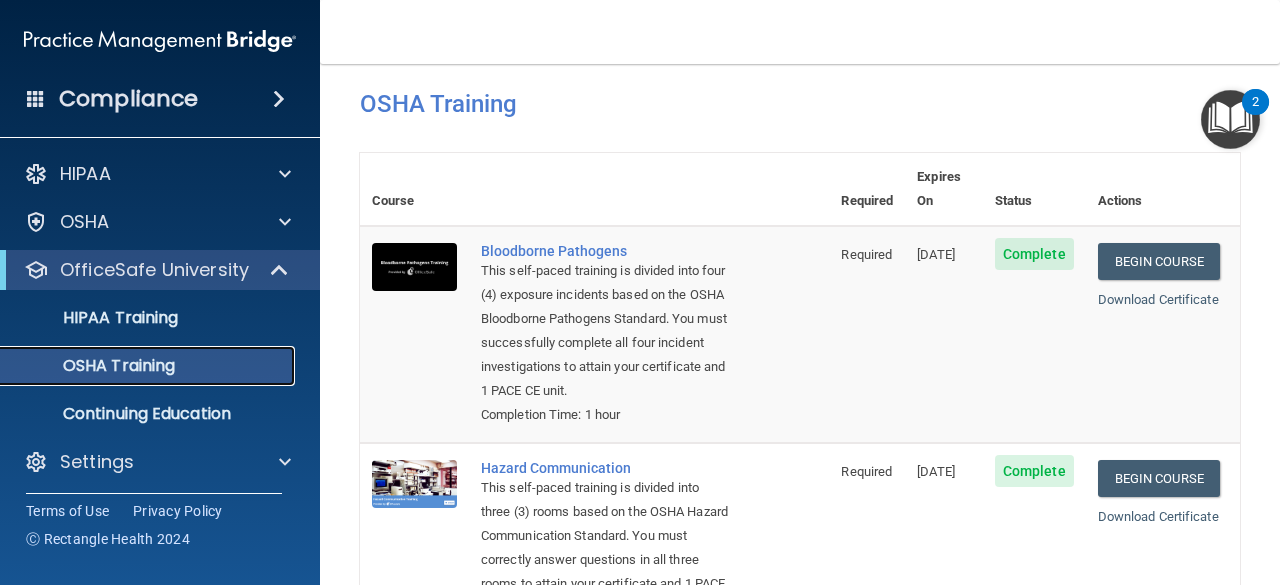 scroll, scrollTop: 0, scrollLeft: 0, axis: both 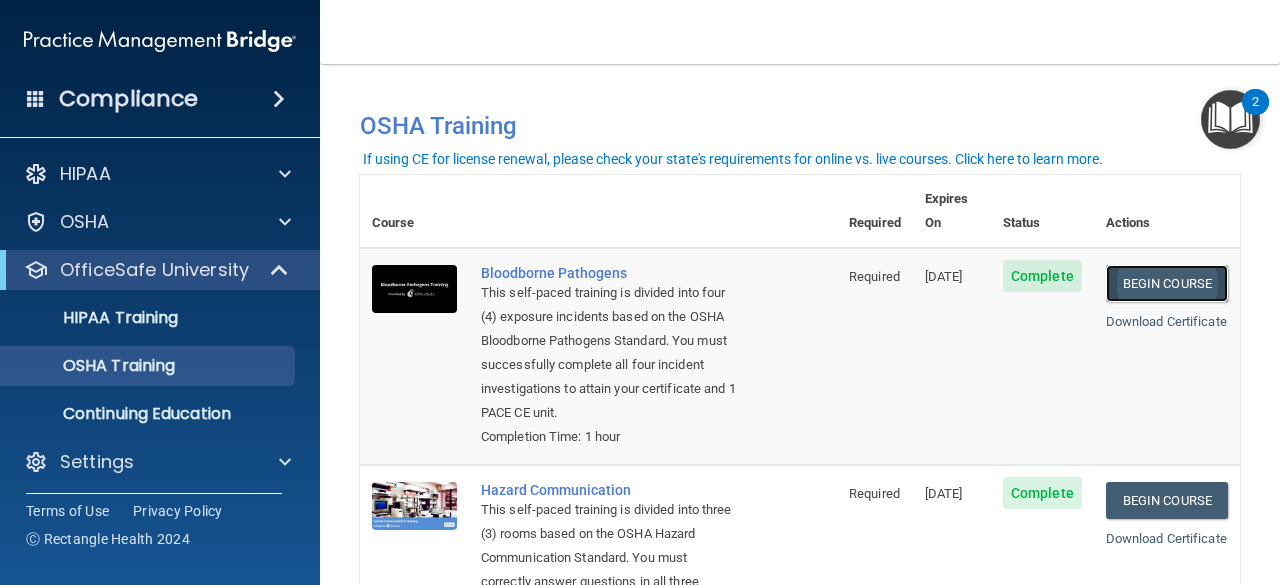 click on "Begin Course" at bounding box center [1167, 283] 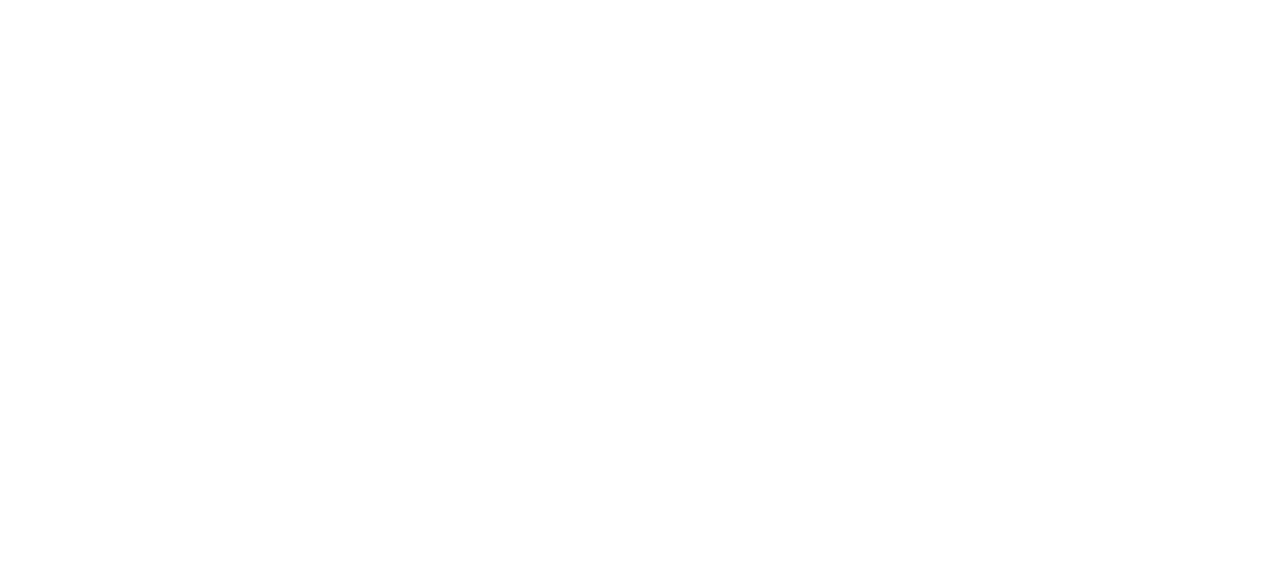 scroll, scrollTop: 0, scrollLeft: 0, axis: both 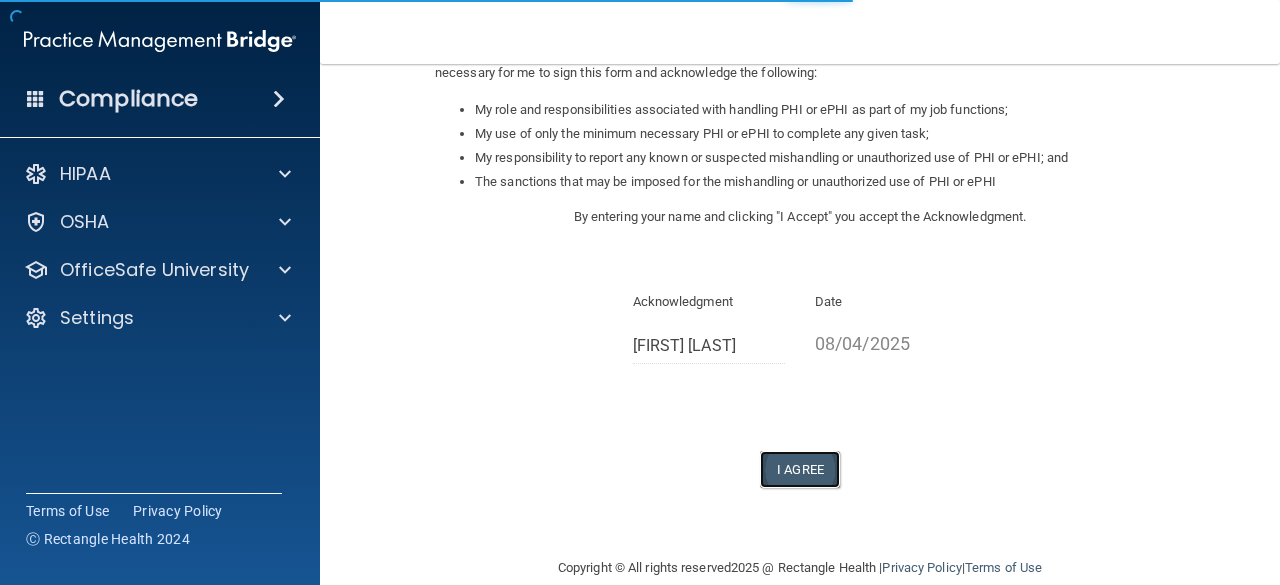 click on "I Agree" at bounding box center [800, 469] 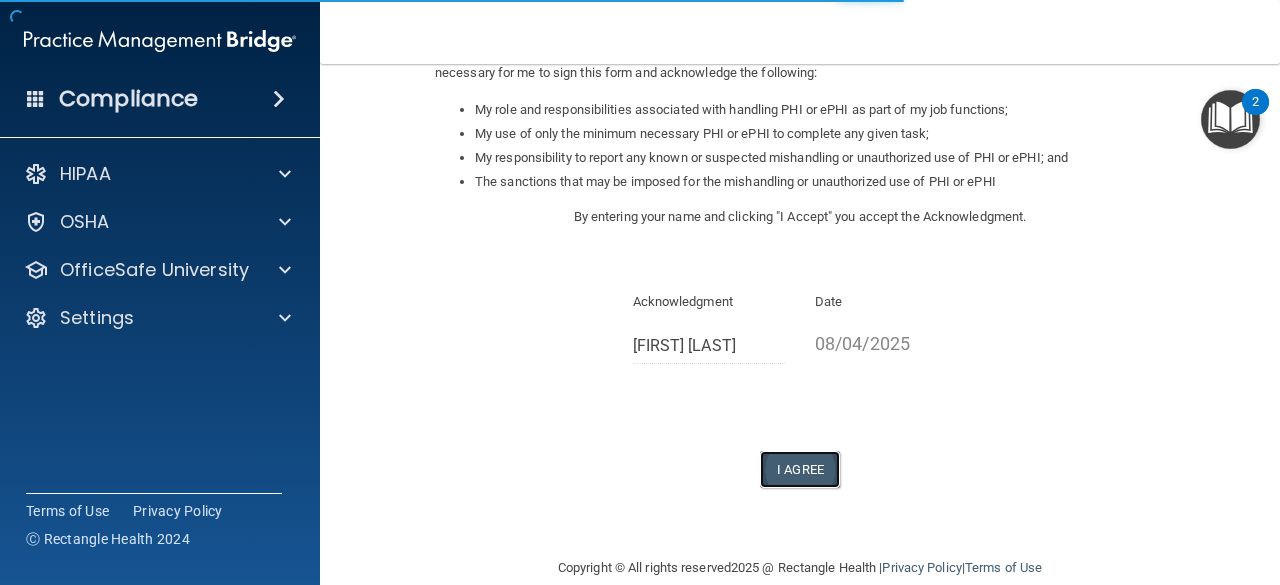 click on "I Agree" at bounding box center [800, 469] 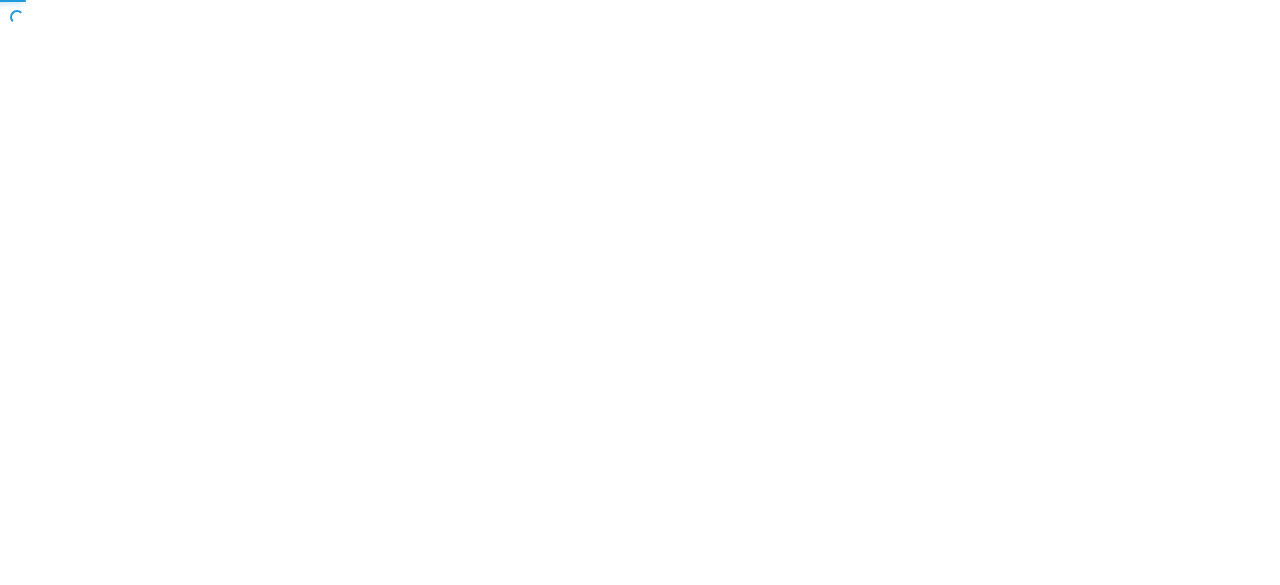 scroll, scrollTop: 0, scrollLeft: 0, axis: both 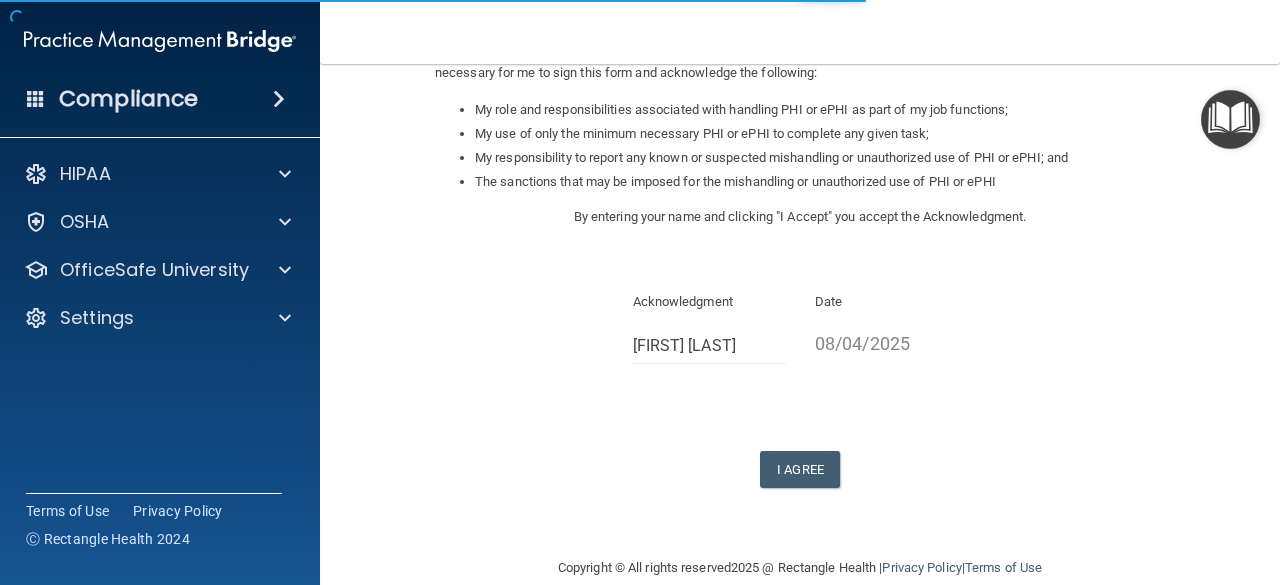 click on "08/04/2025" at bounding box center (891, 343) 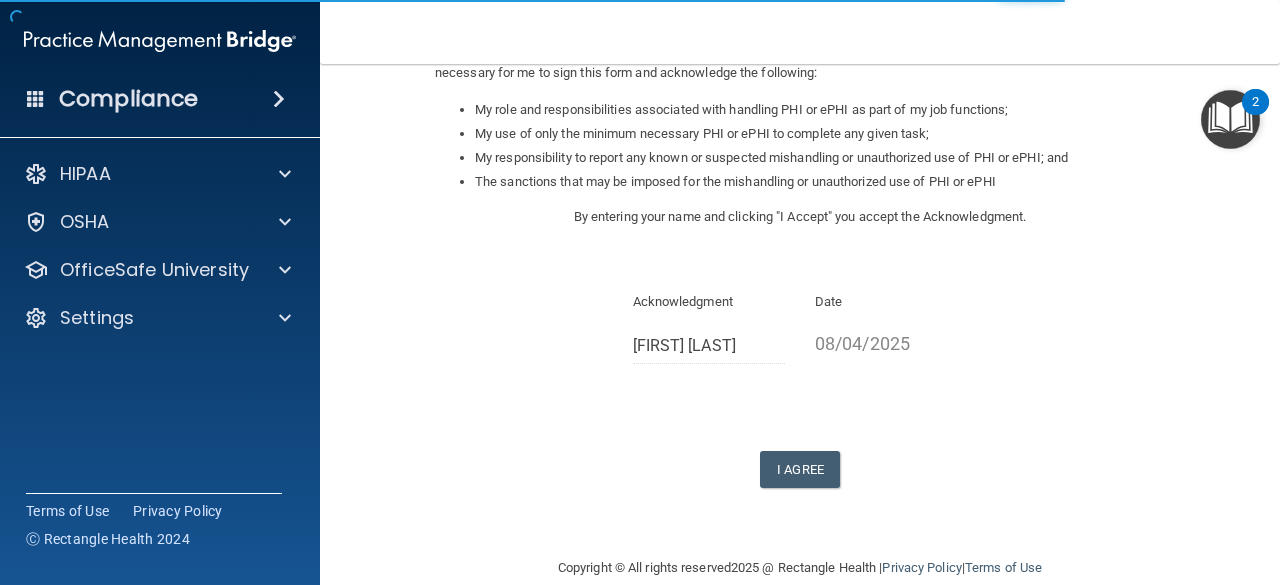 click on "08/04/2025" at bounding box center [891, 343] 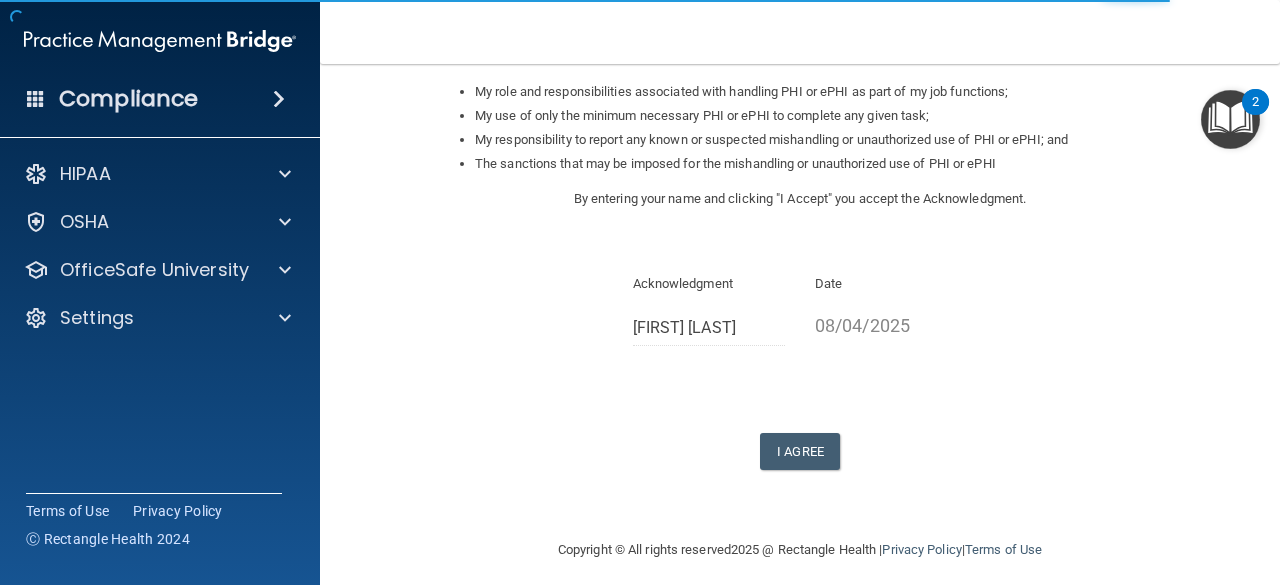 scroll, scrollTop: 330, scrollLeft: 0, axis: vertical 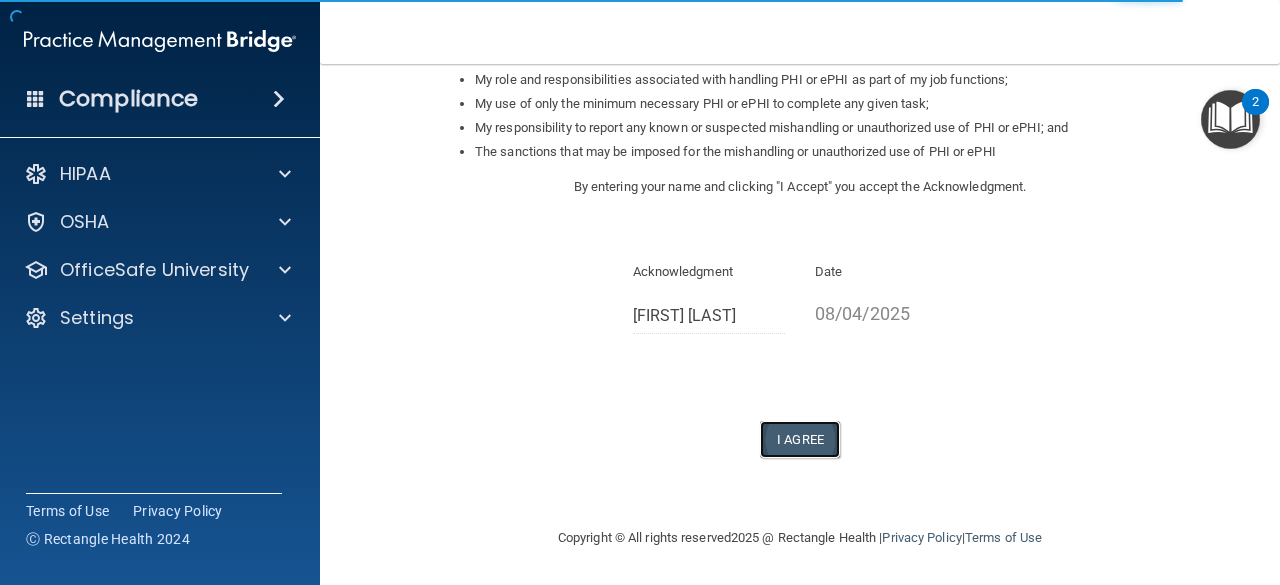 click on "I Agree" at bounding box center (800, 439) 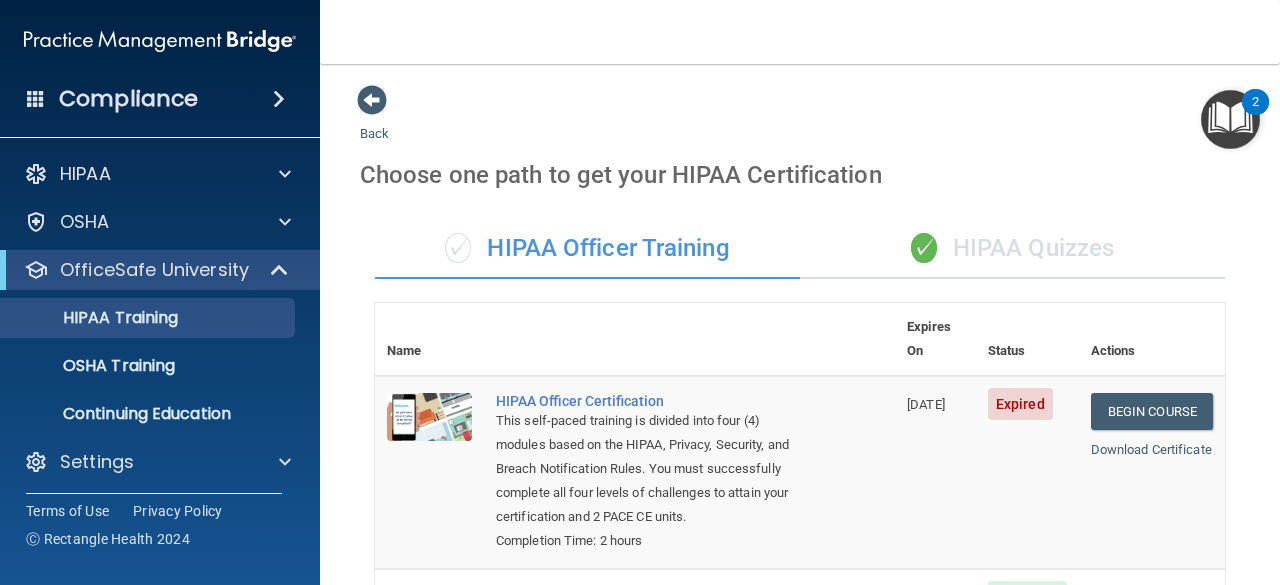 scroll, scrollTop: 0, scrollLeft: 0, axis: both 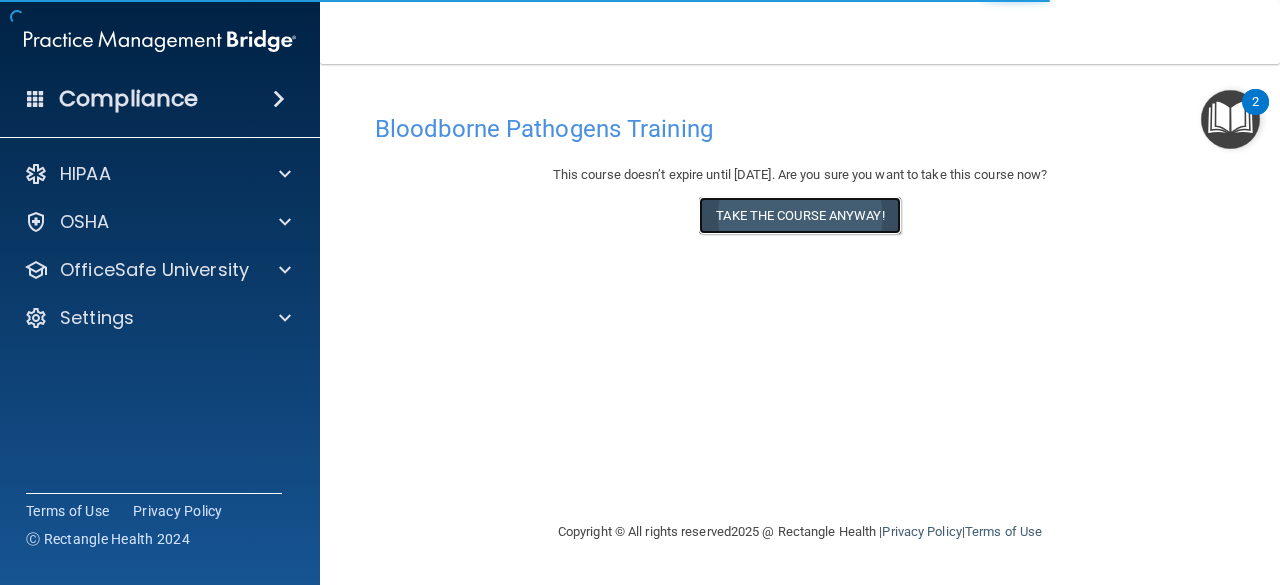 click on "Take the course anyway!" at bounding box center (799, 215) 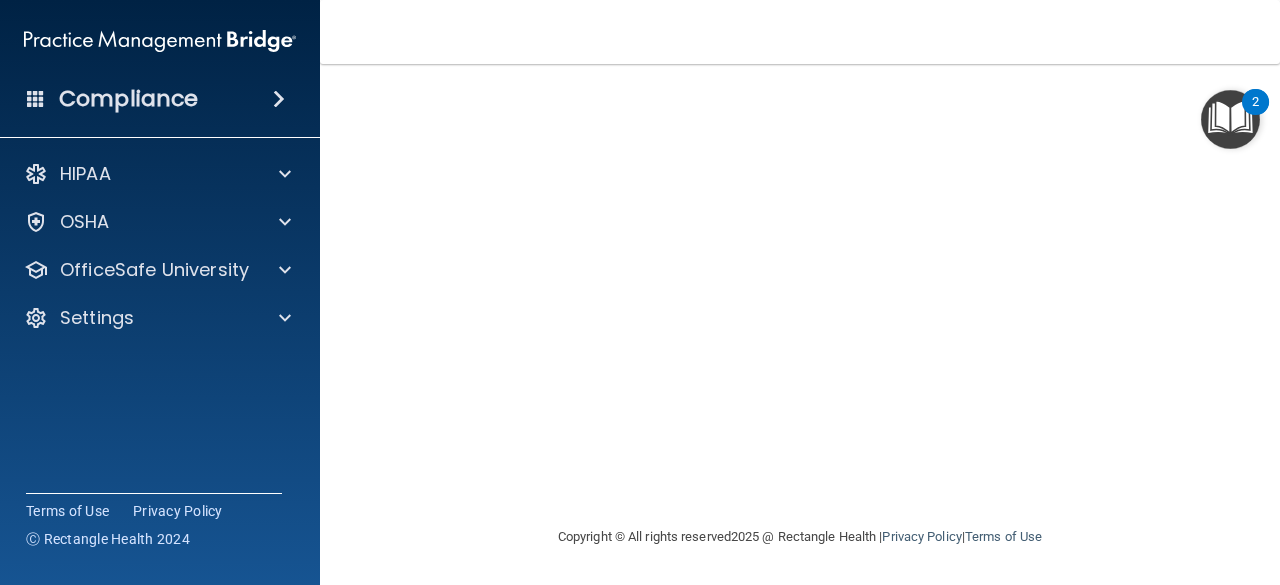 scroll, scrollTop: 171, scrollLeft: 0, axis: vertical 